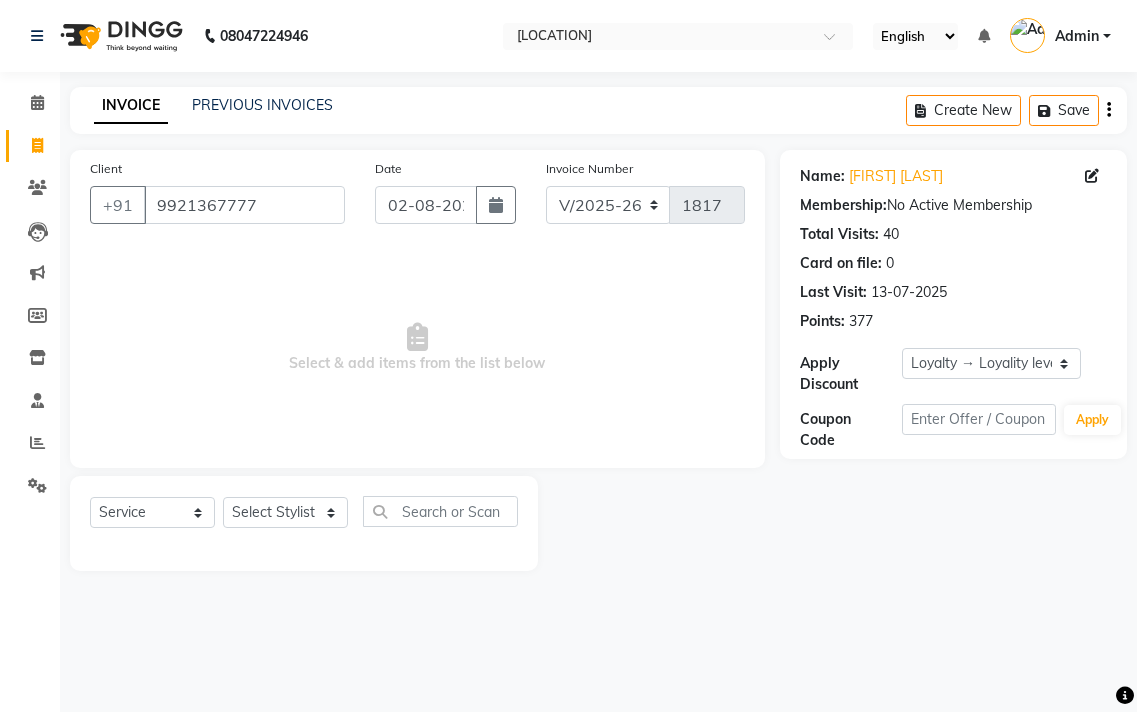 select on "5215" 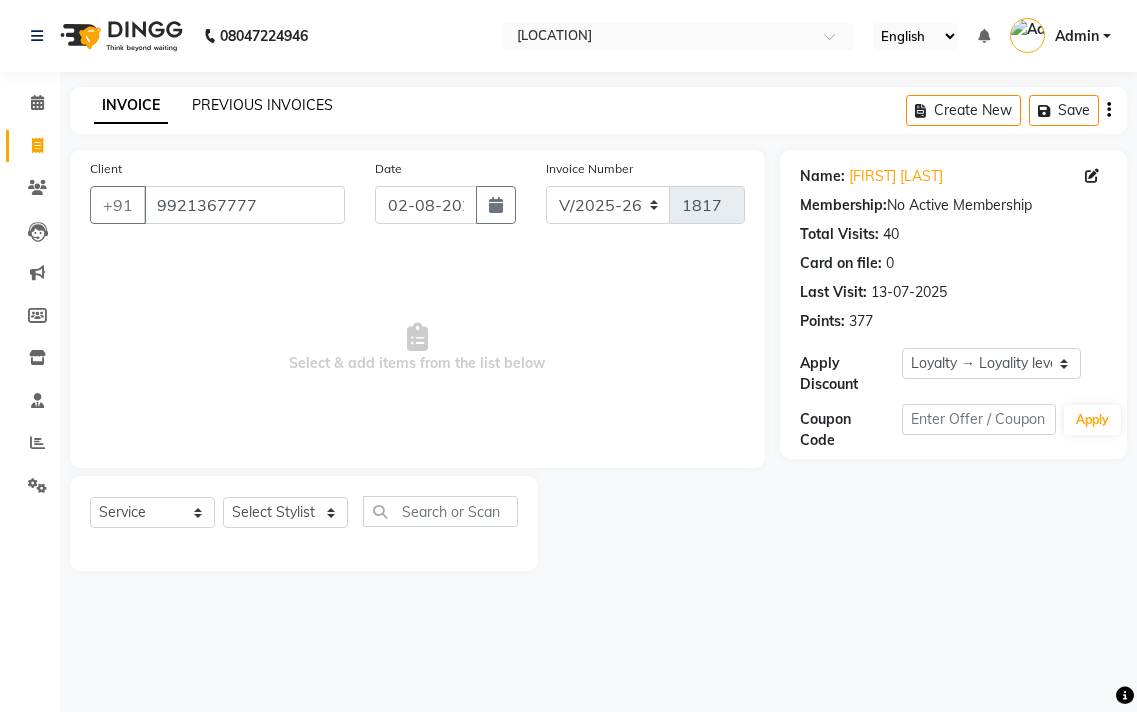 scroll, scrollTop: 0, scrollLeft: 0, axis: both 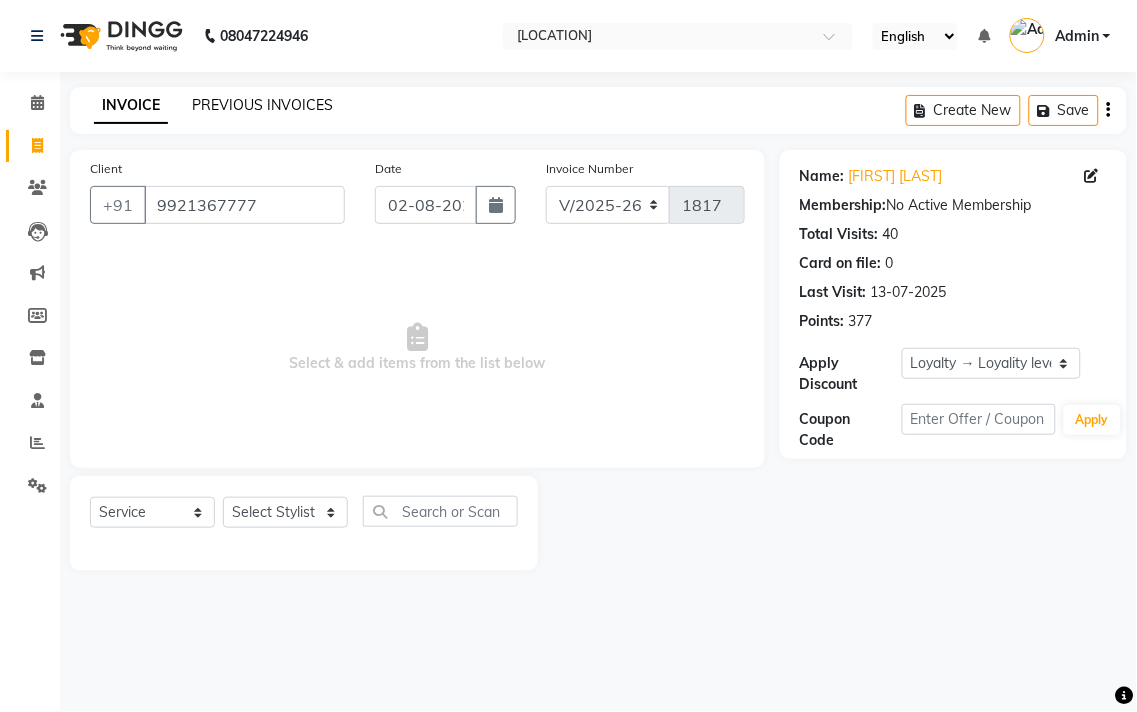 click on "PREVIOUS INVOICES" 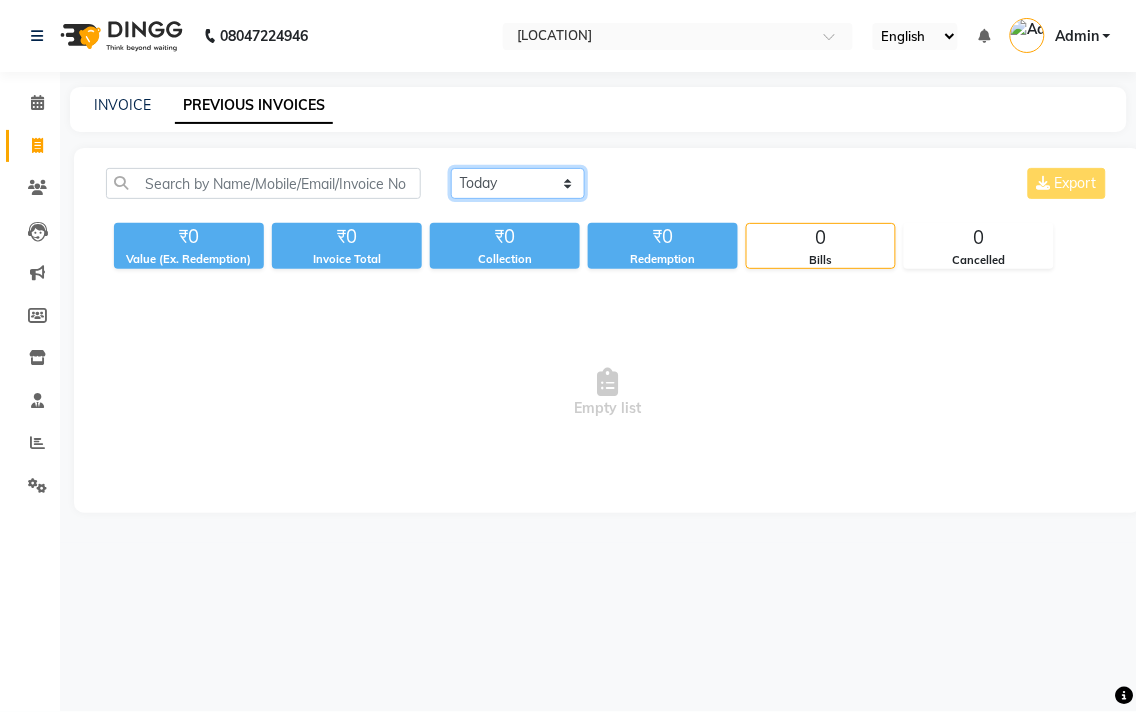 click on "Today Yesterday Custom Range" 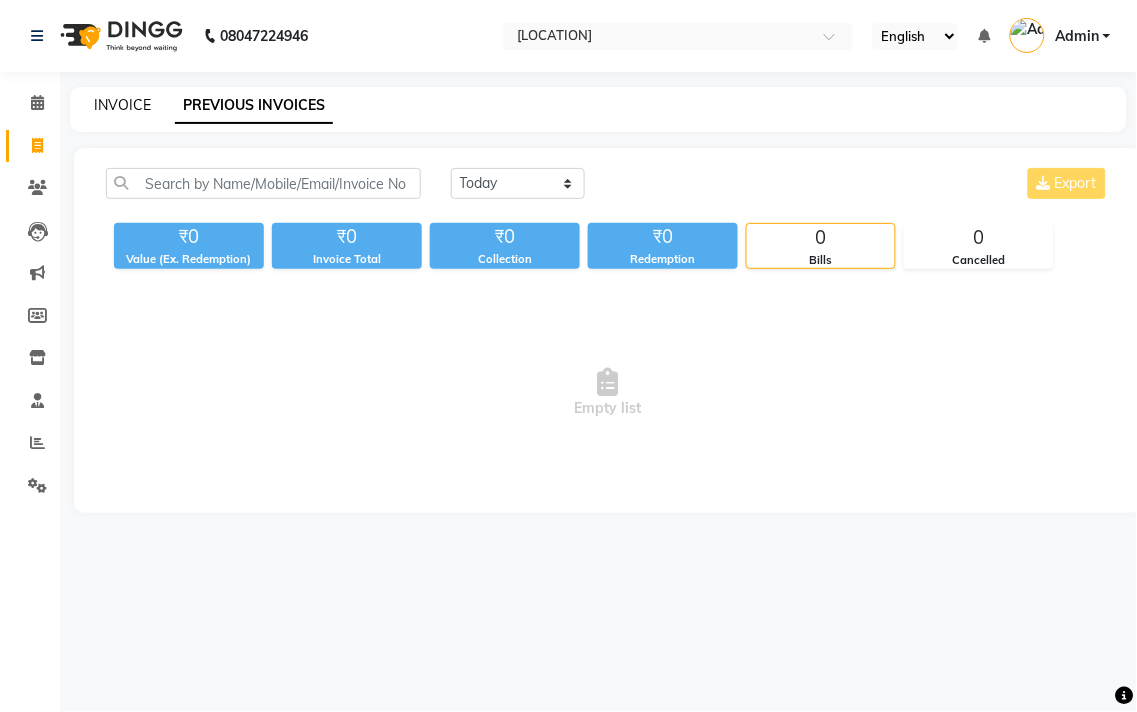 click on "INVOICE" 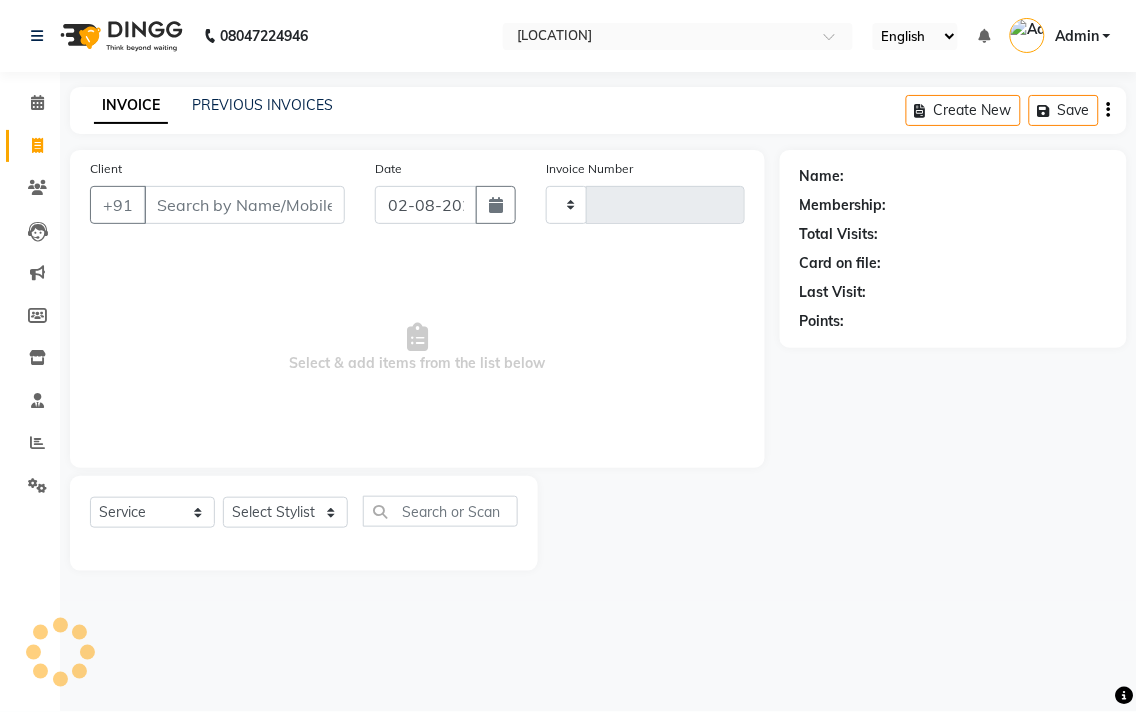 type on "1817" 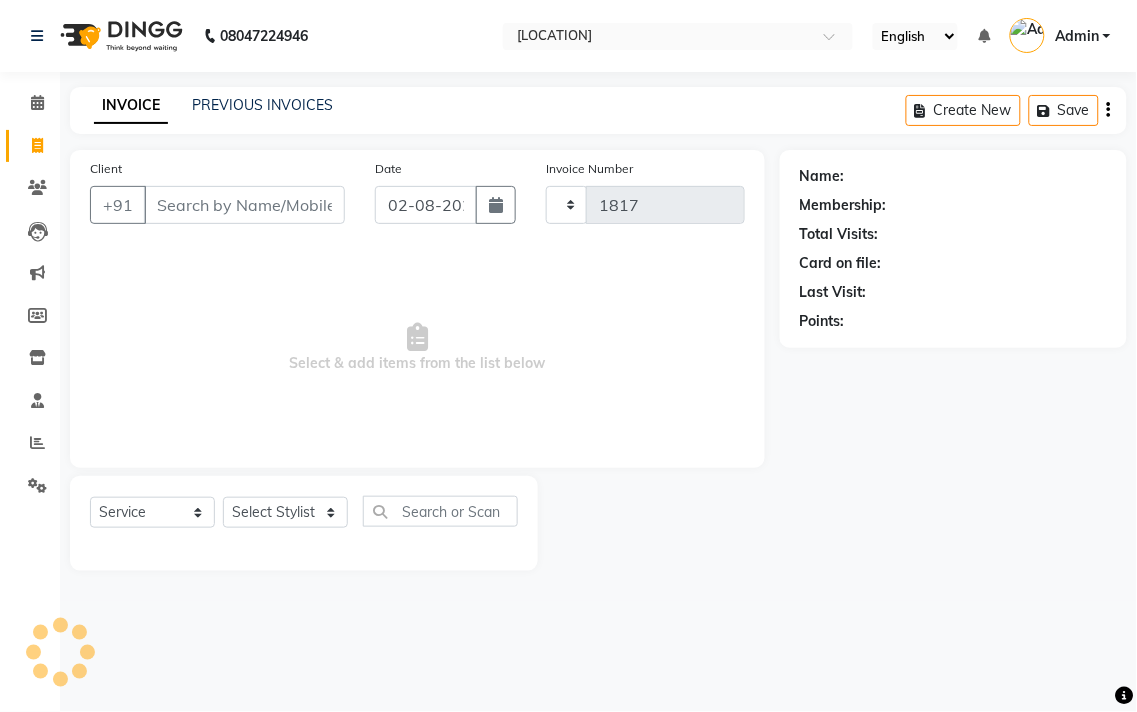 select on "5215" 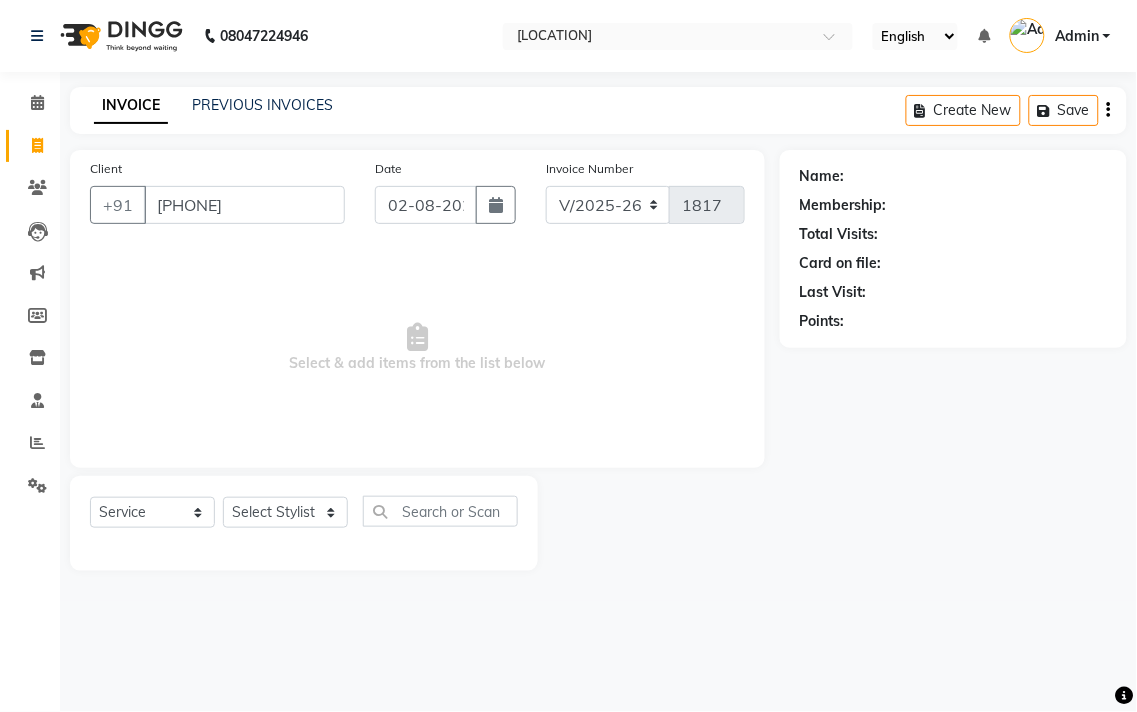 type on "[PHONE]" 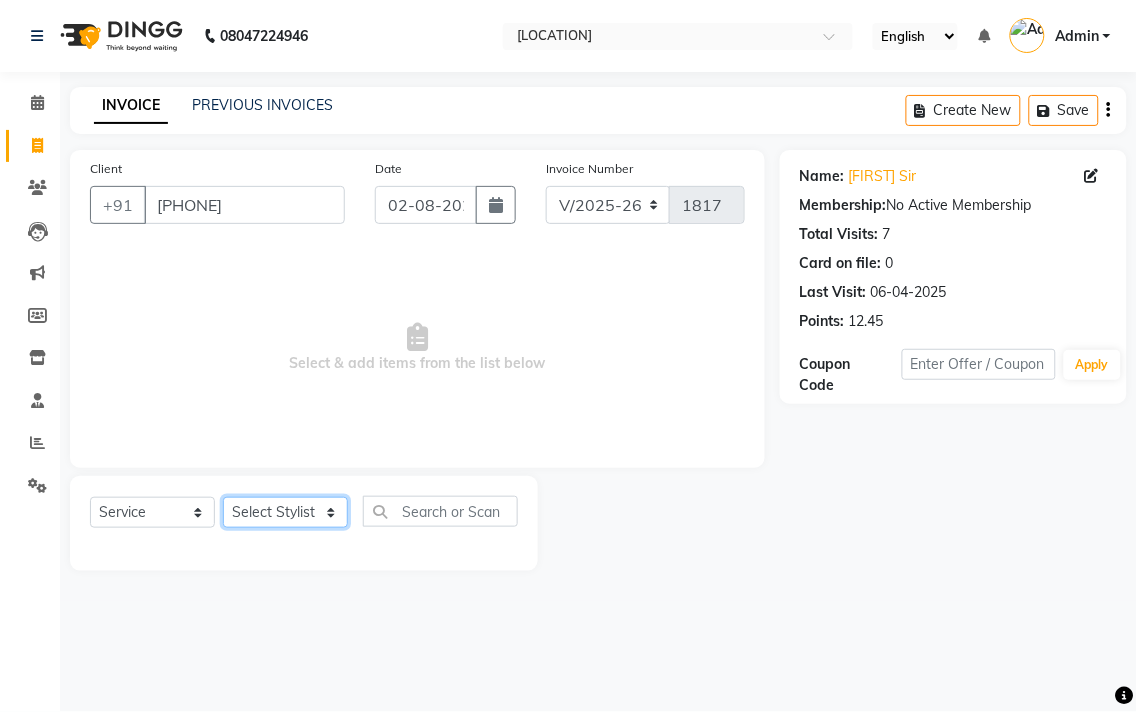 click on "Select Stylist [FIRST] [LAST] [FIRST] [LAST] [FIRST] [LAST] [FIRST] [LAST] [FIRST] [LAST] [FIRST] [LAST] [FIRST] [LAST] [FIRST] [LAST] [FIRST] [LAST] [FIRST] [LAST] [FIRST] [LAST]" 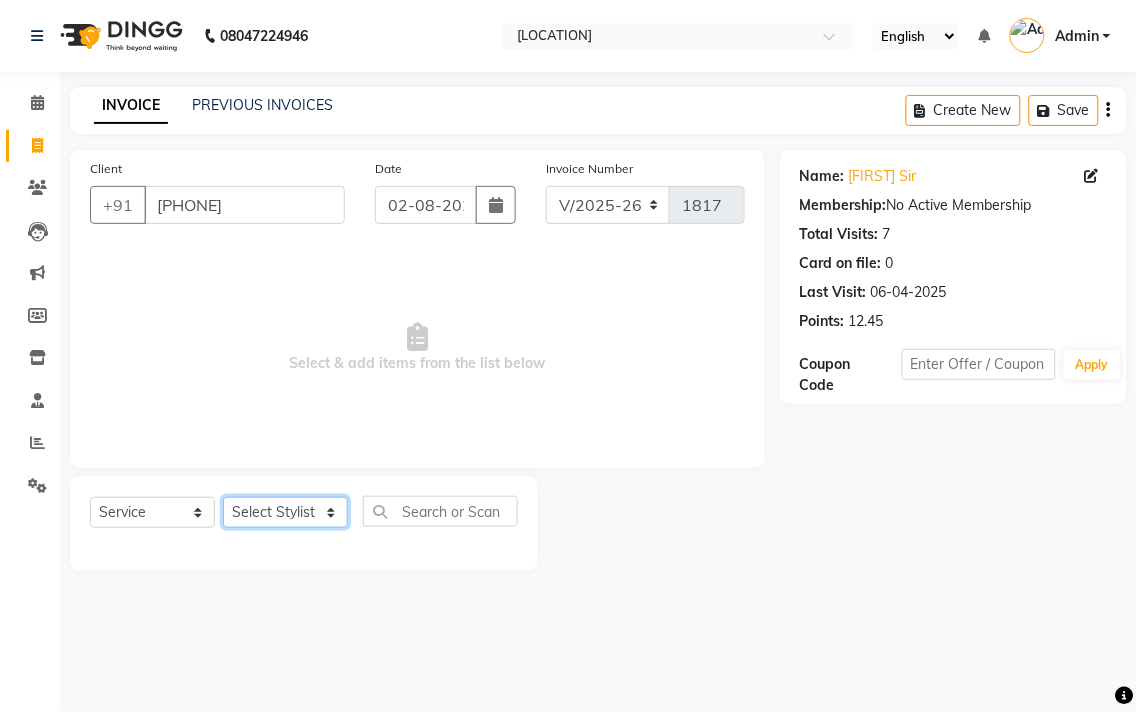 select on "33523" 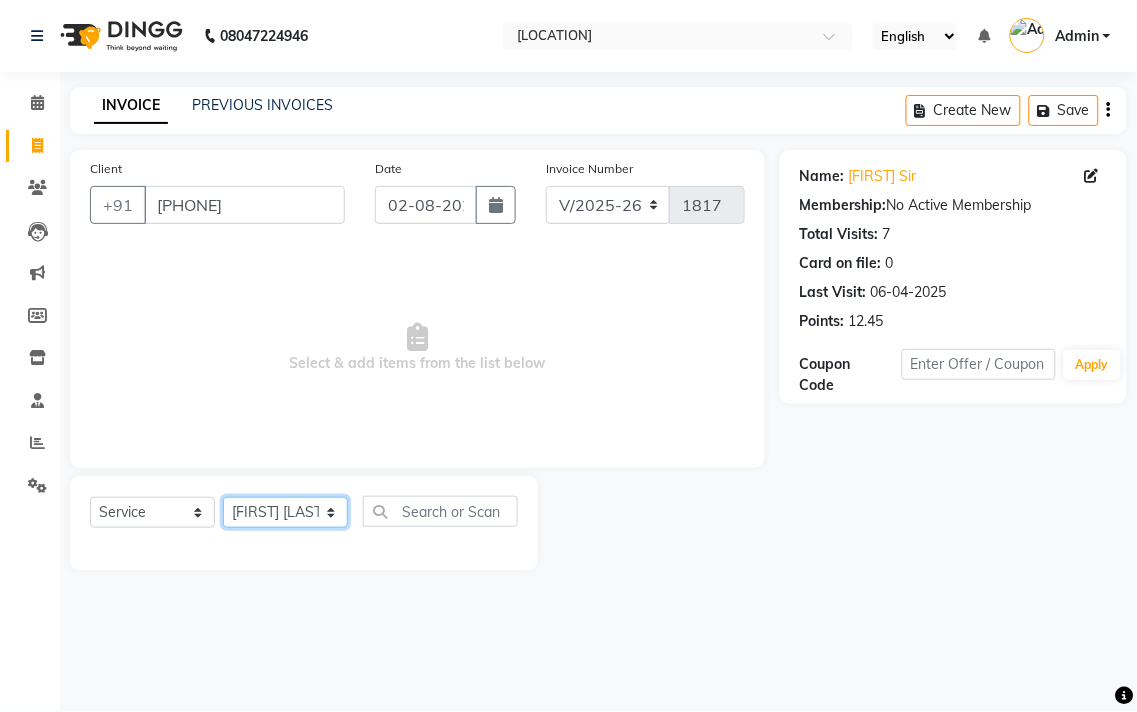 click on "Select Stylist [FIRST] [LAST] [FIRST] [LAST] [FIRST] [LAST] [FIRST] [LAST] [FIRST] [LAST] [FIRST] [LAST] [FIRST] [LAST] [FIRST] [LAST] [FIRST] [LAST] [FIRST] [LAST] [FIRST] [LAST]" 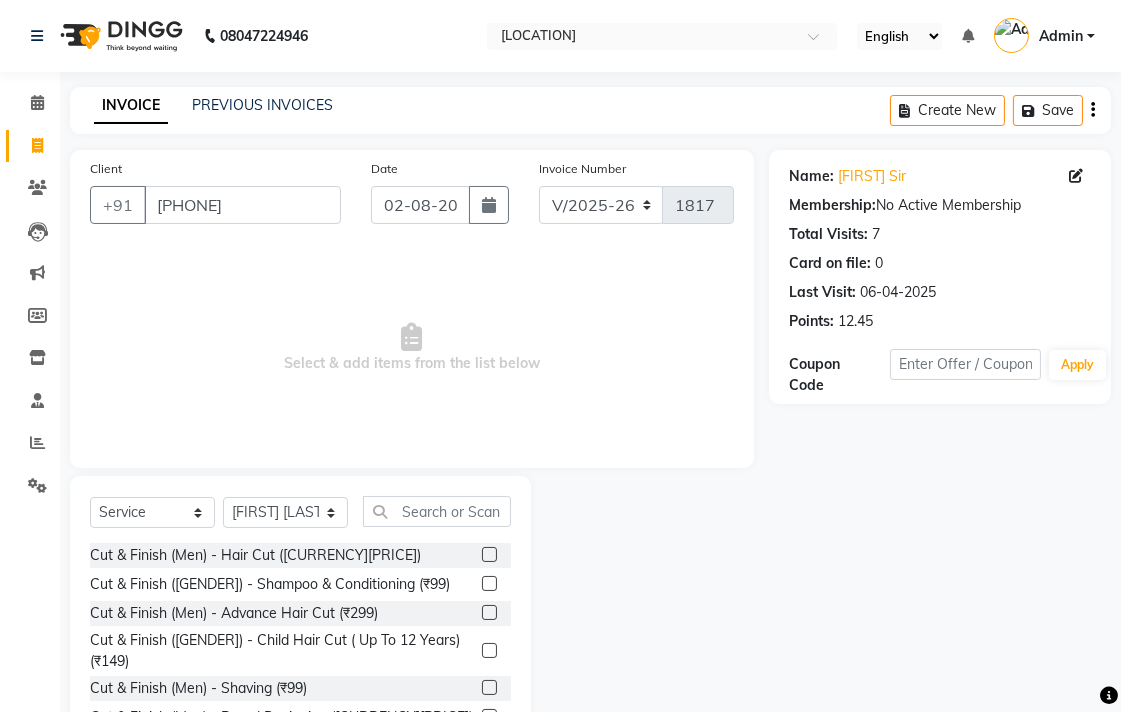 drag, startPoint x: 468, startPoint y: 554, endPoint x: 467, endPoint y: 524, distance: 30.016663 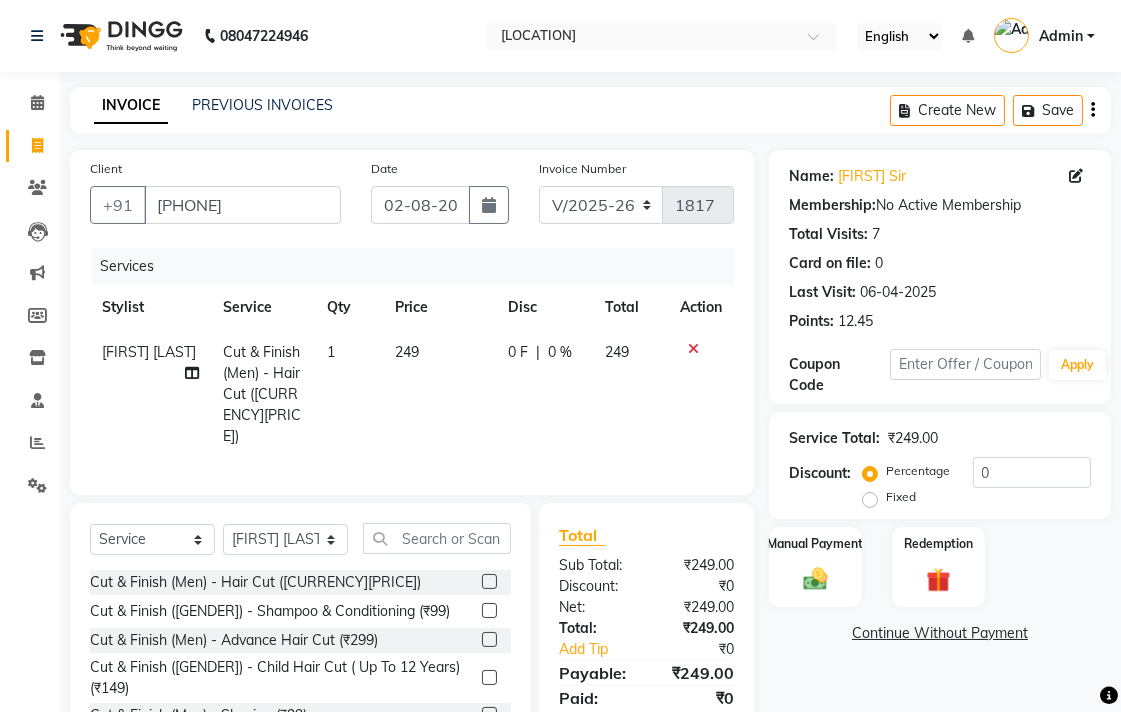 checkbox on "false" 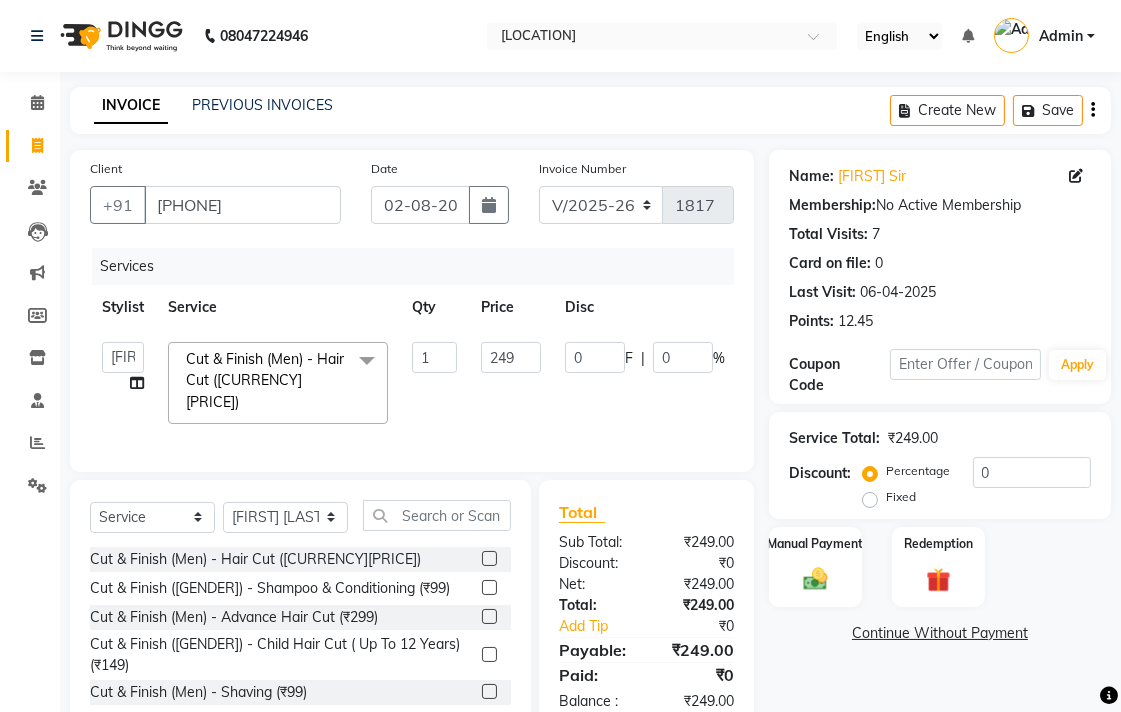 click on "249" 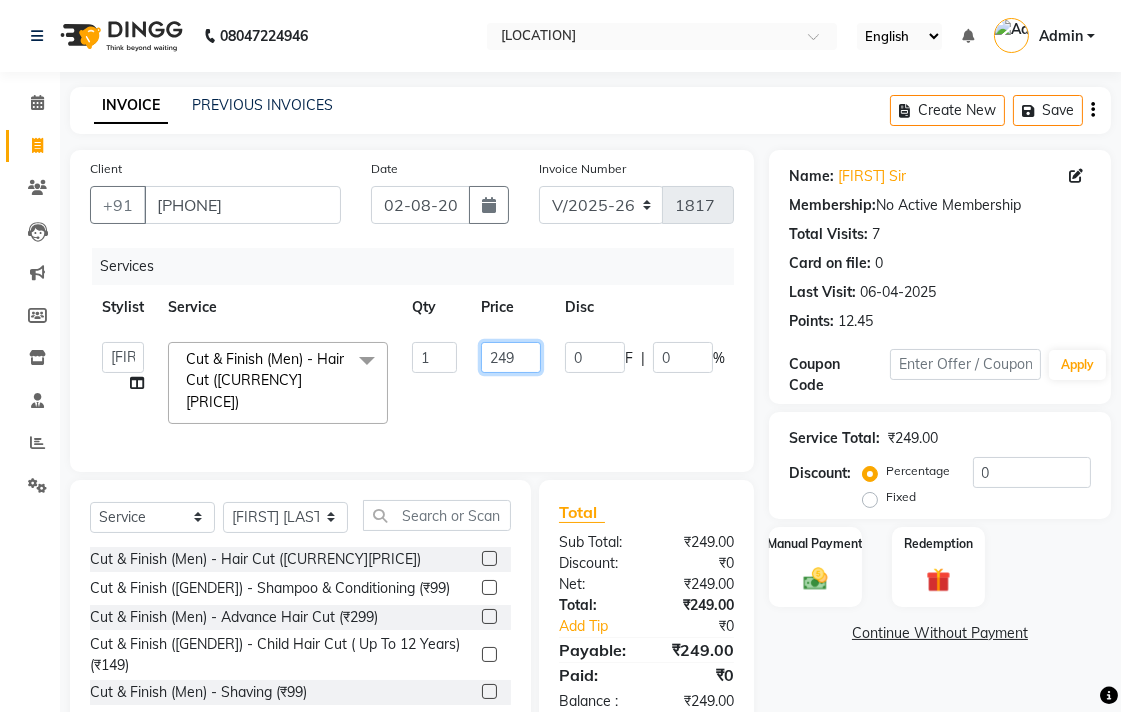 click on "249" 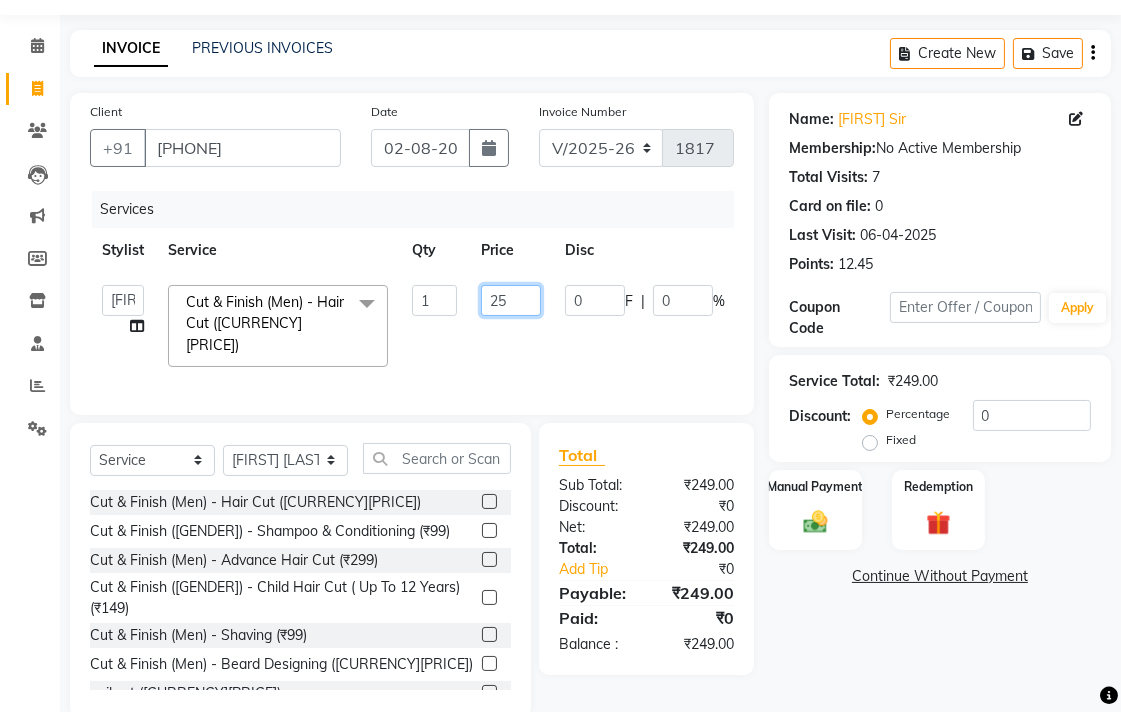 scroll, scrollTop: 88, scrollLeft: 0, axis: vertical 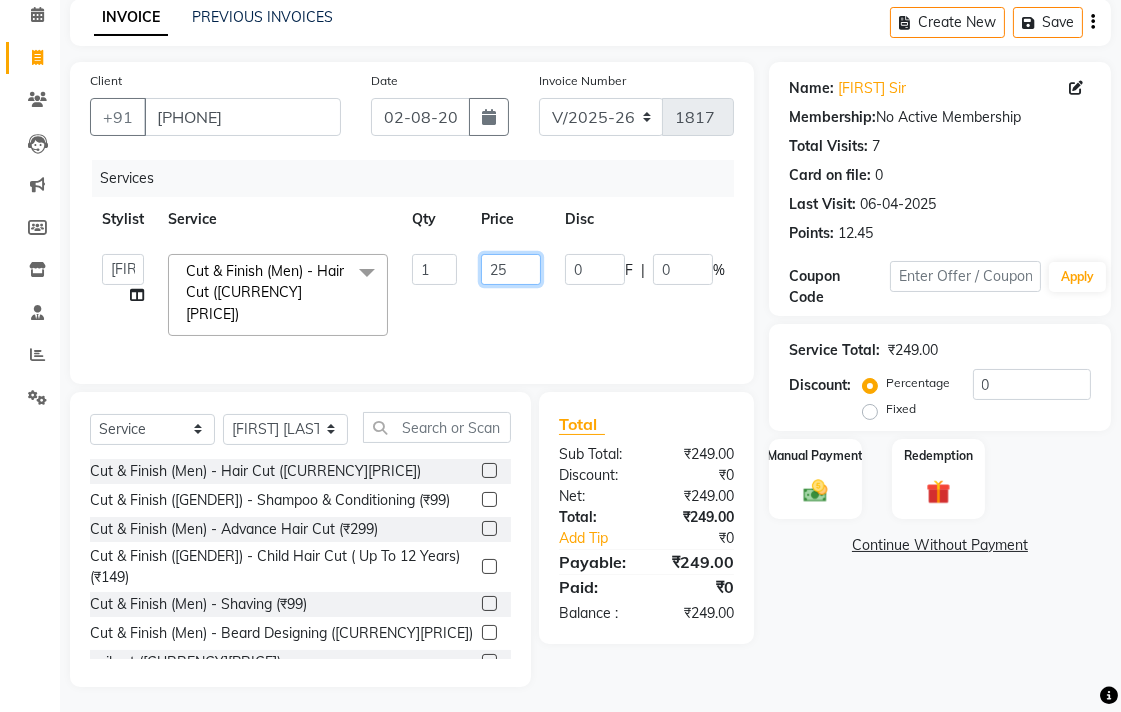 type on "250" 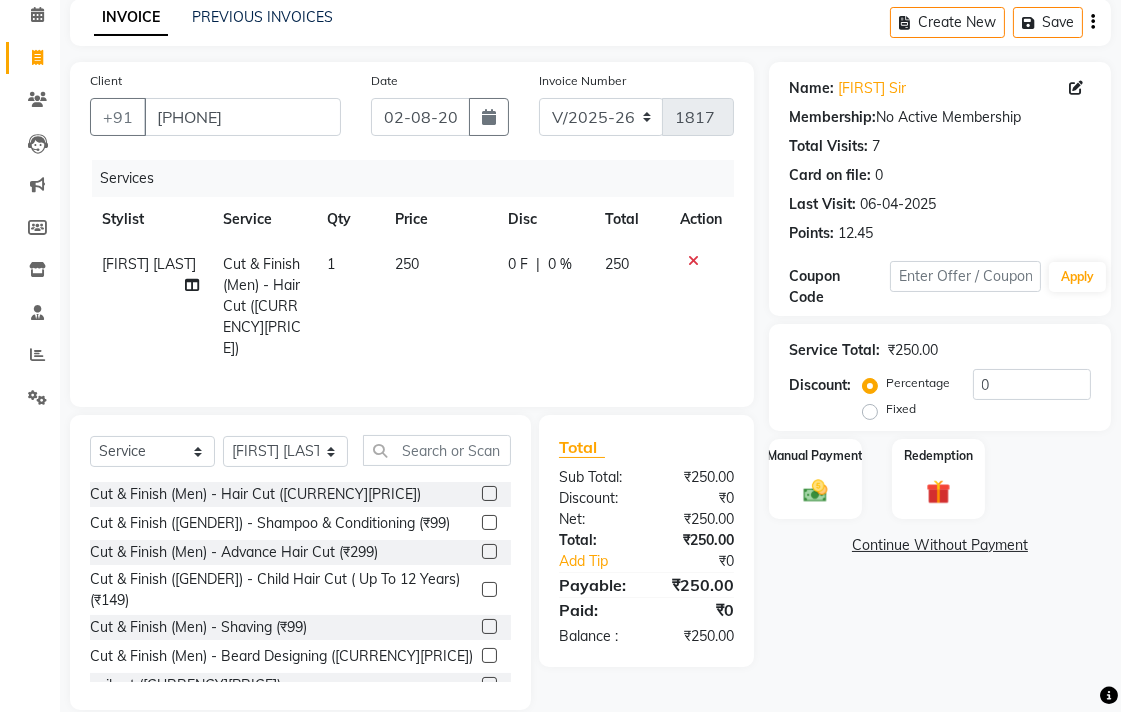 click on "Name: [FIRST] [LAST] Membership:  No Active Membership  Total Visits:  7 Card on file:  0 Last Visit:   06-04-2025 Points:   12.45  Coupon Code Apply Service Total:  ₹250.00  Discount:  Percentage   Fixed  0 Manual Payment Redemption  Continue Without Payment" 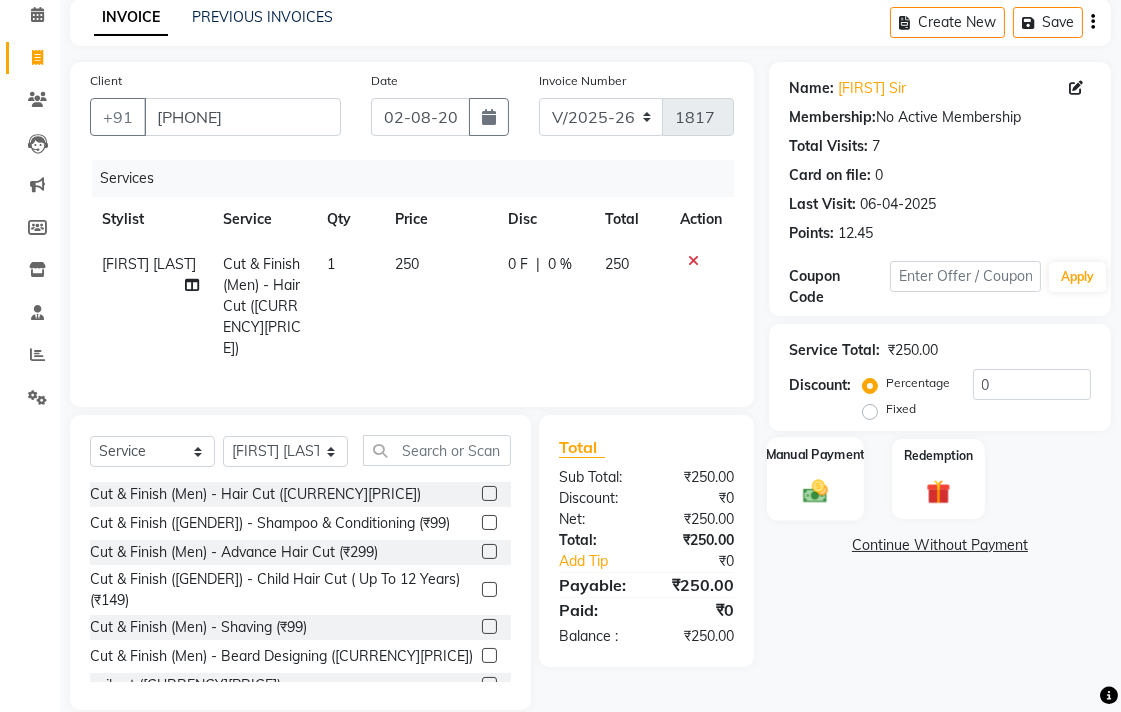 click 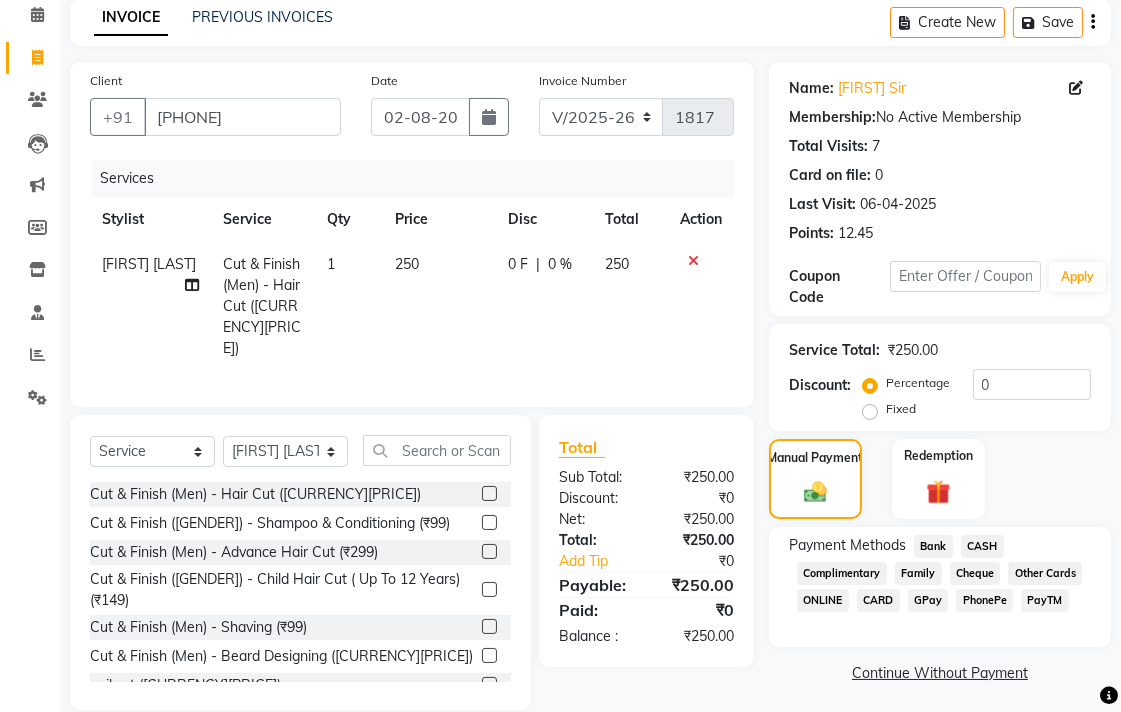 click on "Bank" 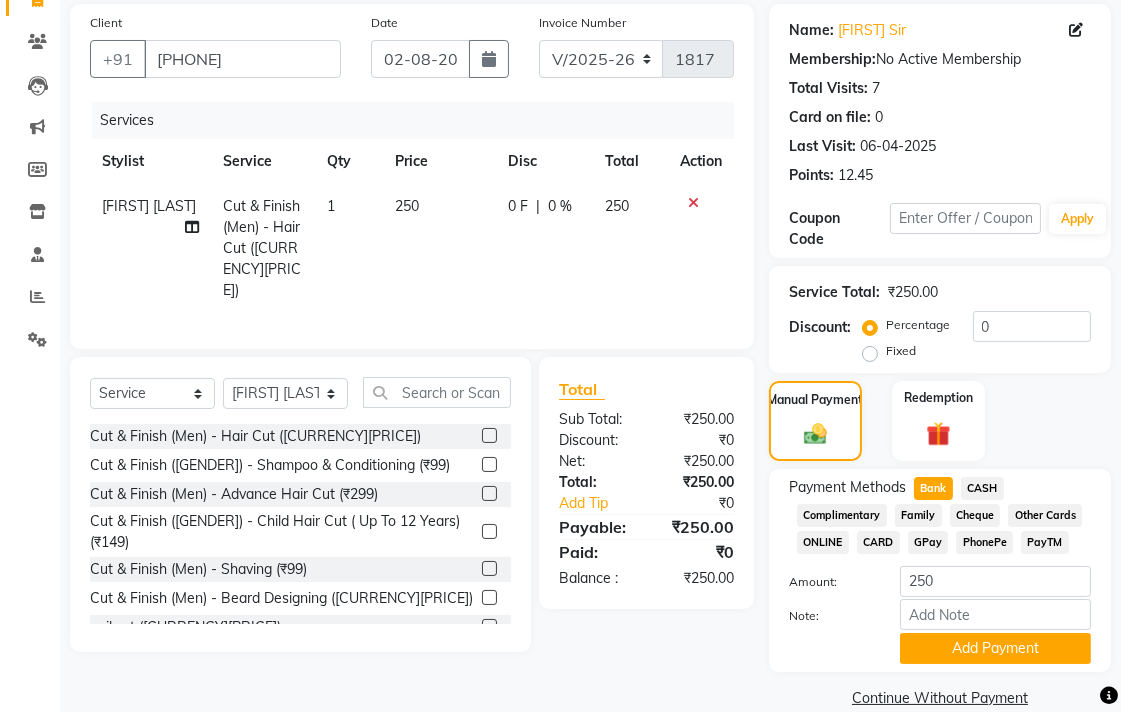 scroll, scrollTop: 177, scrollLeft: 0, axis: vertical 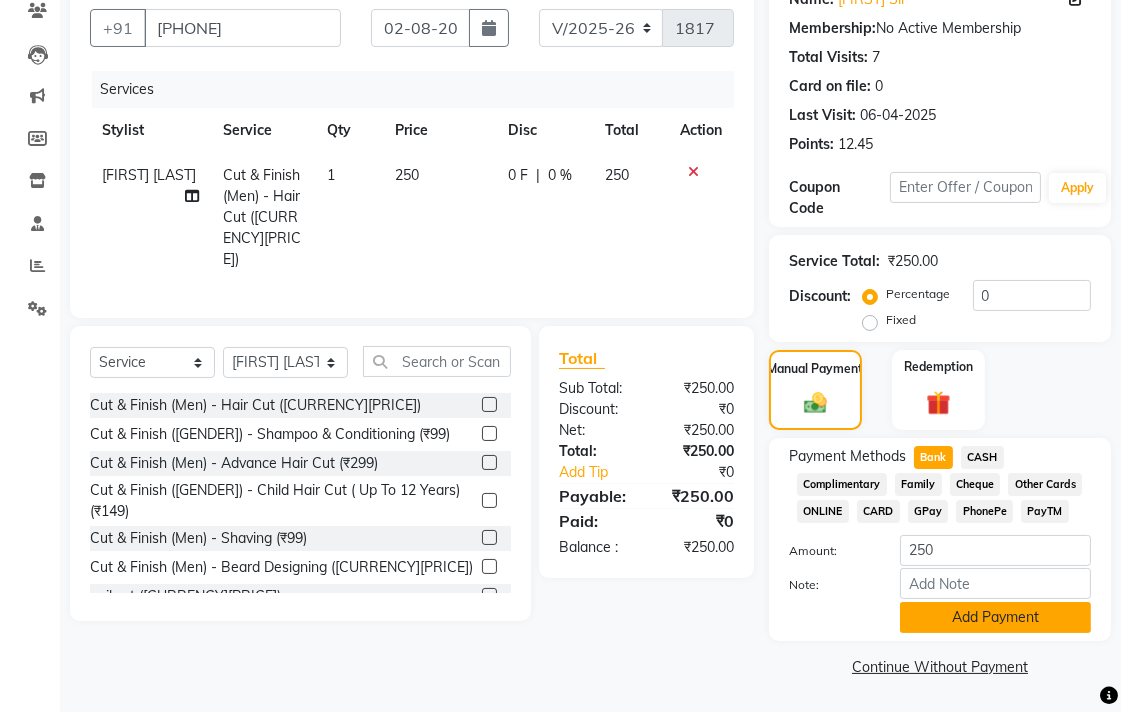 click on "Add Payment" 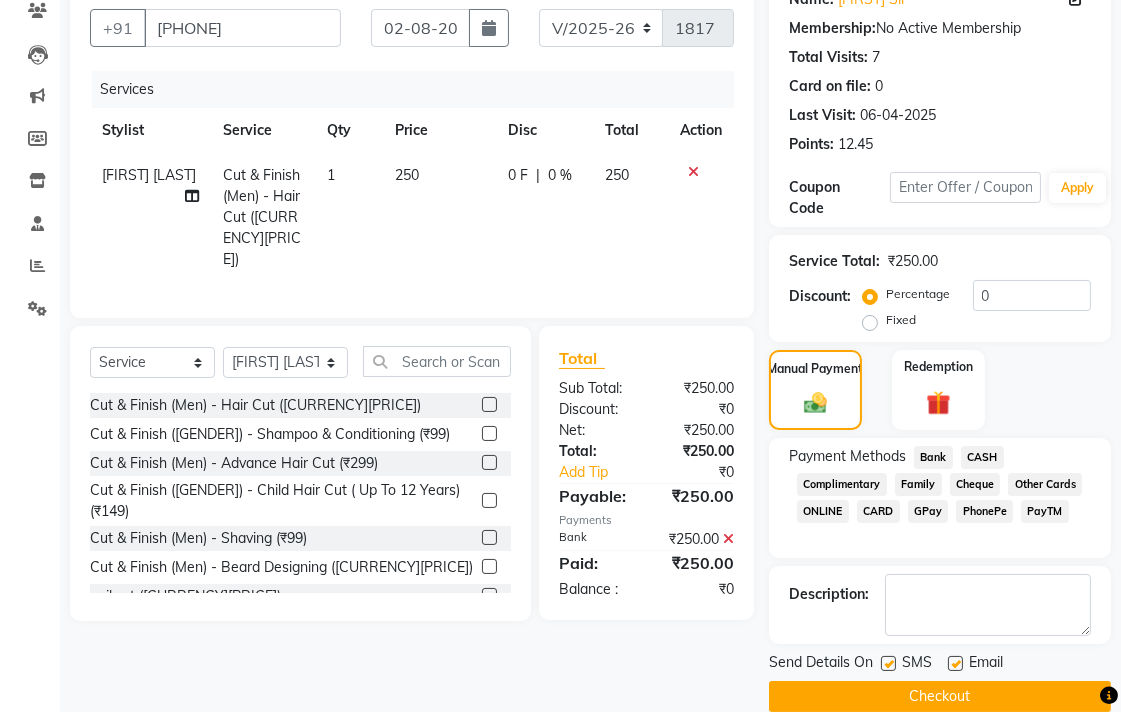 click on "Send Details On SMS Email  Checkout" 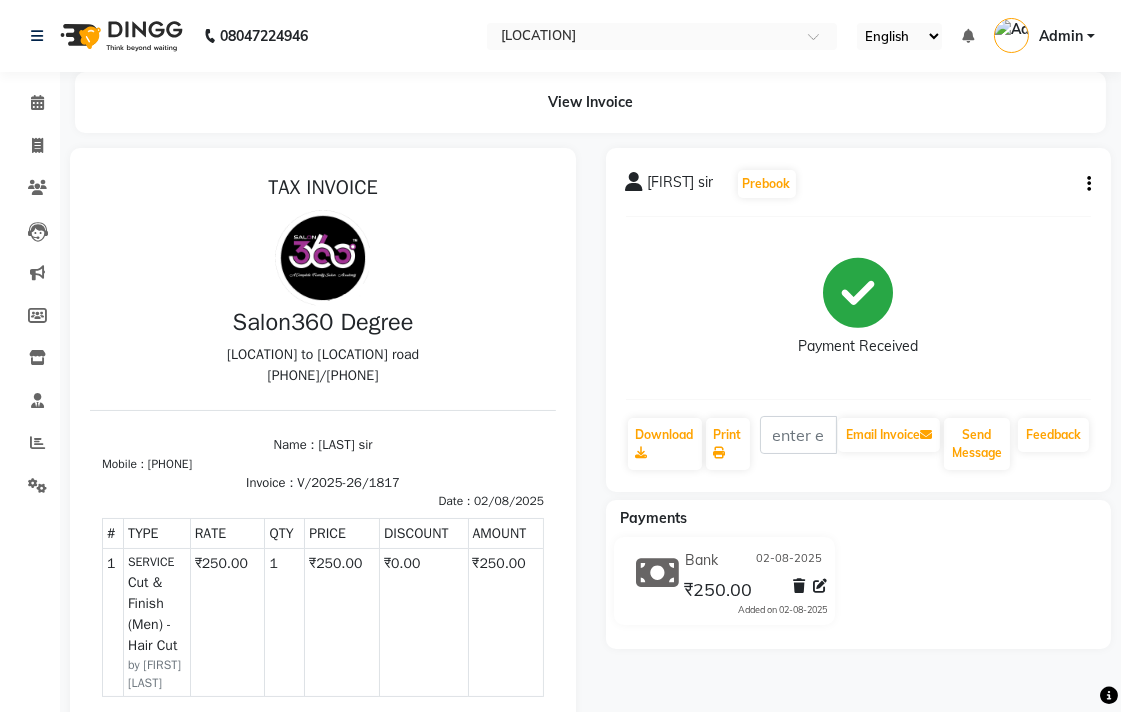 scroll, scrollTop: 0, scrollLeft: 0, axis: both 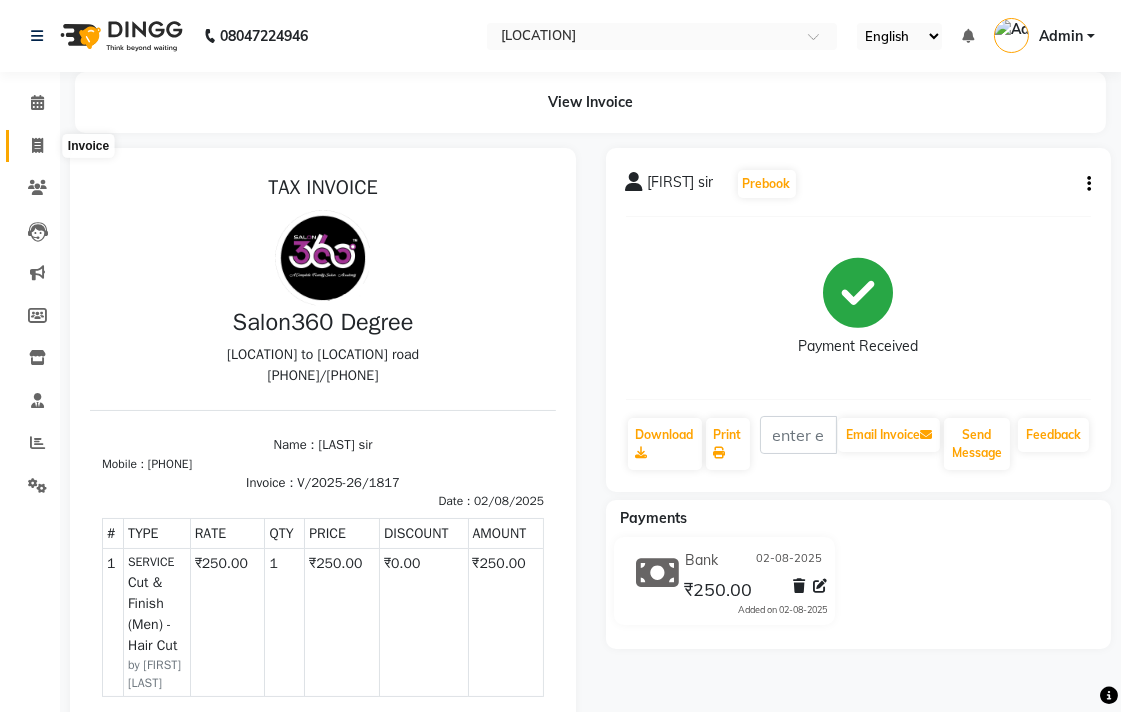click 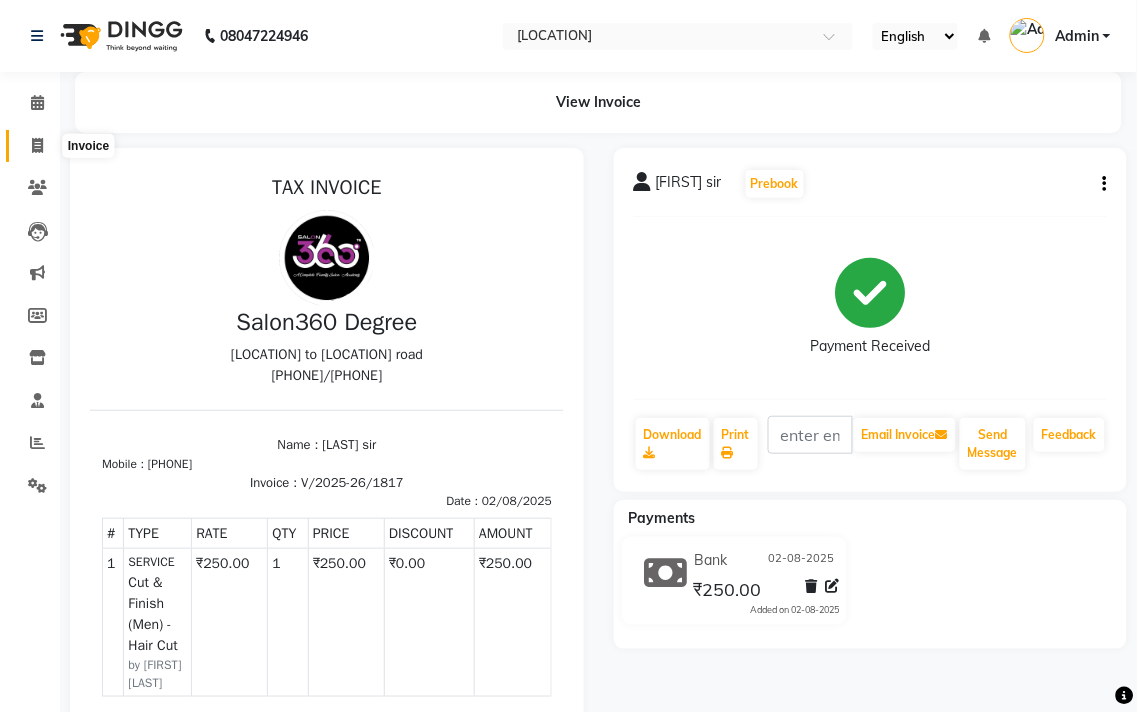 select on "5215" 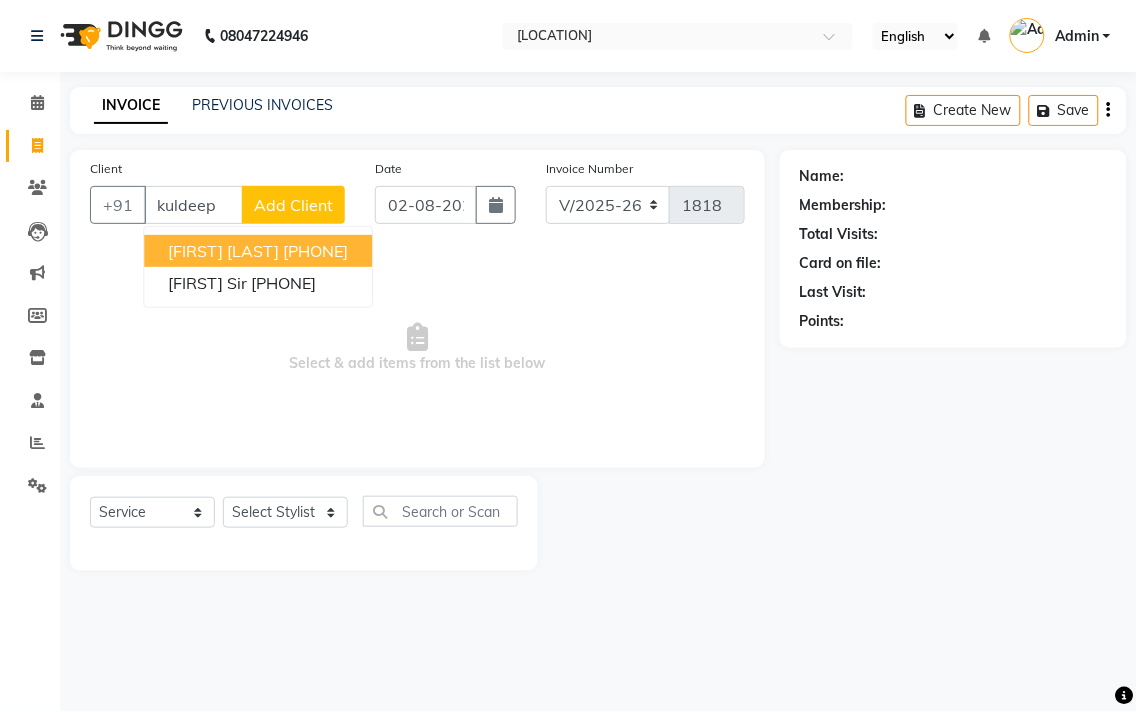 click on "[FIRST] [LAST]" at bounding box center [223, 251] 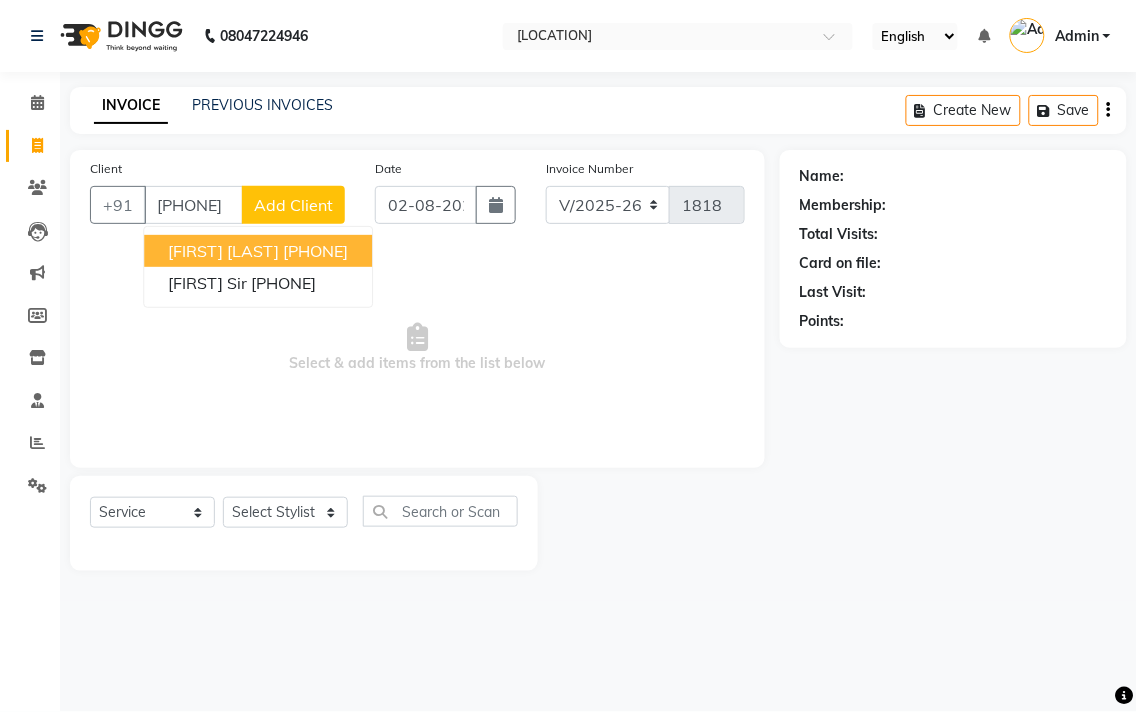 type on "[PHONE]" 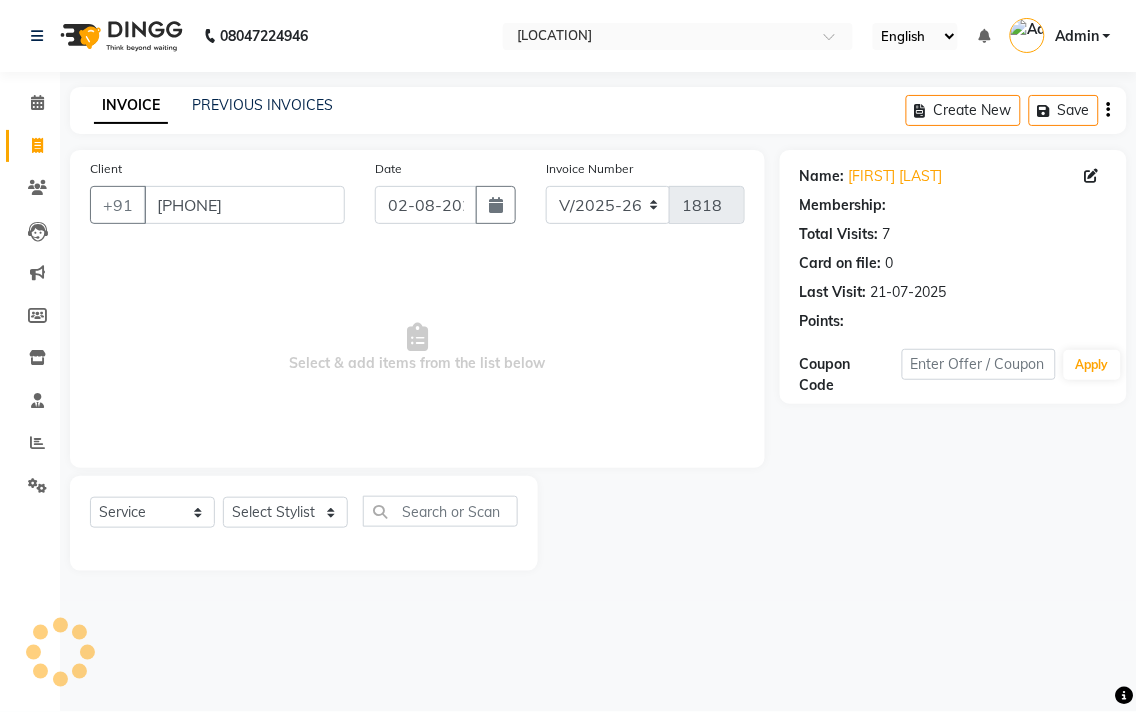 select on "1: Object" 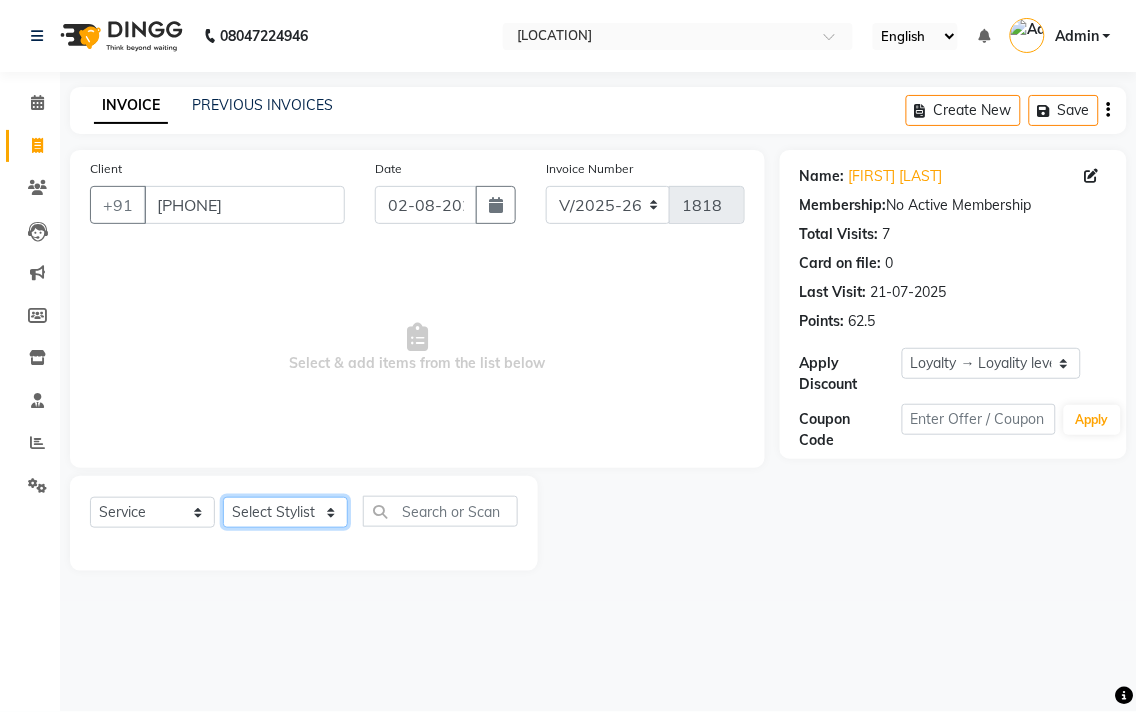 click on "Select Stylist [FIRST] [LAST] [FIRST] [LAST] [FIRST] [LAST] [FIRST] [LAST] [FIRST] [LAST] [FIRST] [LAST] [FIRST] [LAST] [FIRST] [LAST] [FIRST] [LAST] [FIRST] [LAST] [FIRST] [LAST]" 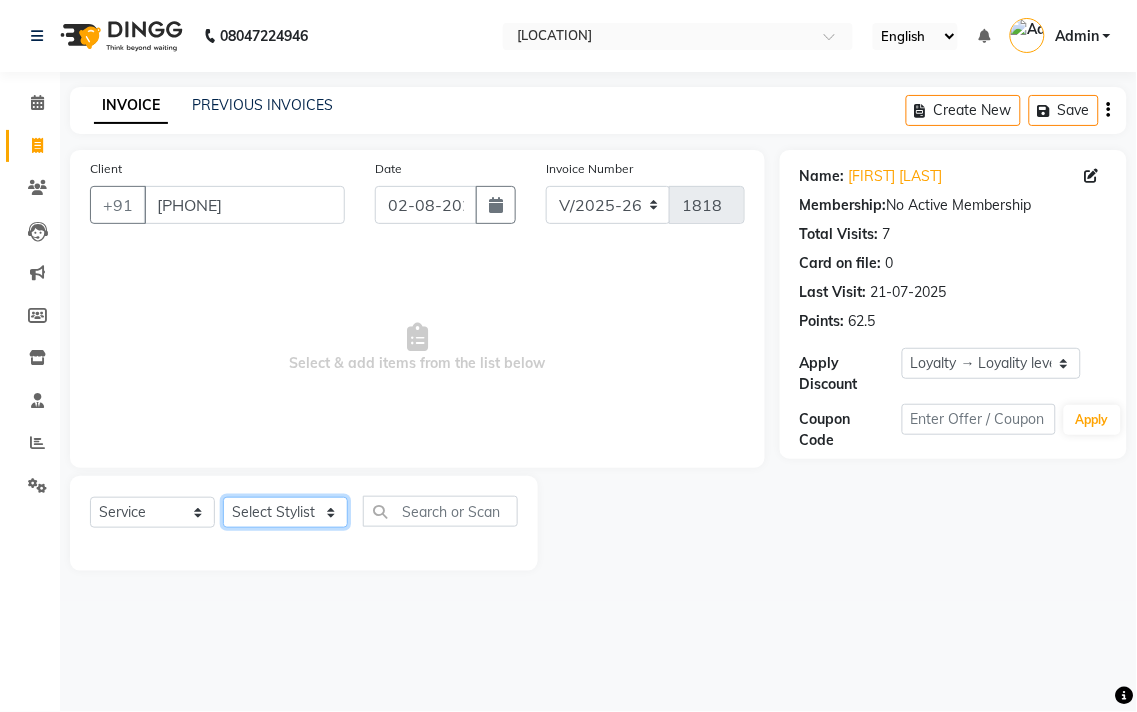 select on "37037" 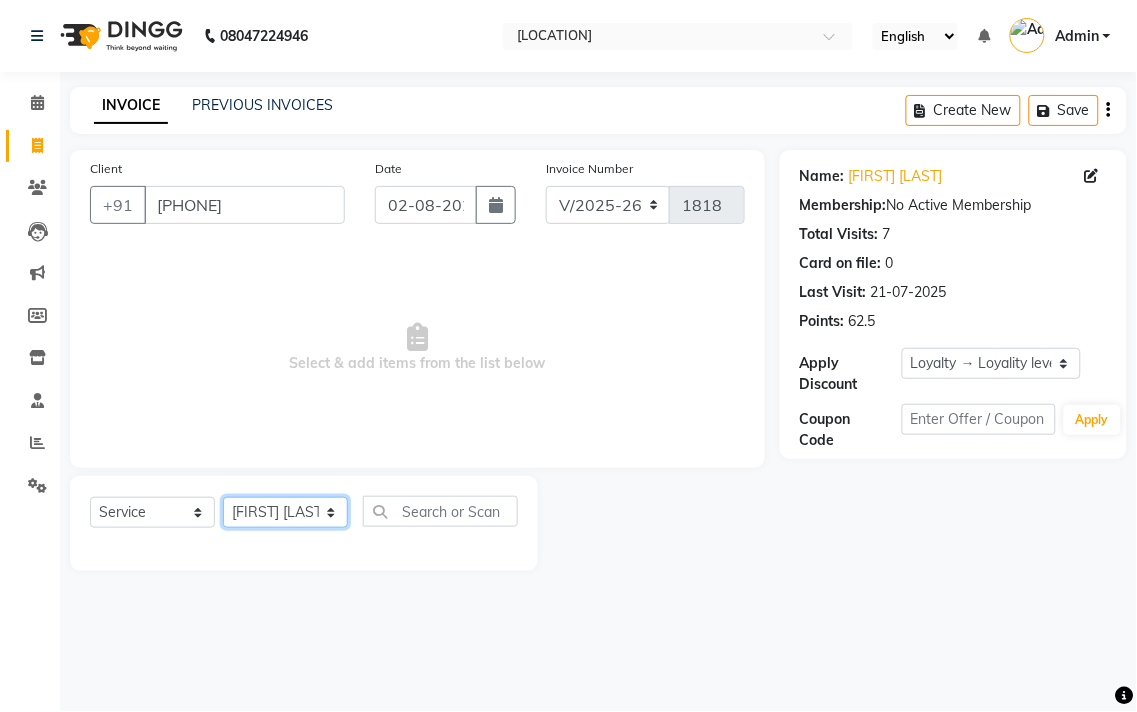 click on "Select Stylist [FIRST] [LAST] [FIRST] [LAST] [FIRST] [LAST] [FIRST] [LAST] [FIRST] [LAST] [FIRST] [LAST] [FIRST] [LAST] [FIRST] [LAST] [FIRST] [LAST] [FIRST] [LAST] [FIRST] [LAST]" 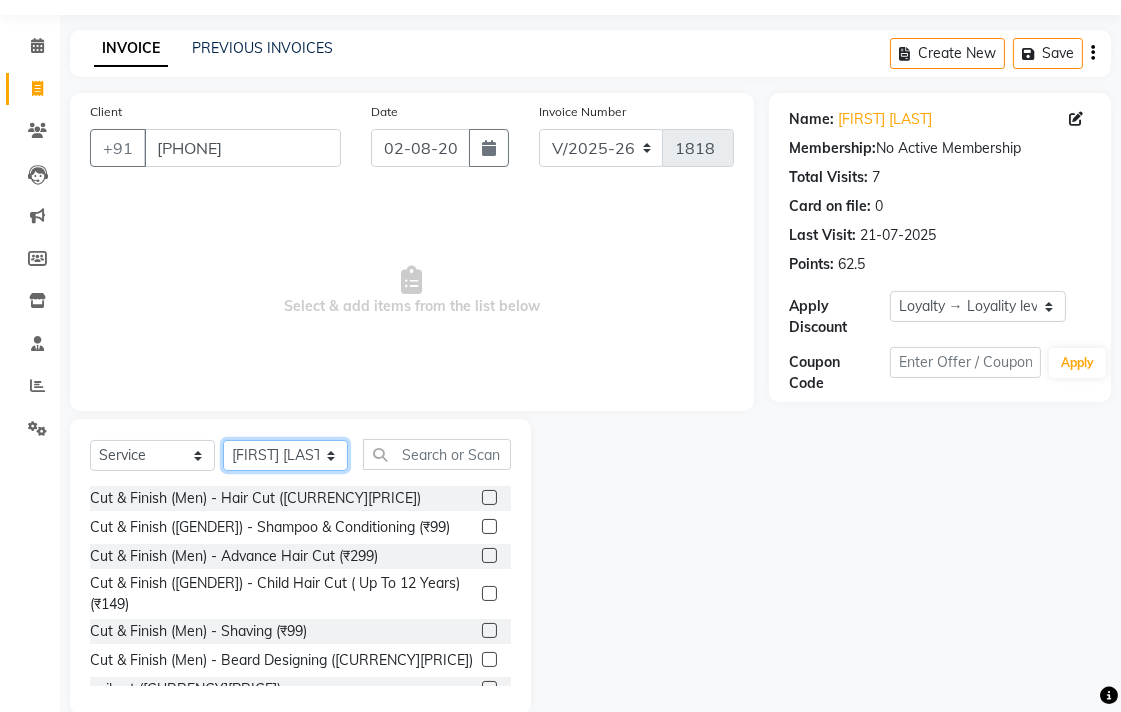 scroll, scrollTop: 88, scrollLeft: 0, axis: vertical 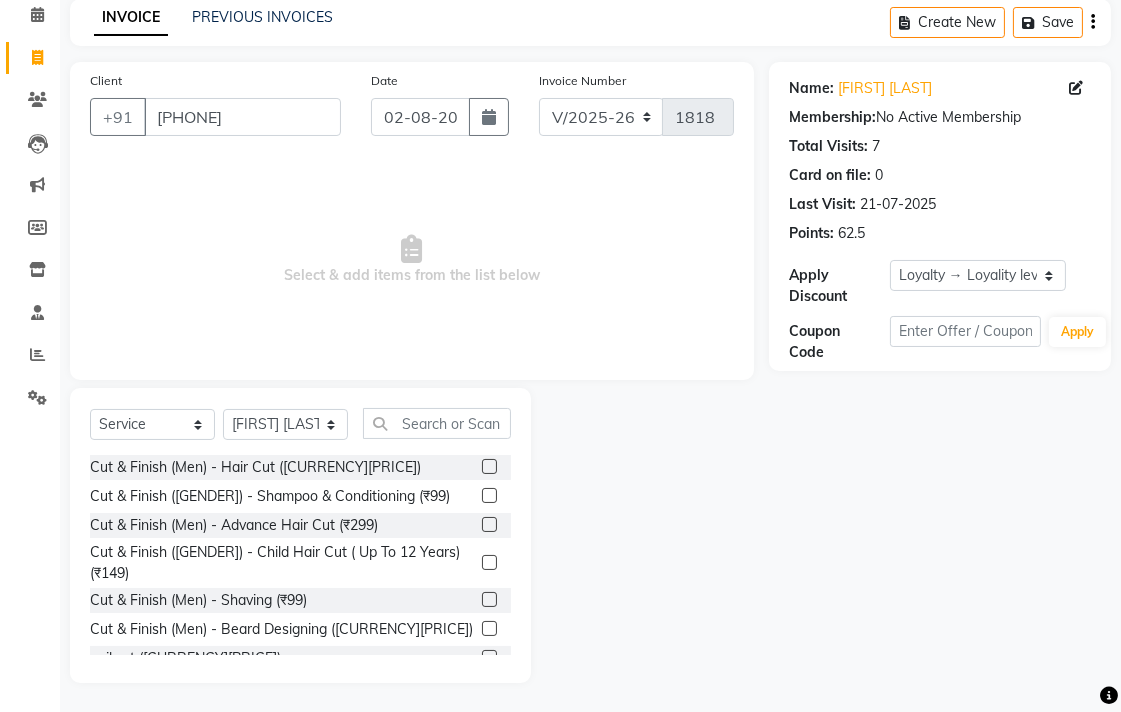 drag, startPoint x: 474, startPoint y: 623, endPoint x: 466, endPoint y: 495, distance: 128.24976 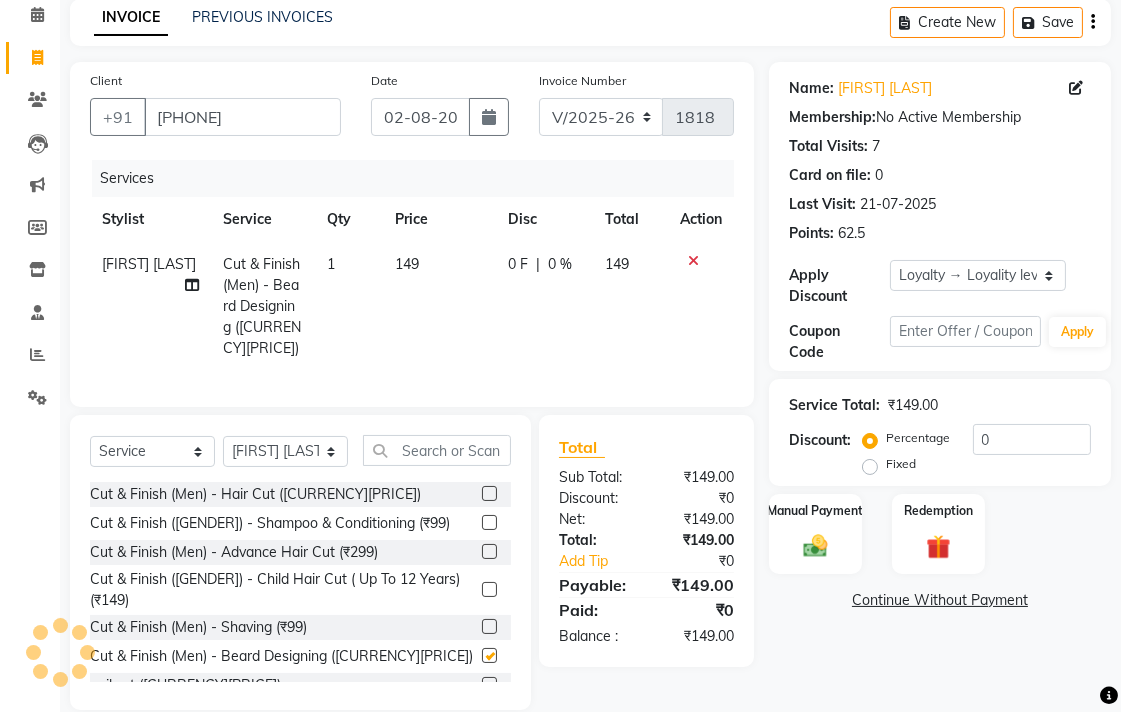 checkbox on "false" 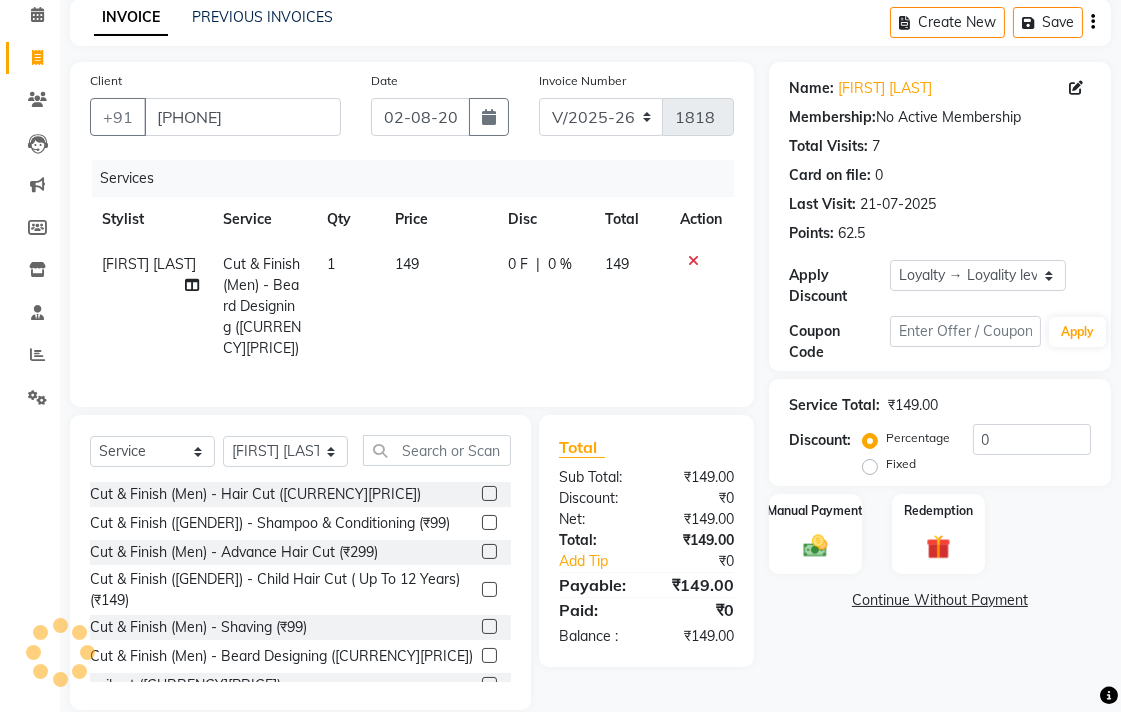 click on "149" 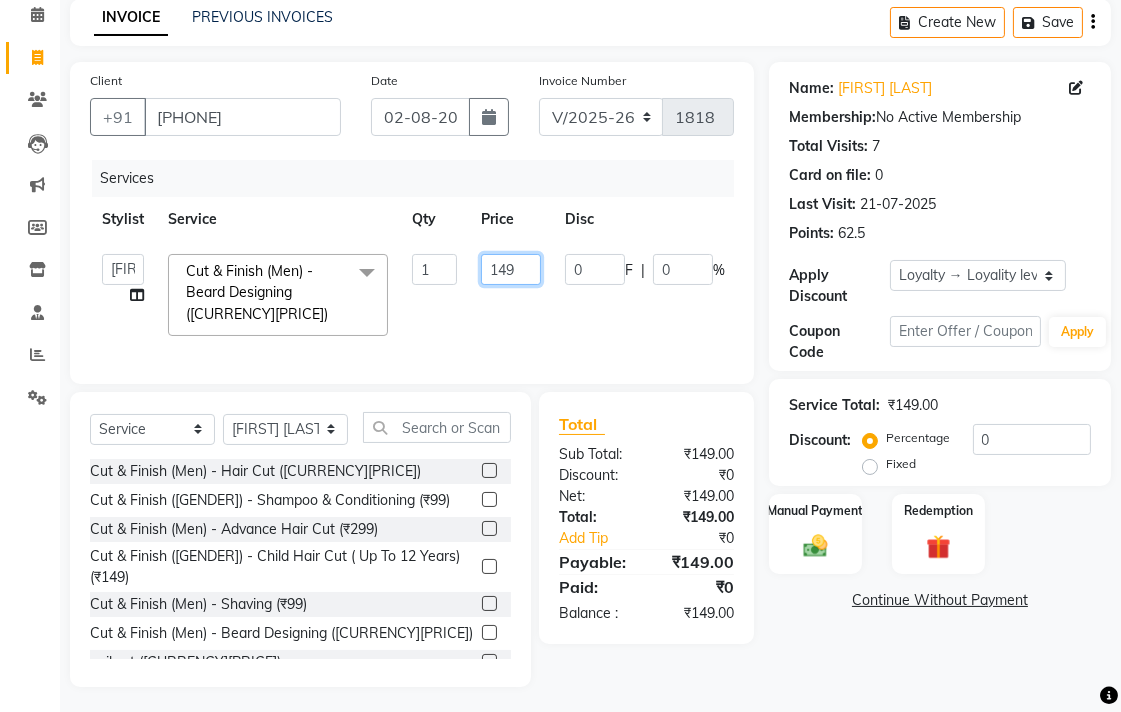 click on "149" 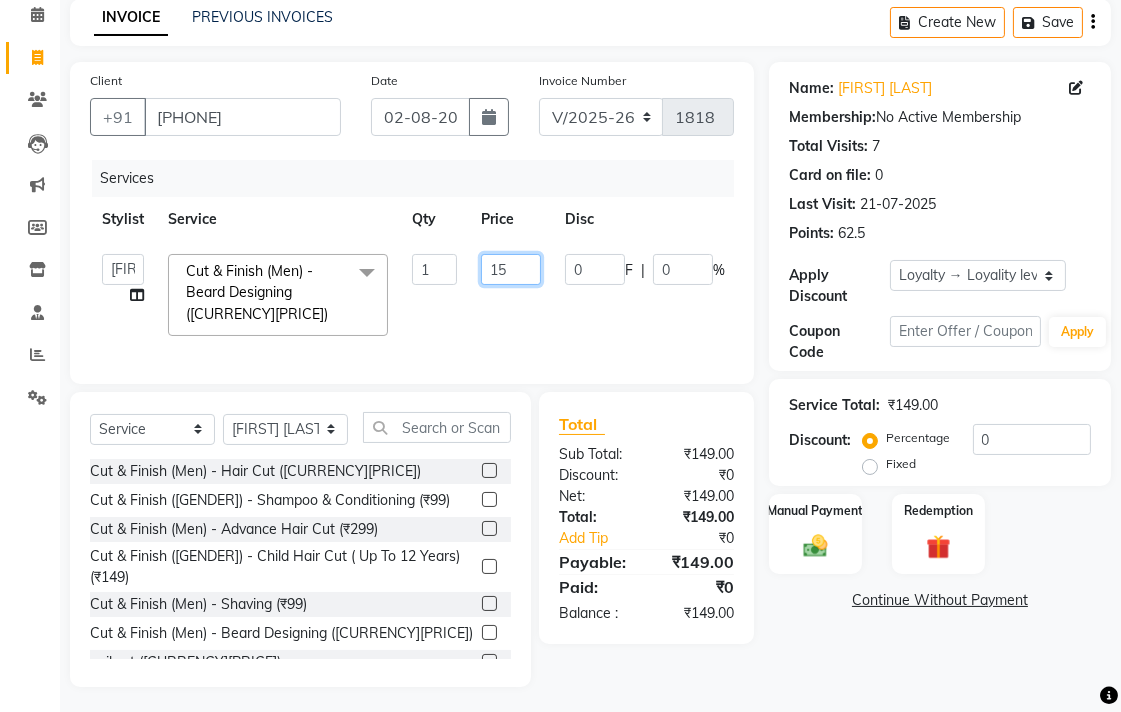 type on "150" 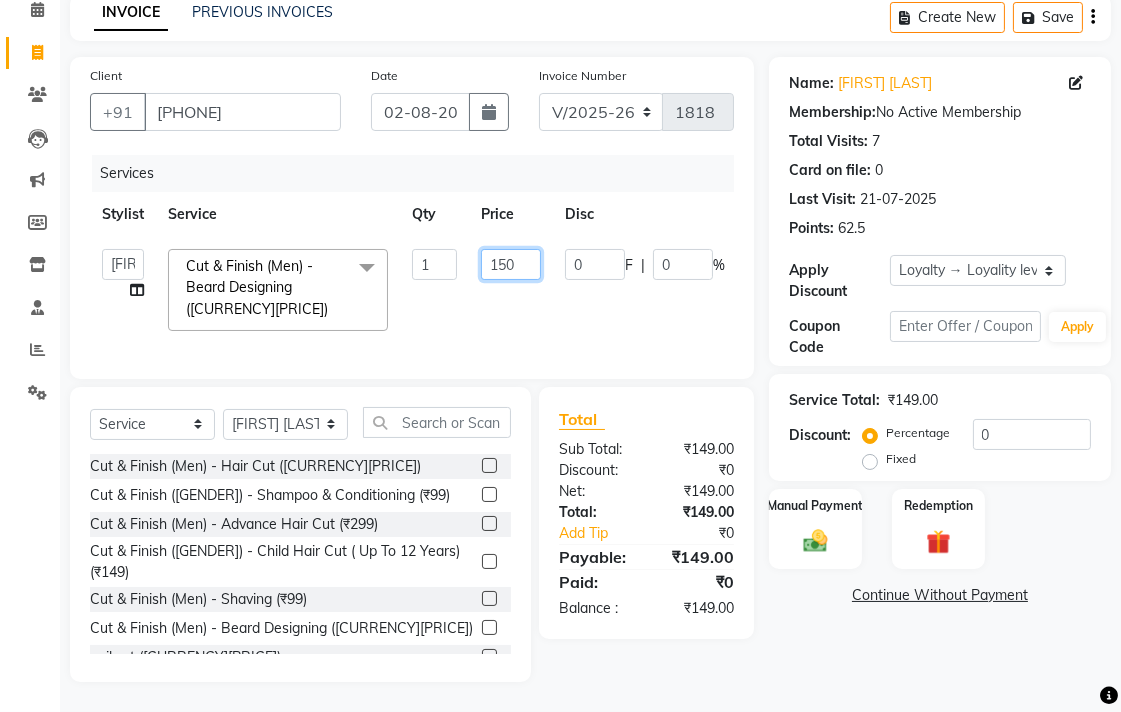 scroll, scrollTop: 110, scrollLeft: 0, axis: vertical 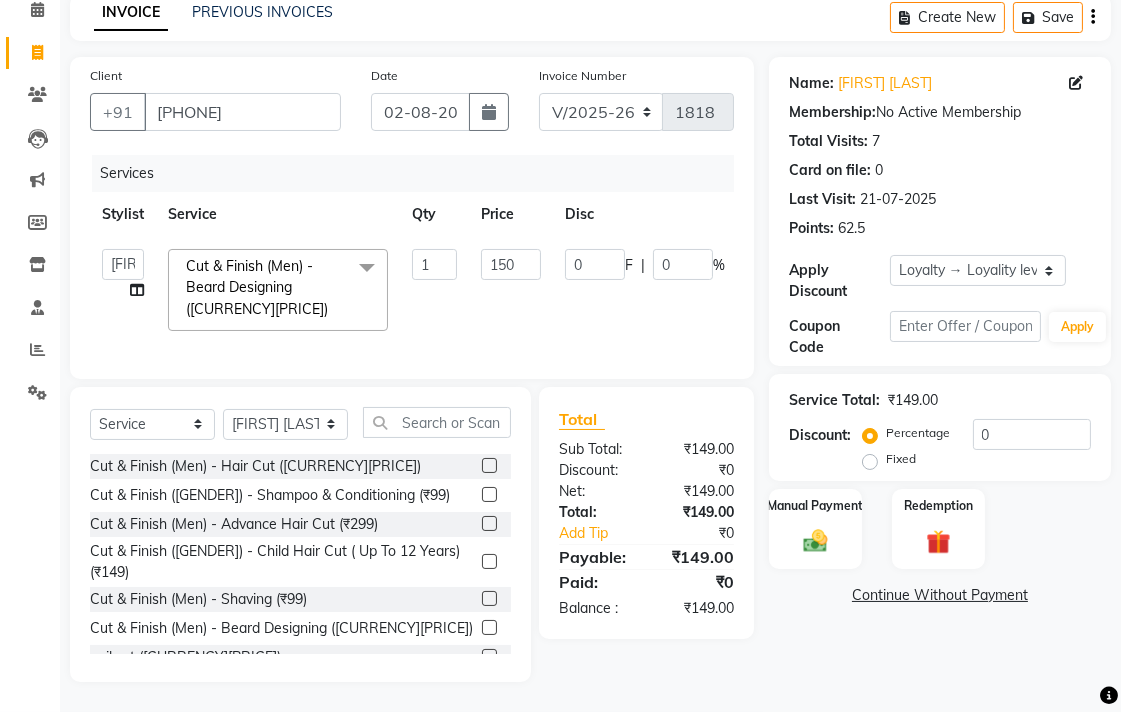 click on "Total Sub Total: ₹149.00 Discount: ₹0 Net: ₹149.00 Total: ₹149.00 Add Tip ₹0 Payable: ₹149.00 Paid: ₹0 Balance   : ₹149.00" 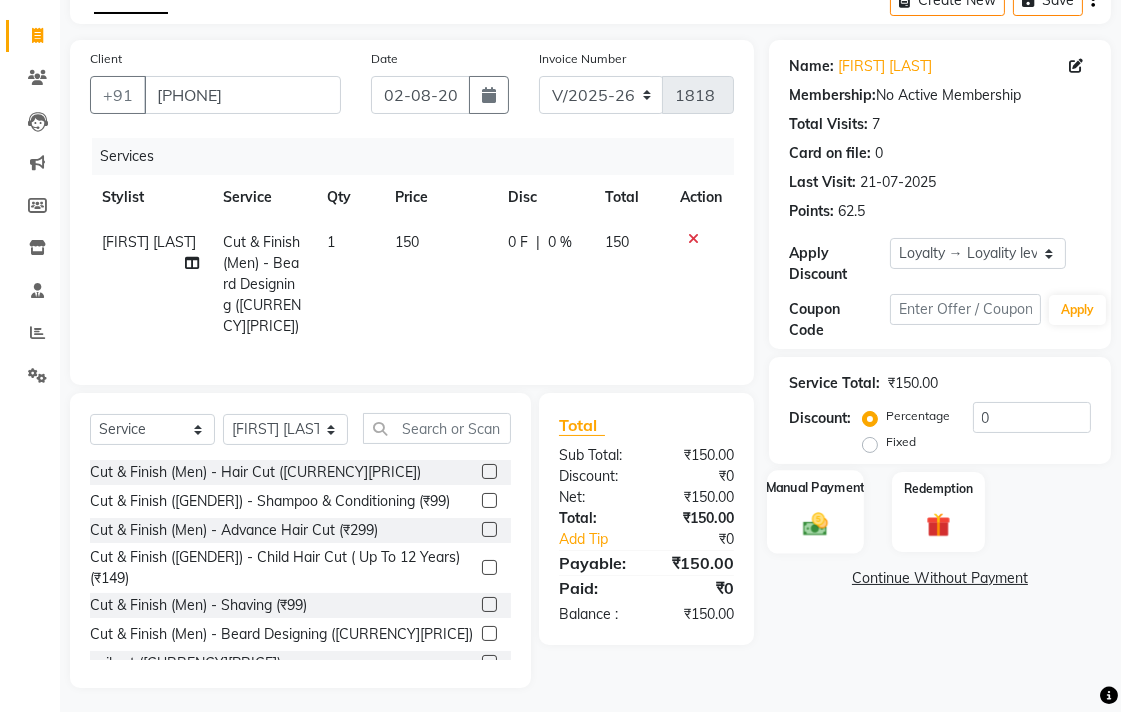 drag, startPoint x: 817, startPoint y: 464, endPoint x: 821, endPoint y: 477, distance: 13.601471 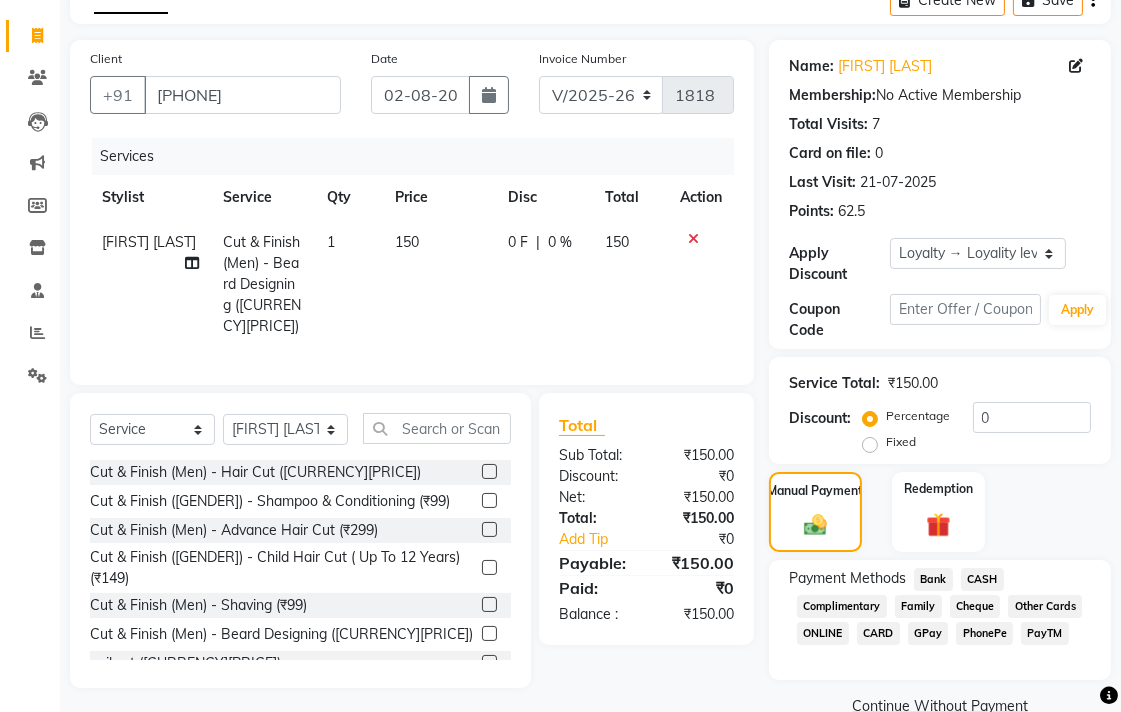 click on "CASH" 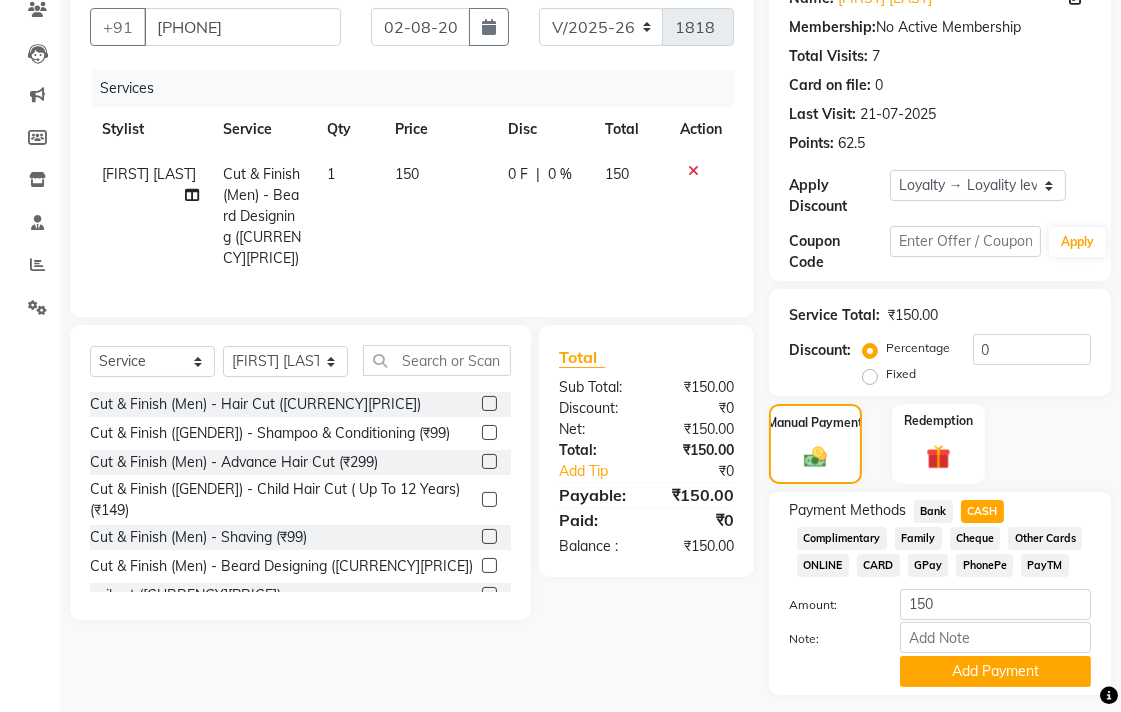 scroll, scrollTop: 233, scrollLeft: 0, axis: vertical 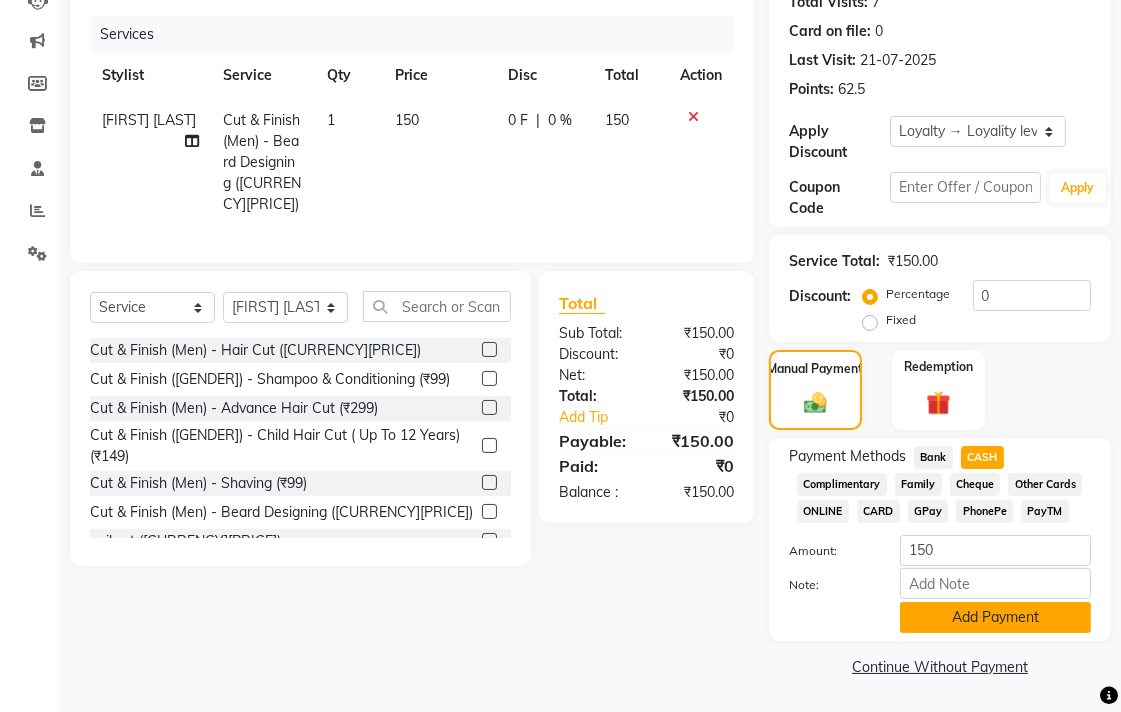 click on "Add Payment" 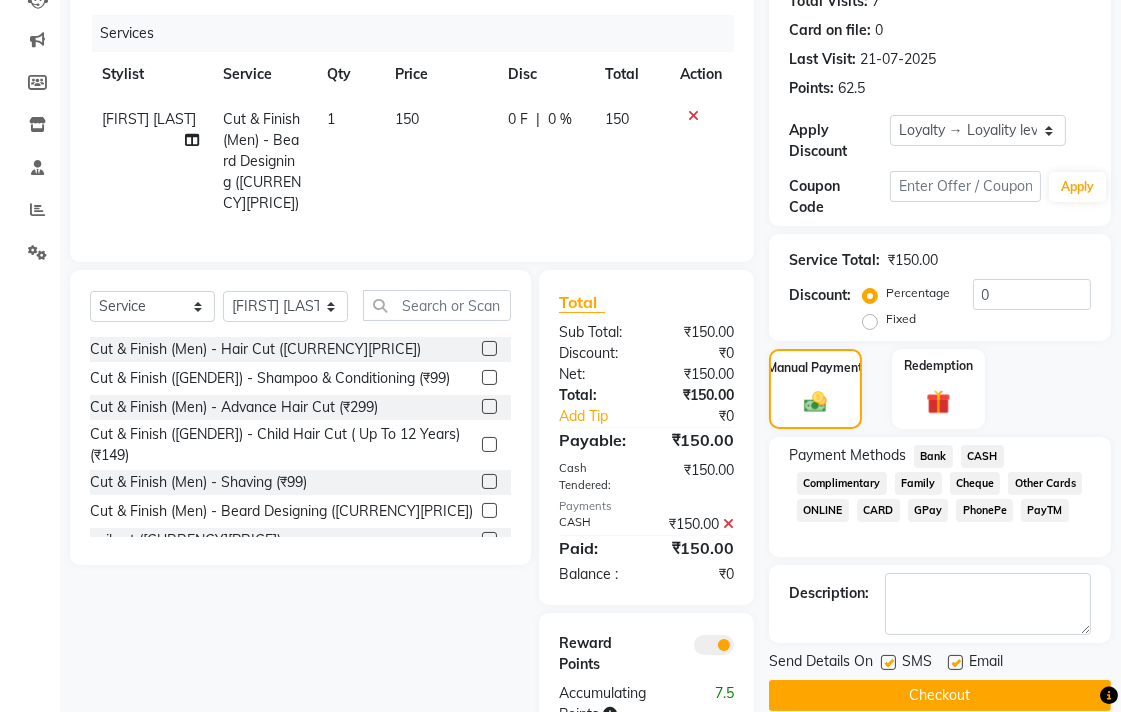 click on "Checkout" 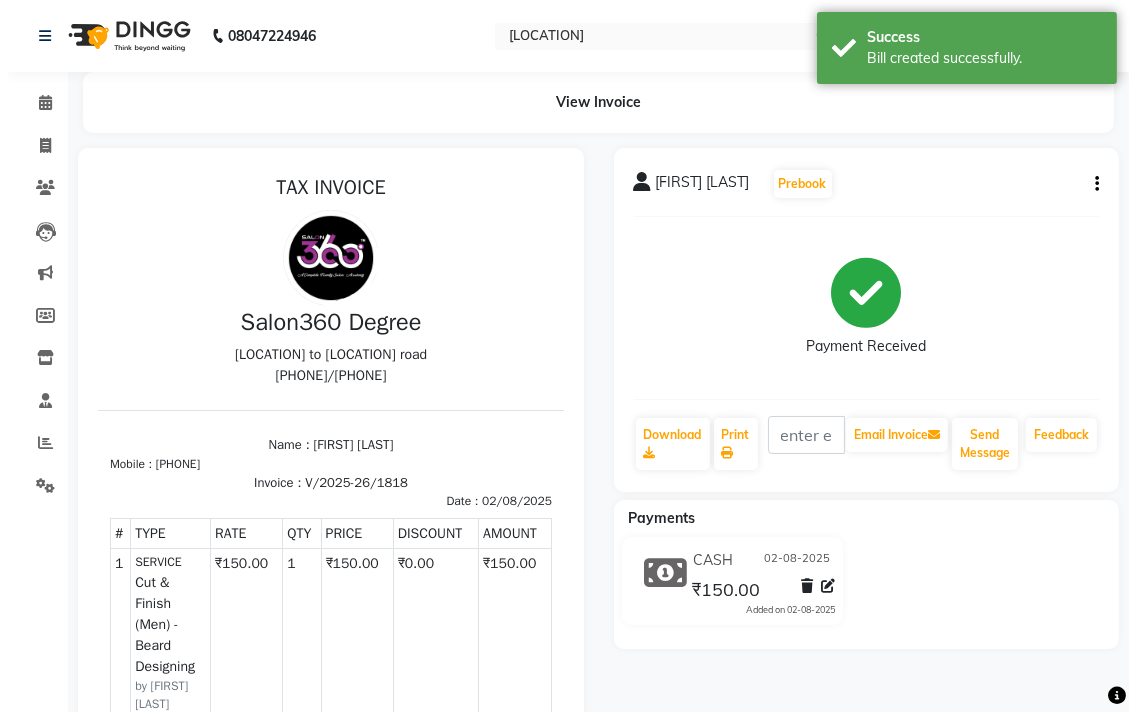 scroll, scrollTop: 0, scrollLeft: 0, axis: both 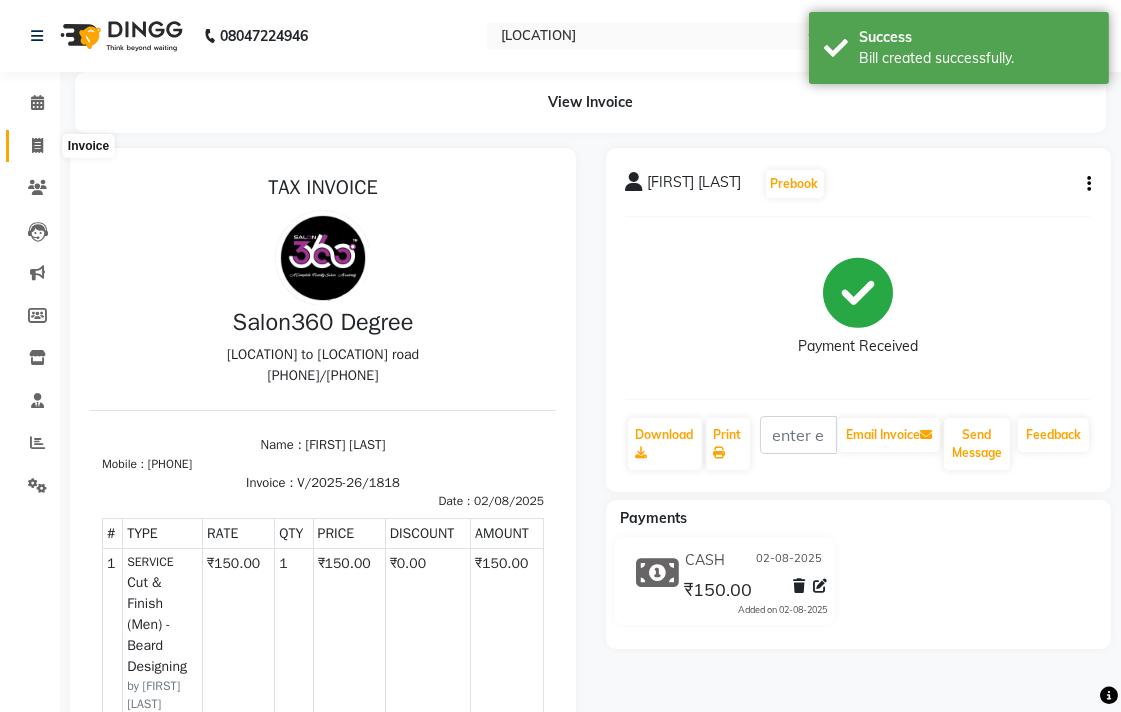 click 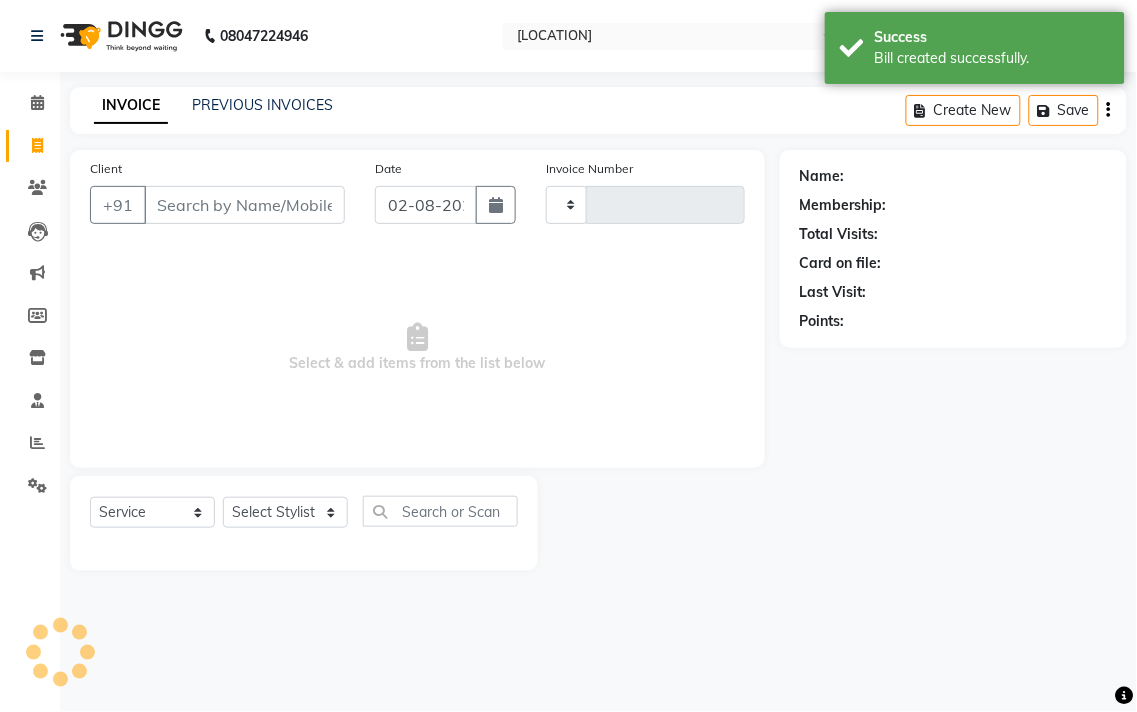 type on "1819" 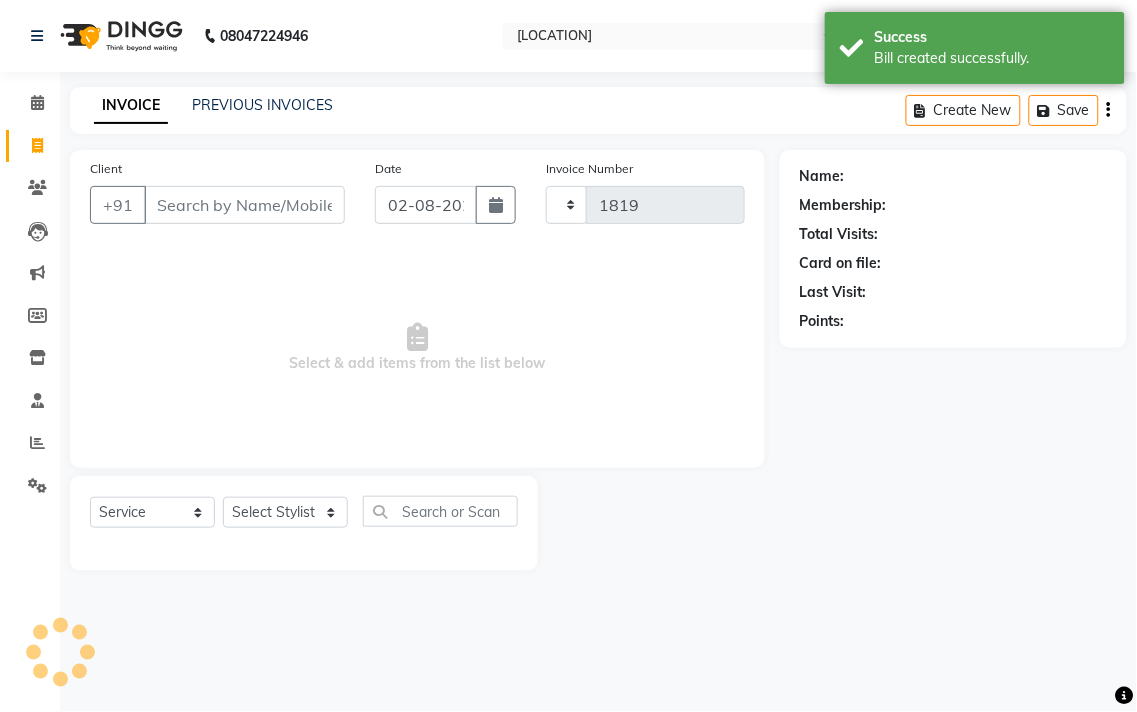 select on "5215" 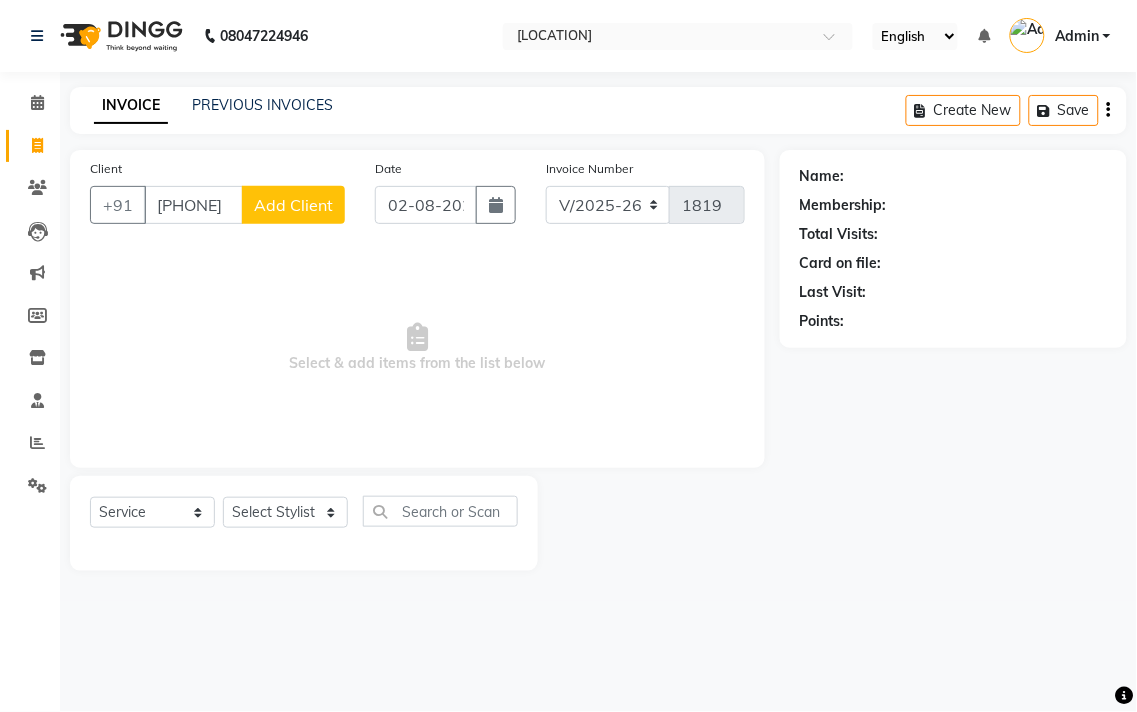 type on "[PHONE]" 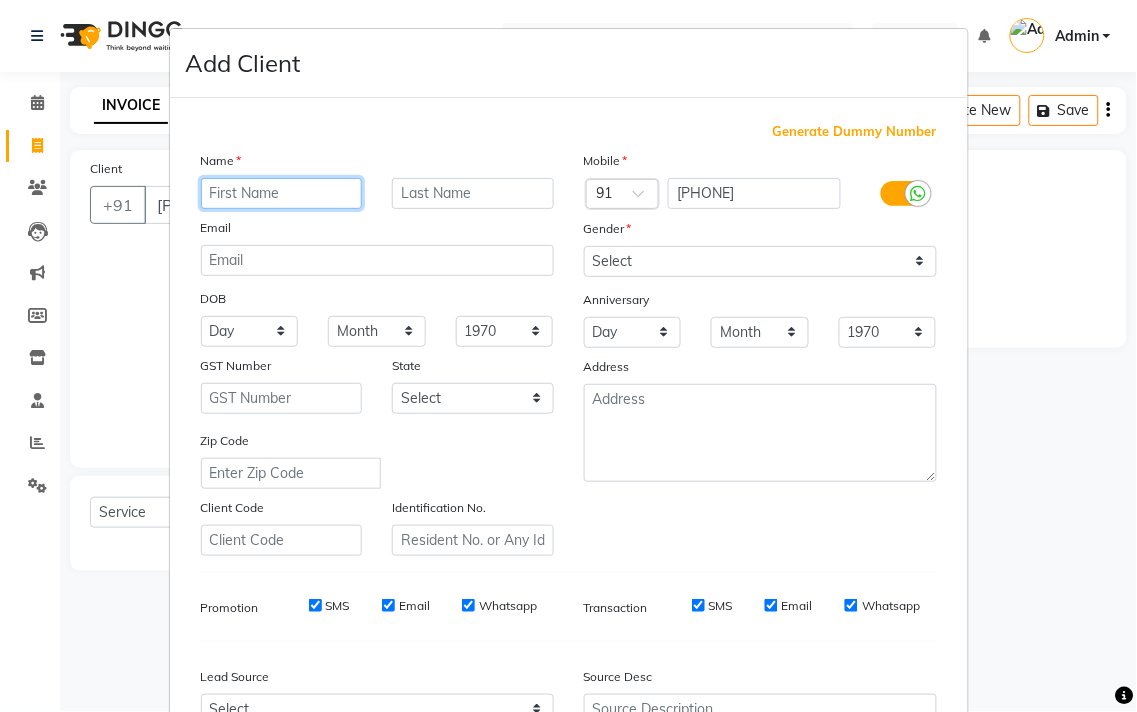 paste on "safya" 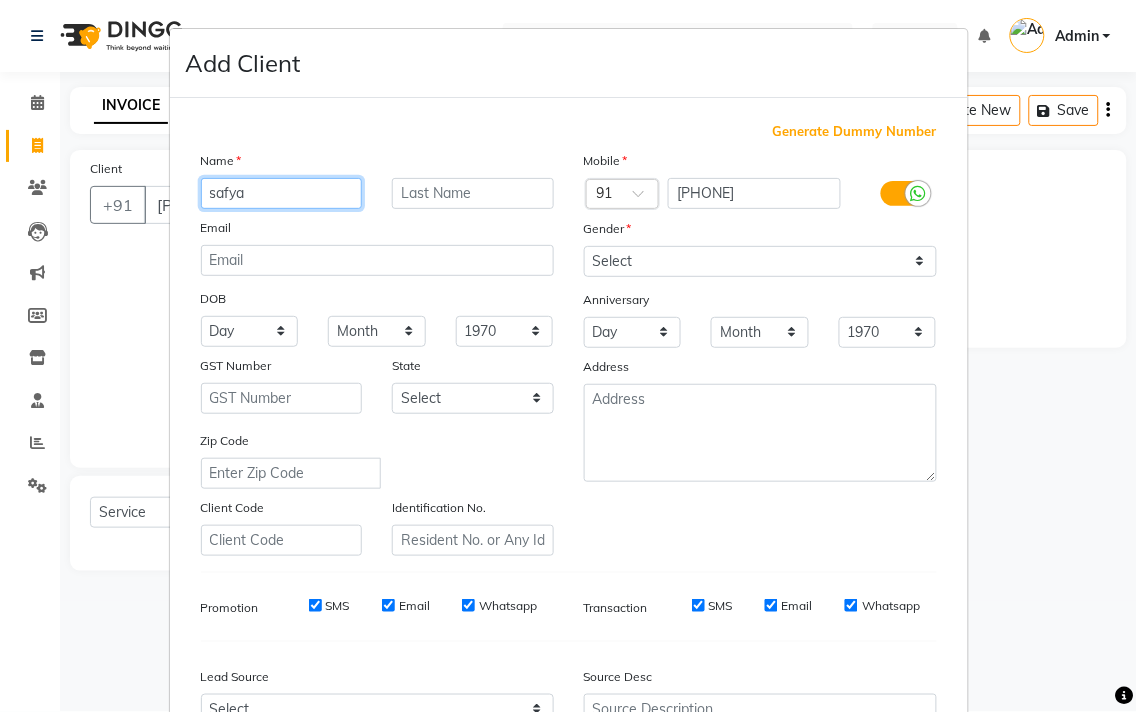type on "safya" 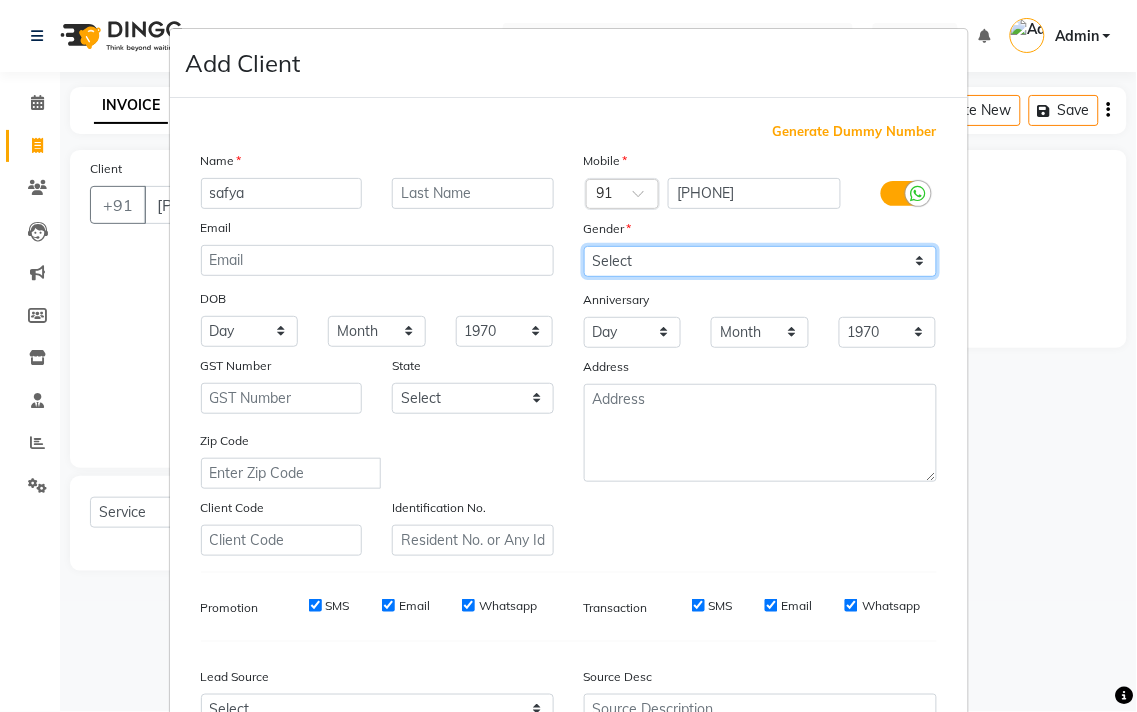 click on "Select Male Female Other Prefer Not To Say" at bounding box center [760, 261] 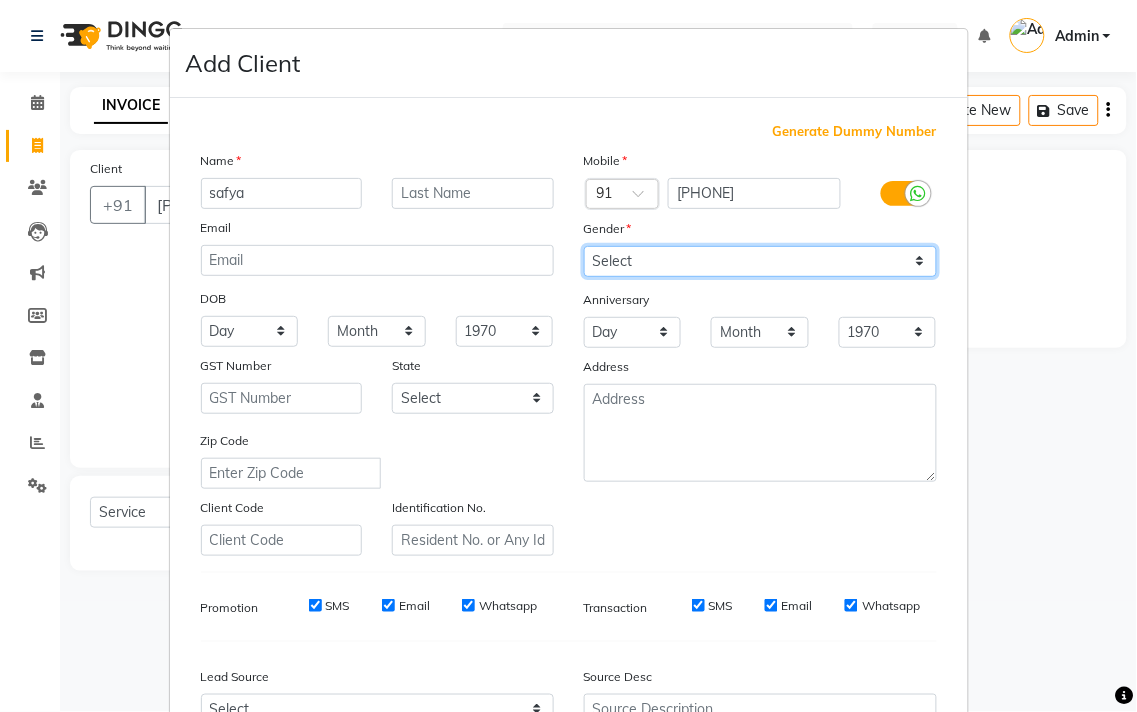 select on "female" 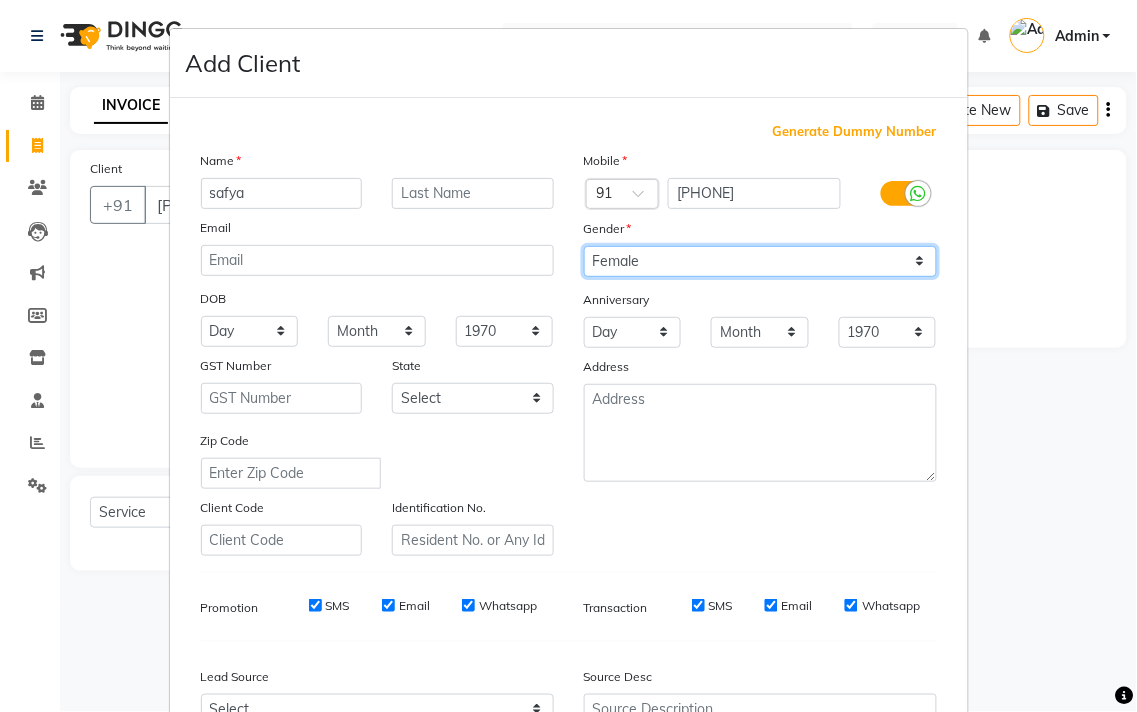 click on "Select Male Female Other Prefer Not To Say" at bounding box center [760, 261] 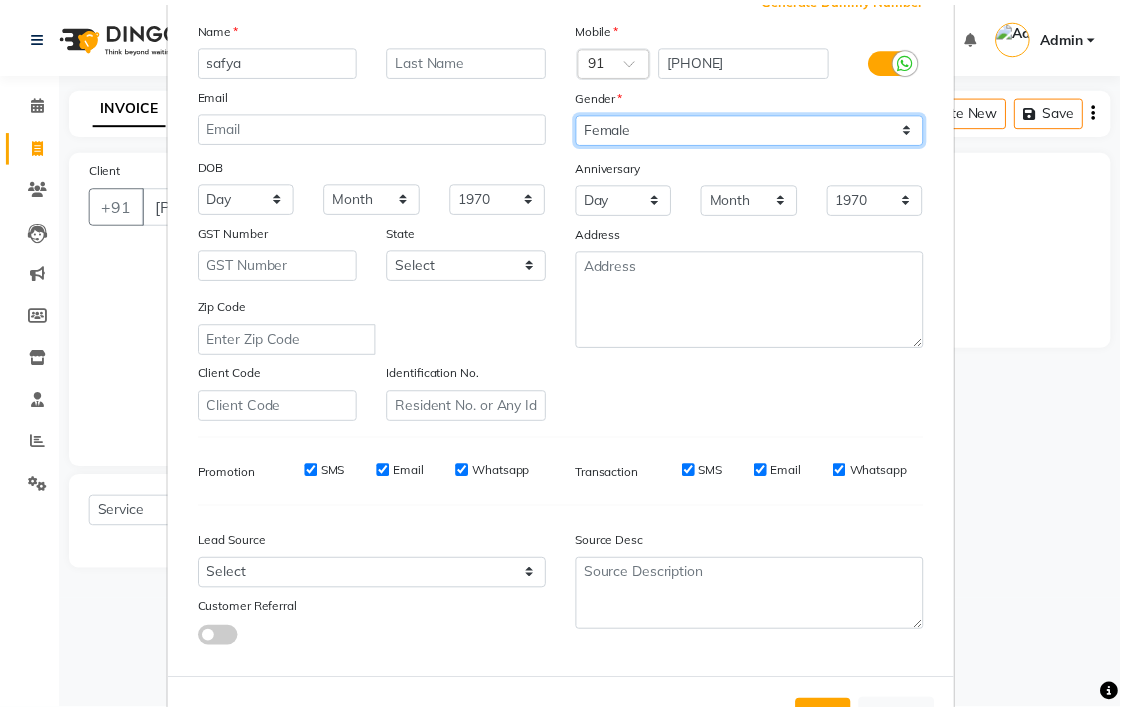 scroll, scrollTop: 212, scrollLeft: 0, axis: vertical 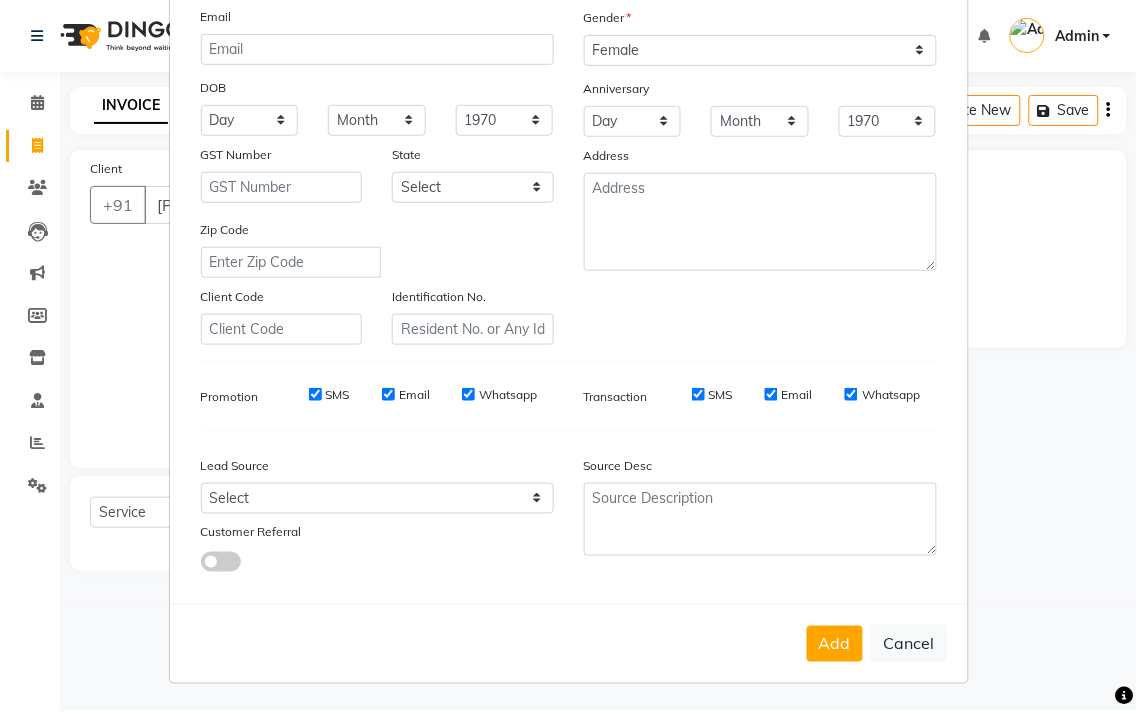 click on "Add" at bounding box center [835, 644] 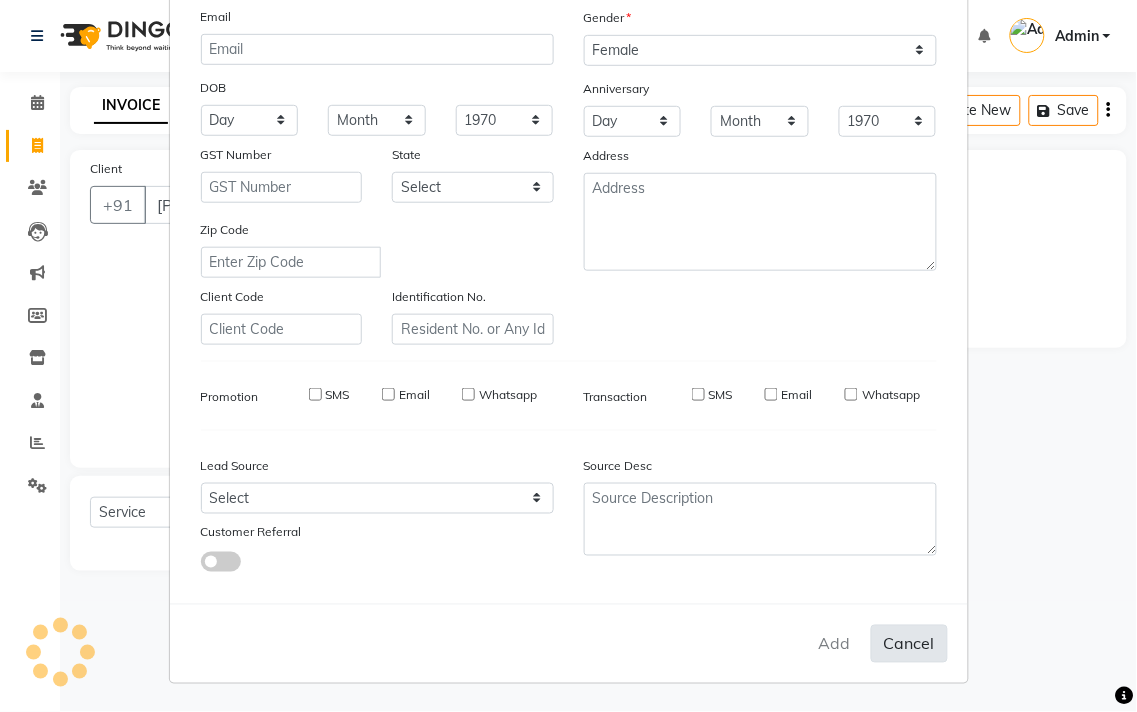type 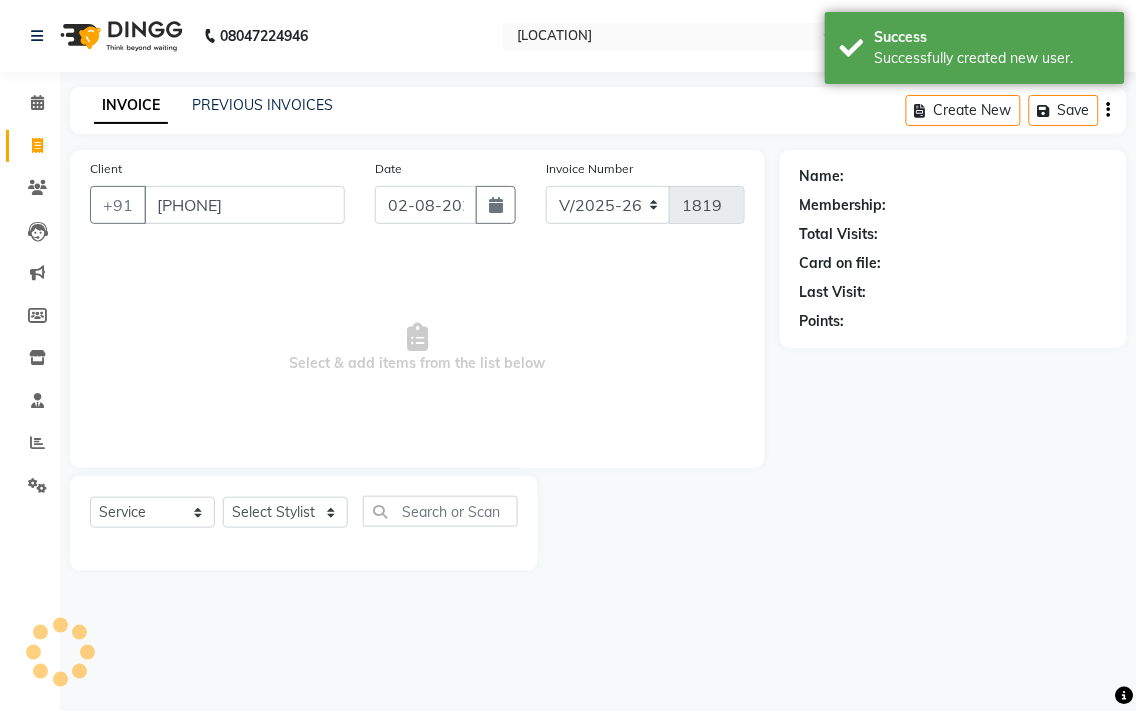 select on "1: Object" 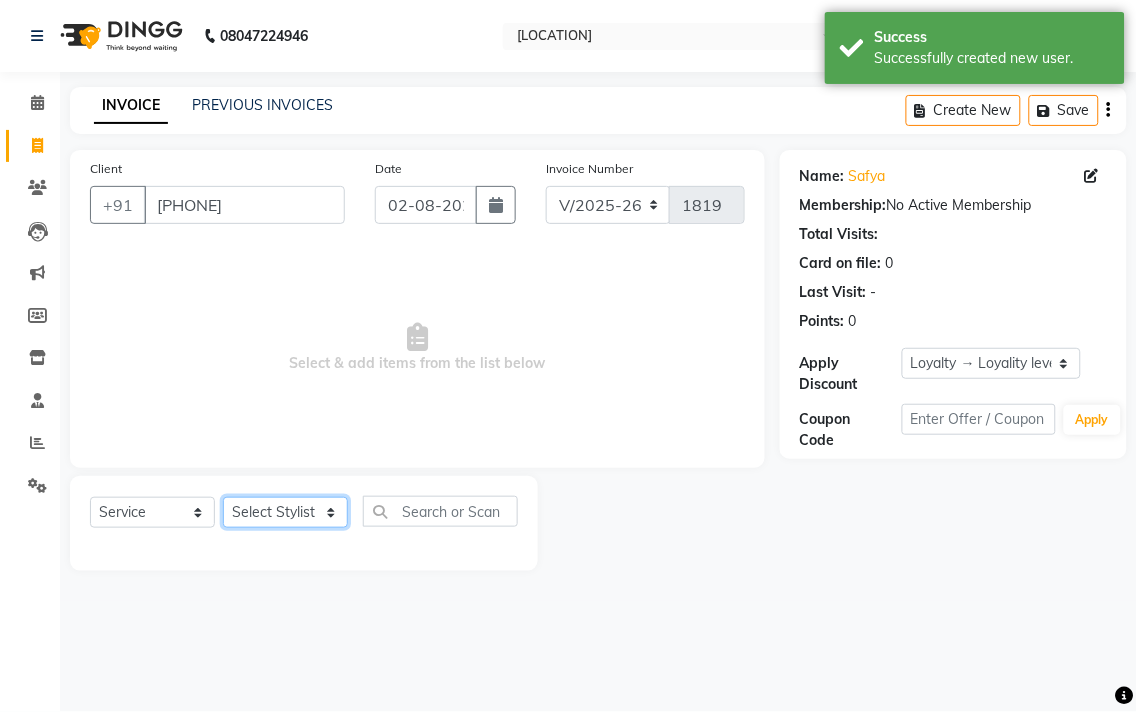 click on "Select Stylist [FIRST] [LAST] [FIRST] [LAST] [FIRST] [LAST] [FIRST] [LAST] [FIRST] [LAST] [FIRST] [LAST] [FIRST] [LAST] [FIRST] [LAST] [FIRST] [LAST] [FIRST] [LAST] [FIRST] [LAST]" 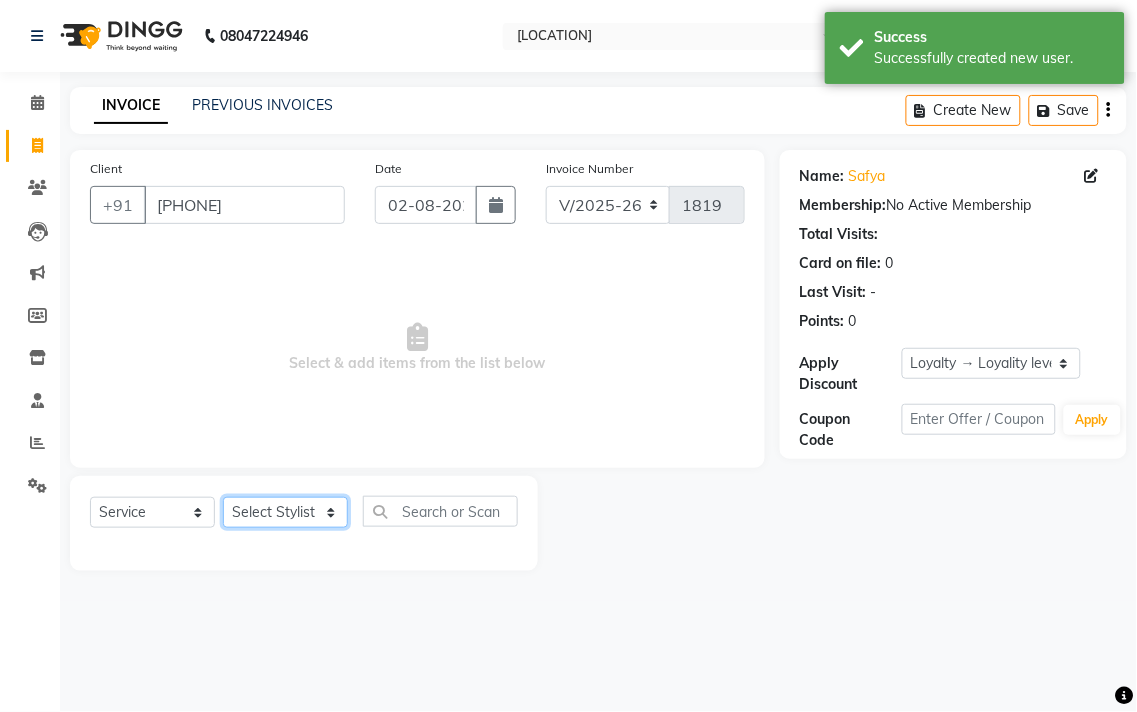 click on "Select Stylist [FIRST] [LAST] [FIRST] [LAST] [FIRST] [LAST] [FIRST] [LAST] [FIRST] [LAST] [FIRST] [LAST] [FIRST] [LAST] [FIRST] [LAST] [FIRST] [LAST] [FIRST] [LAST] [FIRST] [LAST]" 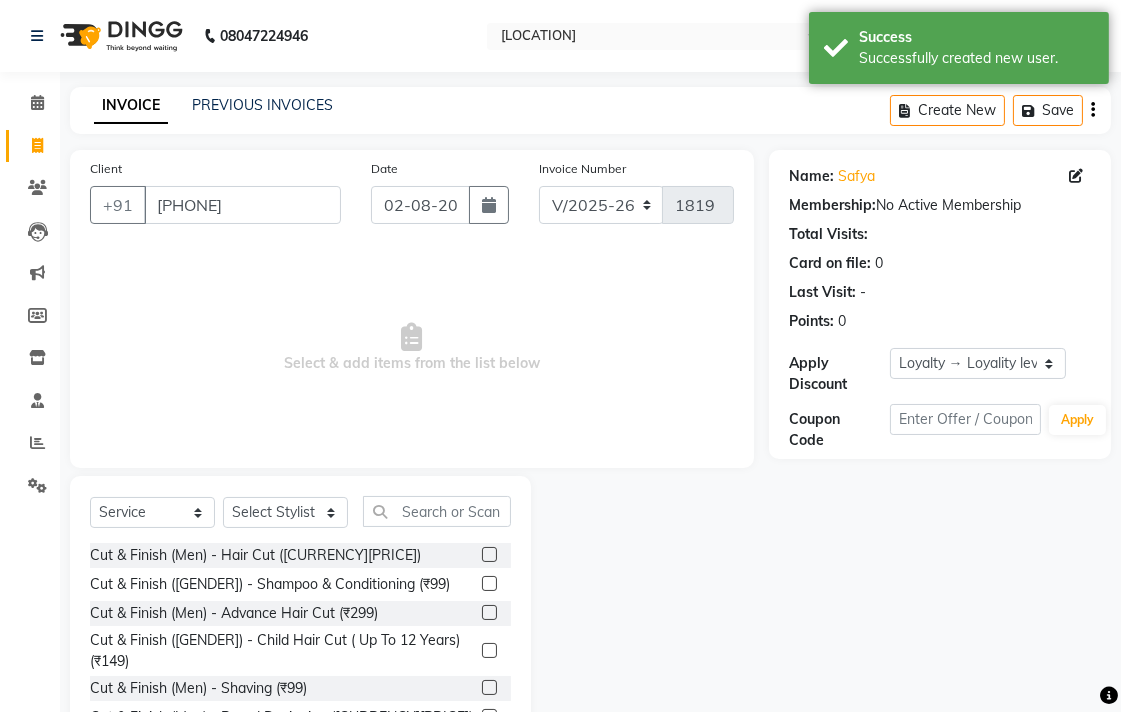 click 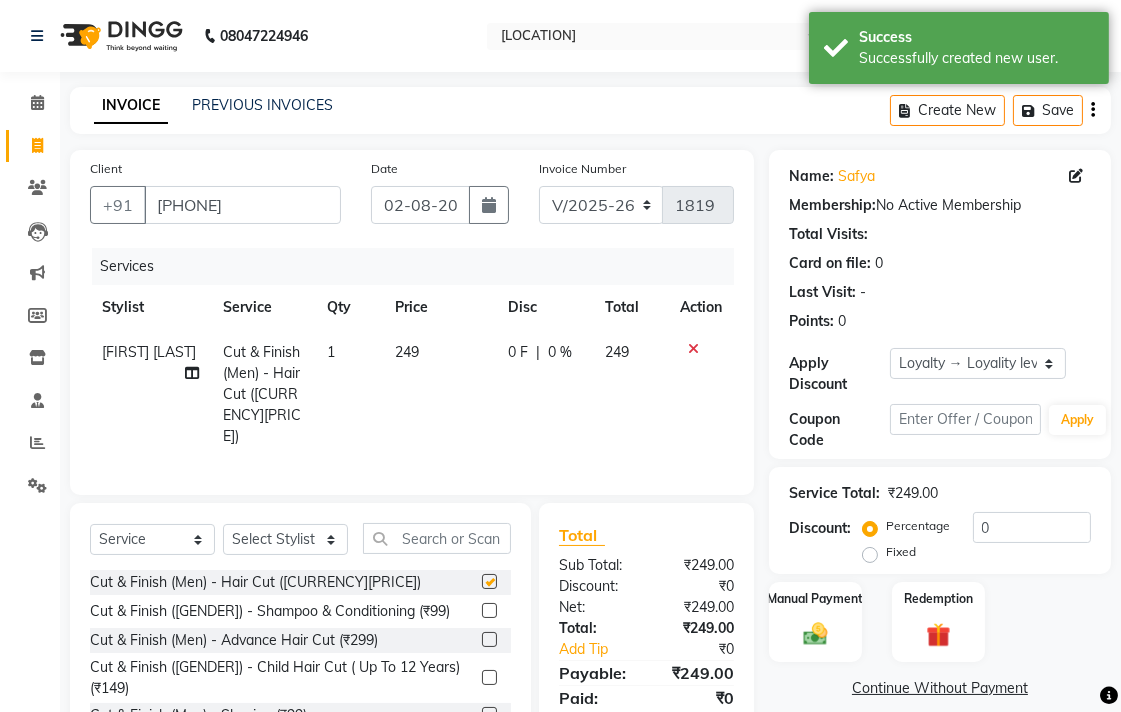 checkbox on "false" 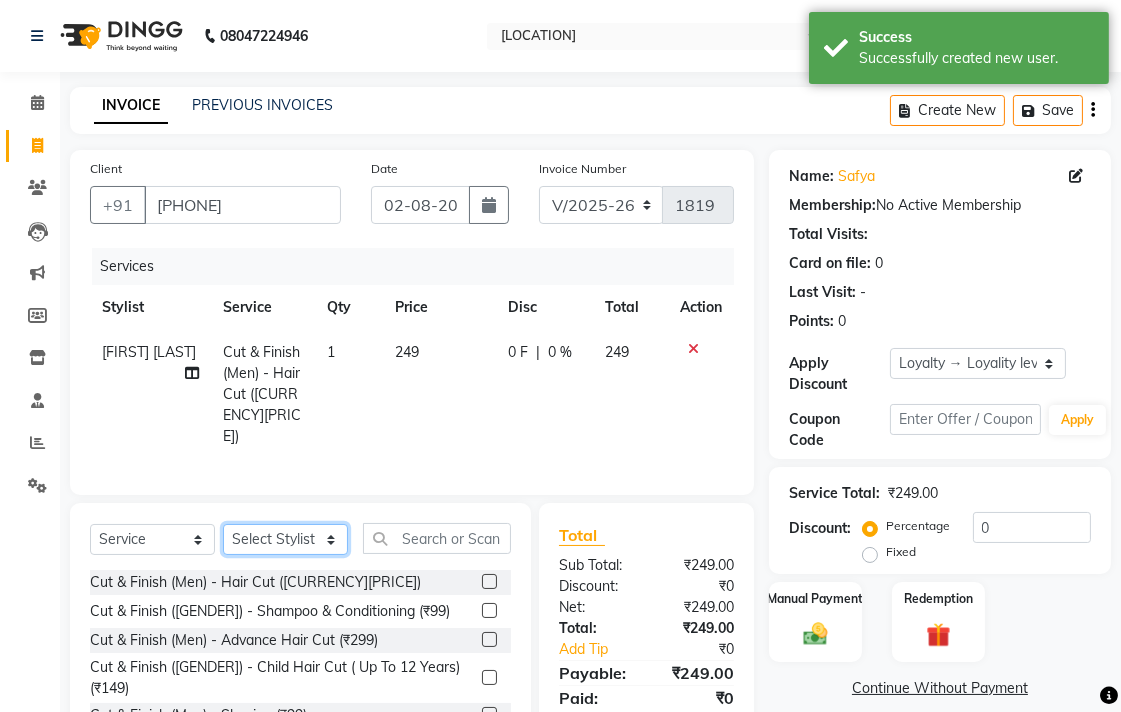 drag, startPoint x: 337, startPoint y: 522, endPoint x: 322, endPoint y: 501, distance: 25.806976 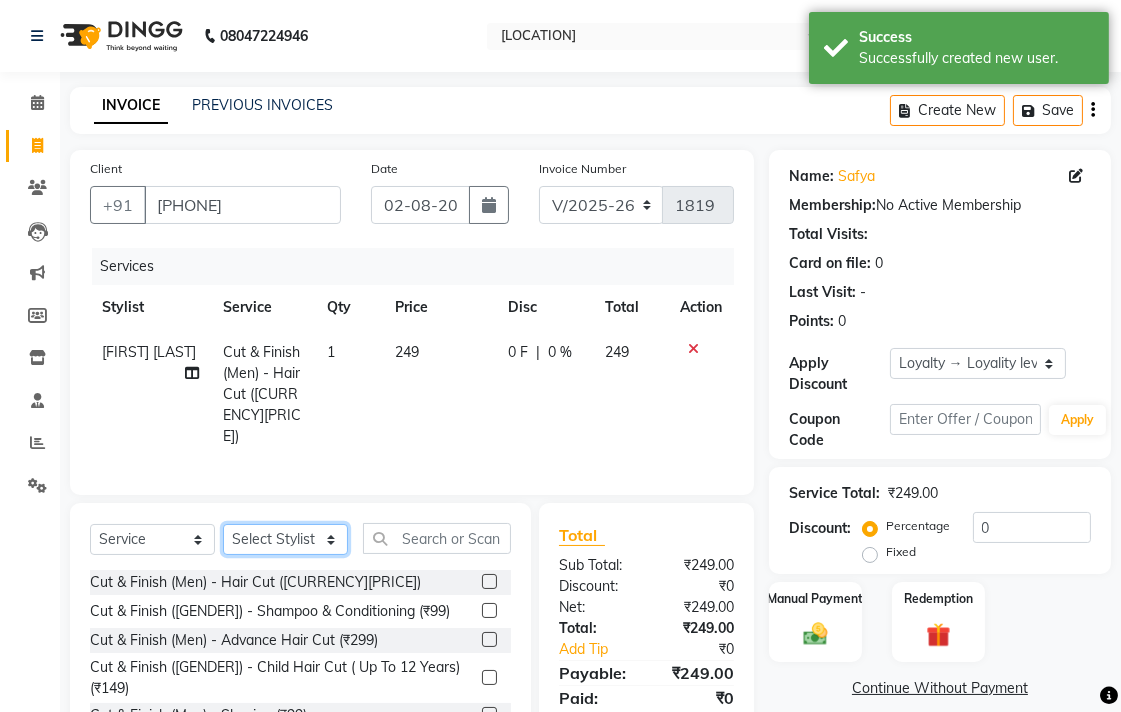click on "Select Stylist [FIRST] [LAST] [FIRST] [LAST] [FIRST] [LAST] [FIRST] [LAST] [FIRST] [LAST] [FIRST] [LAST] [FIRST] [LAST] [FIRST] [LAST] [FIRST] [LAST] [FIRST] [LAST] [FIRST] [LAST]" 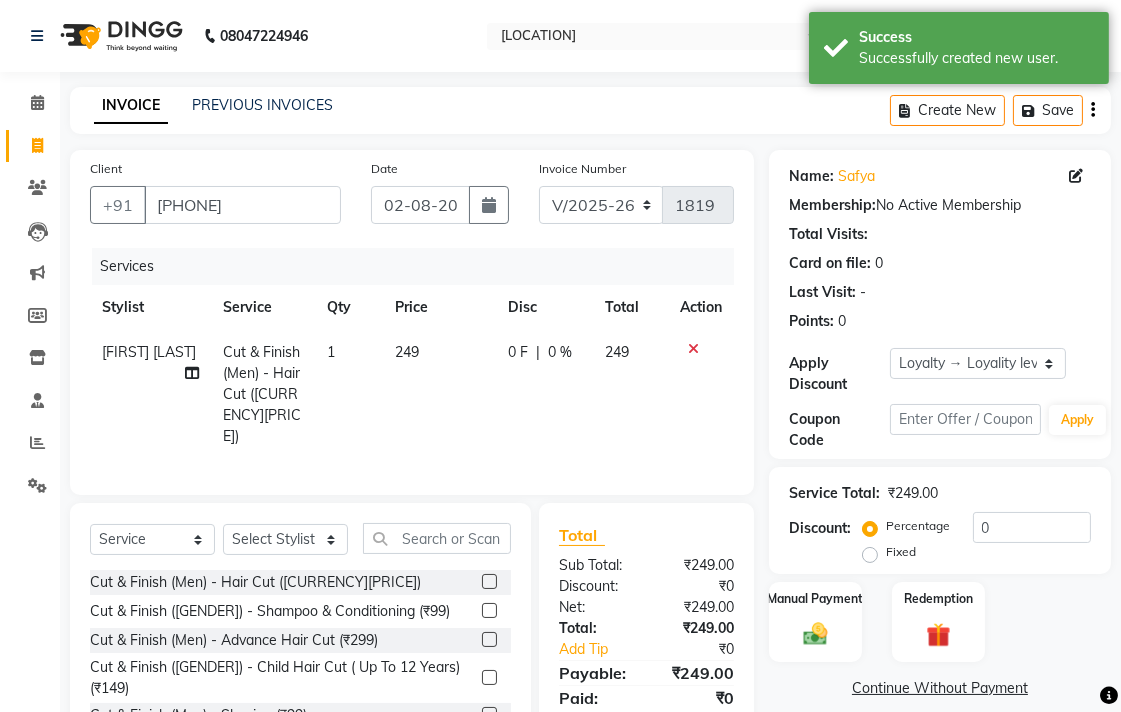 click 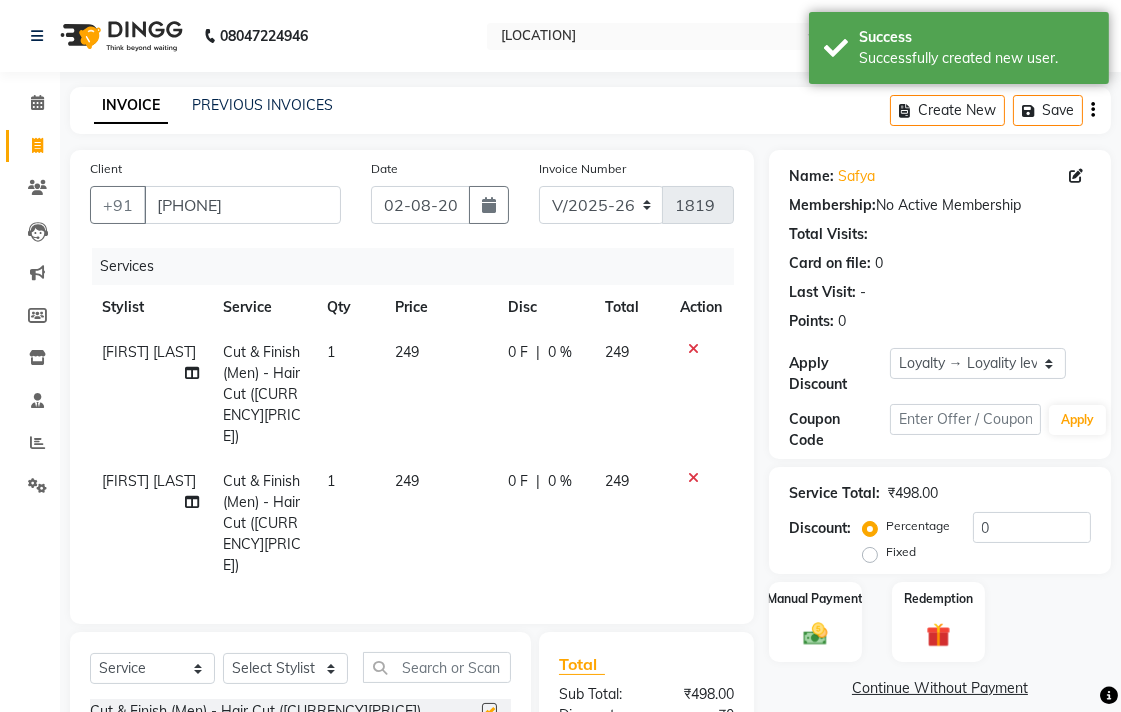checkbox on "false" 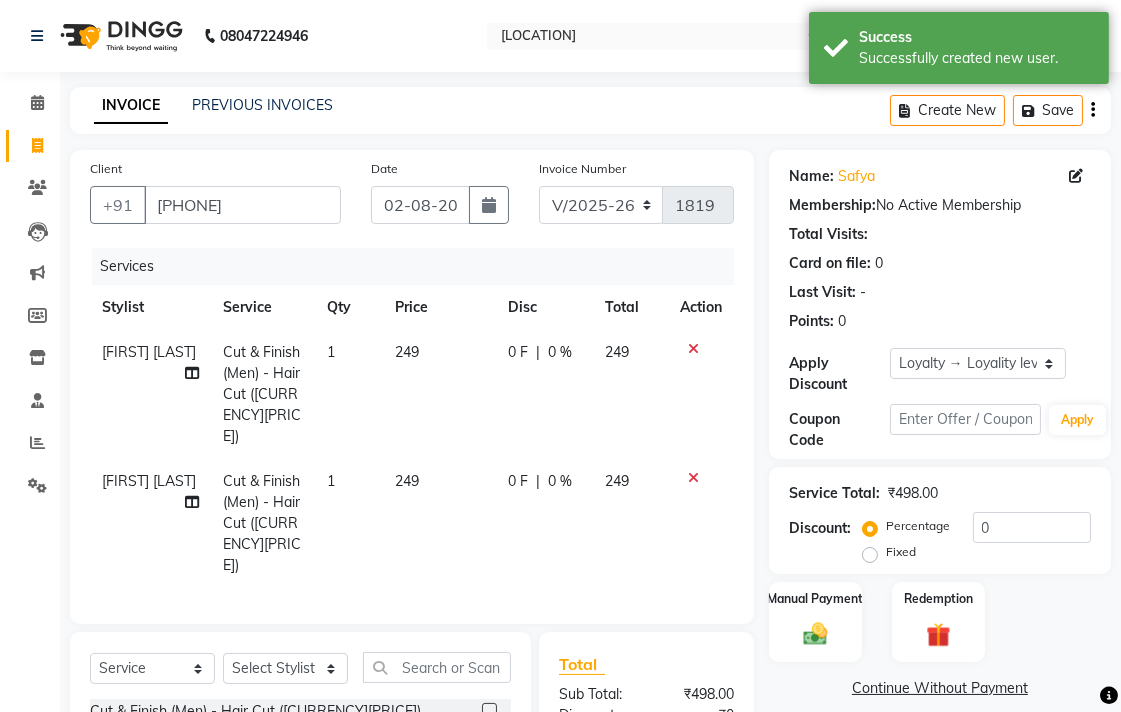 drag, startPoint x: 447, startPoint y: 337, endPoint x: 481, endPoint y: 337, distance: 34 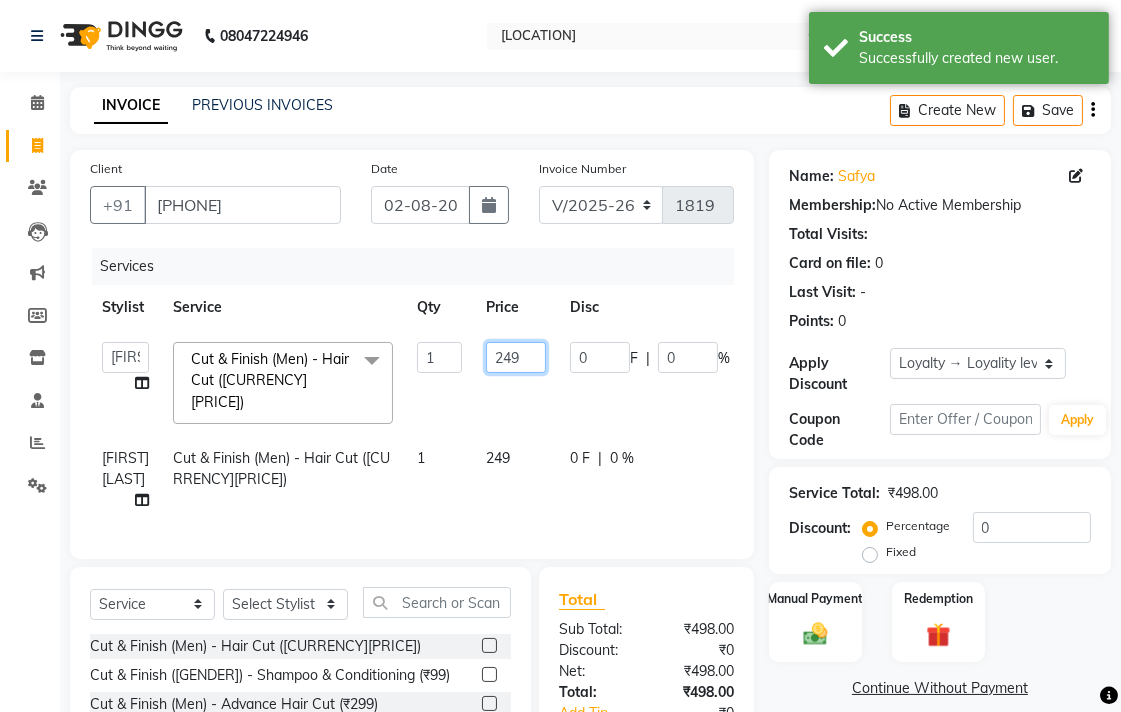 click on "249" 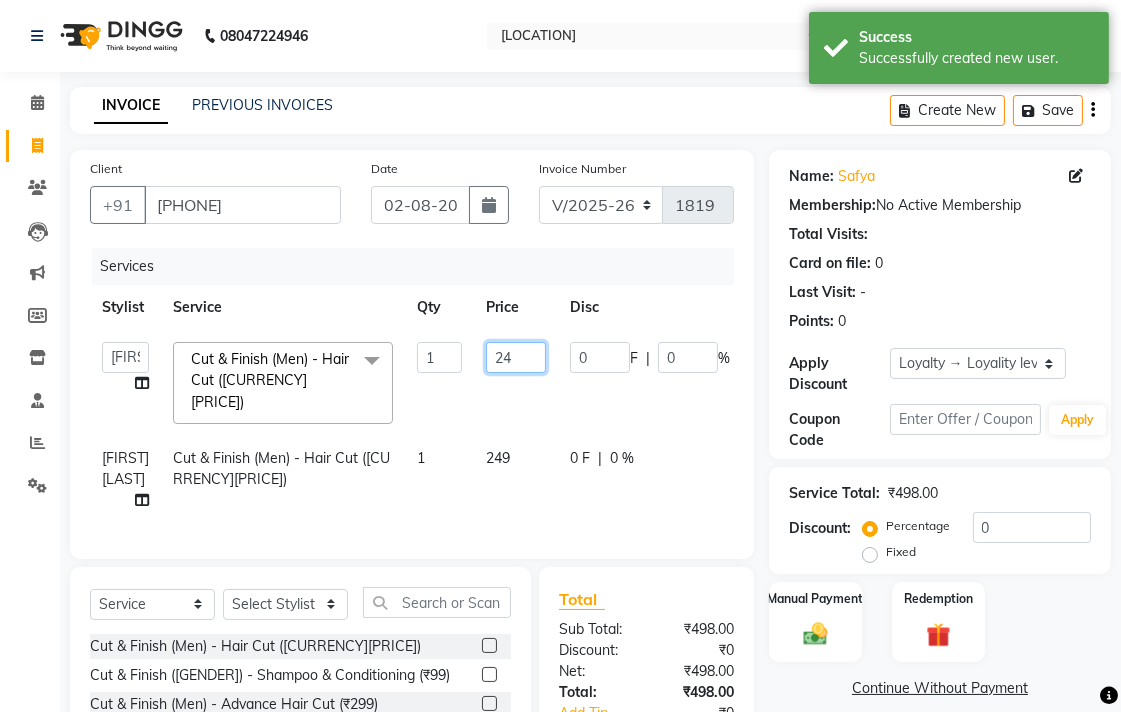type on "2" 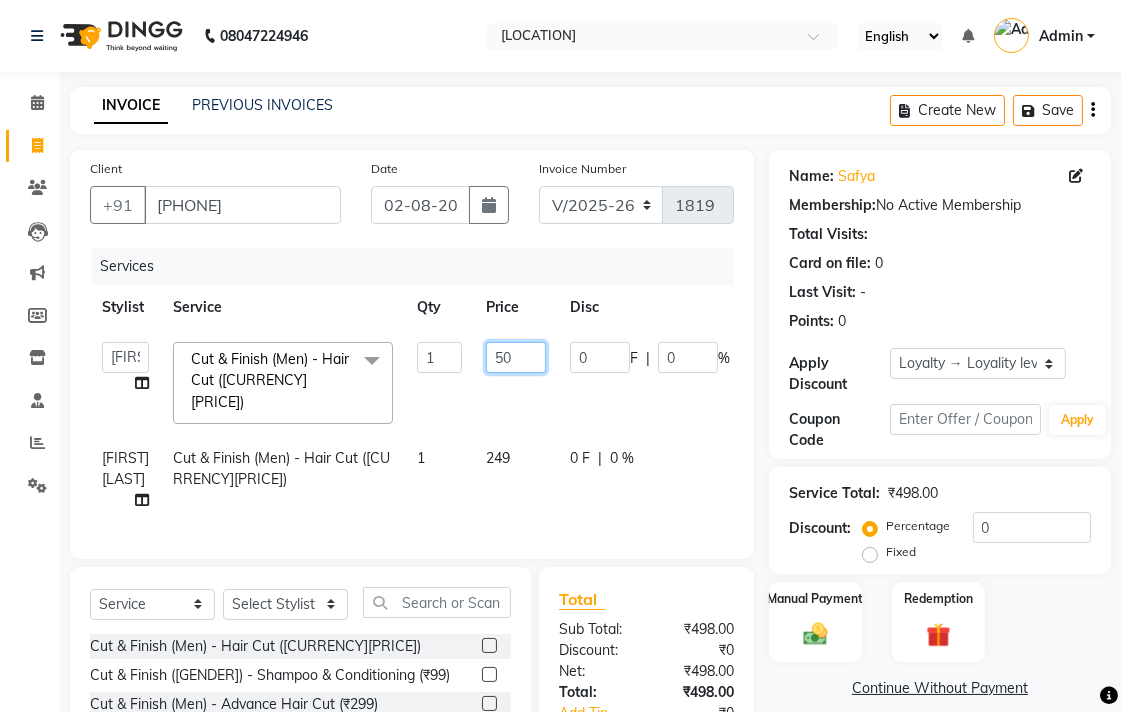 type on "500" 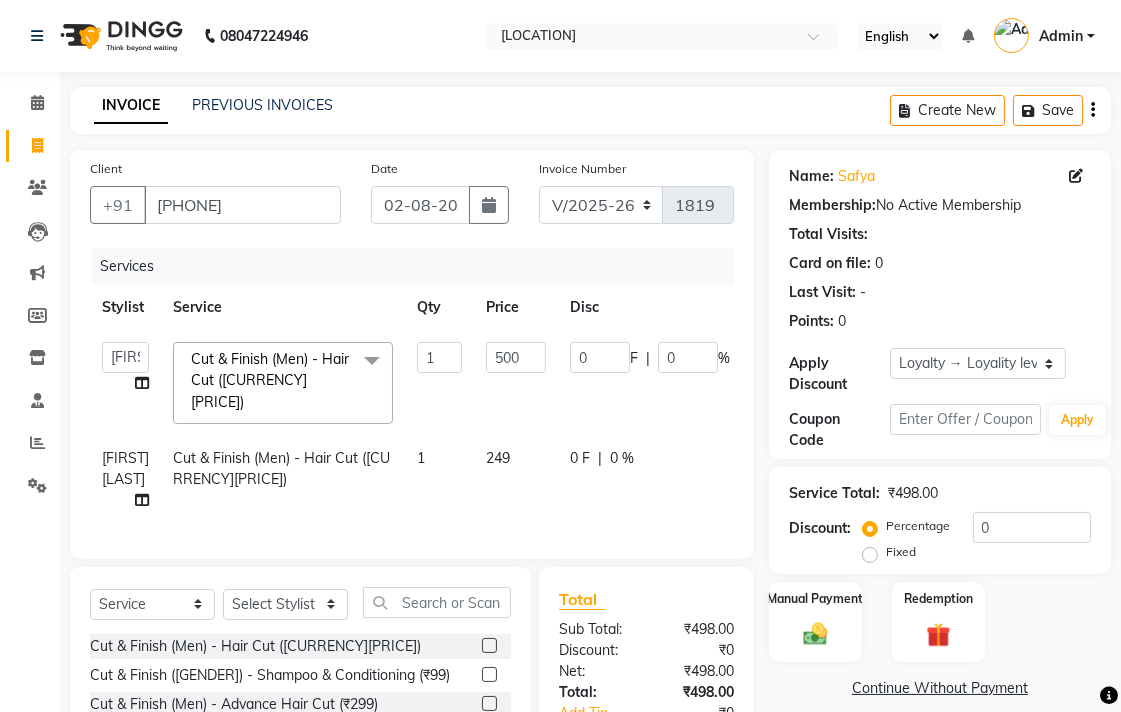 click on "249" 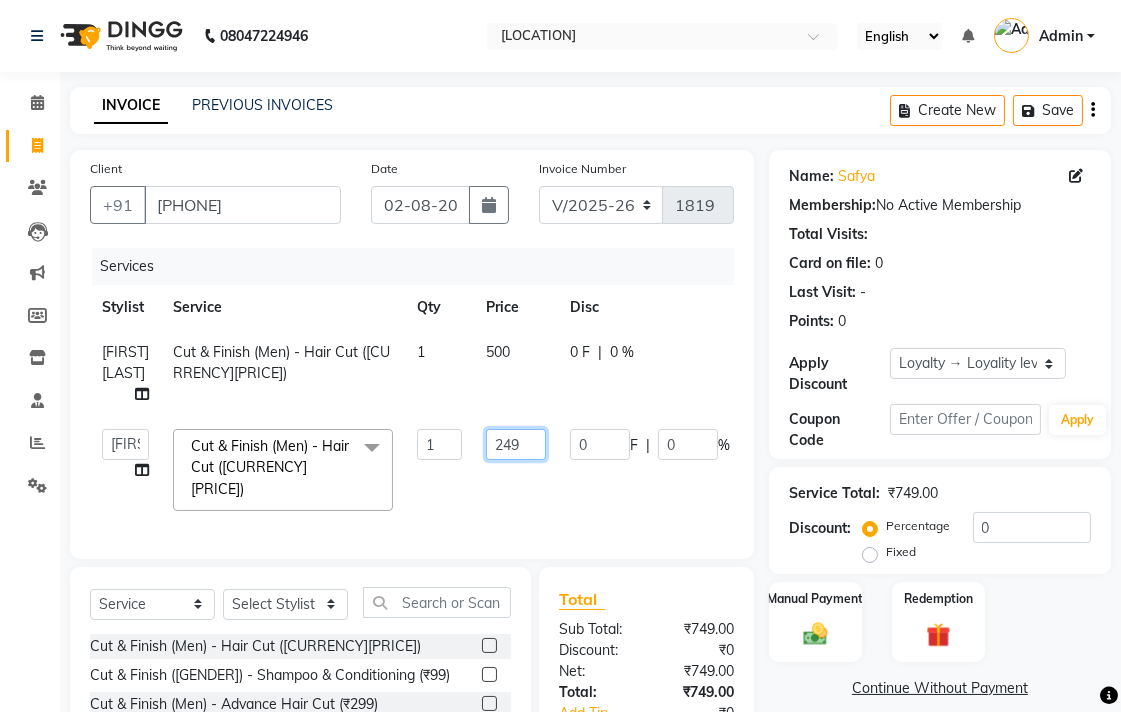 click on "249" 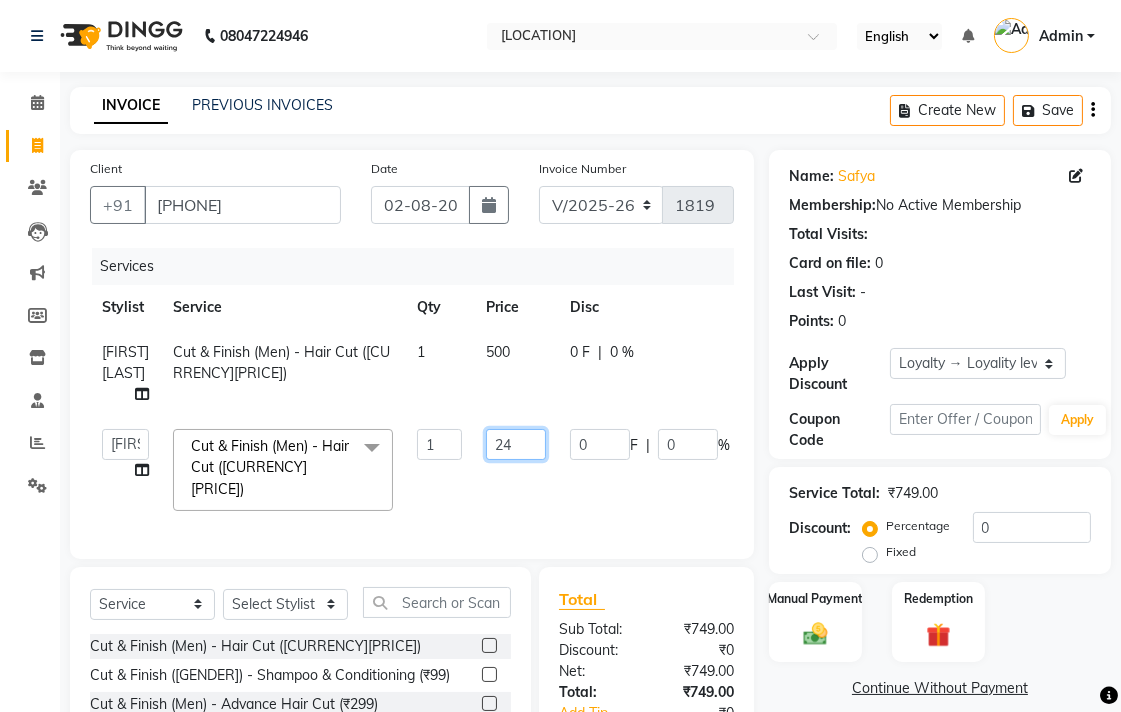 type on "2" 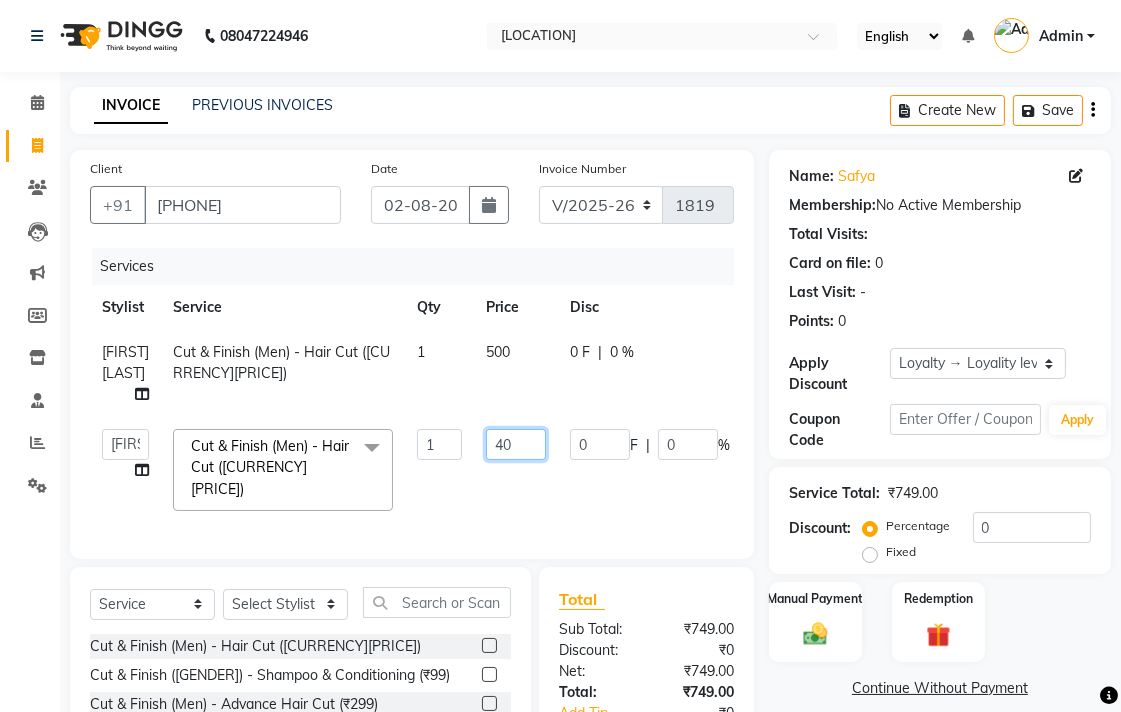 type on "400" 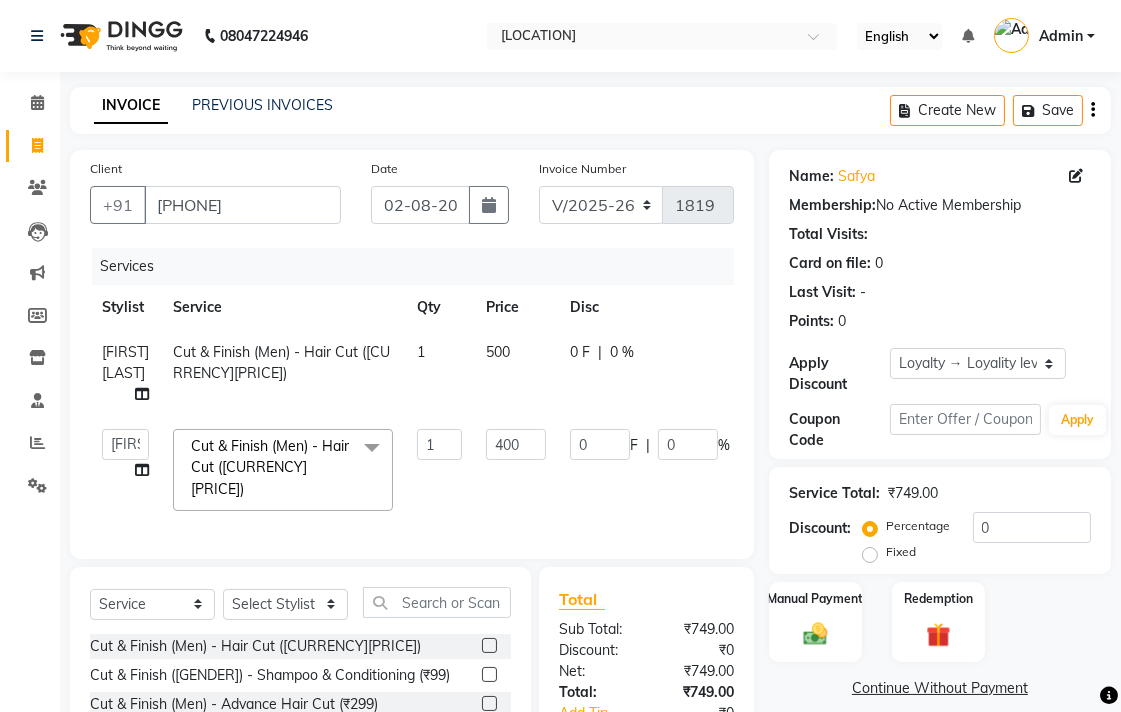 click on "[FIRST] [LAST] Cut & Finish (Men) - Hair Cut ([CURRENCY][PRICE]) 1 500 0 F | 0 % 500" 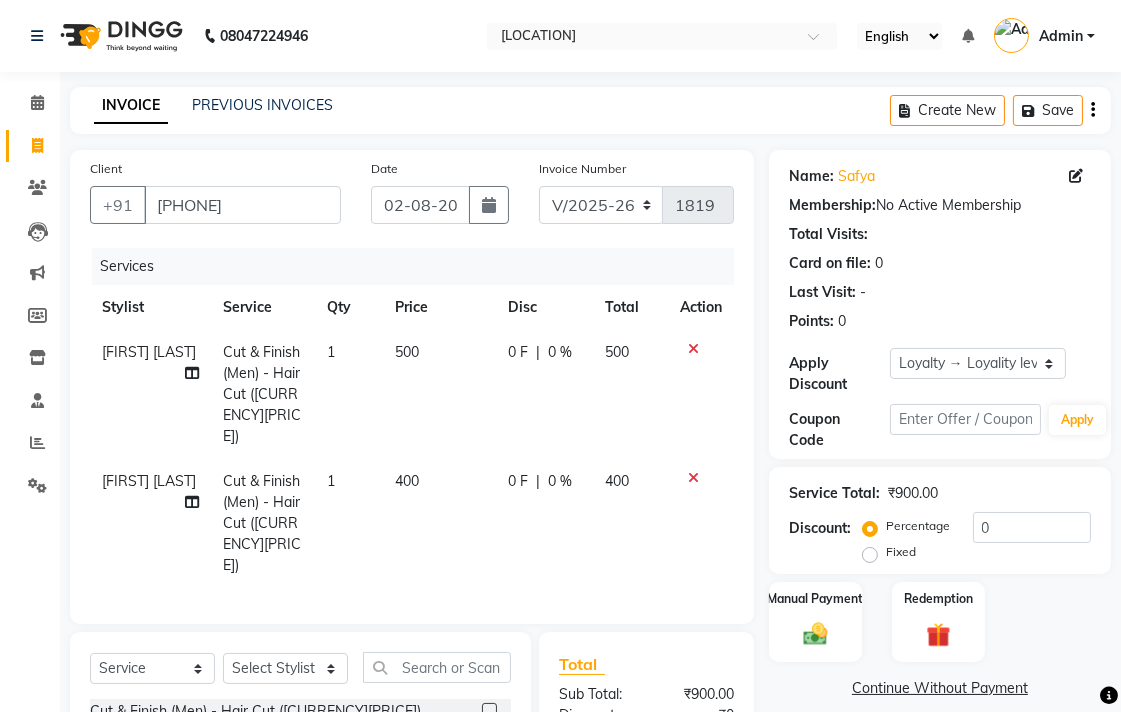 drag, startPoint x: 467, startPoint y: 391, endPoint x: 491, endPoint y: 380, distance: 26.400757 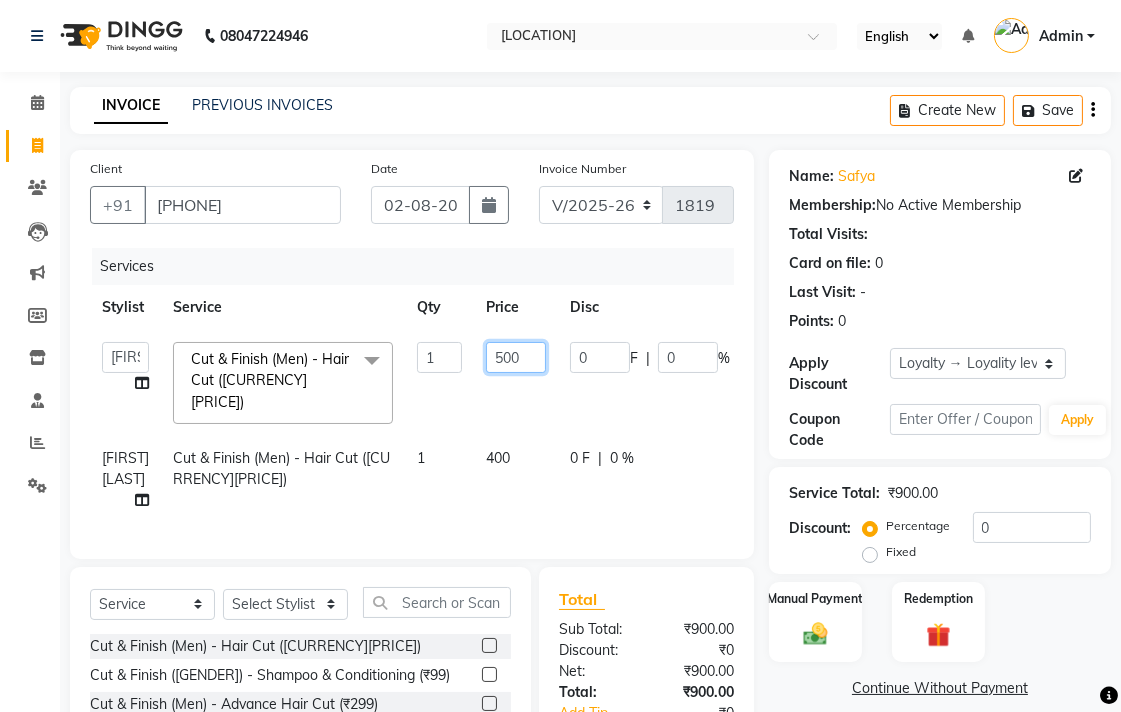 click on "500" 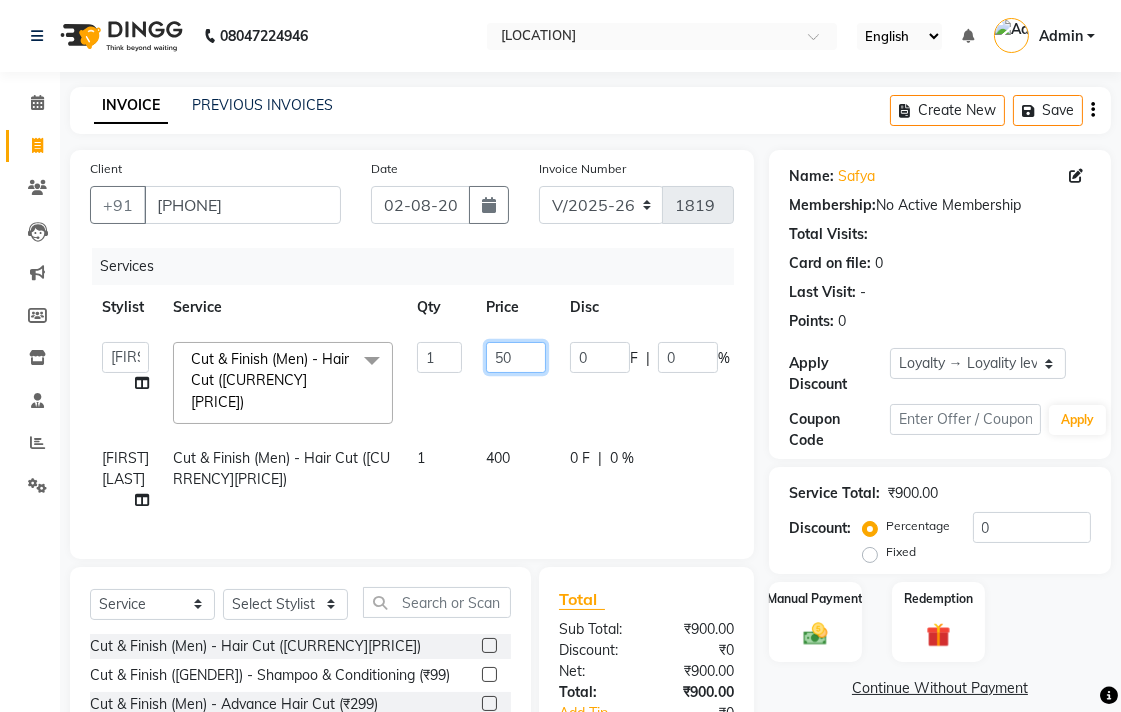 type on "5" 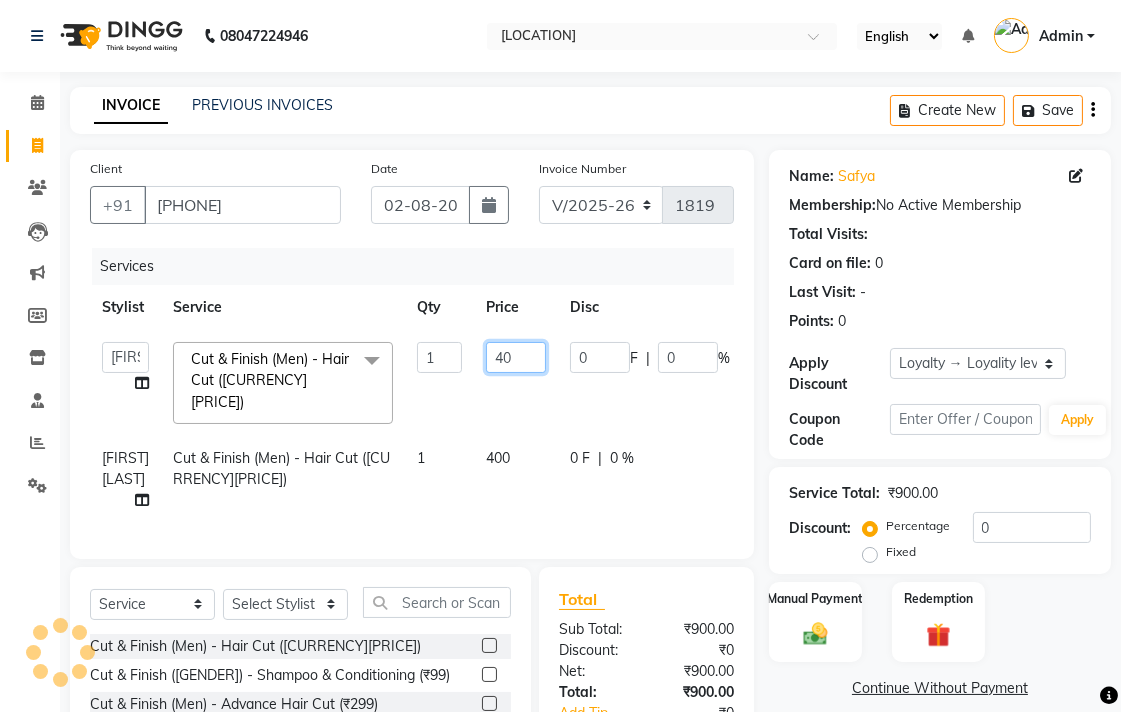 type on "400" 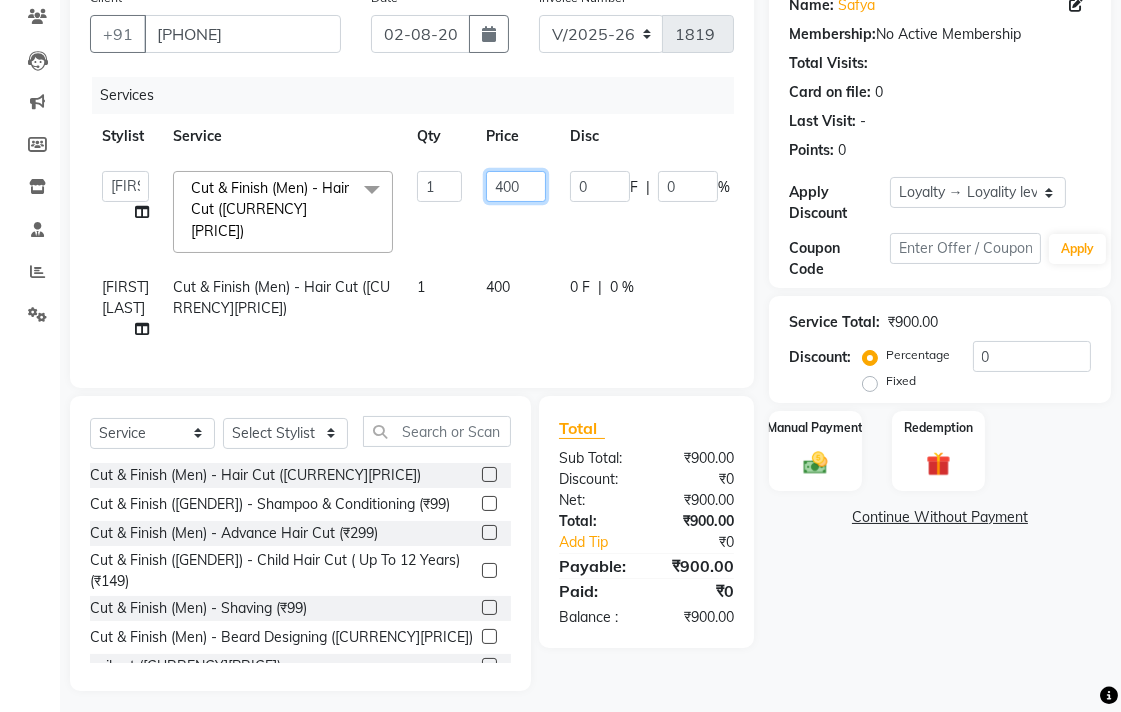 scroll, scrollTop: 175, scrollLeft: 0, axis: vertical 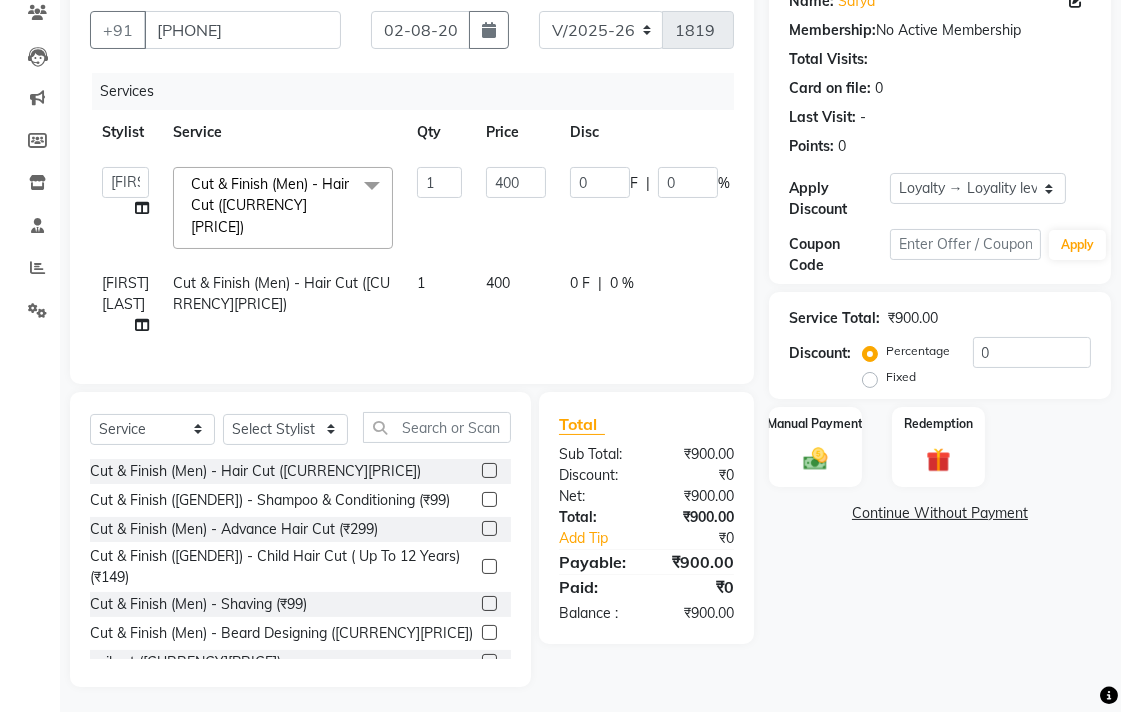 click on "Name: [FIRST] Membership:  No Active Membership  Total Visits:   Card on file:  0 Last Visit:   - Points:   0  Apply Discount Select  Loyalty → Loyality level 1  Coupon Code Apply Service Total:  ₹900.00  Discount:  Percentage   Fixed  0 Manual Payment Redemption  Continue Without Payment" 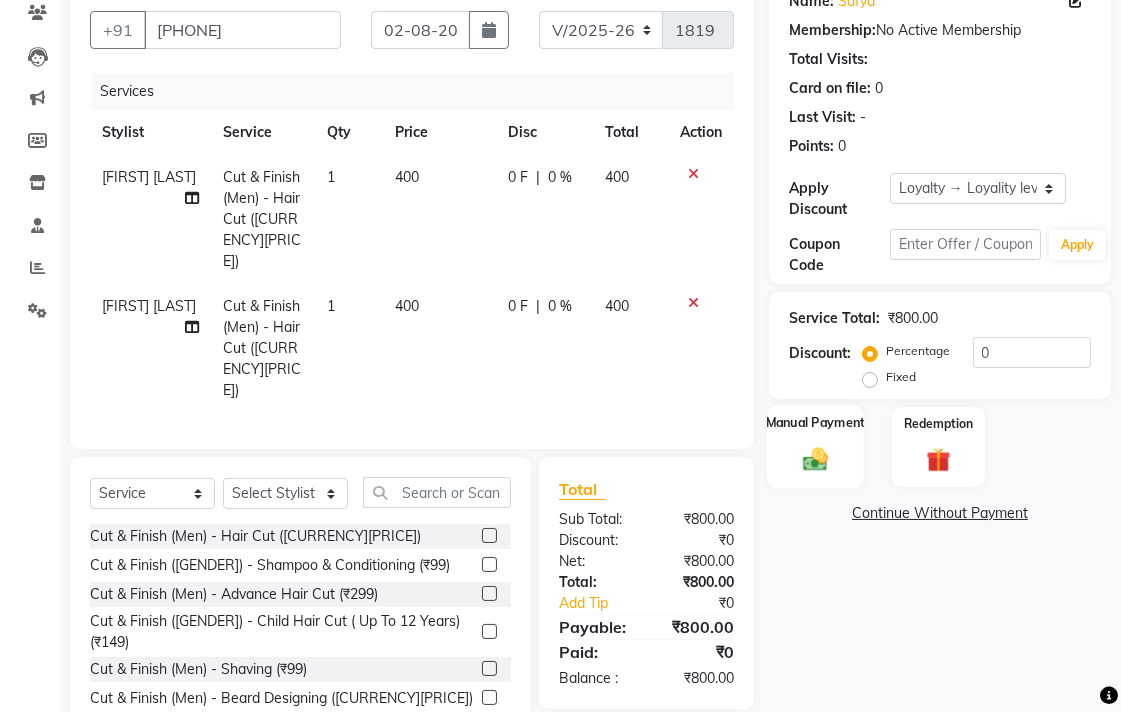 click 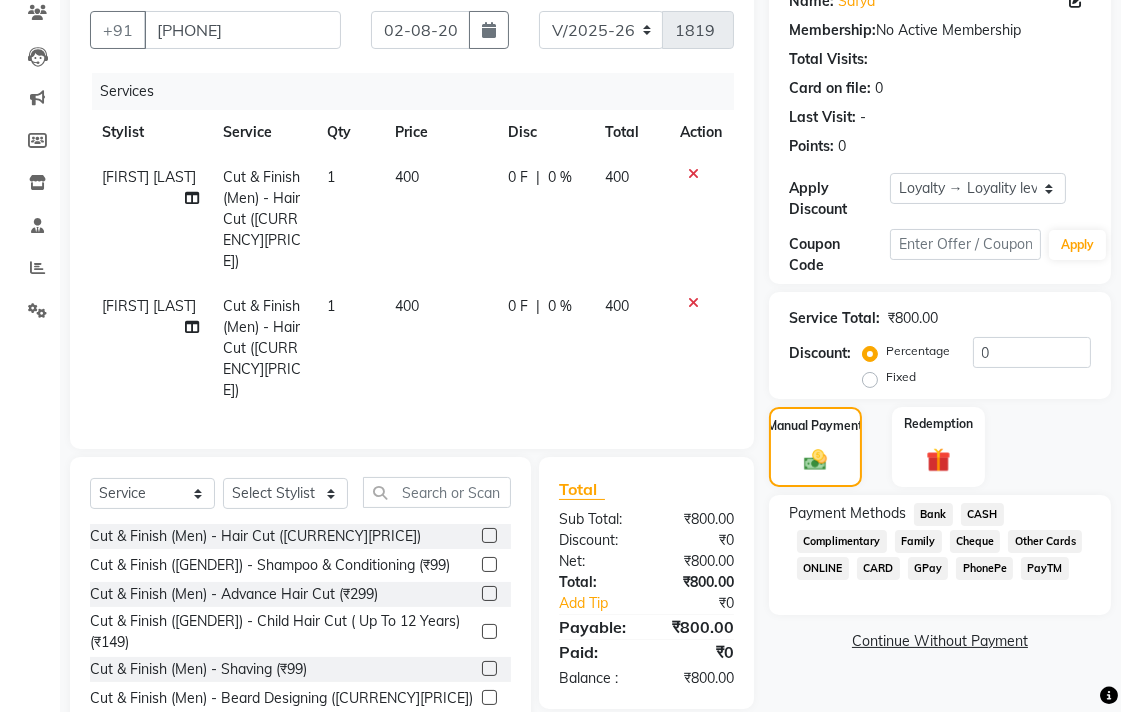click on "Bank" 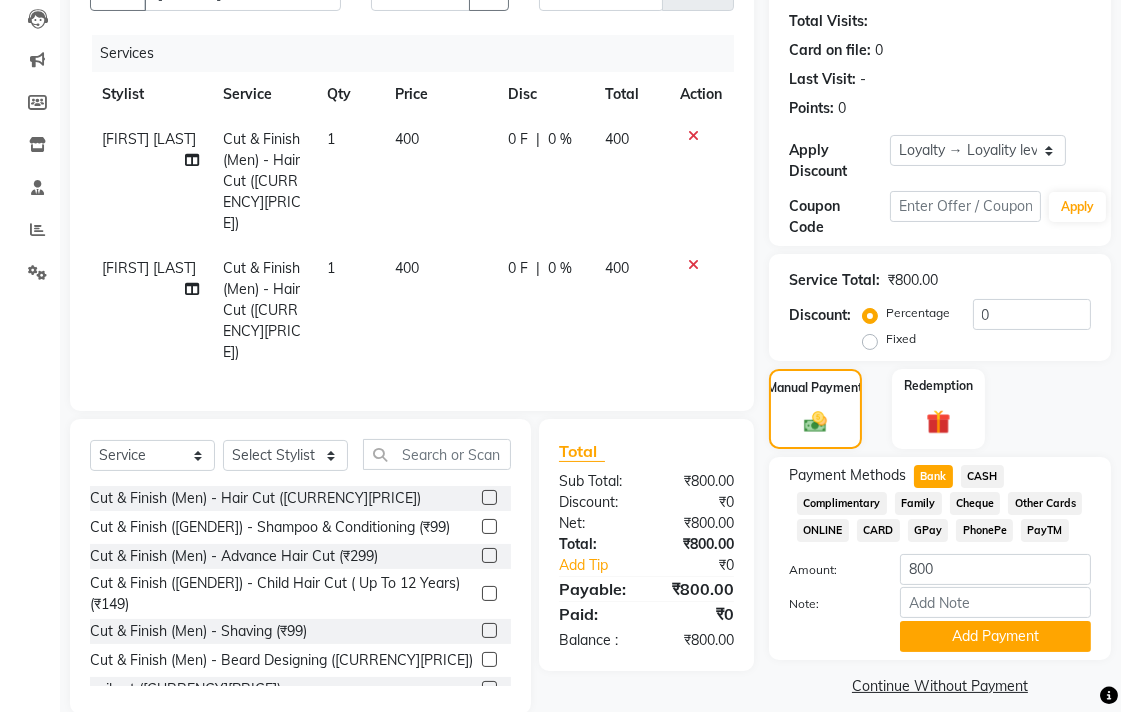 scroll, scrollTop: 233, scrollLeft: 0, axis: vertical 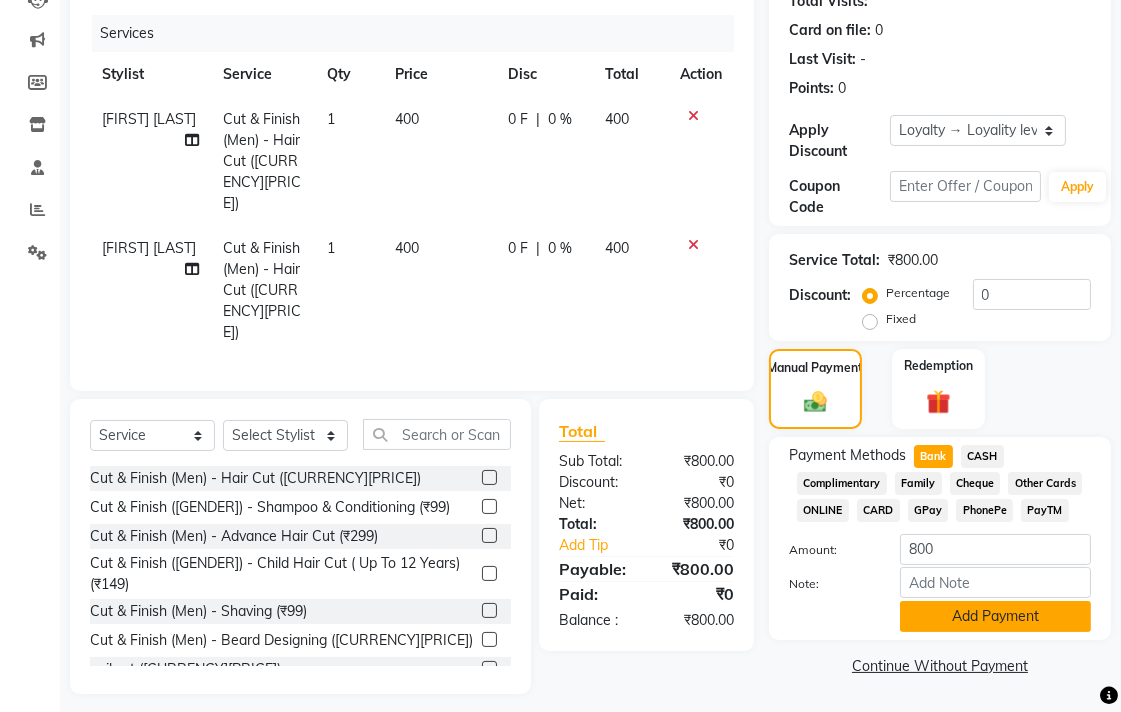 click on "Add Payment" 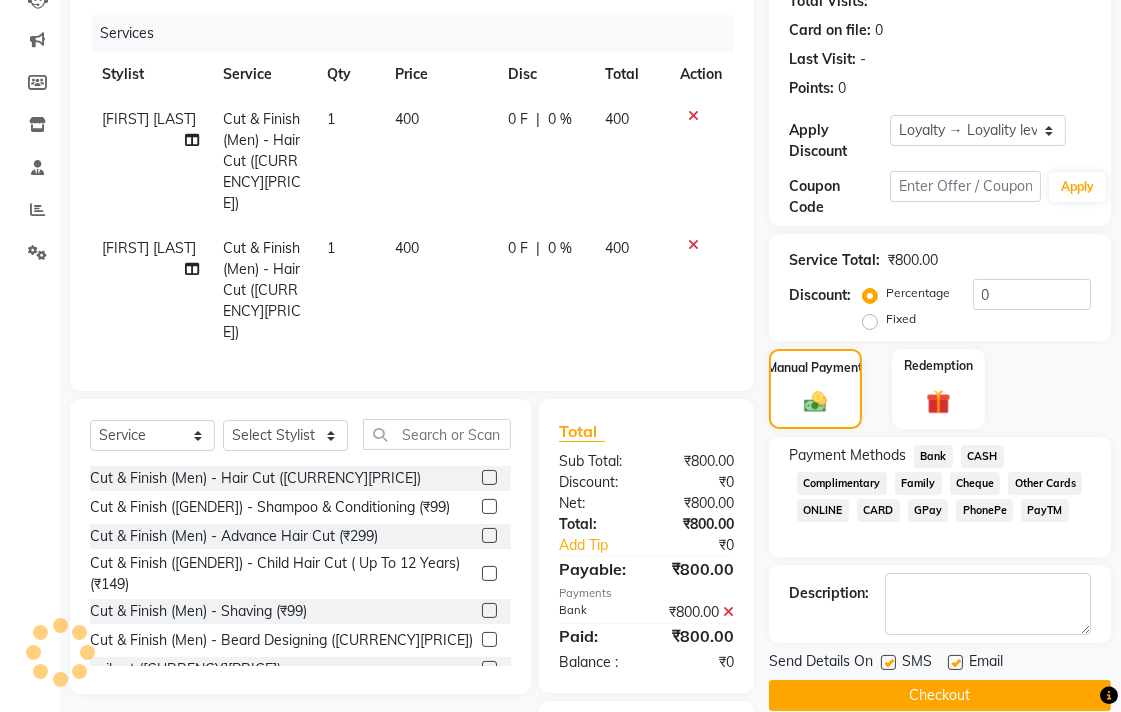 click on "Checkout" 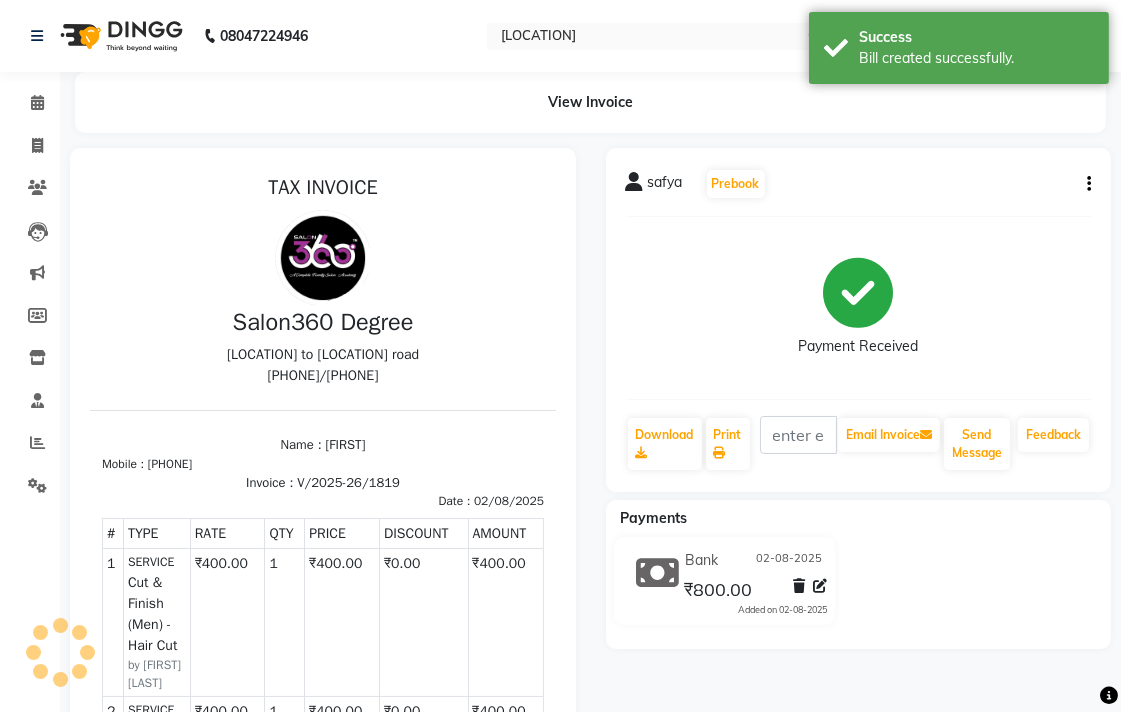 scroll, scrollTop: 0, scrollLeft: 0, axis: both 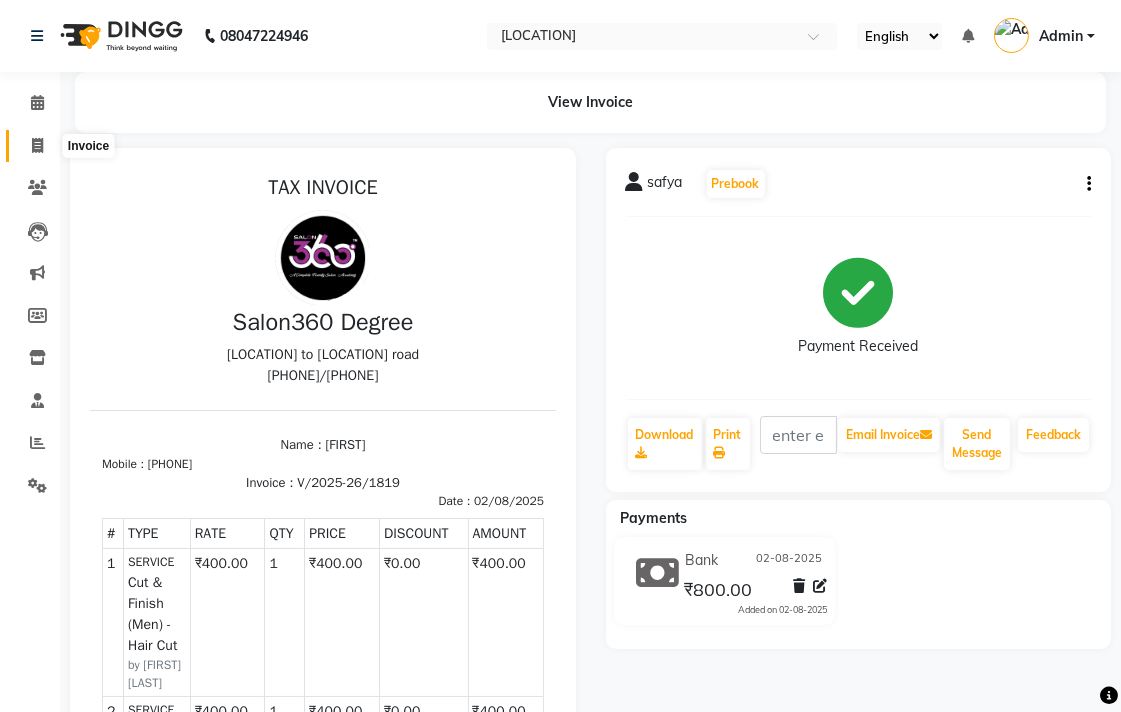 click on "Invoice" 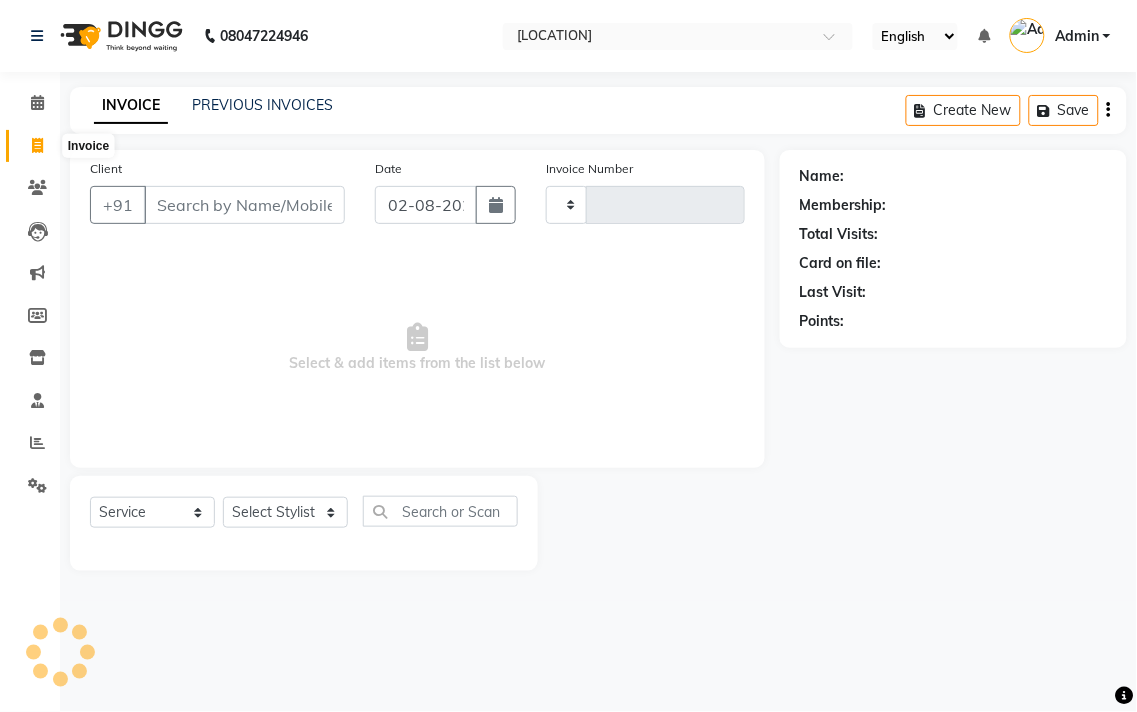 type on "1820" 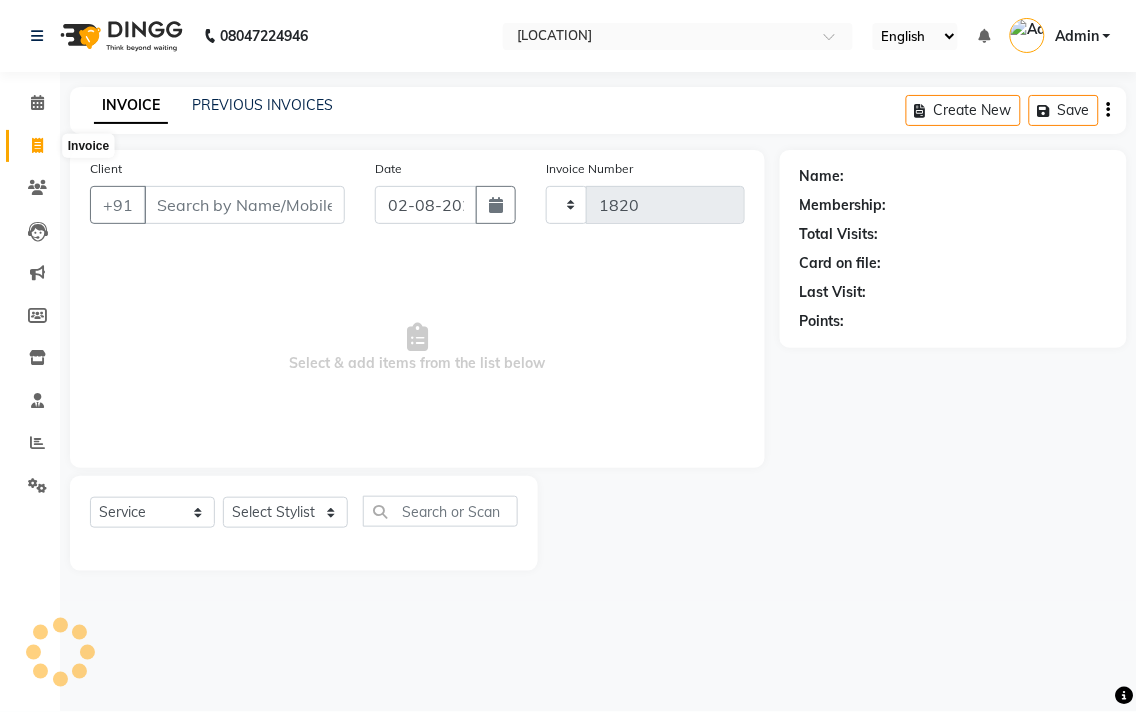 select on "5215" 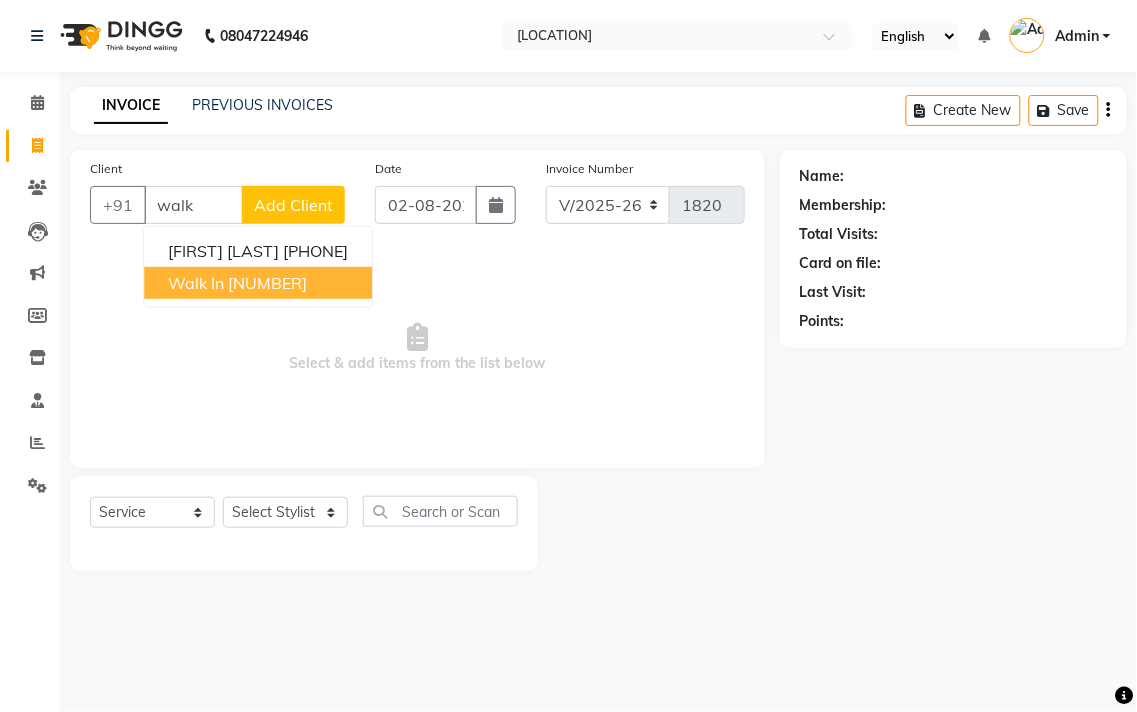 click on "Walk In" at bounding box center [196, 283] 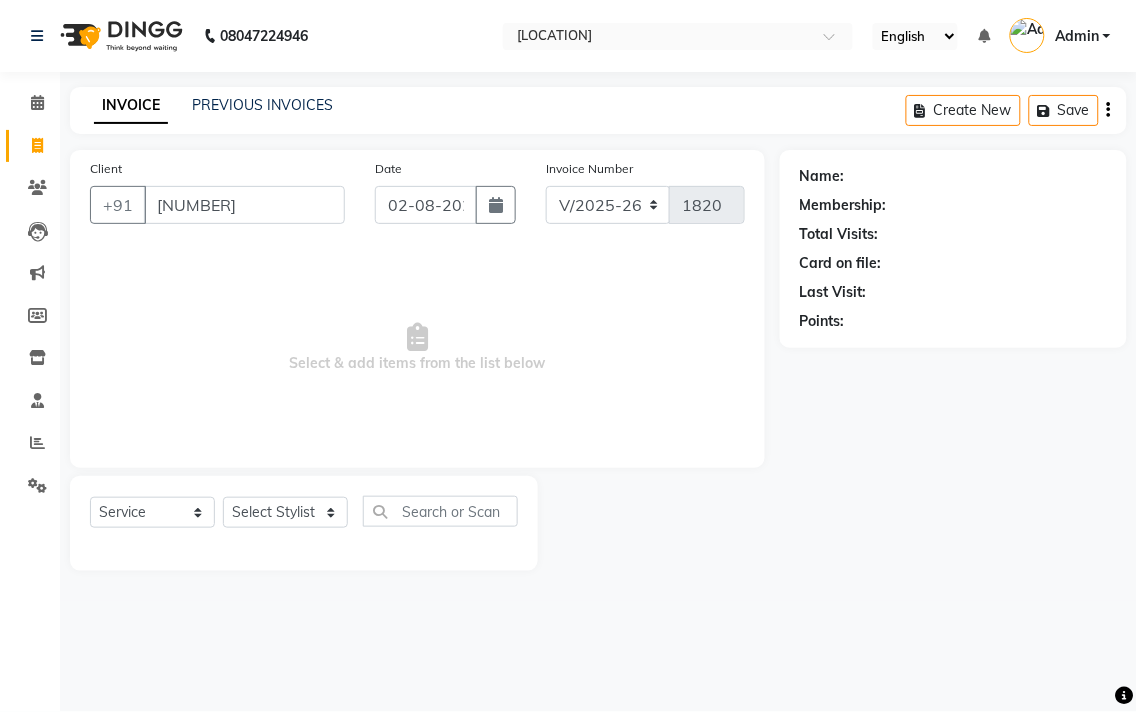 type on "[NUMBER]" 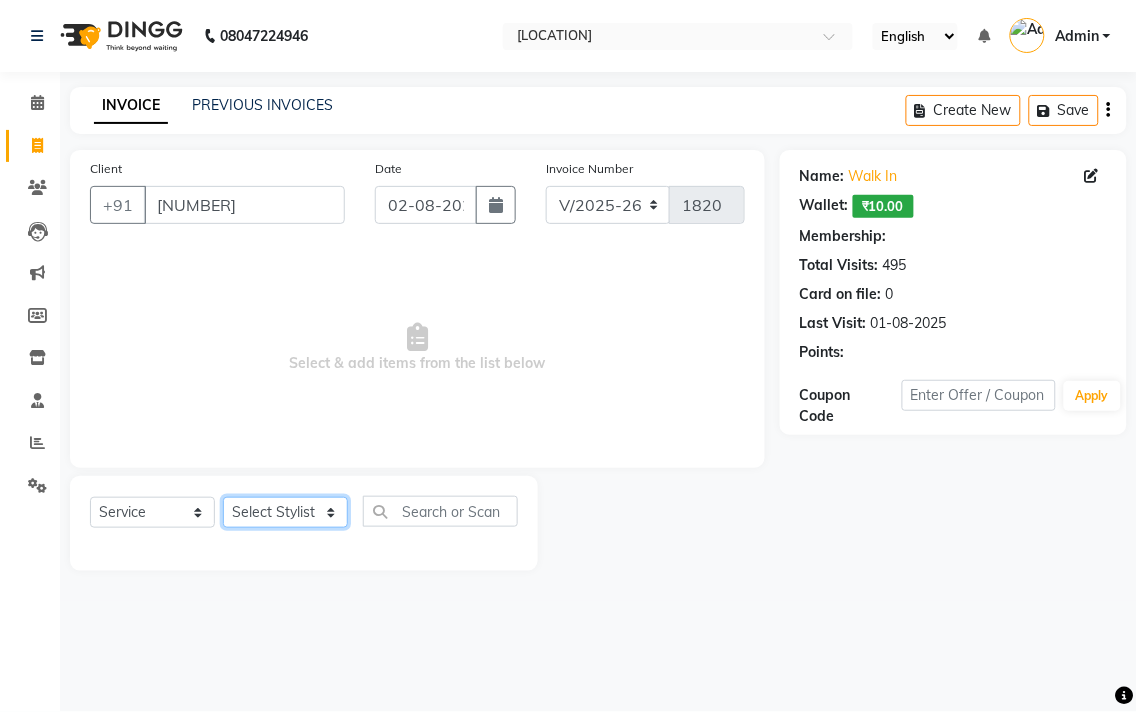 select on "1: Object" 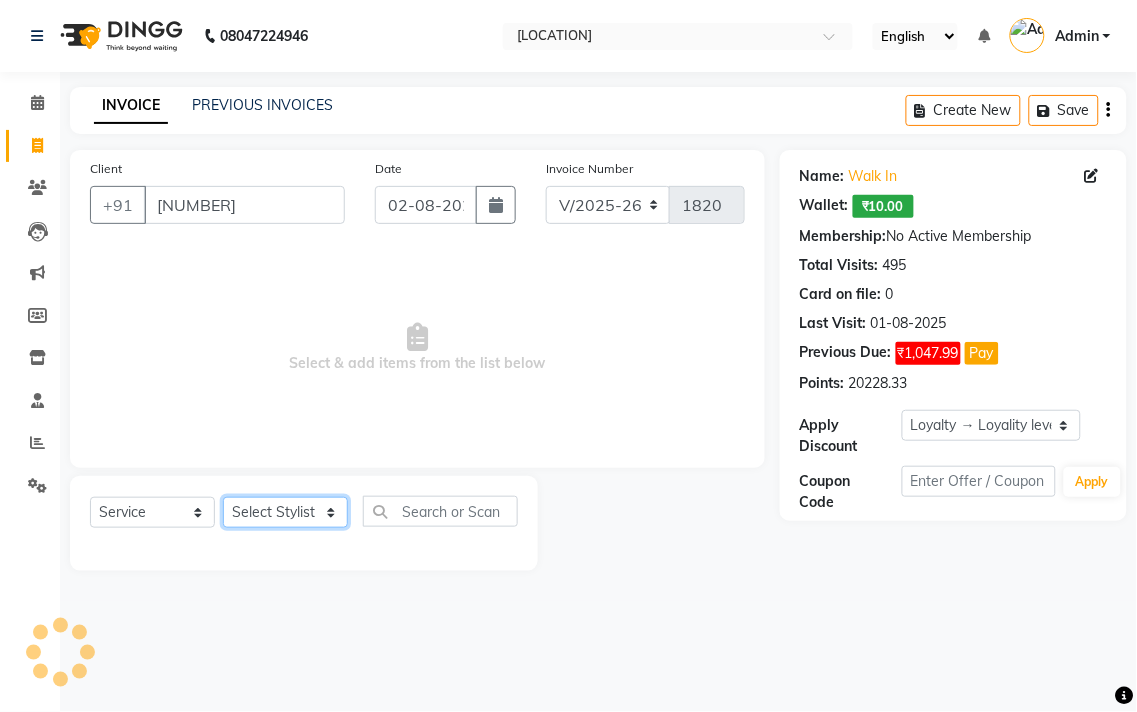click on "Select Stylist [FIRST] [LAST] [FIRST] [LAST] [FIRST] [LAST] [FIRST] [LAST] [FIRST] [LAST] [FIRST] [LAST] [FIRST] [LAST] [FIRST] [LAST] [FIRST] [LAST] [FIRST] [LAST] [FIRST] [LAST]" 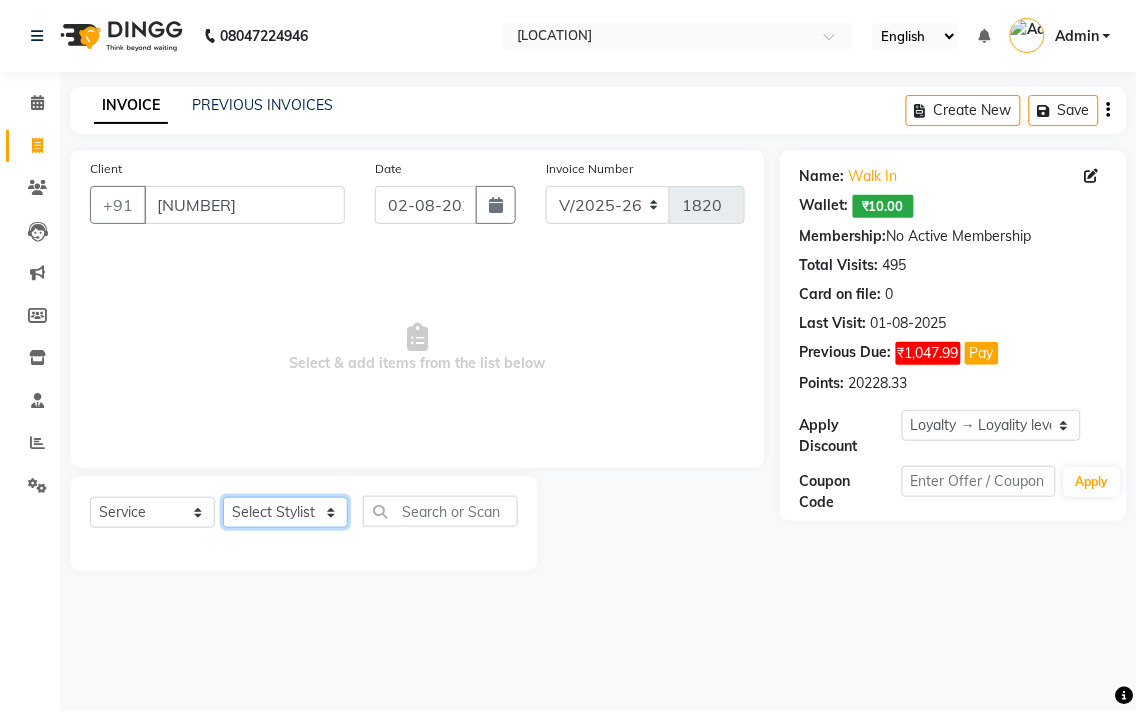 select on "37037" 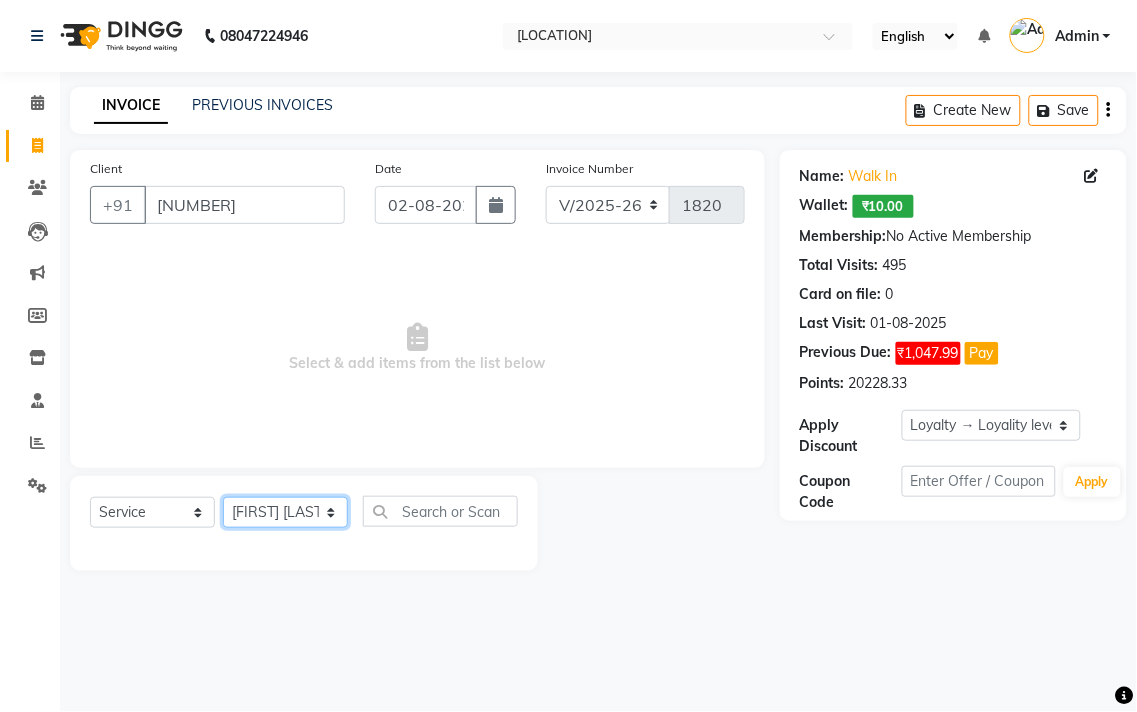 click on "Select Stylist [FIRST] [LAST] [FIRST] [LAST] [FIRST] [LAST] [FIRST] [LAST] [FIRST] [LAST] [FIRST] [LAST] [FIRST] [LAST] [FIRST] [LAST] [FIRST] [LAST] [FIRST] [LAST] [FIRST] [LAST]" 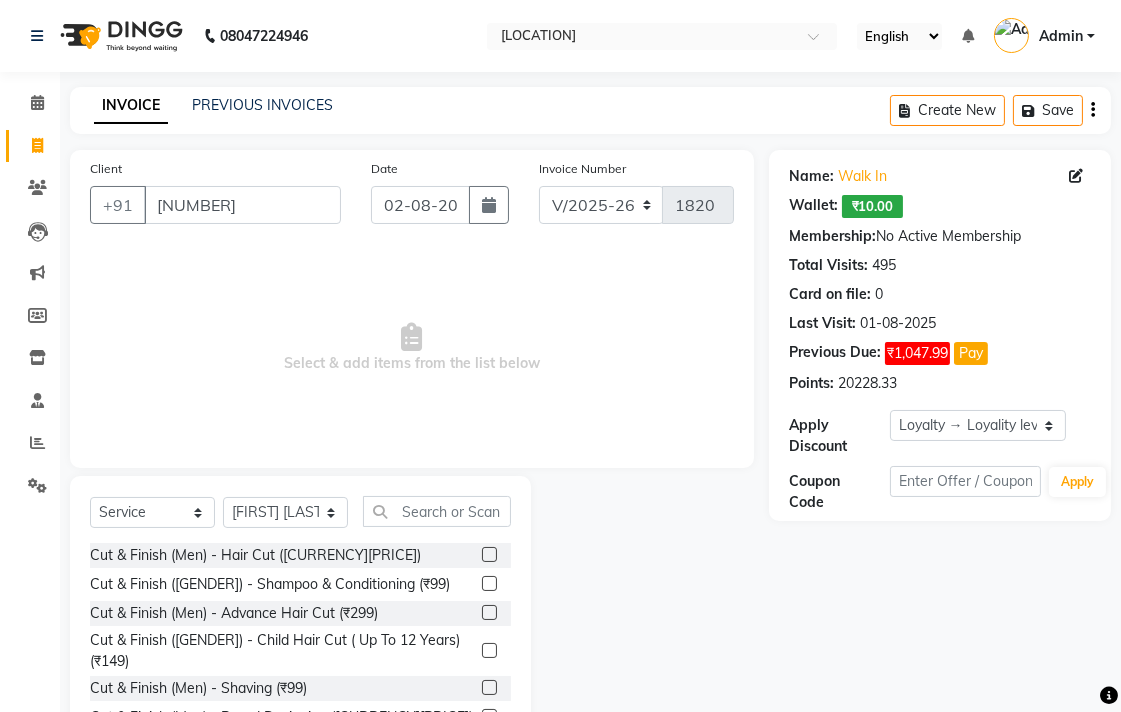 click on "Select  Service  Product  Membership  Package Voucher Prepaid Gift Card  Select Stylist [FIRST] [LAST] [FIRST] [LAST] [FIRST] [LAST] [FIRST] [LAST] [FIRST] [LAST] [FIRST] [LAST] [FIRST] [LAST] [FIRST] [LAST] [FIRST] [LAST] [FIRST] [LAST] [FIRST] [LAST] Cut & Finish ([GENDER]) - Hair Cut (₹249)  Cut & Finish ([GENDER]) - Shampoo & Conditioning (₹99)  Cut & Finish ([GENDER]) - Advance Hair Cut (₹299)  Cut & Finish ([GENDER]) - Child Hair Cut ( Up To 12 Years) (₹149)  Cut & Finish ([GENDER]) - Shaving (₹99)  Cut & Finish ([GENDER]) - Beard Designing (₹149)  nail art (₹1900)  FREE EYEBRO  (₹0)  FACE SCARBING (₹100)  pearsing (₹400)  beard color (₹199)  mustace color (₹99)  Fiber complex tretment (₹3500)  eyerpeirsing par pear (₹300)  shea bater spa men (₹2000)  shea bater hair spa women (₹3000)  color aply only (₹300)  bio plstia  (₹6000)  campaki hair spa  (₹3000)  Cut & Finish ([GENDER]) - Hair Cut (₹349)  Cut & Finish ([GENDER]) - Shampoo & Conditioning (₹199)  Cut & Finish ([GENDER]) - Advance Hair Cut (₹599)" 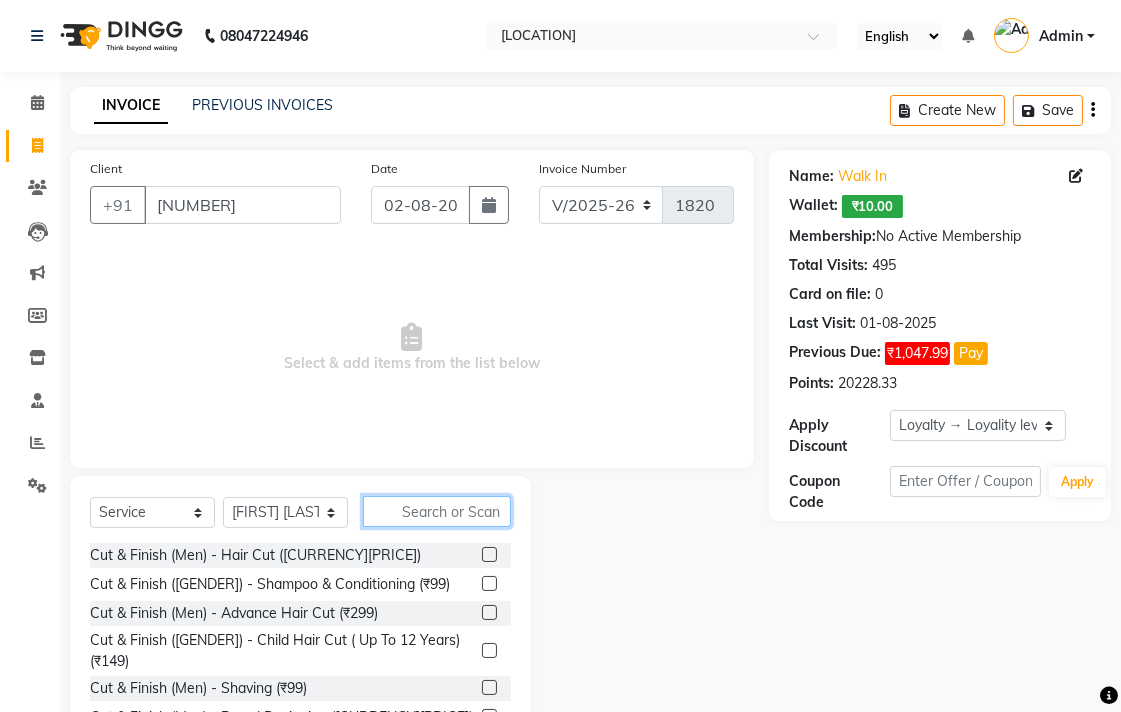 click 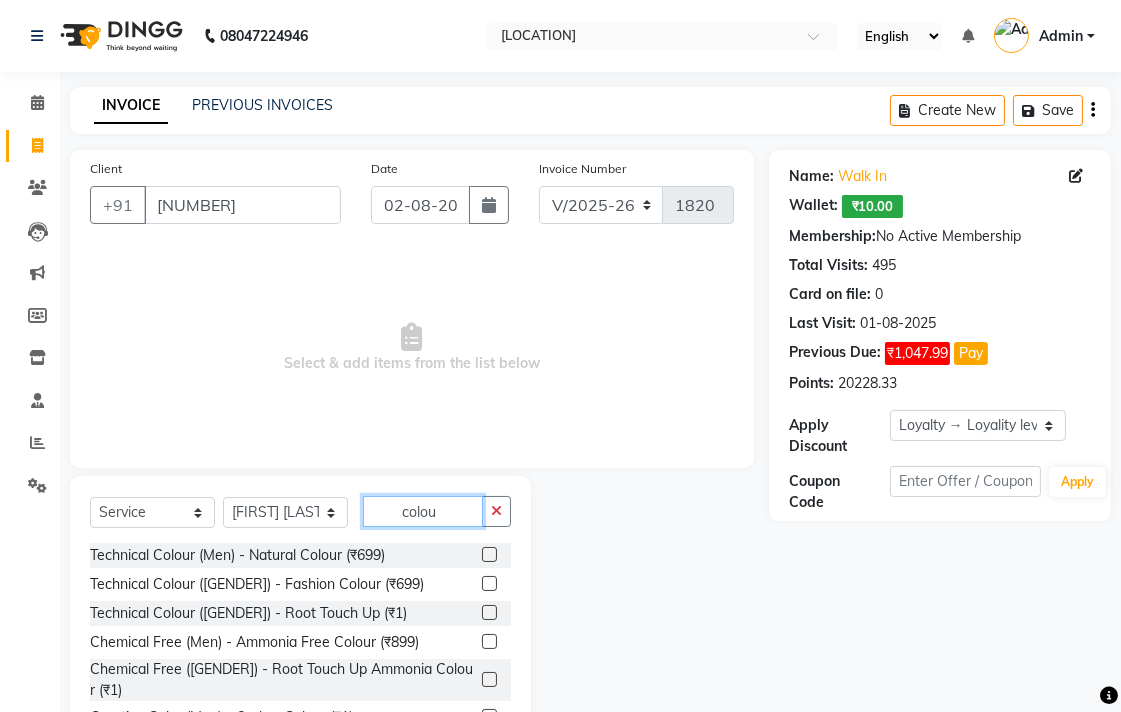 type on "colou" 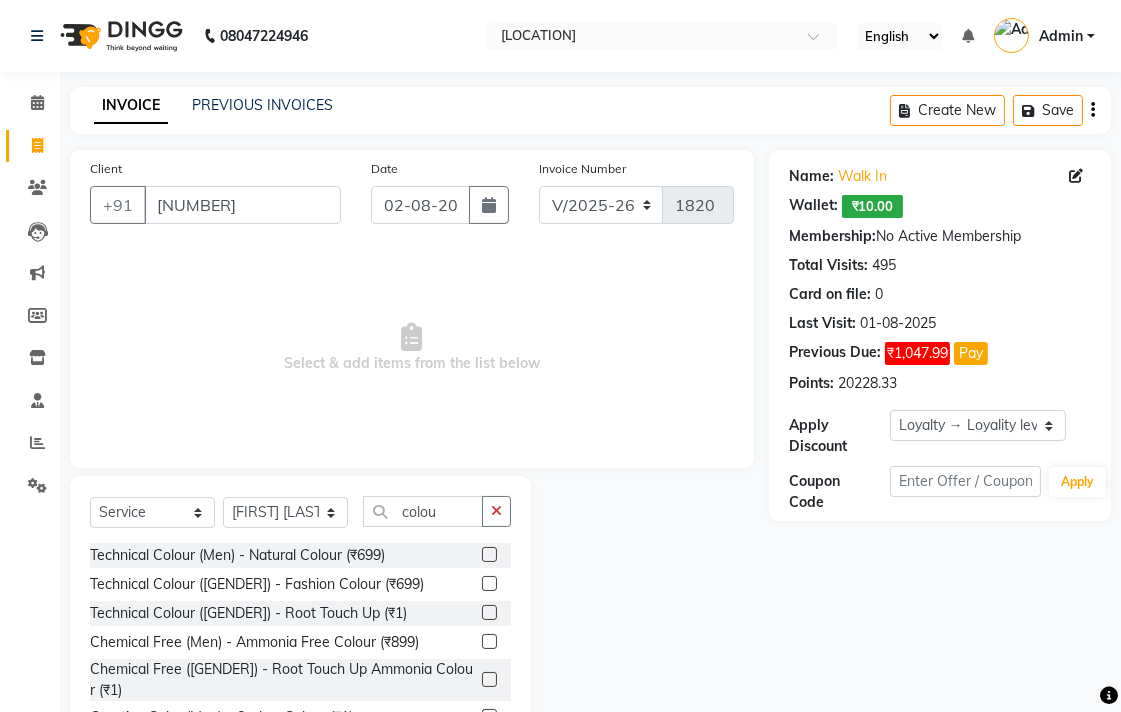 drag, startPoint x: 476, startPoint y: 556, endPoint x: 462, endPoint y: 507, distance: 50.96077 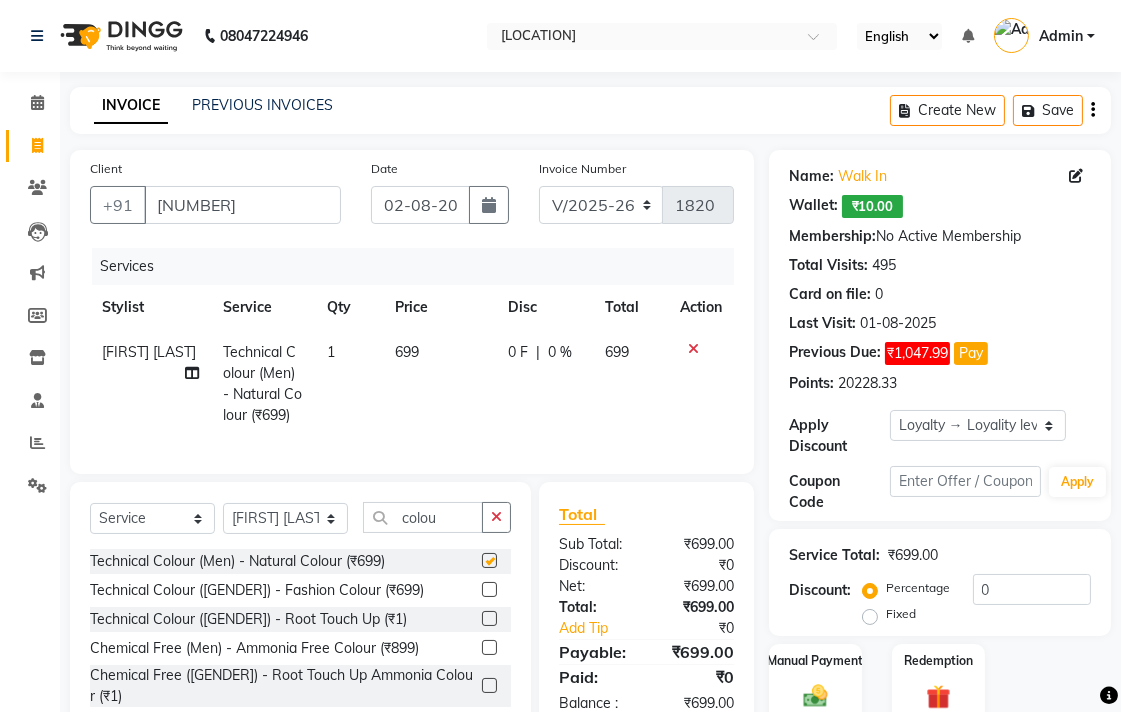 drag, startPoint x: 437, startPoint y: 366, endPoint x: 463, endPoint y: 363, distance: 26.172504 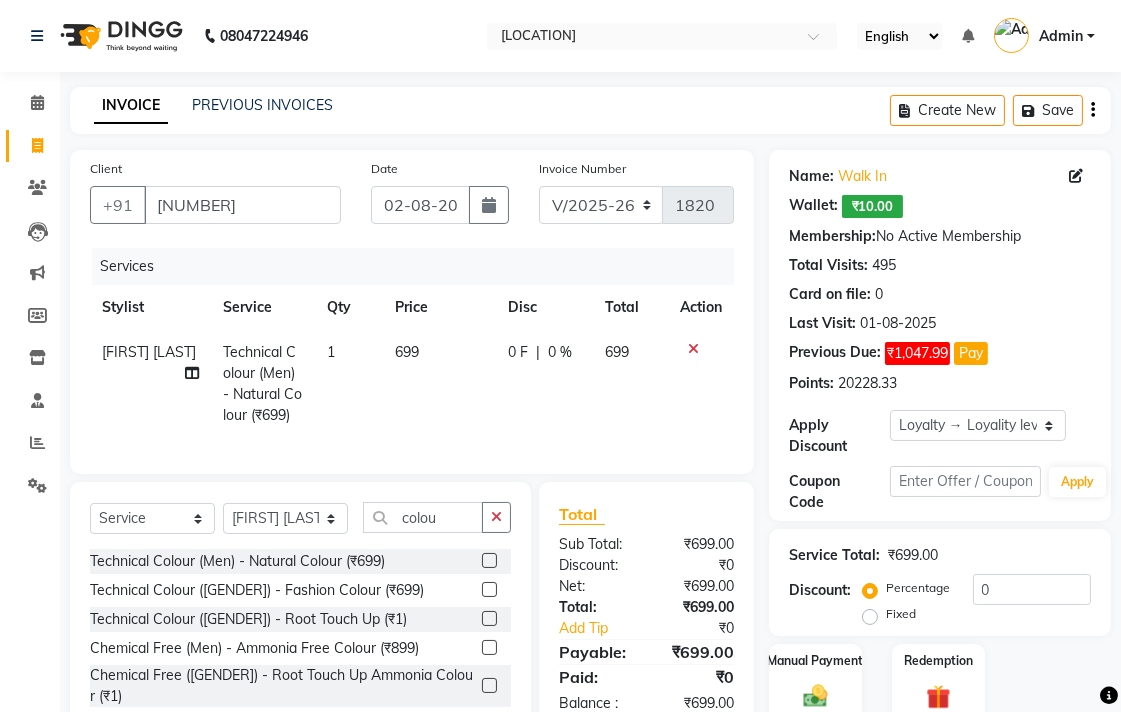 checkbox on "false" 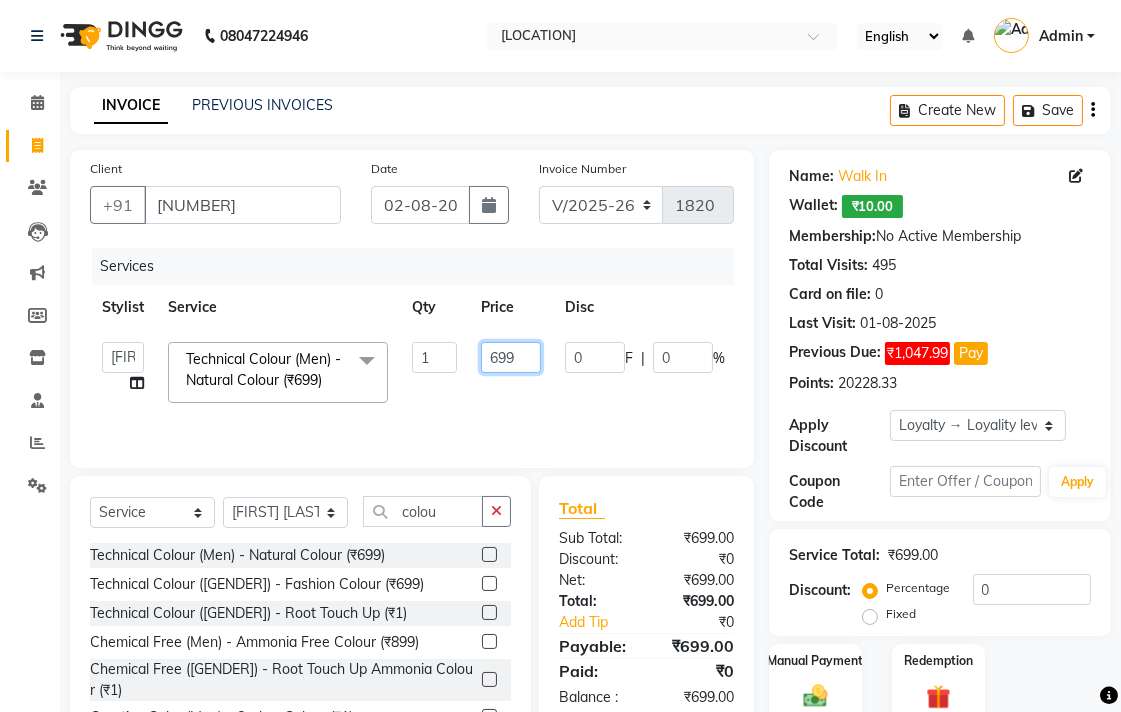 click on "699" 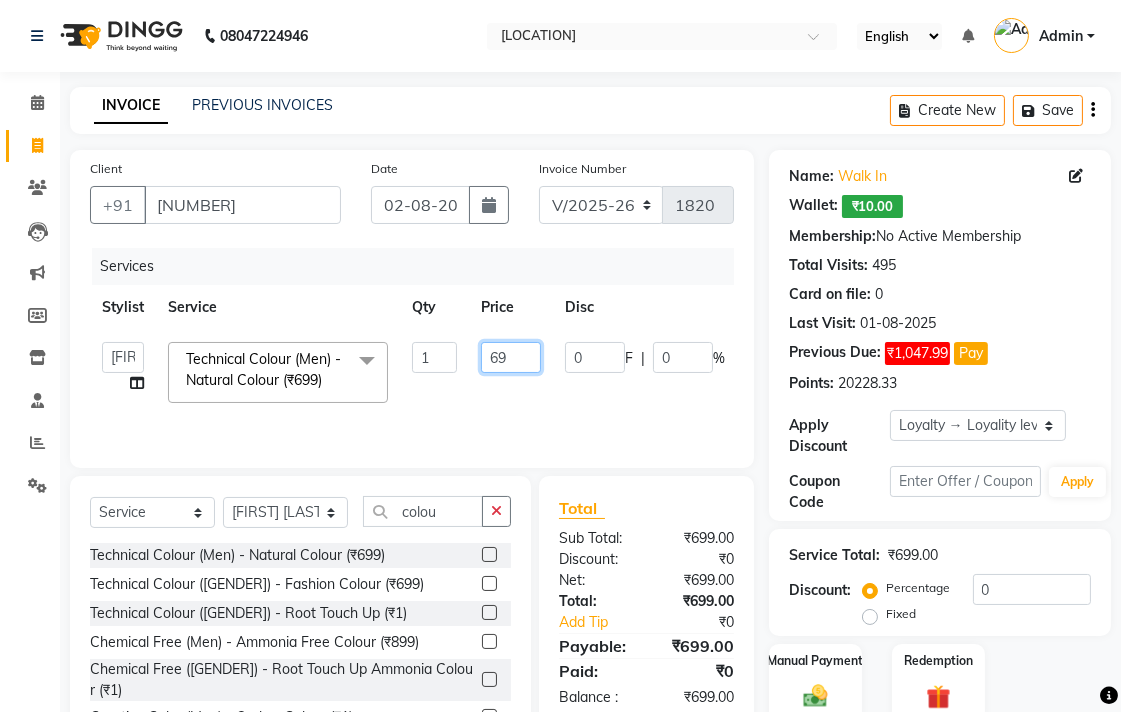type on "6" 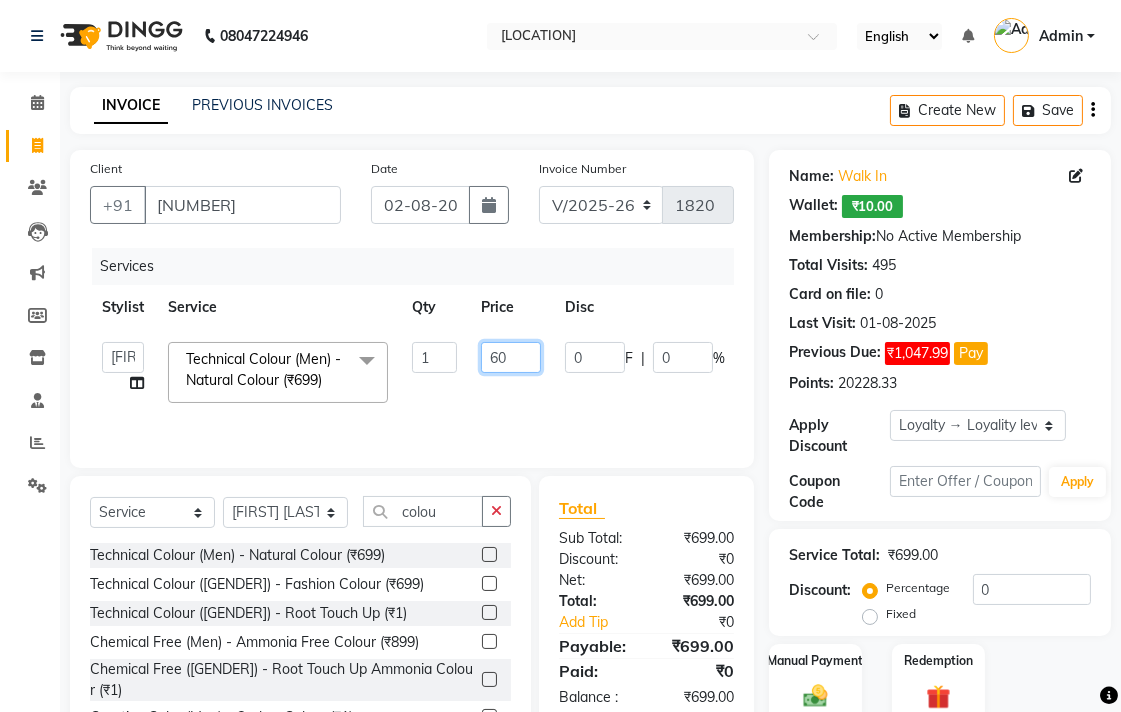 type on "600" 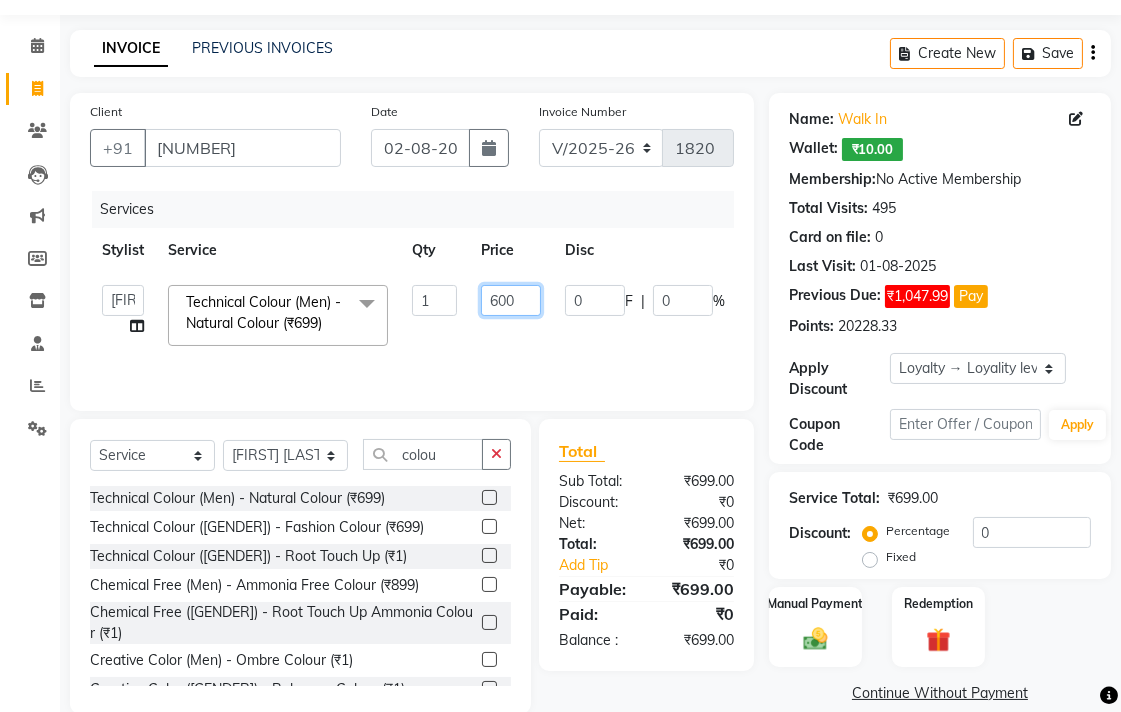scroll, scrollTop: 88, scrollLeft: 0, axis: vertical 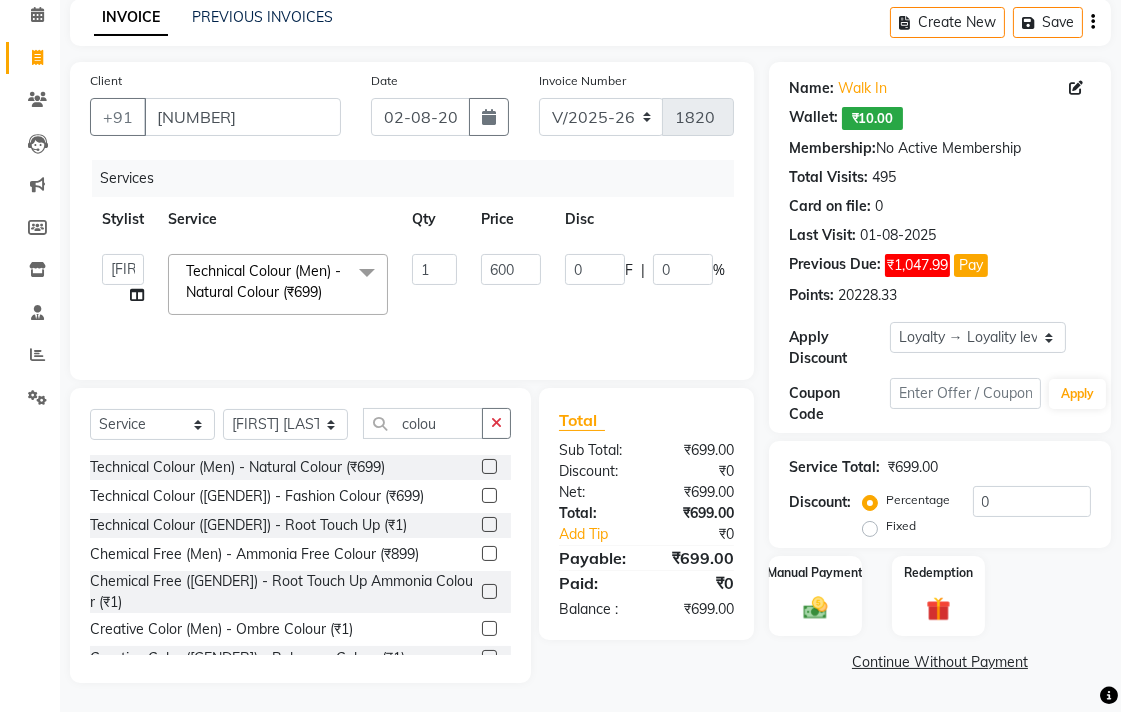 drag, startPoint x: 758, startPoint y: 657, endPoint x: 753, endPoint y: 644, distance: 13.928389 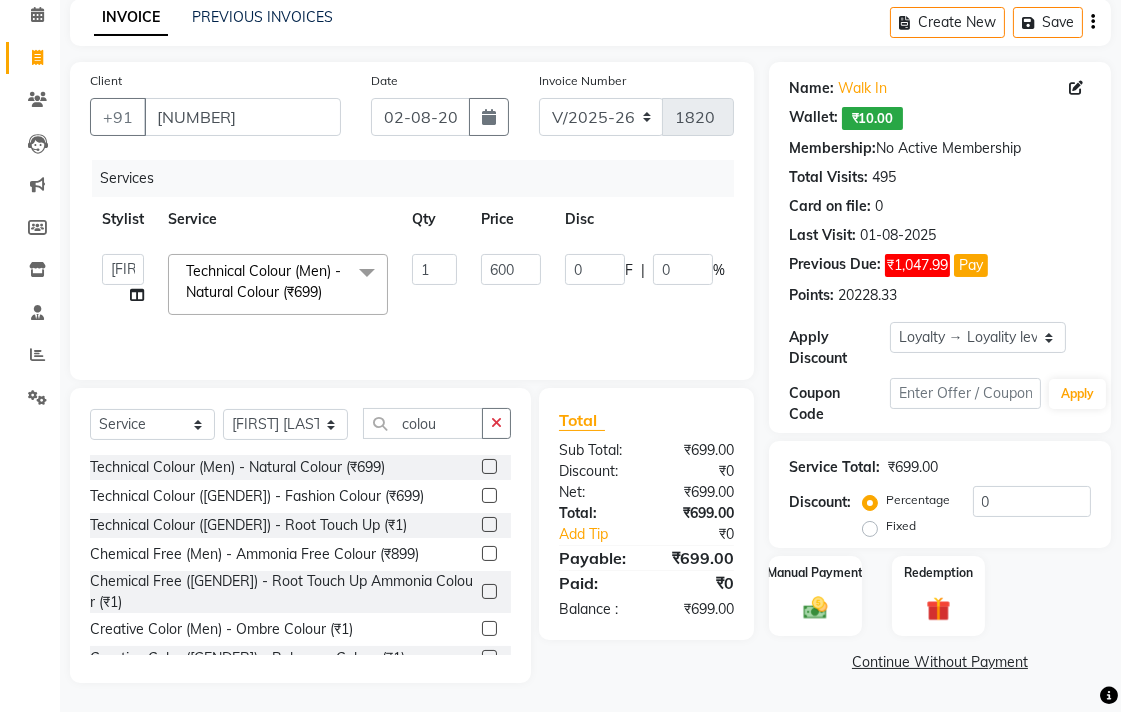 click on "Total Sub Total: [CURRENCY][PRICE] Discount: [CURRENCY][PRICE] Net: [CURRENCY][PRICE] Total: [CURRENCY][PRICE] Add Tip [CURRENCY][PRICE] Payable: [CURRENCY][PRICE] Paid: [CURRENCY][PRICE] Balance : [CURRENCY][PRICE]" 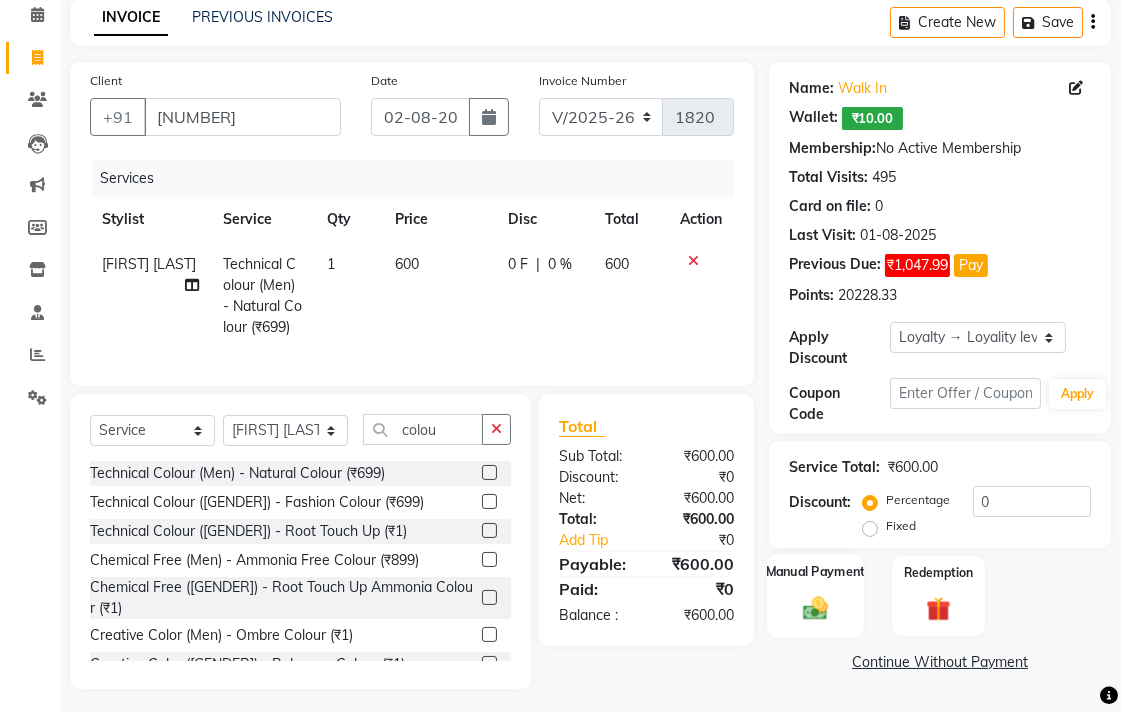click 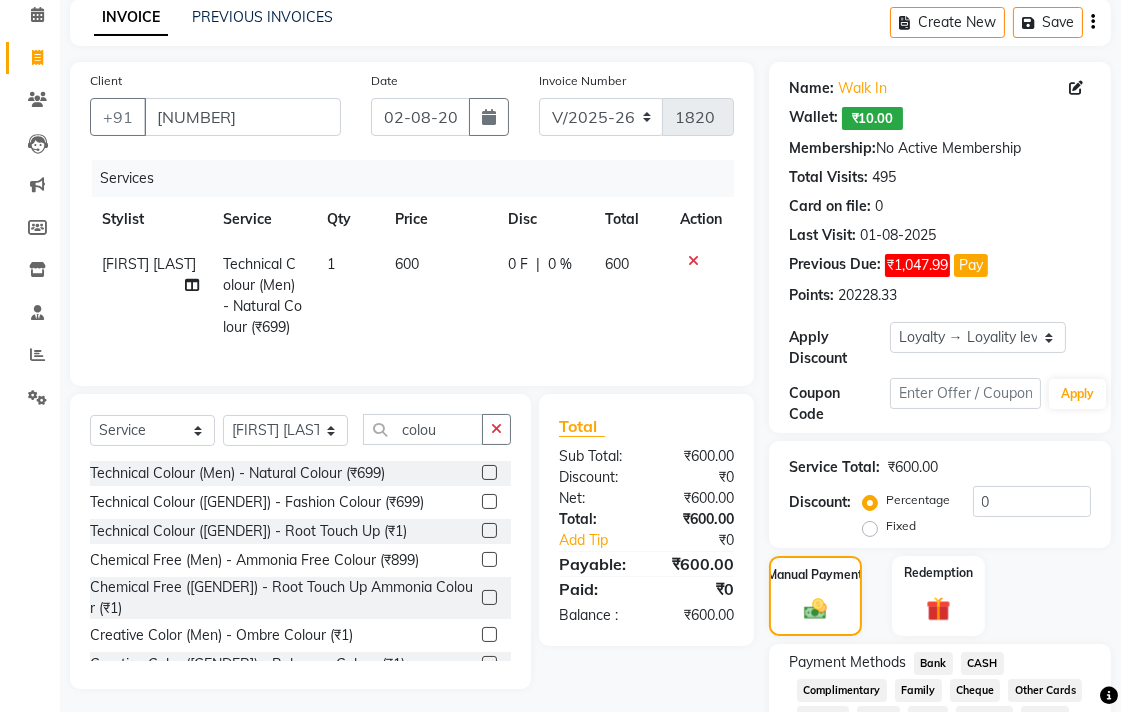 click on "CASH" 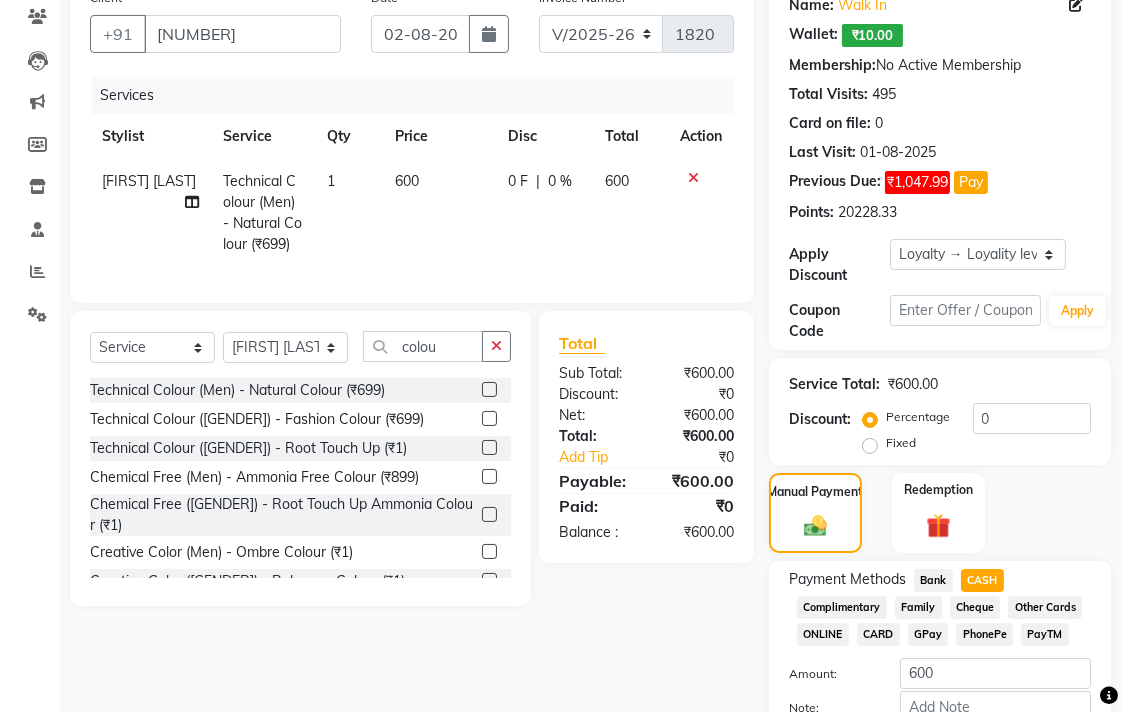 scroll, scrollTop: 295, scrollLeft: 0, axis: vertical 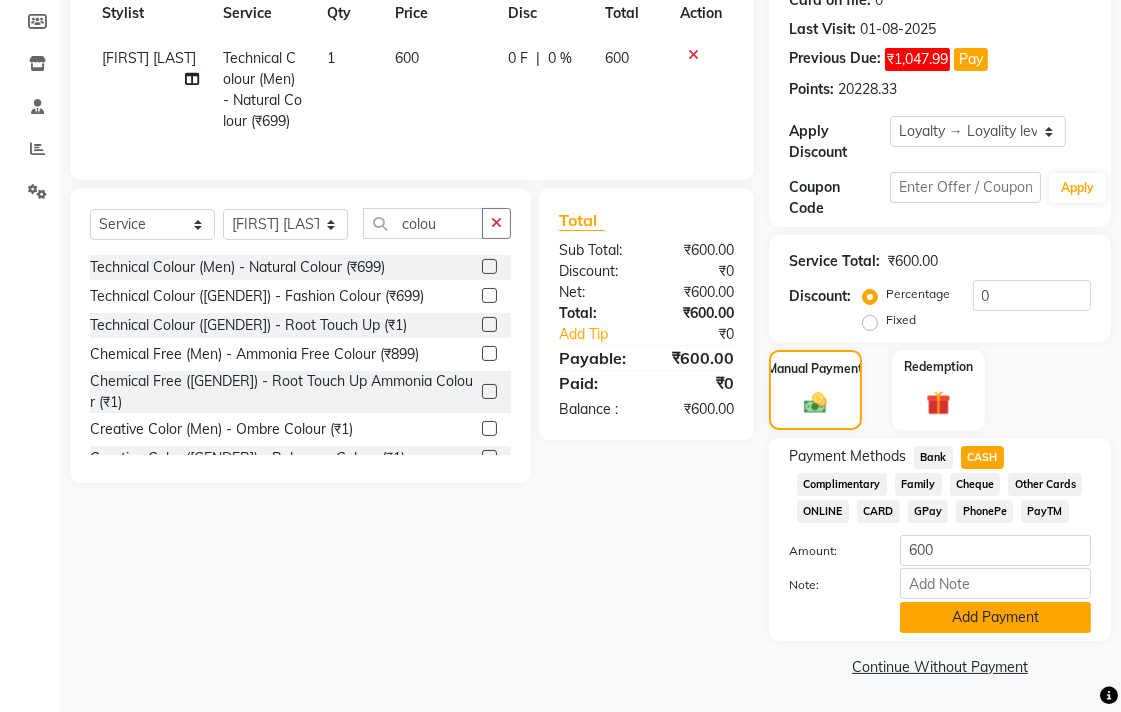 click on "Add Payment" 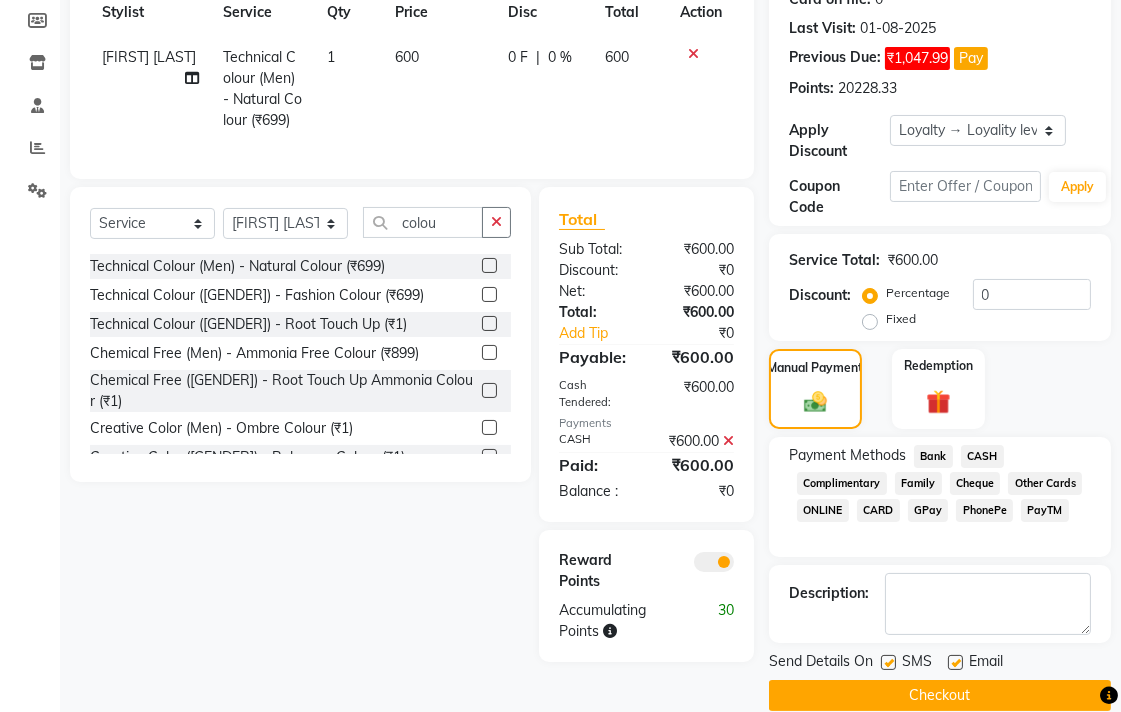 click on "Checkout" 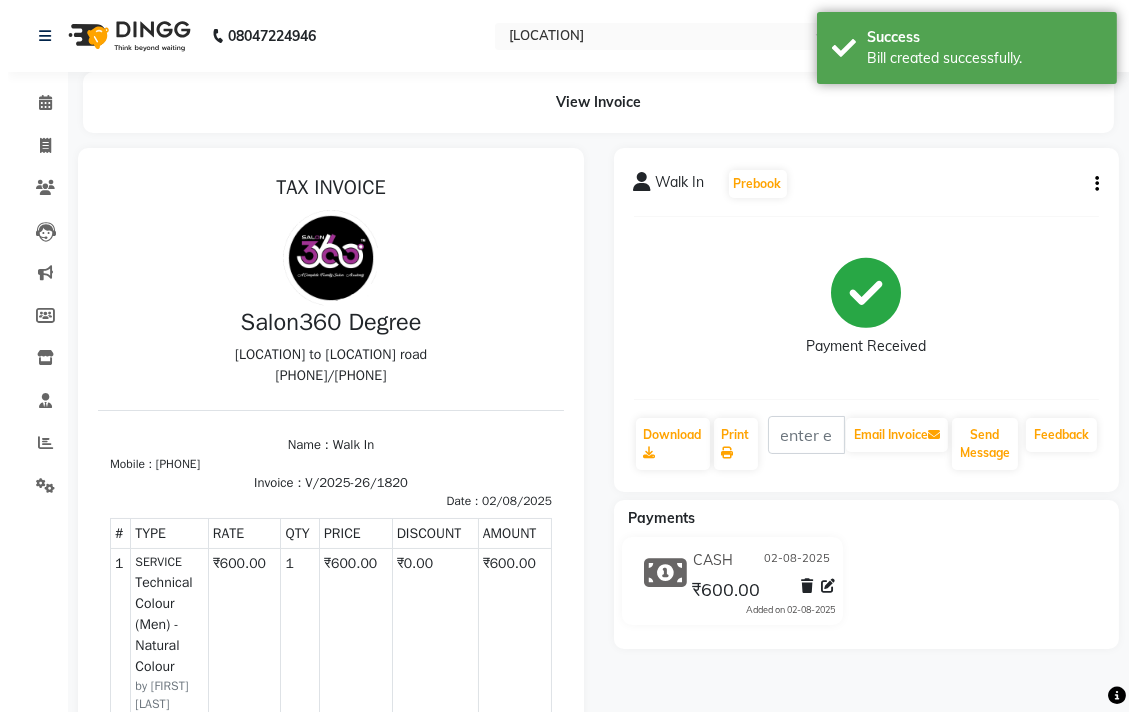 scroll, scrollTop: 0, scrollLeft: 0, axis: both 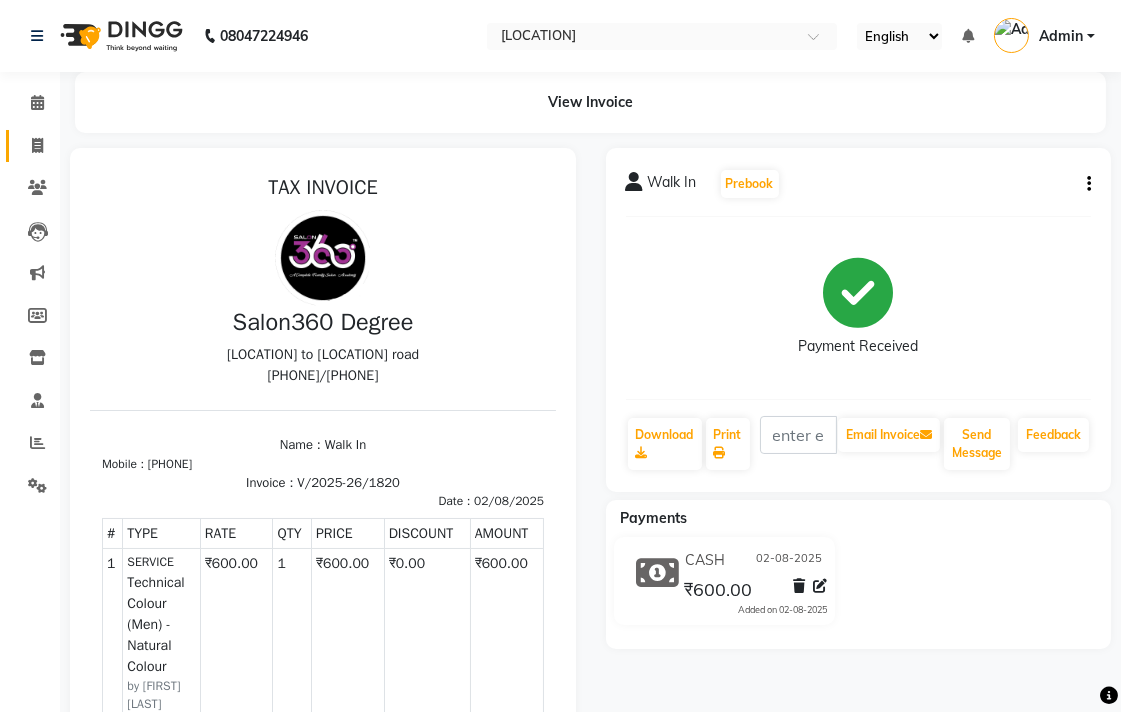 click on "Invoice" 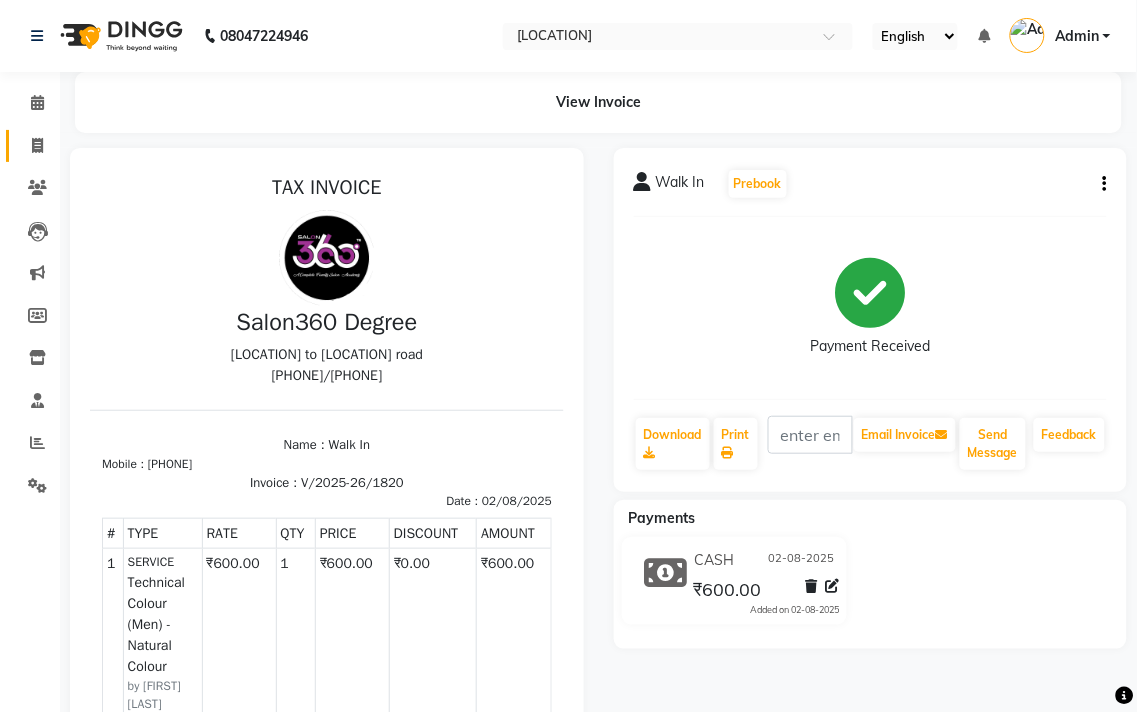 select on "5215" 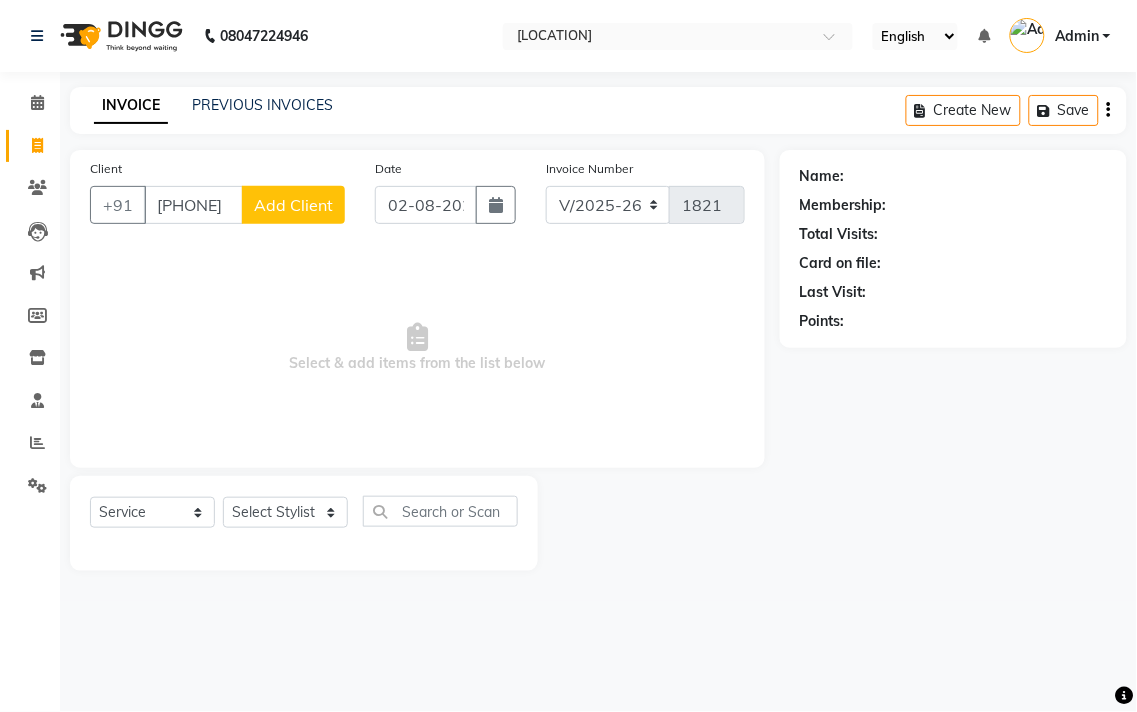 type on "[PHONE]" 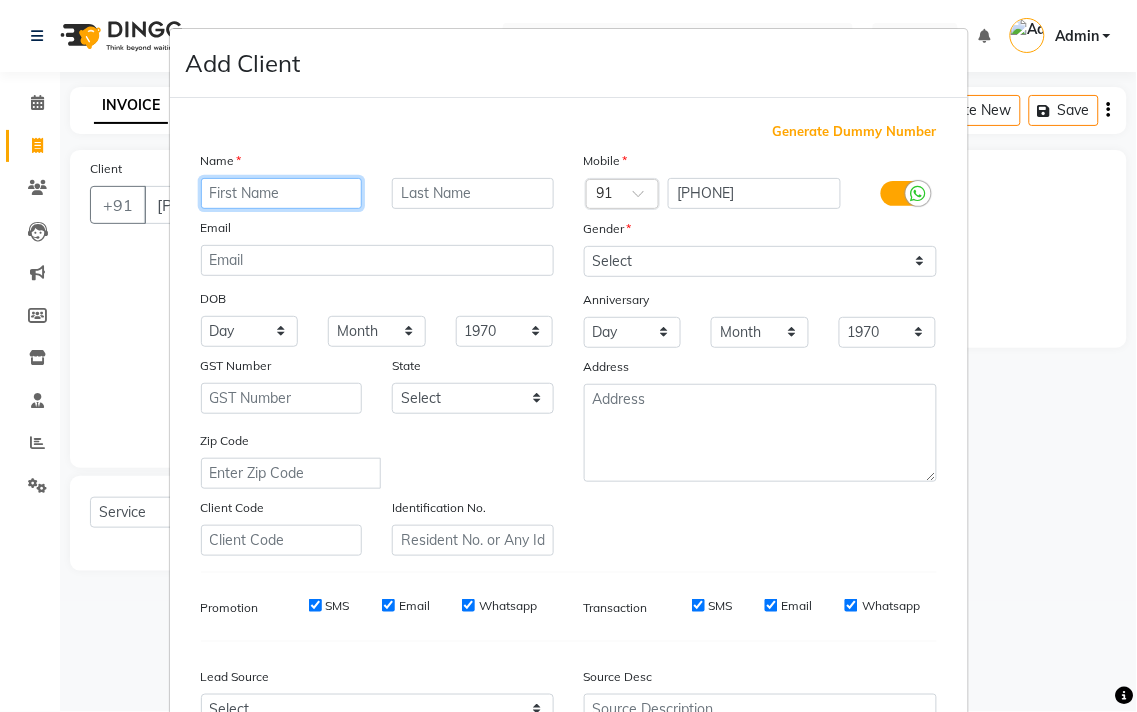 paste on "[FIRST] [LAST]" 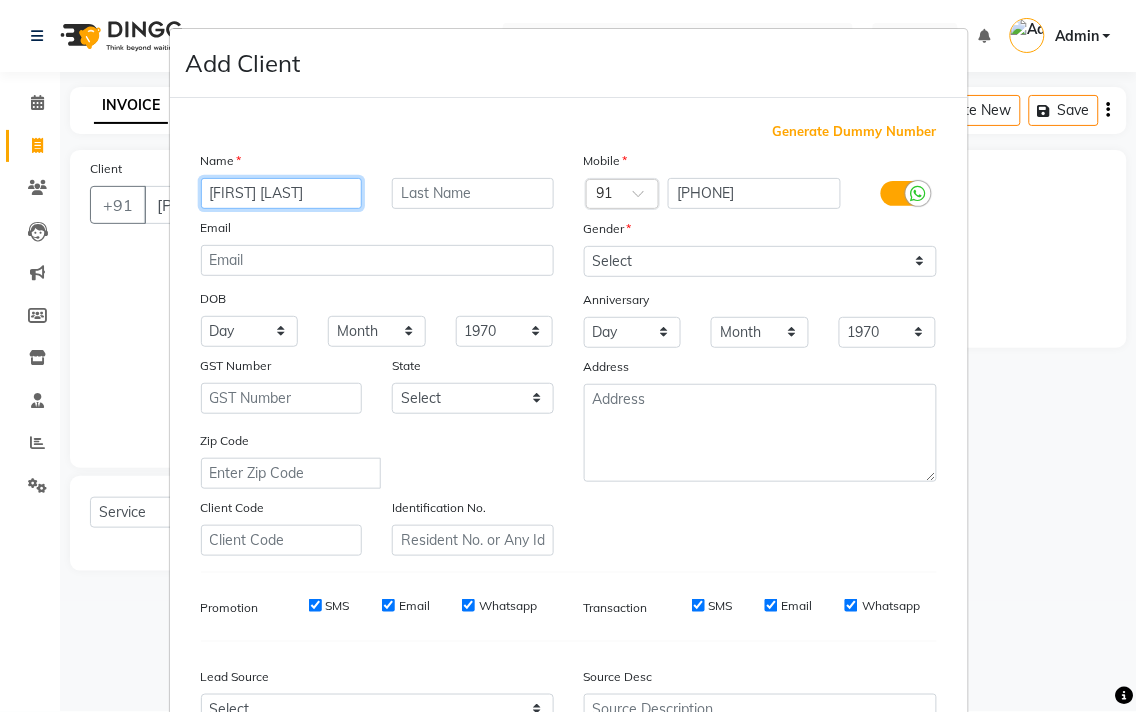 type on "[FIRST] [LAST]" 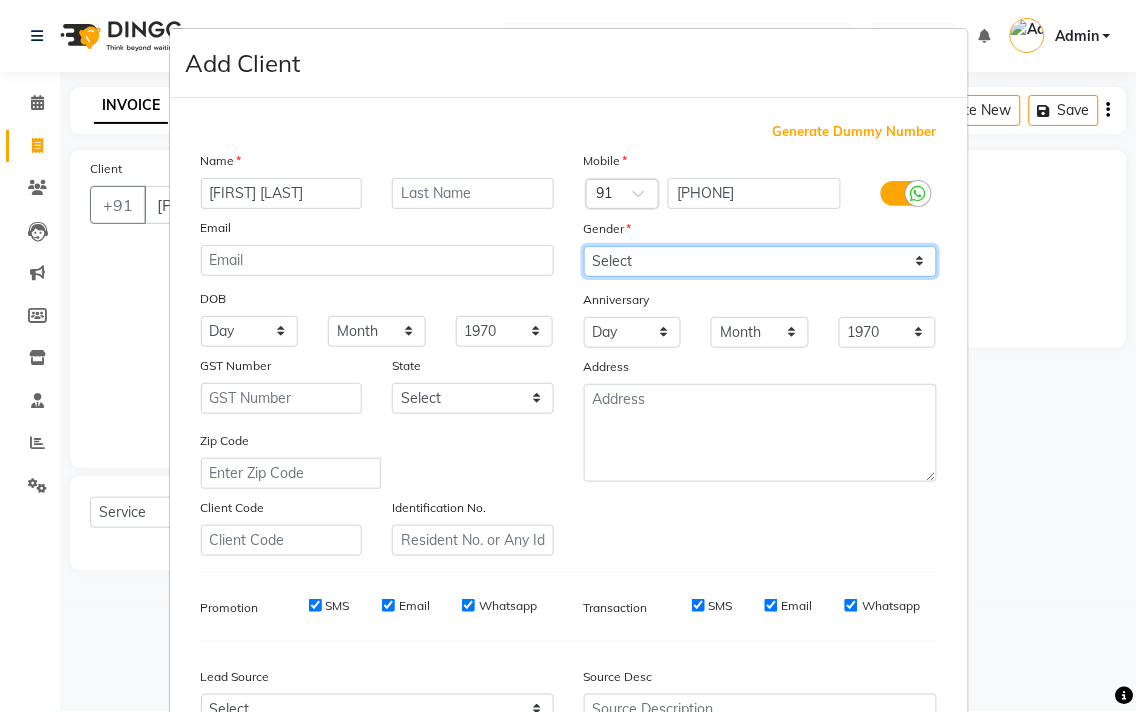 click on "Select Male Female Other Prefer Not To Say" at bounding box center [760, 261] 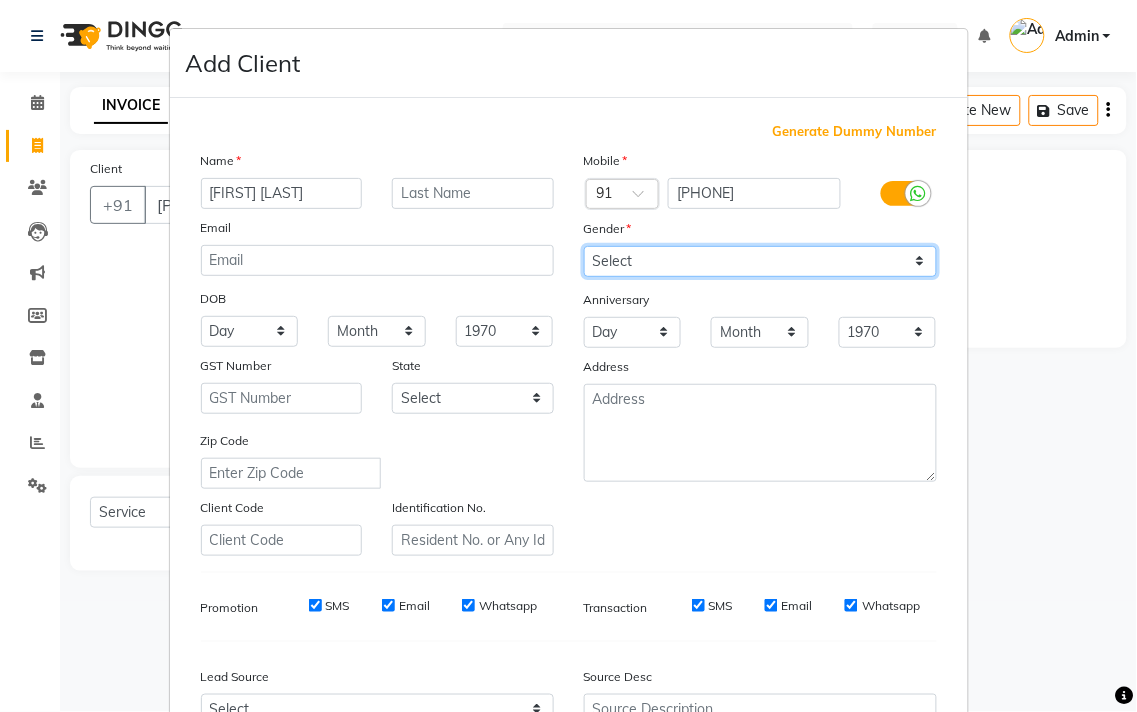 select on "female" 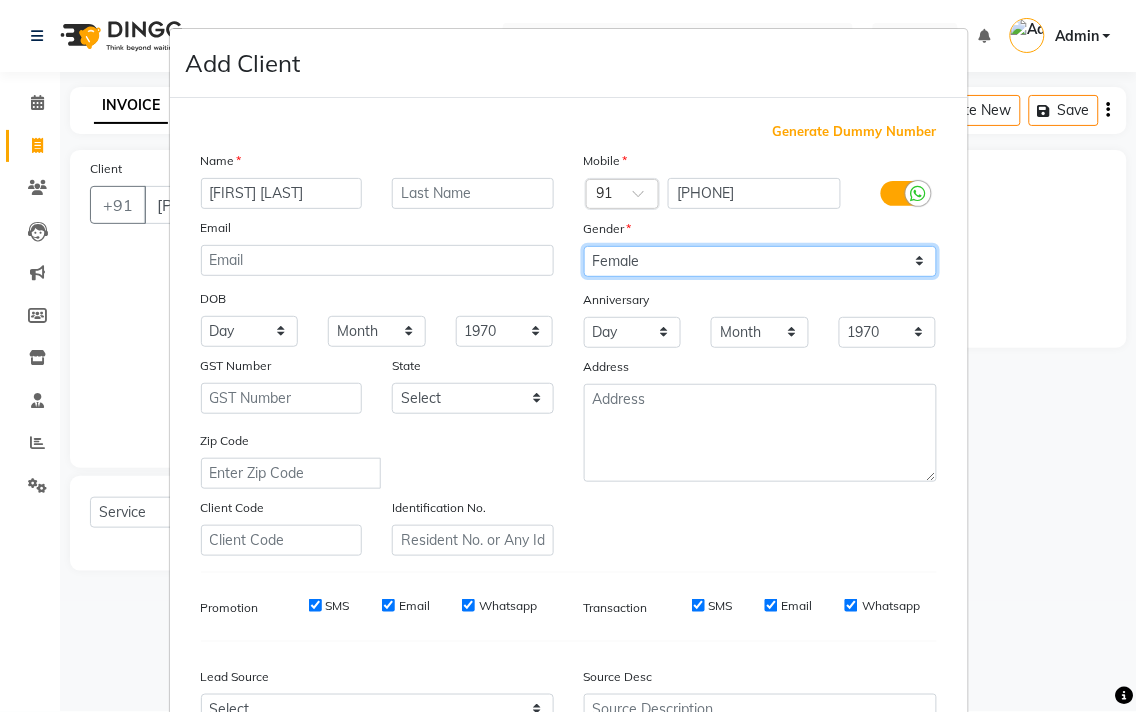 click on "Select Male Female Other Prefer Not To Say" at bounding box center [760, 261] 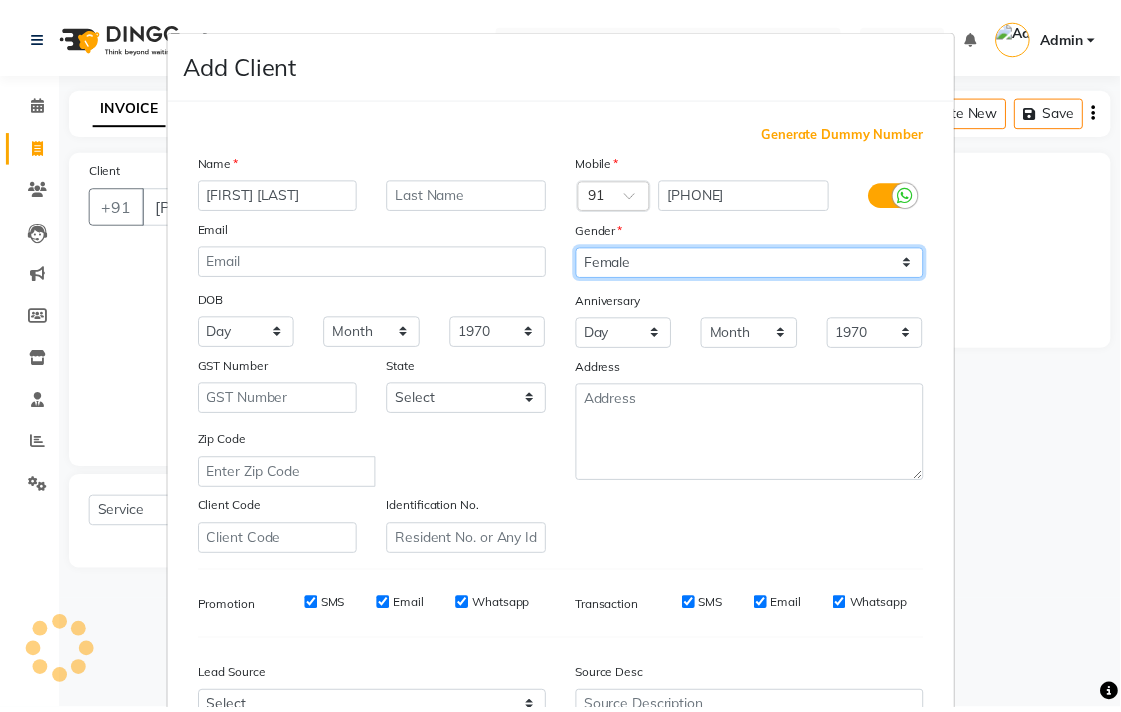 scroll, scrollTop: 212, scrollLeft: 0, axis: vertical 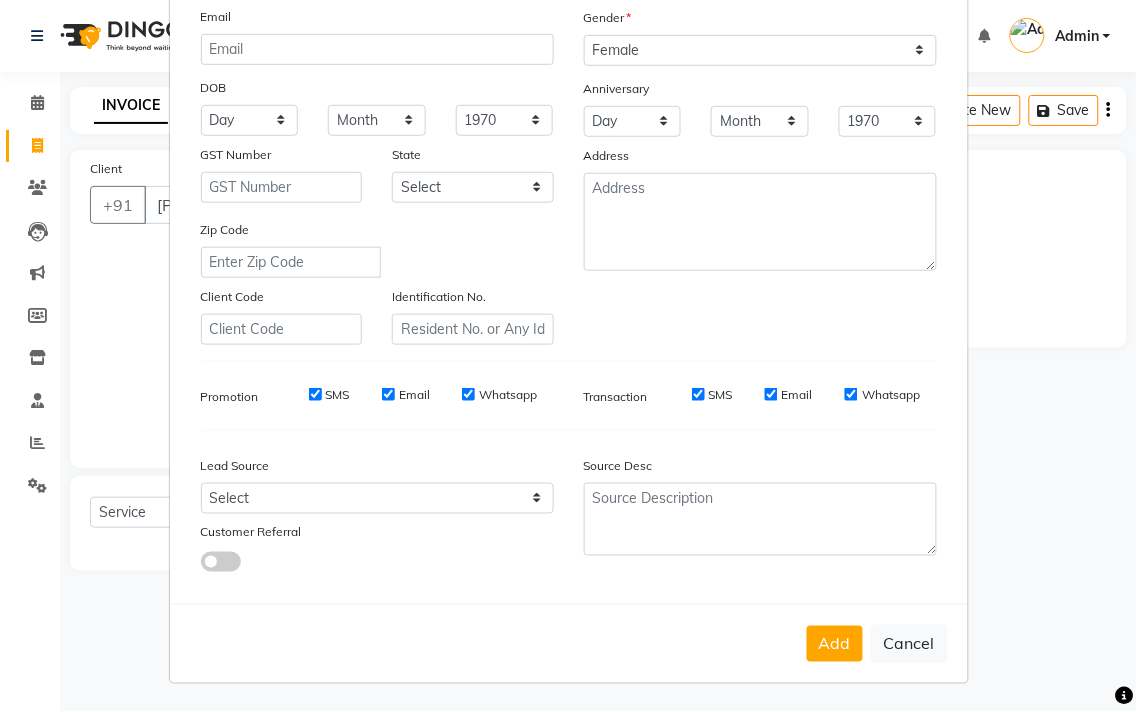 click on "Add" at bounding box center [835, 644] 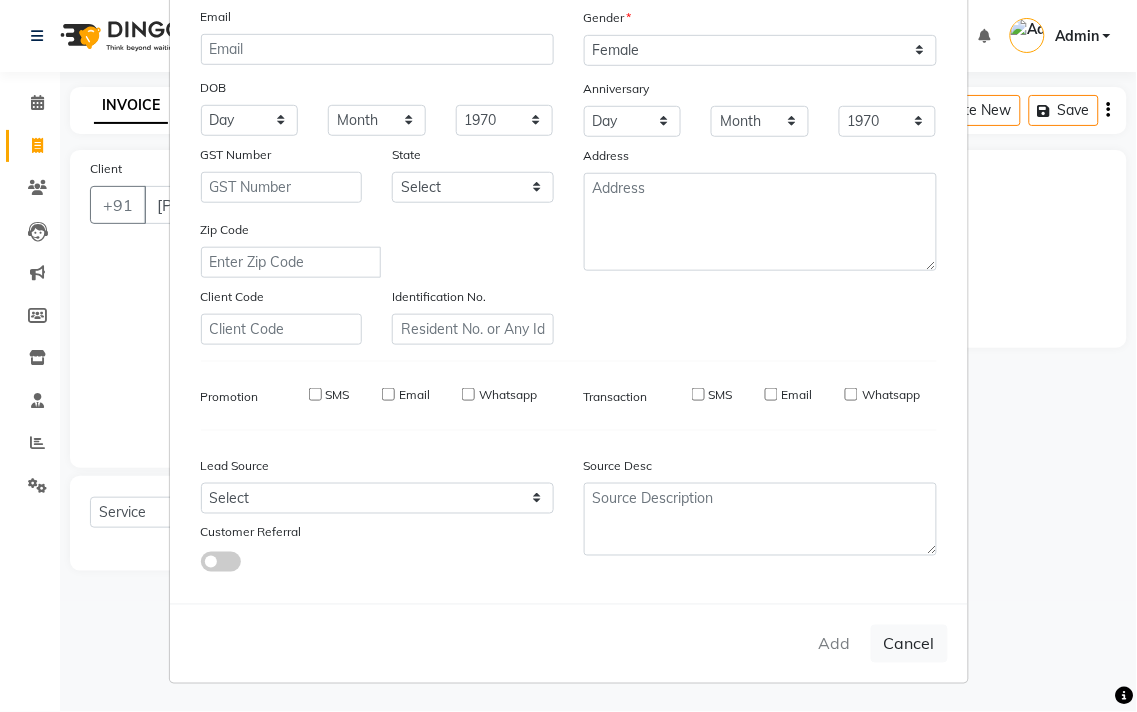 type 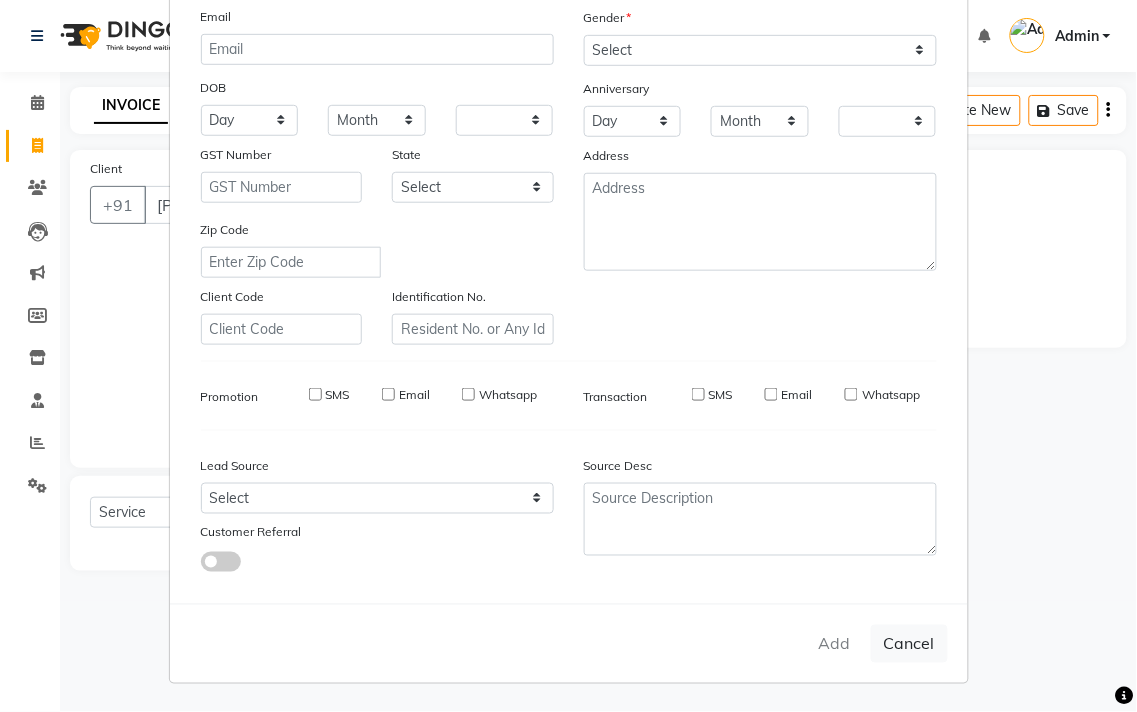 select on "1: Object" 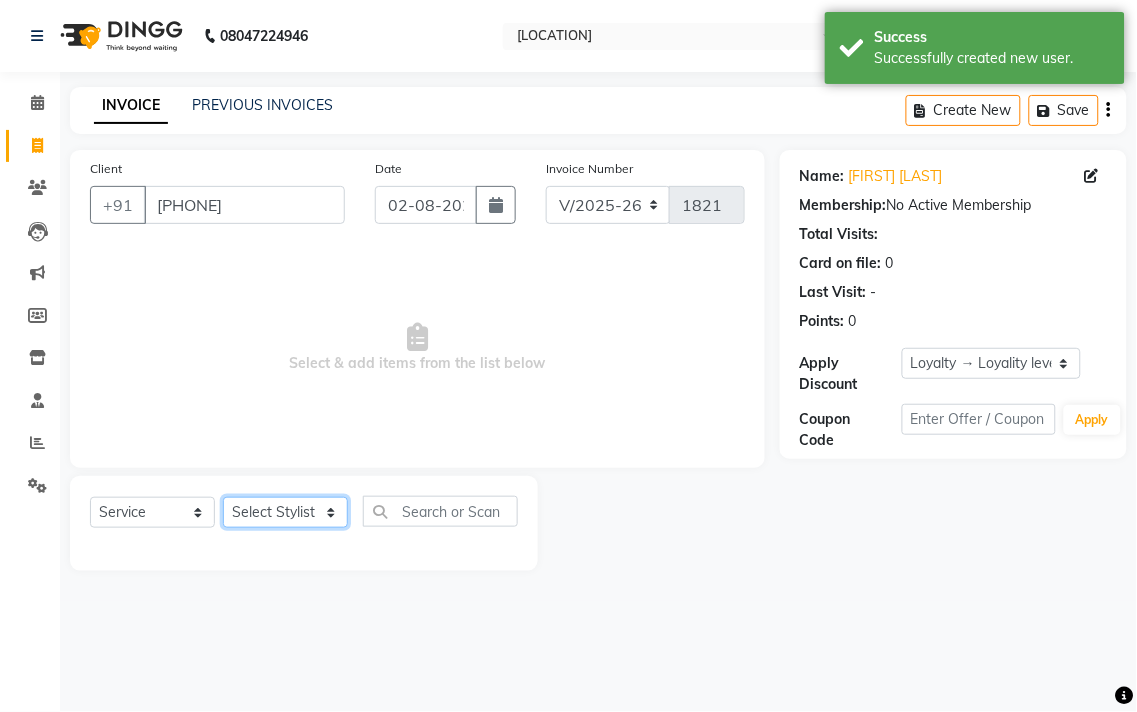 drag, startPoint x: 312, startPoint y: 522, endPoint x: 311, endPoint y: 512, distance: 10.049875 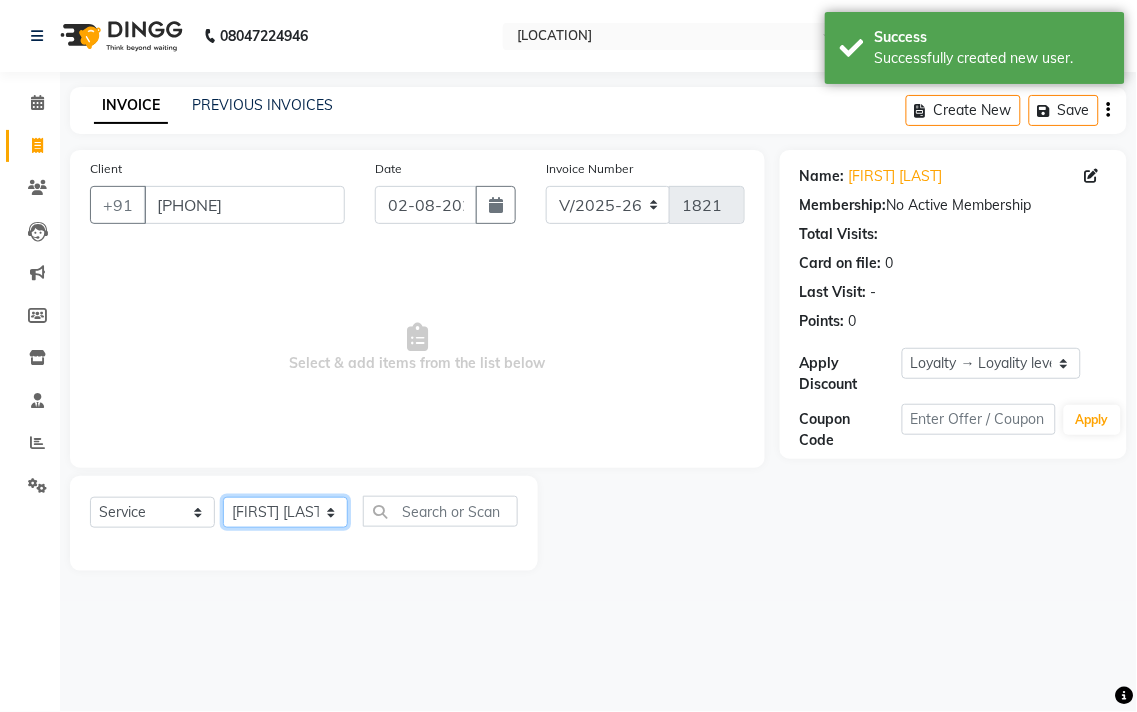 click on "Select Stylist [FIRST] [LAST] [FIRST] [LAST] [FIRST] [LAST] [FIRST] [LAST] [FIRST] [LAST] [FIRST] [LAST] [FIRST] [LAST] [FIRST] [LAST] [FIRST] [LAST] [FIRST] [LAST] [FIRST] [LAST]" 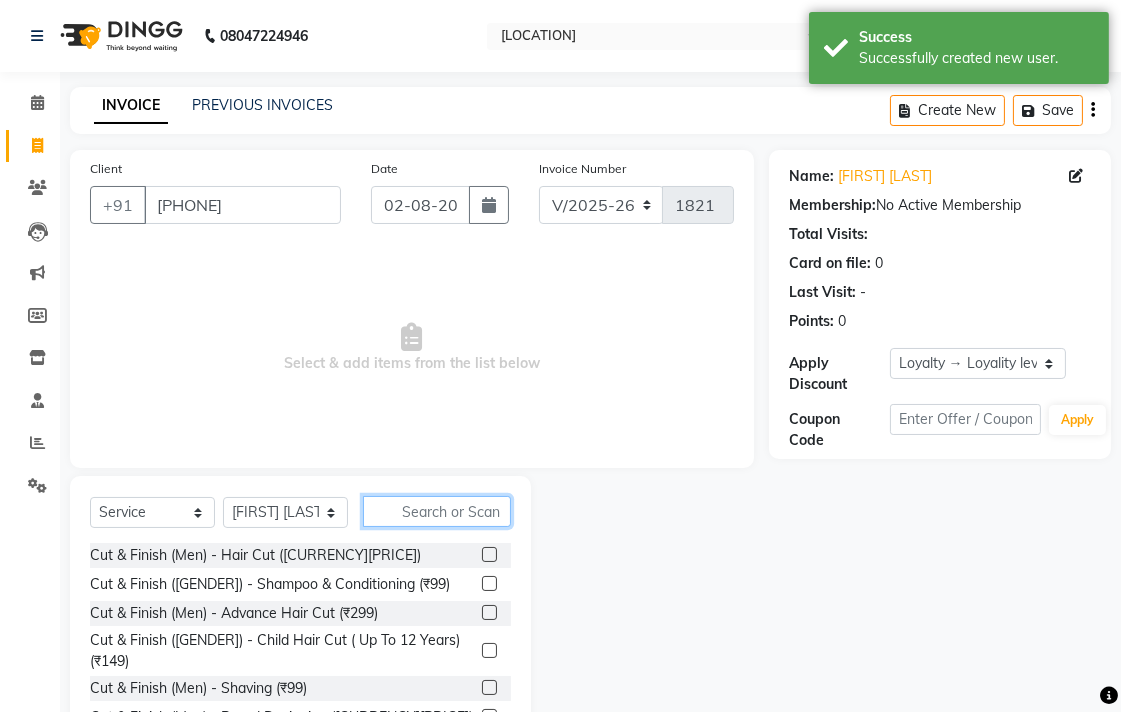 click 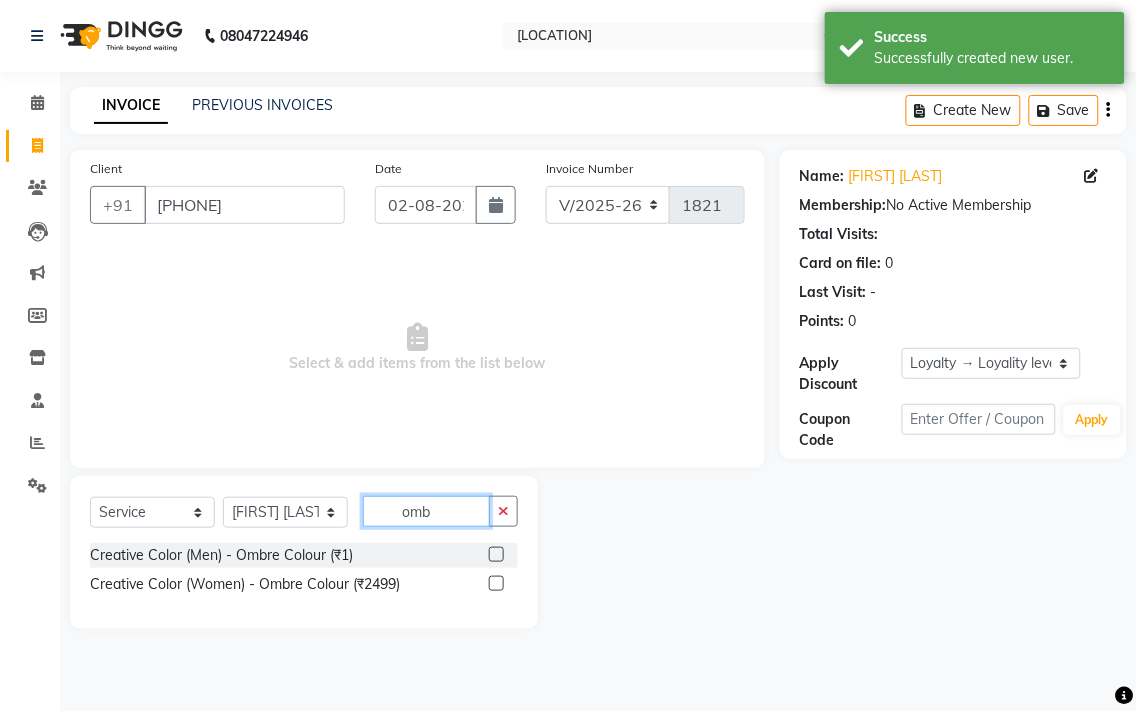 type on "omb" 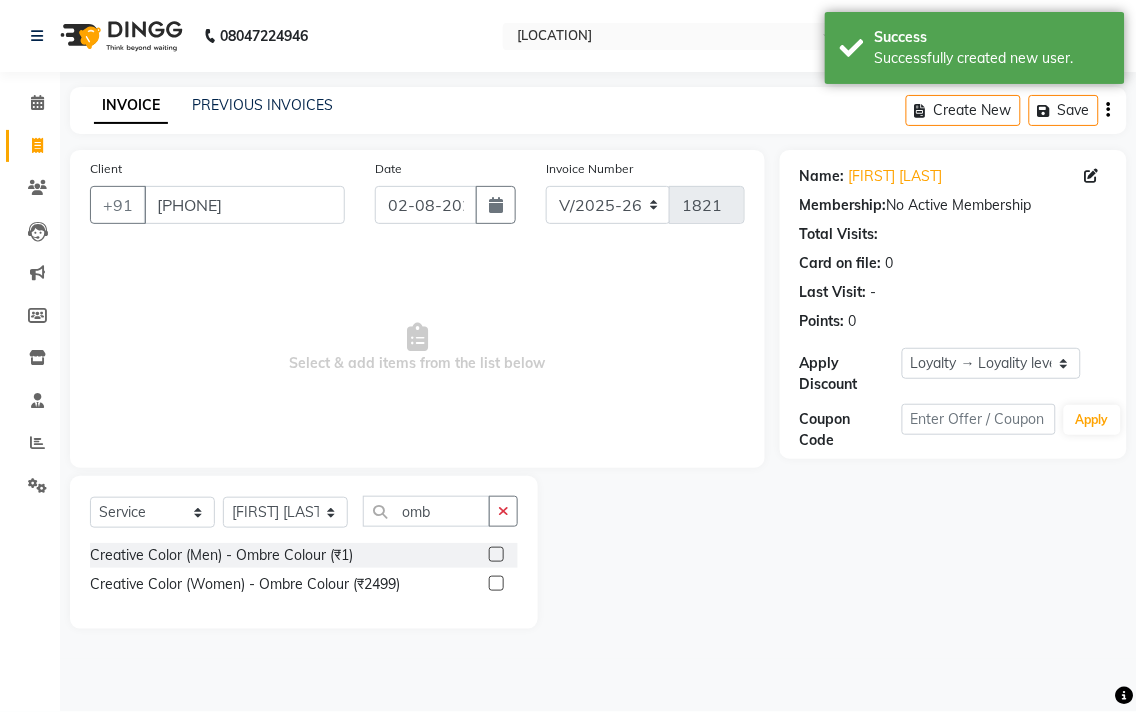 click 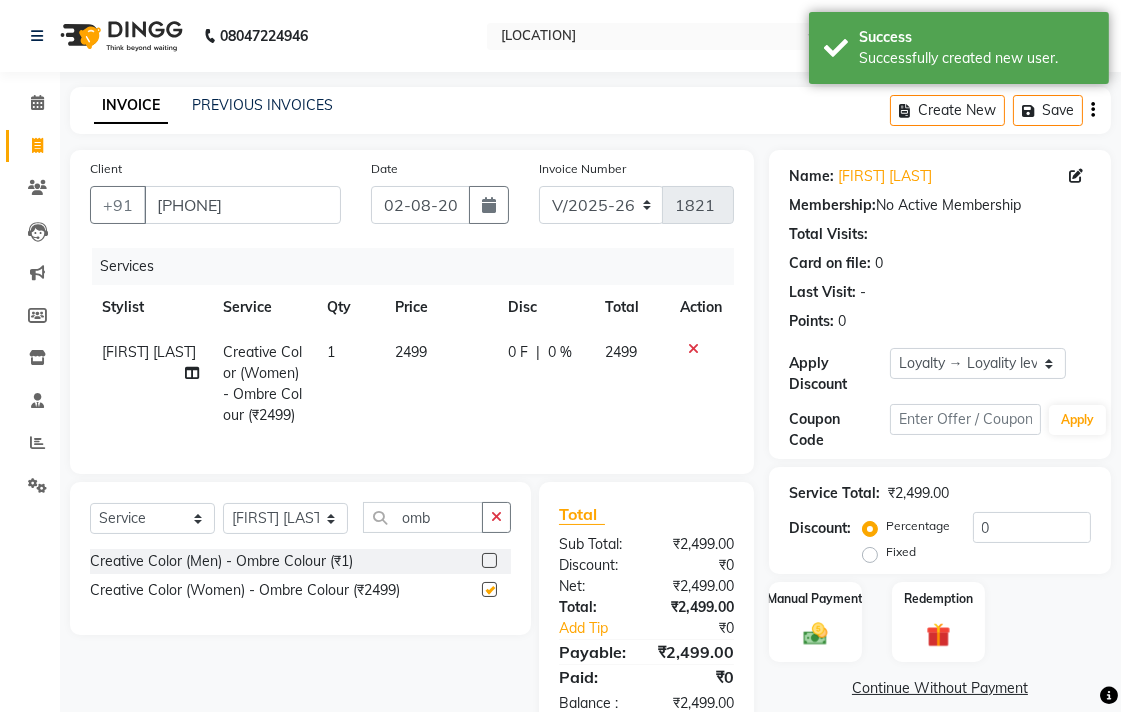 click on "2499" 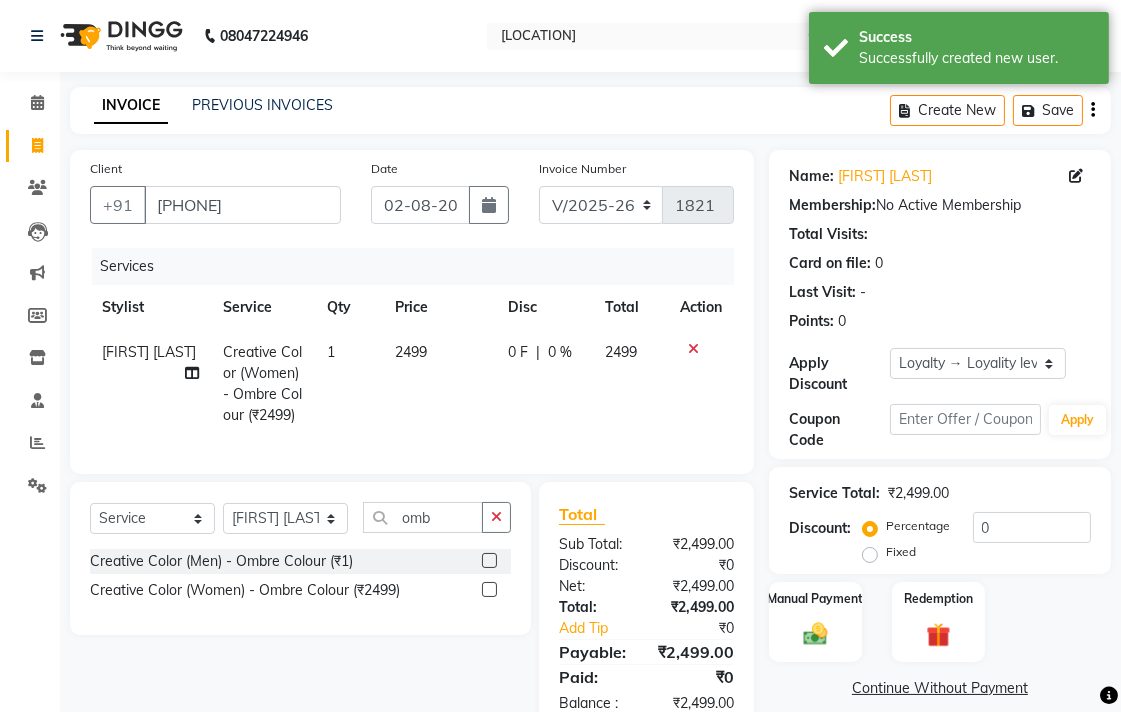 select on "37037" 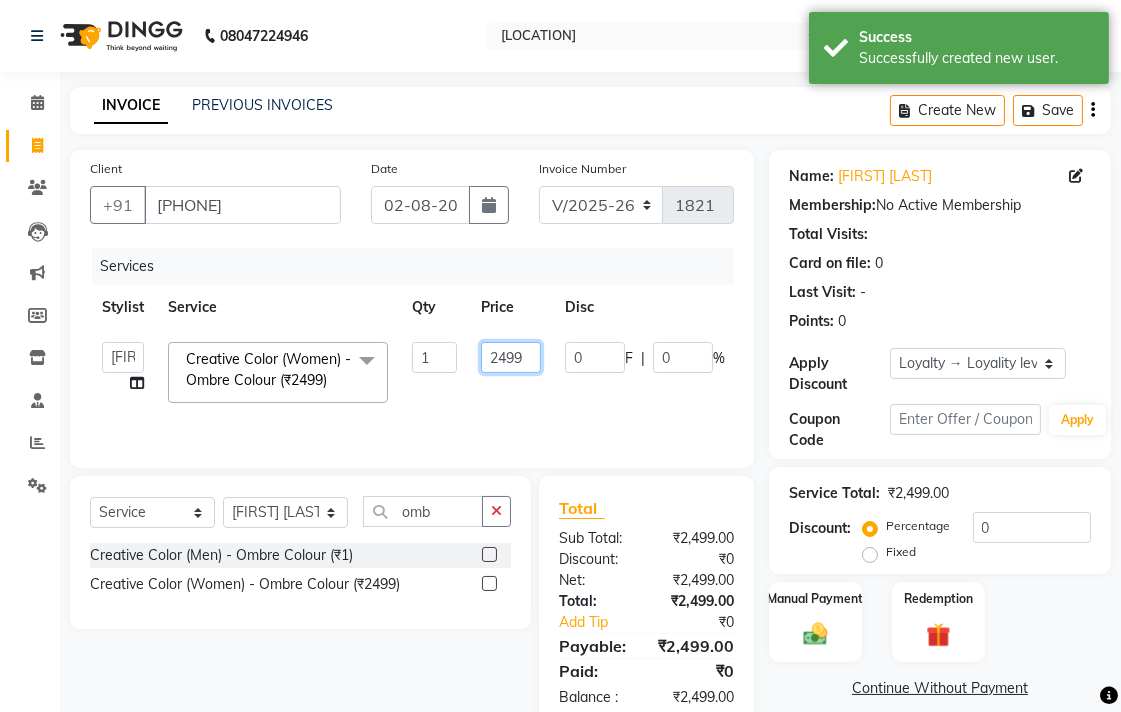 click on "2499" 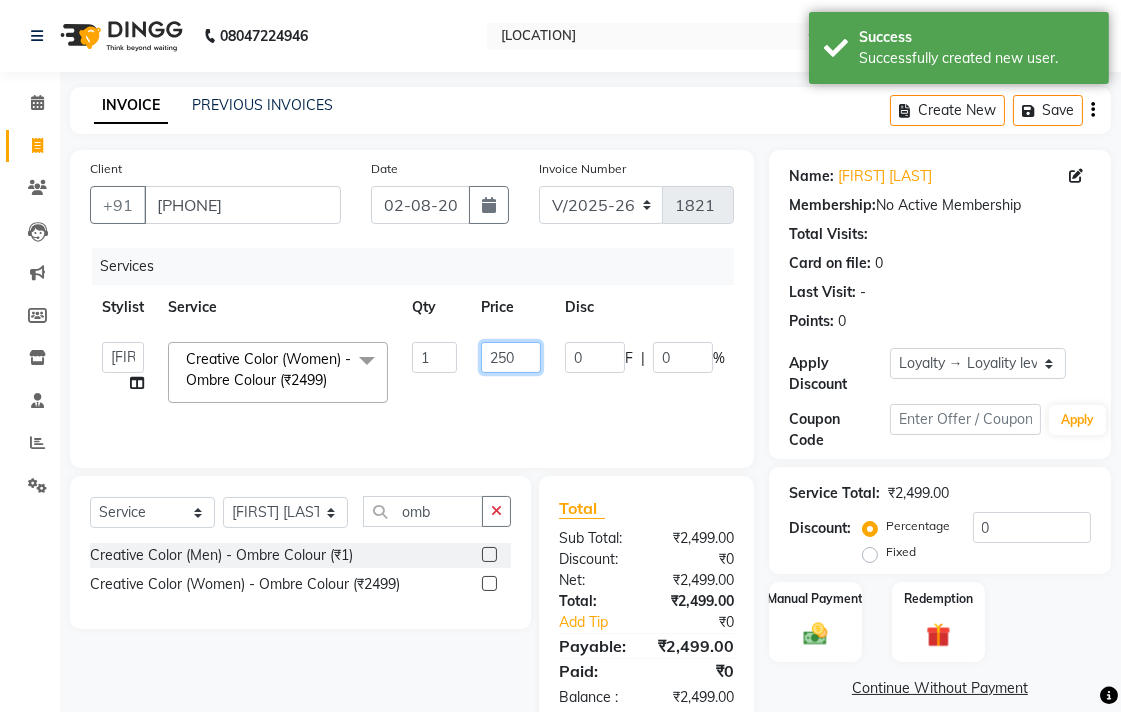 type on "2500" 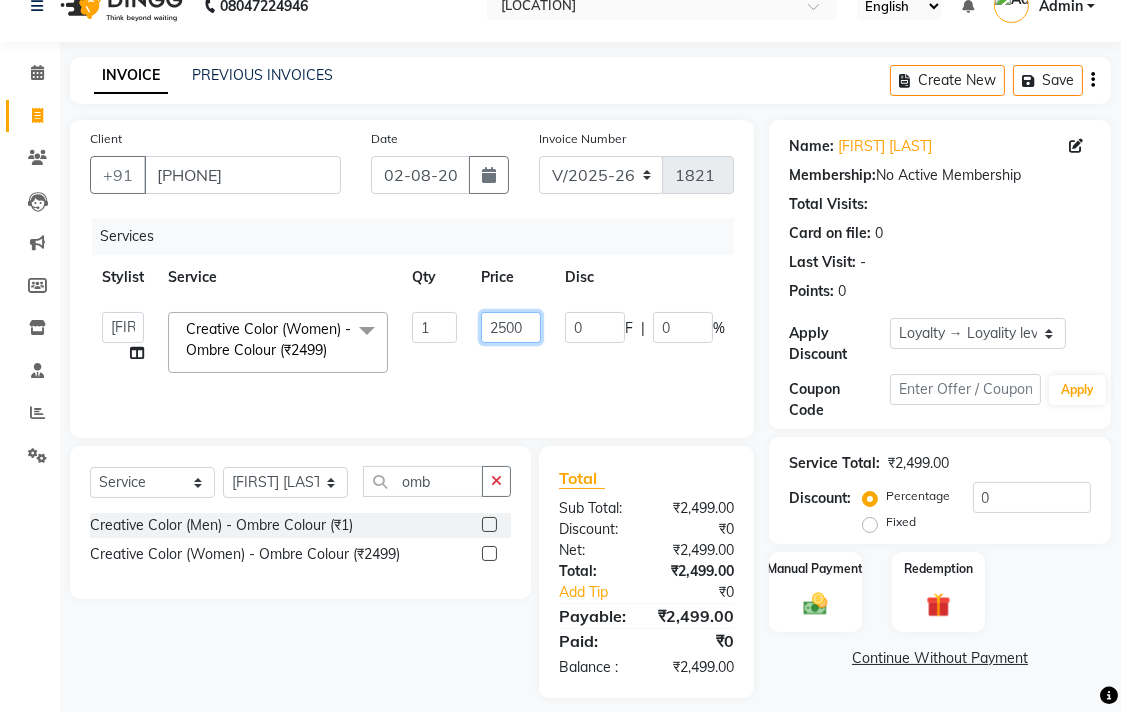 scroll, scrollTop: 46, scrollLeft: 0, axis: vertical 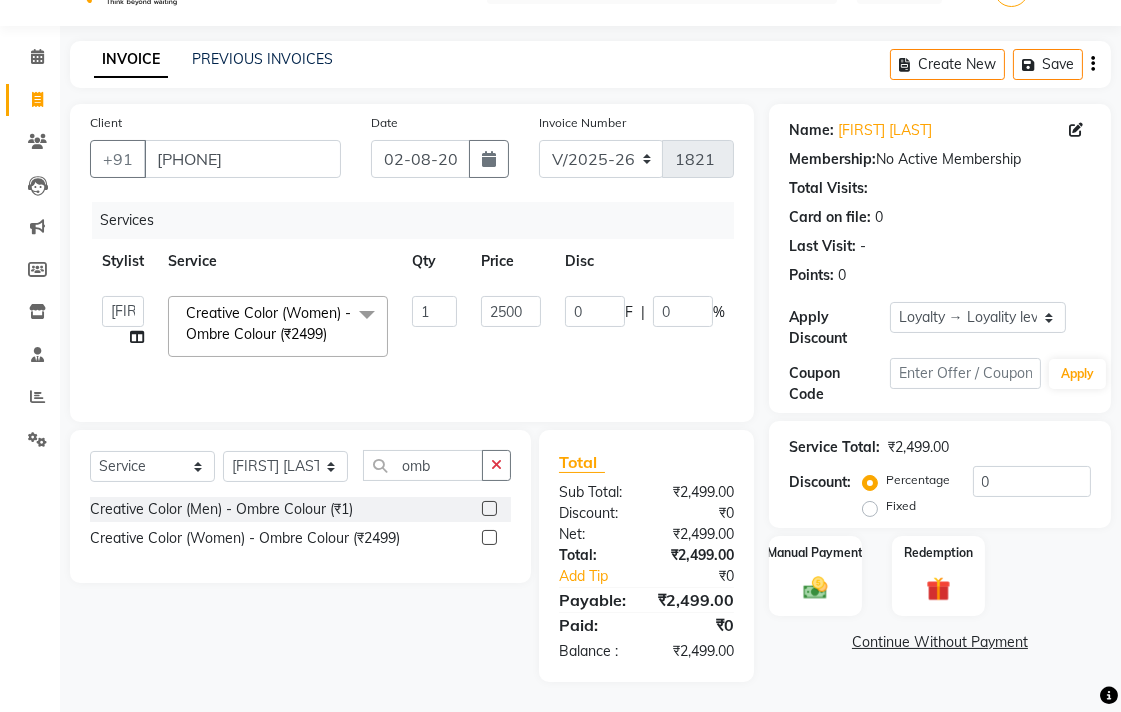 click on "Total Sub Total: ₹2,499.00 Discount: ₹0 Net: ₹2,499.00 Total: ₹2,499.00 Add Tip ₹0 Payable: ₹2,499.00 Paid: ₹0 Balance   : ₹2,499.00" 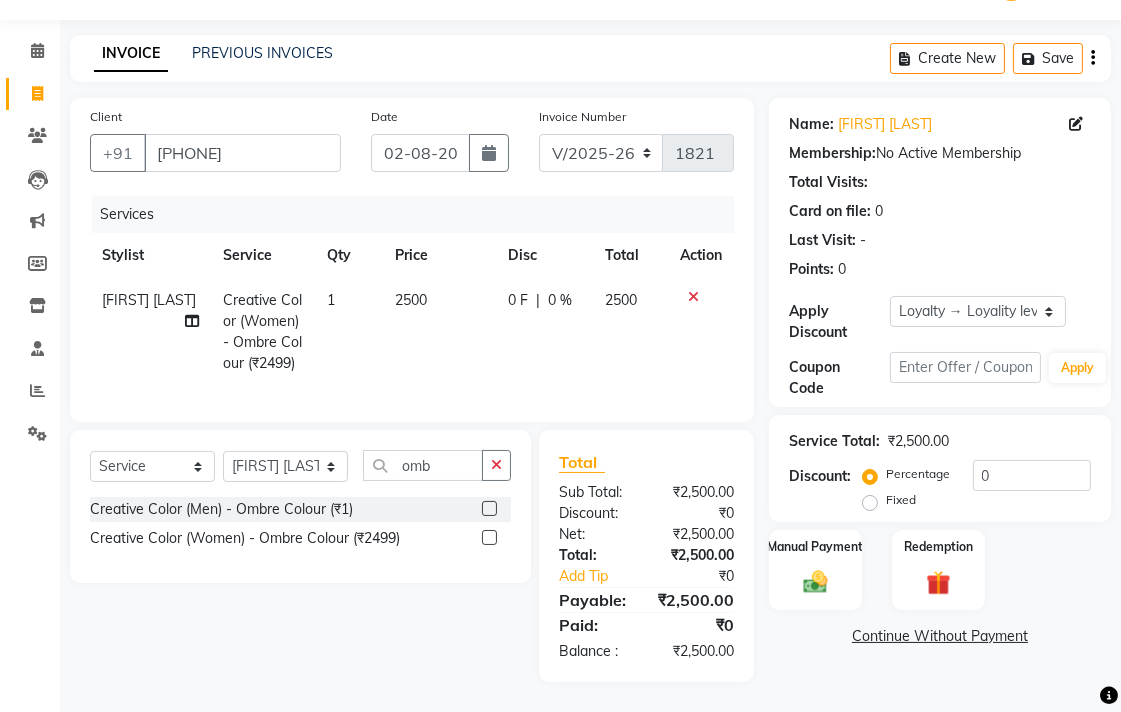 scroll, scrollTop: 68, scrollLeft: 0, axis: vertical 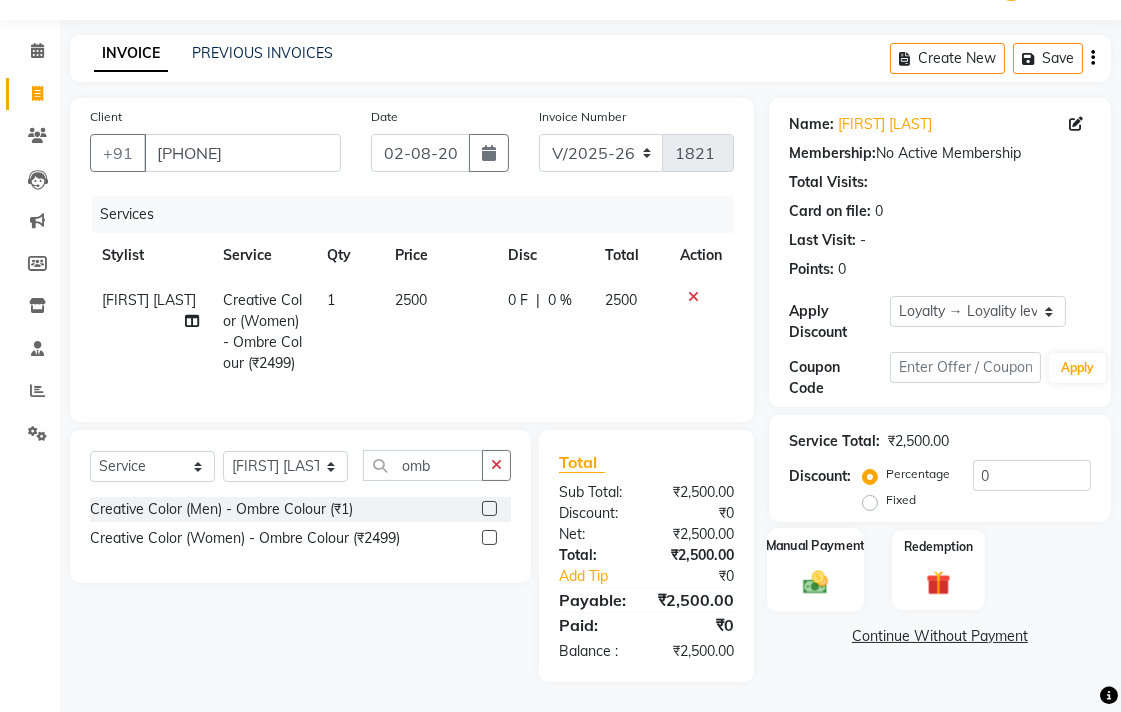 click 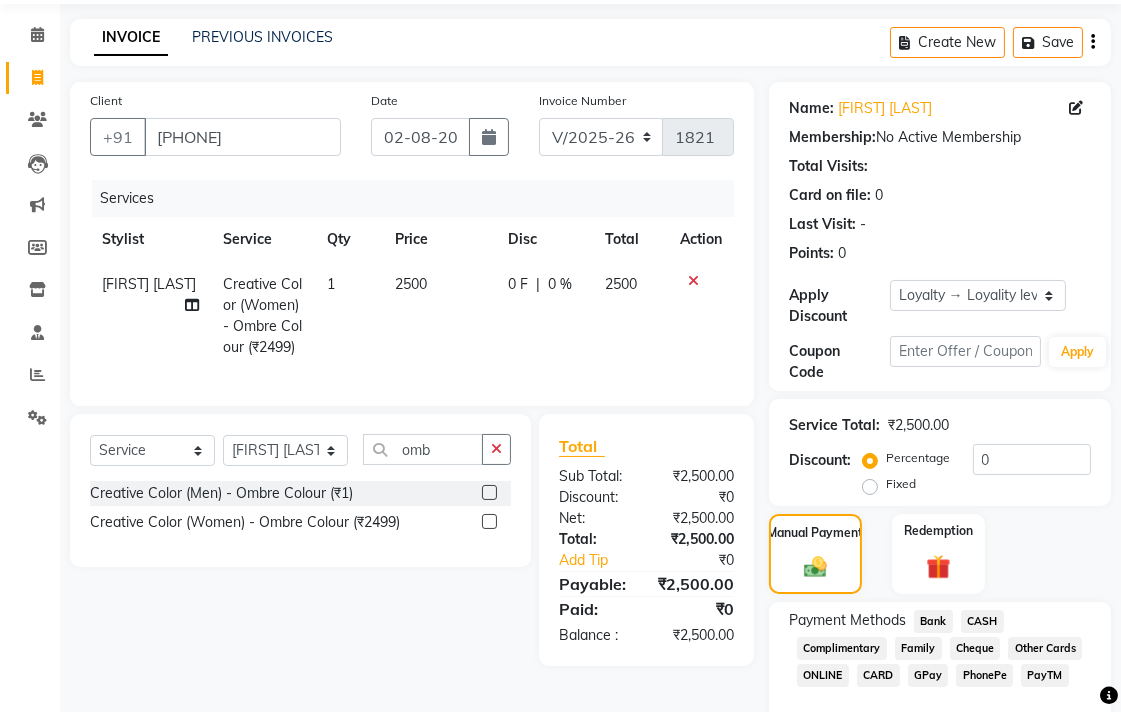 click on "Bank" 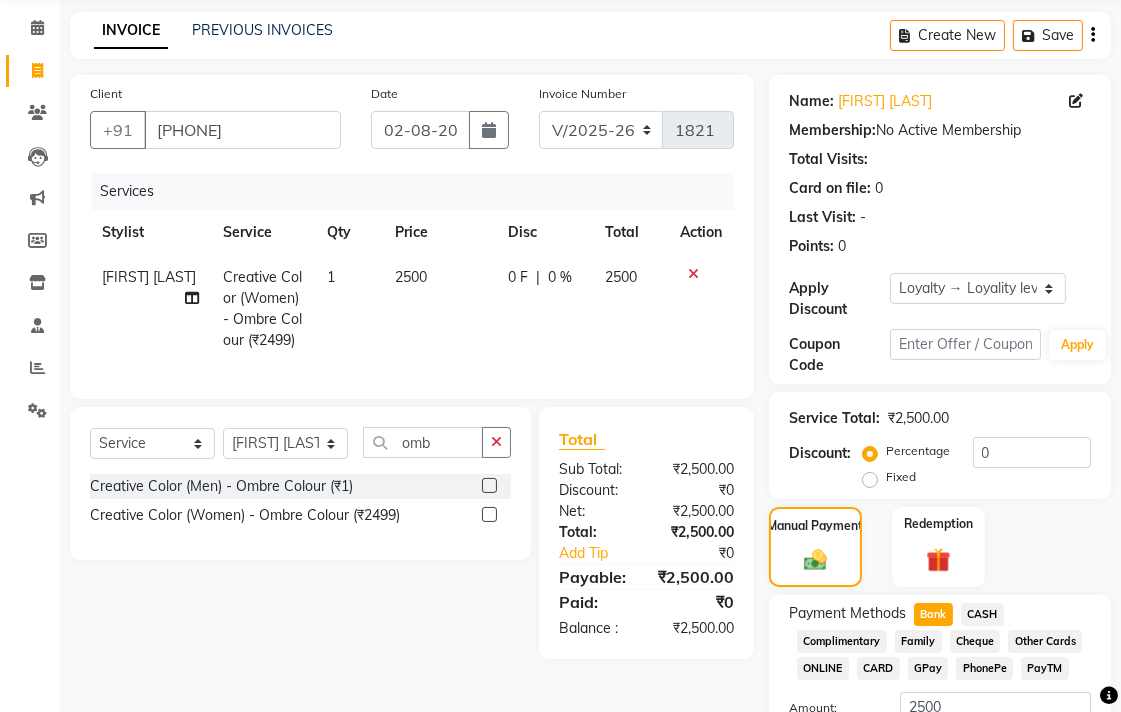 scroll, scrollTop: 233, scrollLeft: 0, axis: vertical 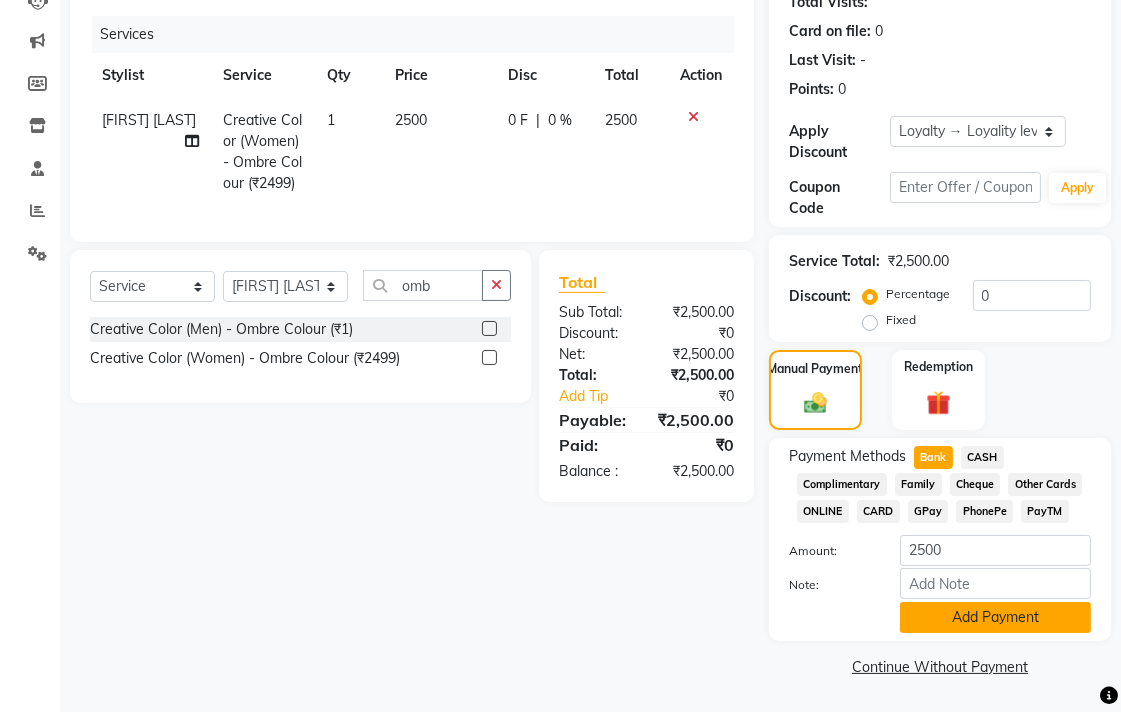 click on "Add Payment" 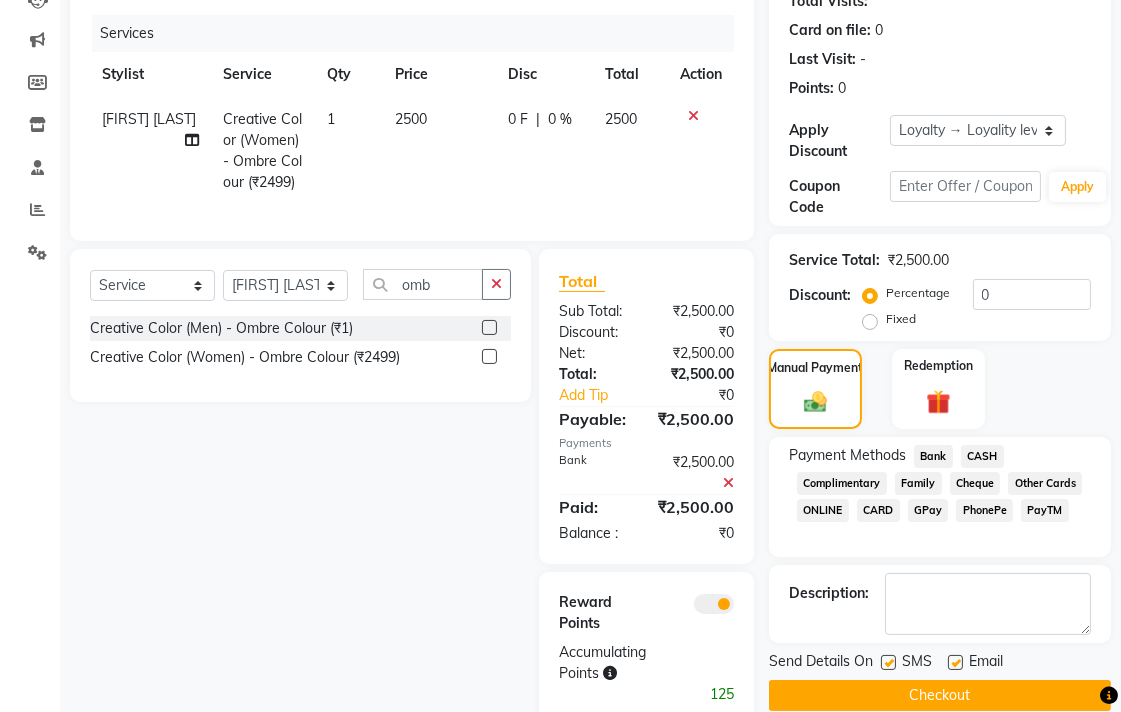 click on "Checkout" 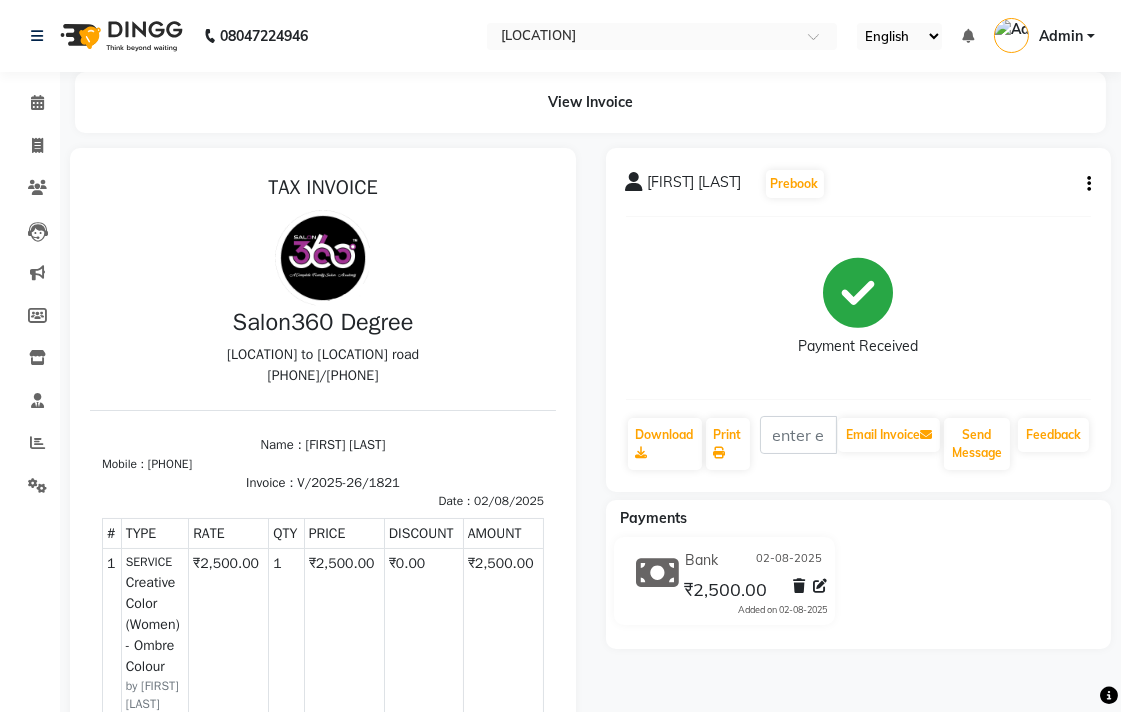 scroll, scrollTop: 0, scrollLeft: 0, axis: both 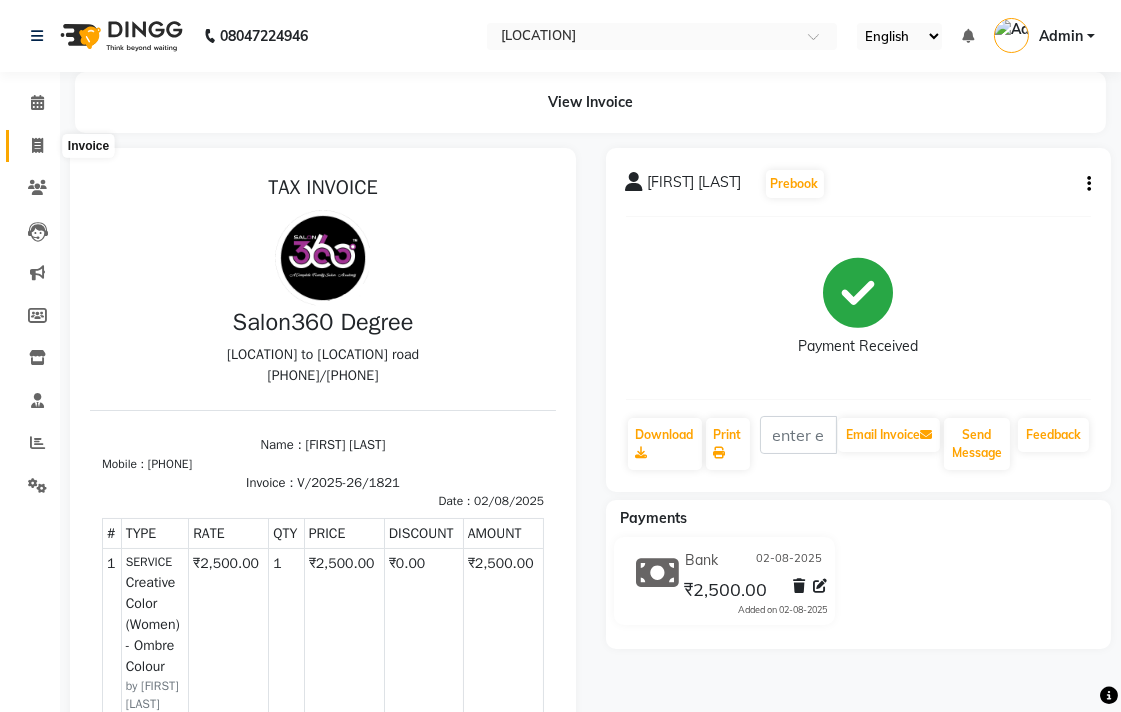 click 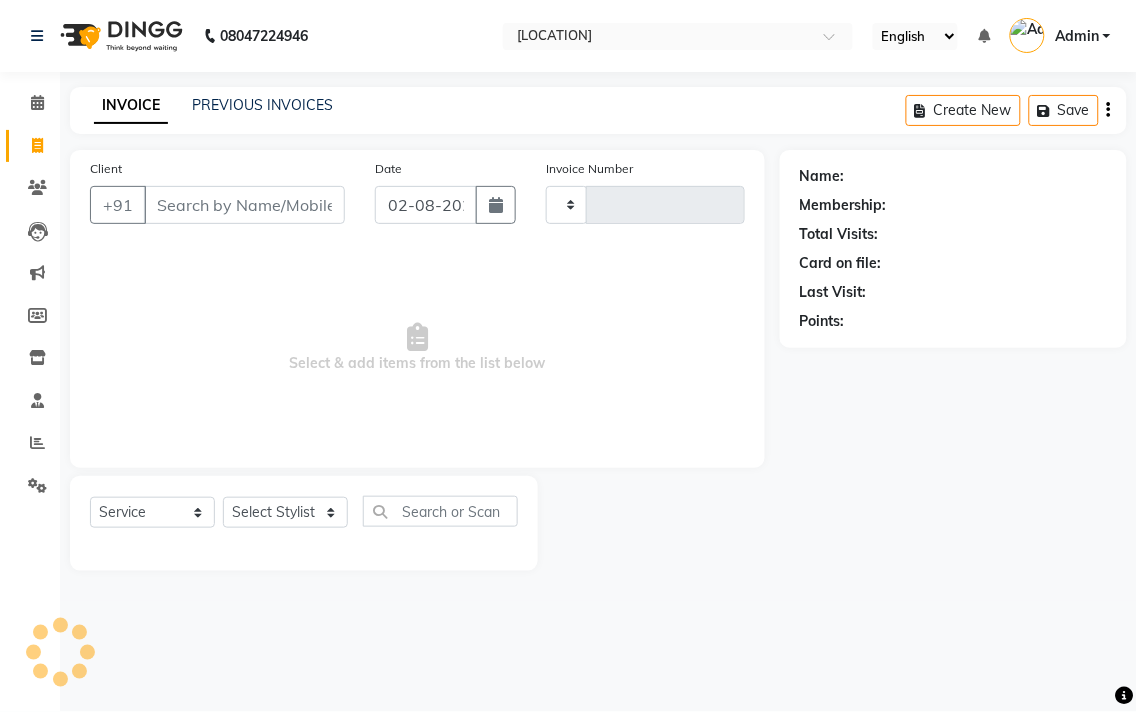 type on "1822" 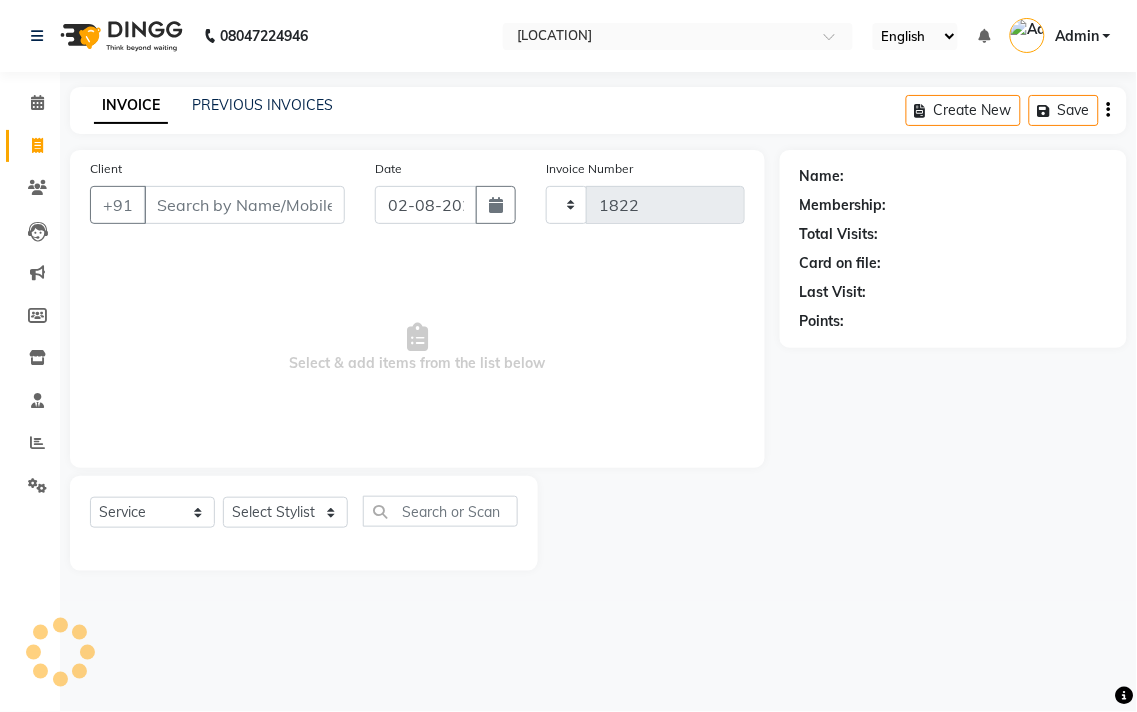 select on "5215" 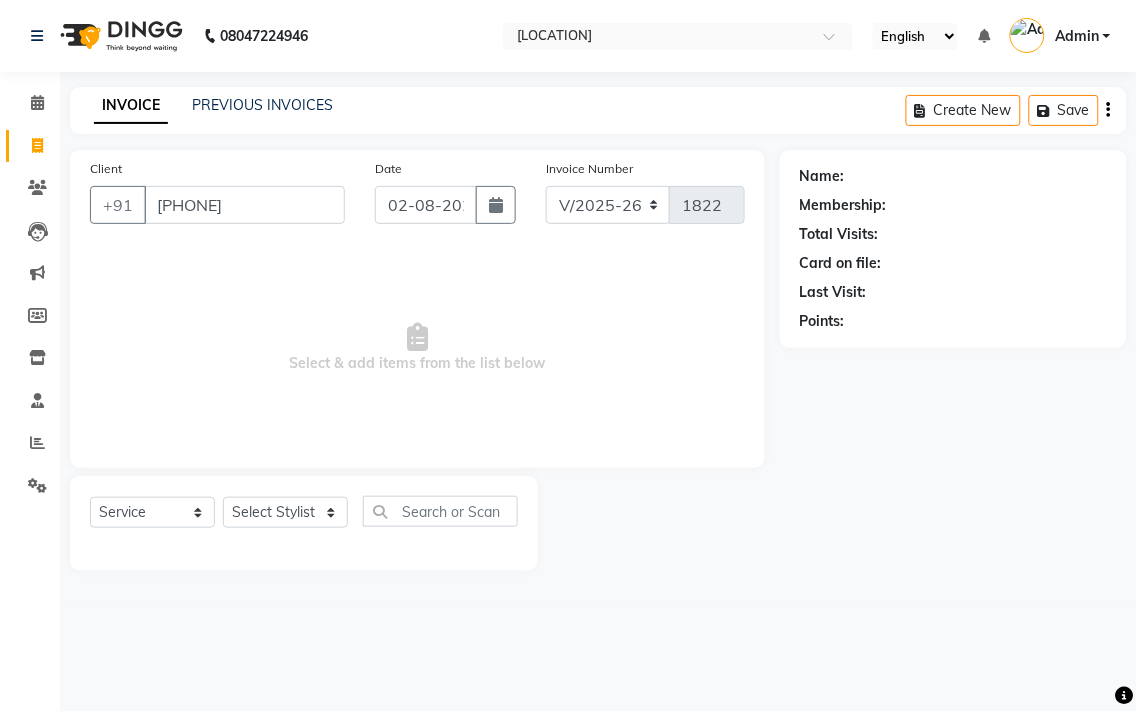 type on "[PHONE]" 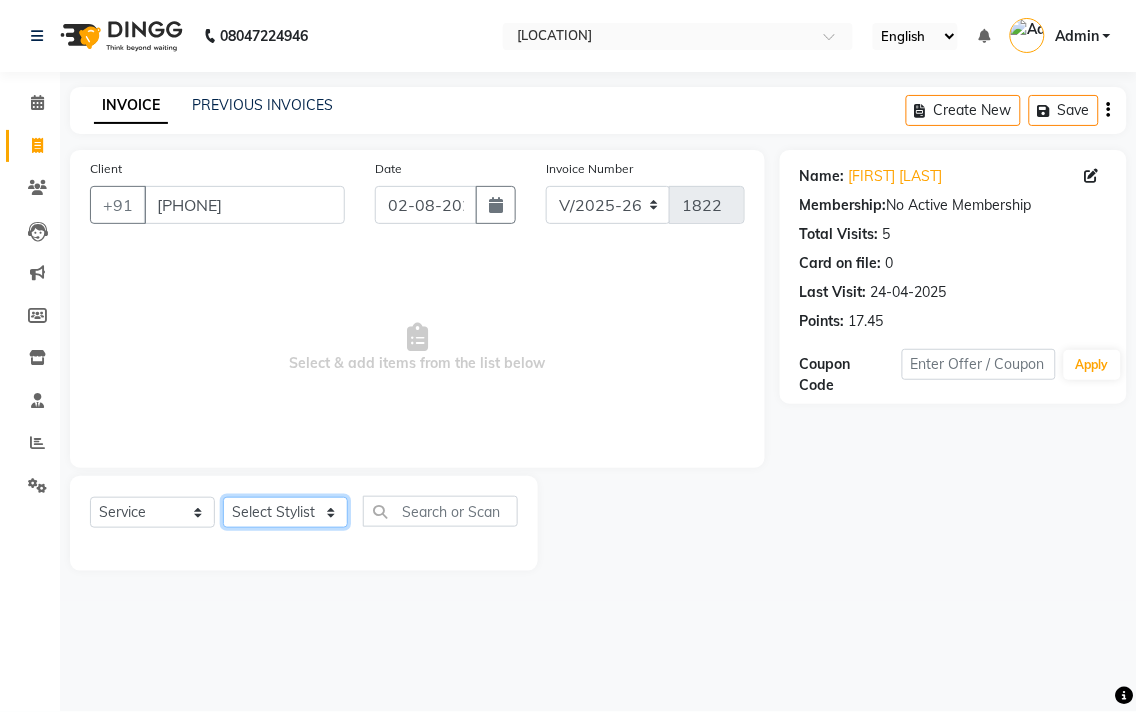 drag, startPoint x: 264, startPoint y: 520, endPoint x: 268, endPoint y: 502, distance: 18.439089 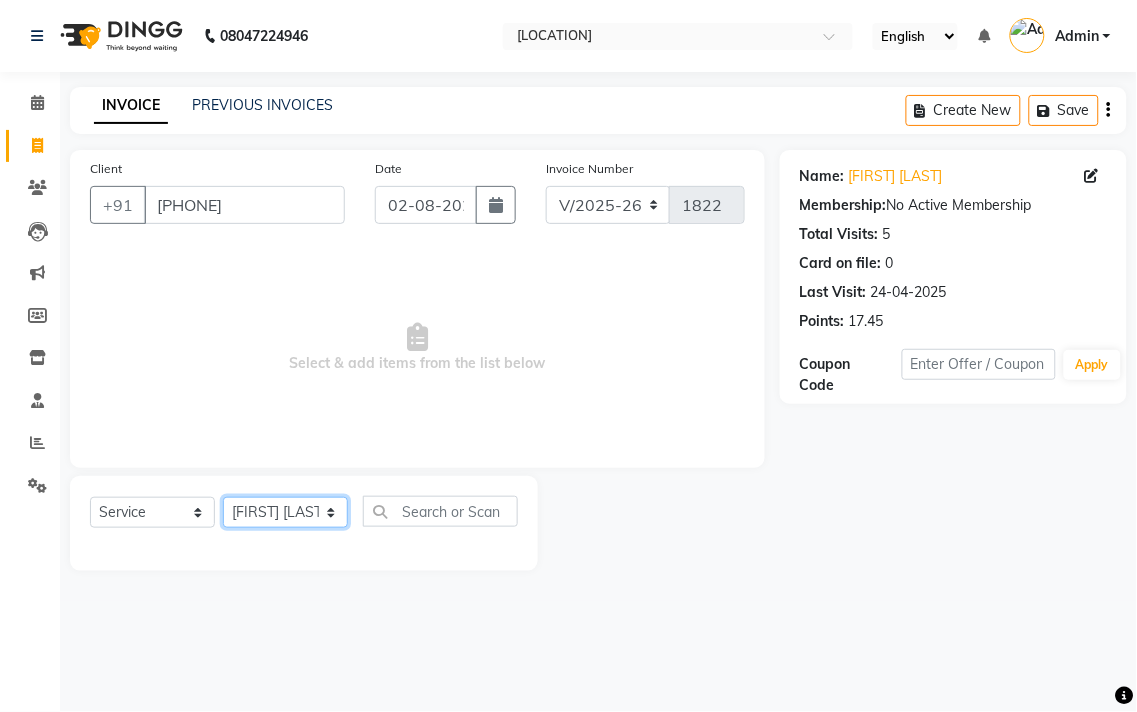 click on "Select Stylist [FIRST] [LAST] [FIRST] [LAST] [FIRST] [LAST] [FIRST] [LAST] [FIRST] [LAST] [FIRST] [LAST] [FIRST] [LAST] [FIRST] [LAST] [FIRST] [LAST] [FIRST] [LAST] [FIRST] [LAST]" 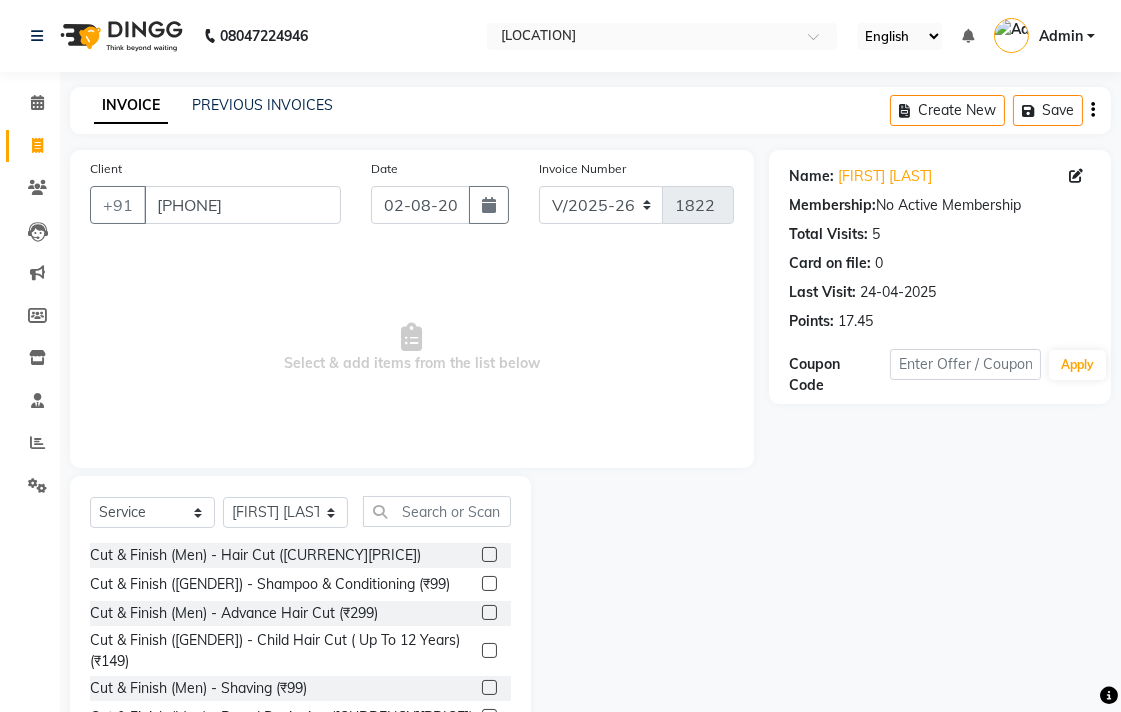 click on "Select  Service  Product  Membership  Package Voucher Prepaid Gift Card  Select Stylist [FIRST] [LAST] [FIRST] [LAST] [FIRST] [LAST] [FIRST] [LAST] [FIRST] [LAST] [FIRST] [LAST] [FIRST] [LAST] [FIRST] [LAST] [FIRST] [LAST] [FIRST] [LAST]" 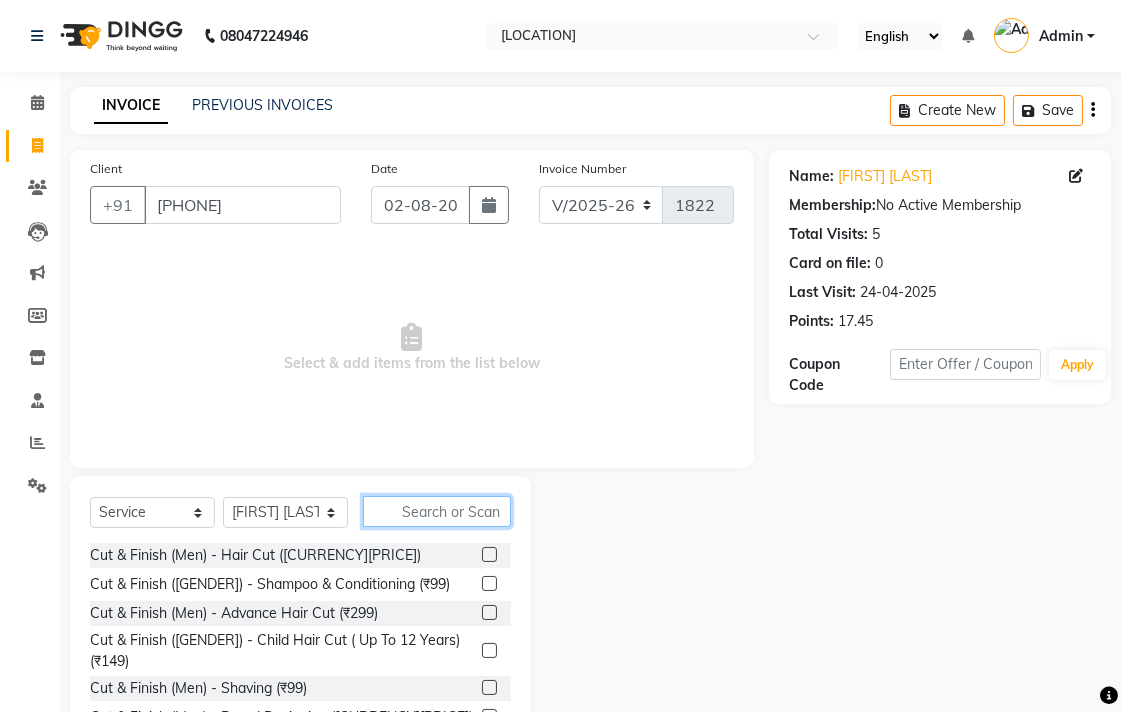 click 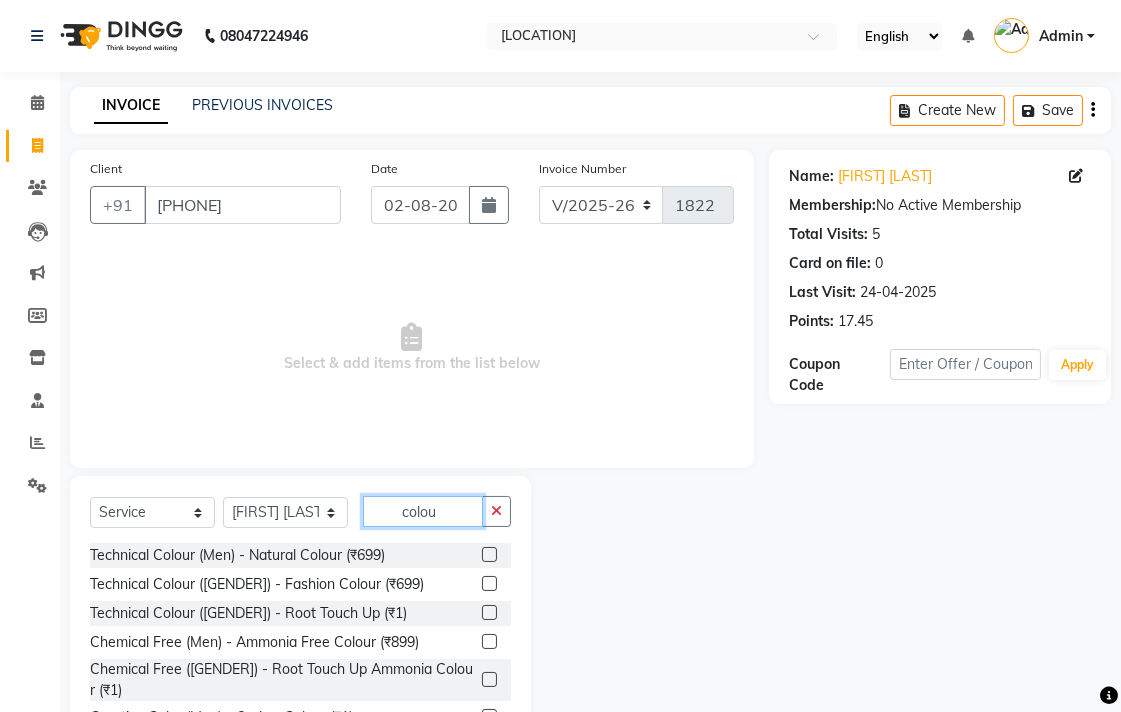type on "colou" 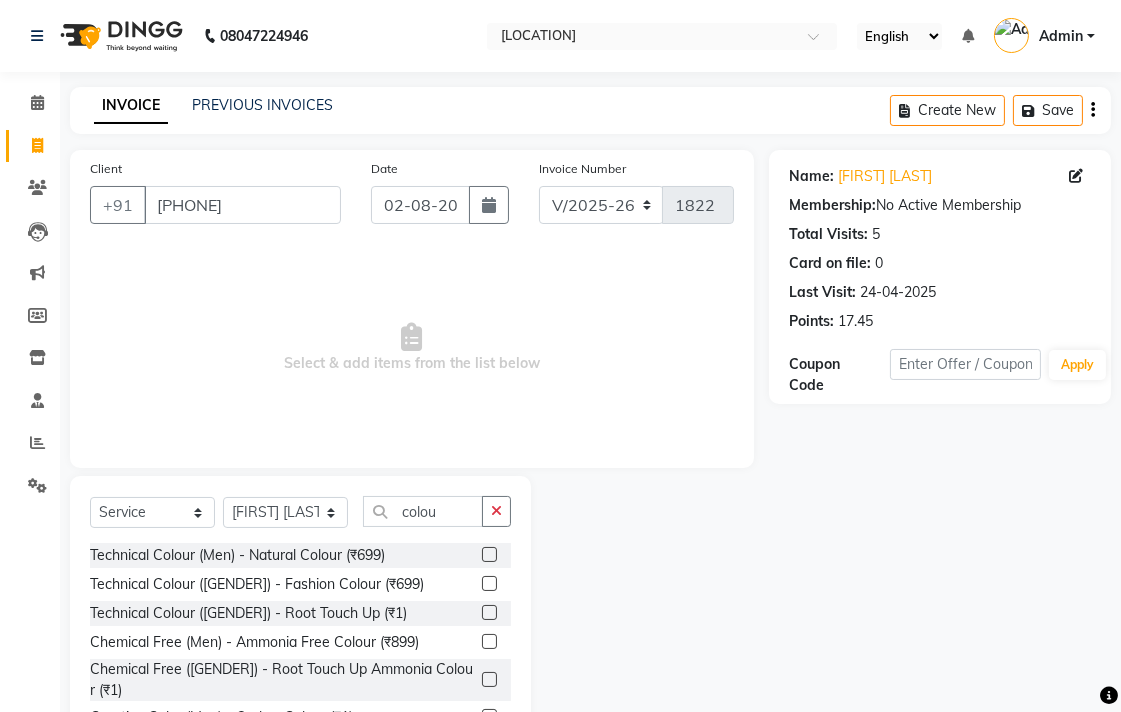 click 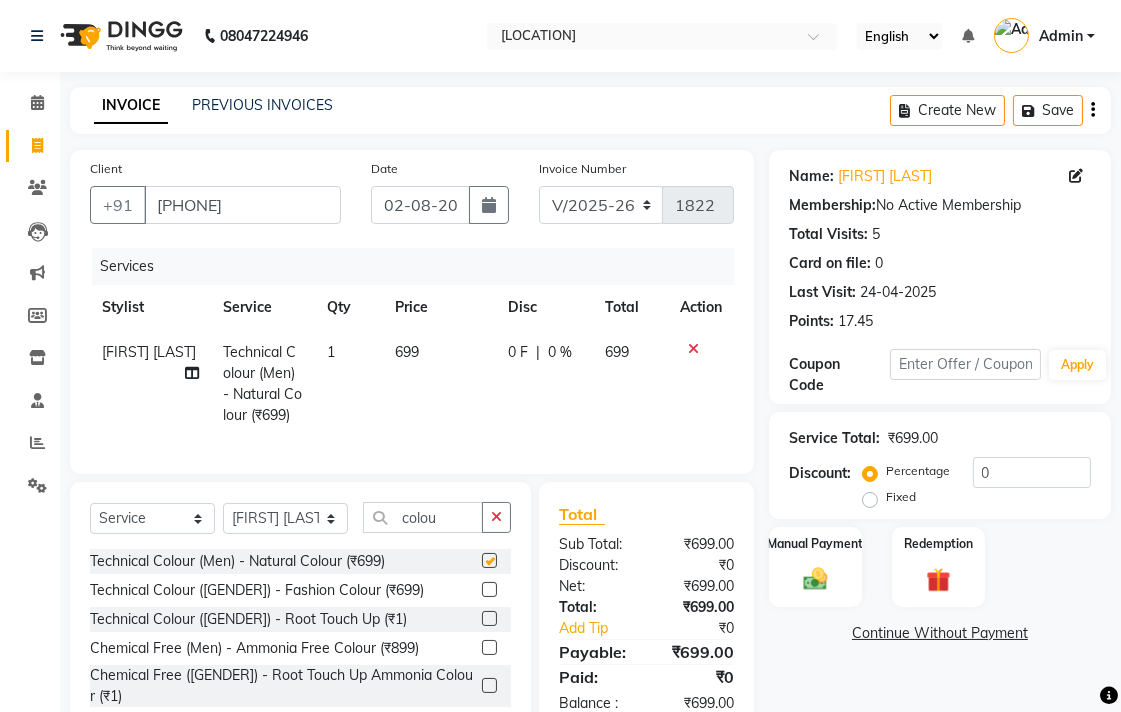 click on "699" 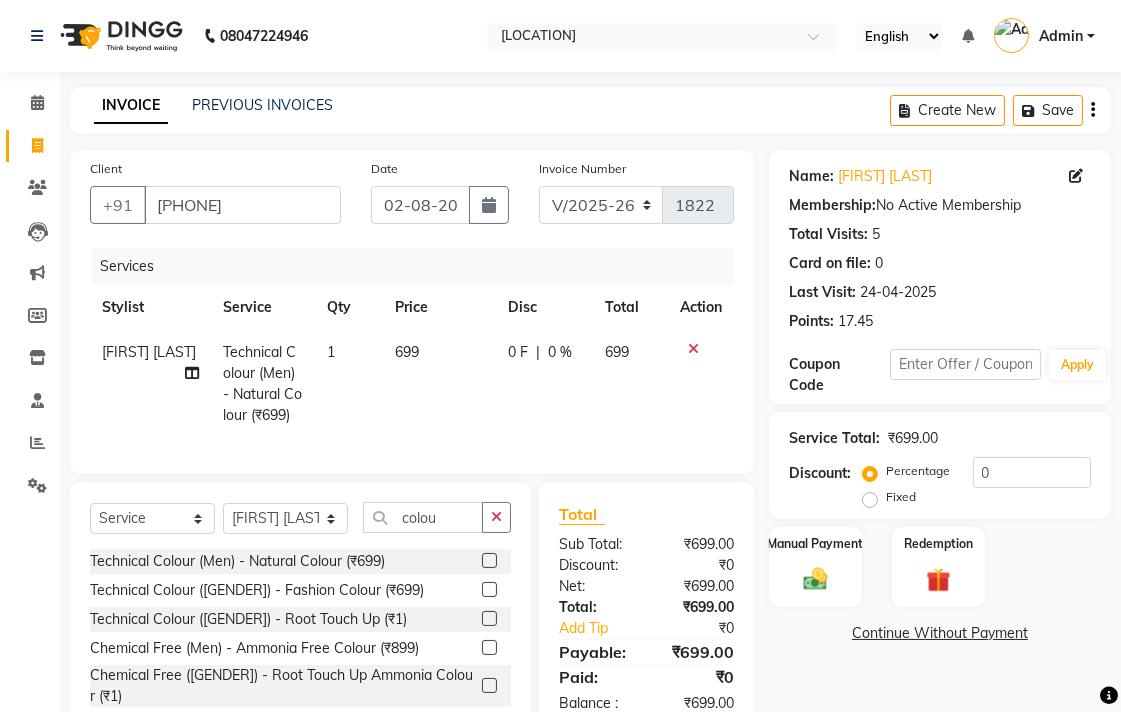 select on "37037" 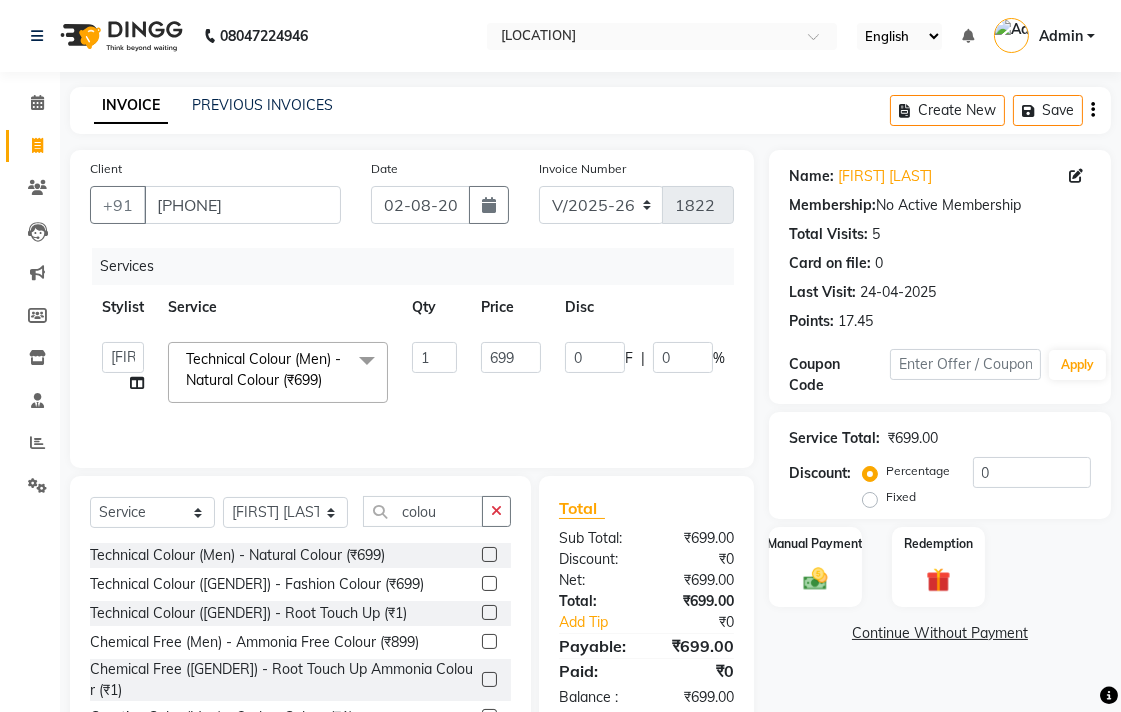 checkbox on "false" 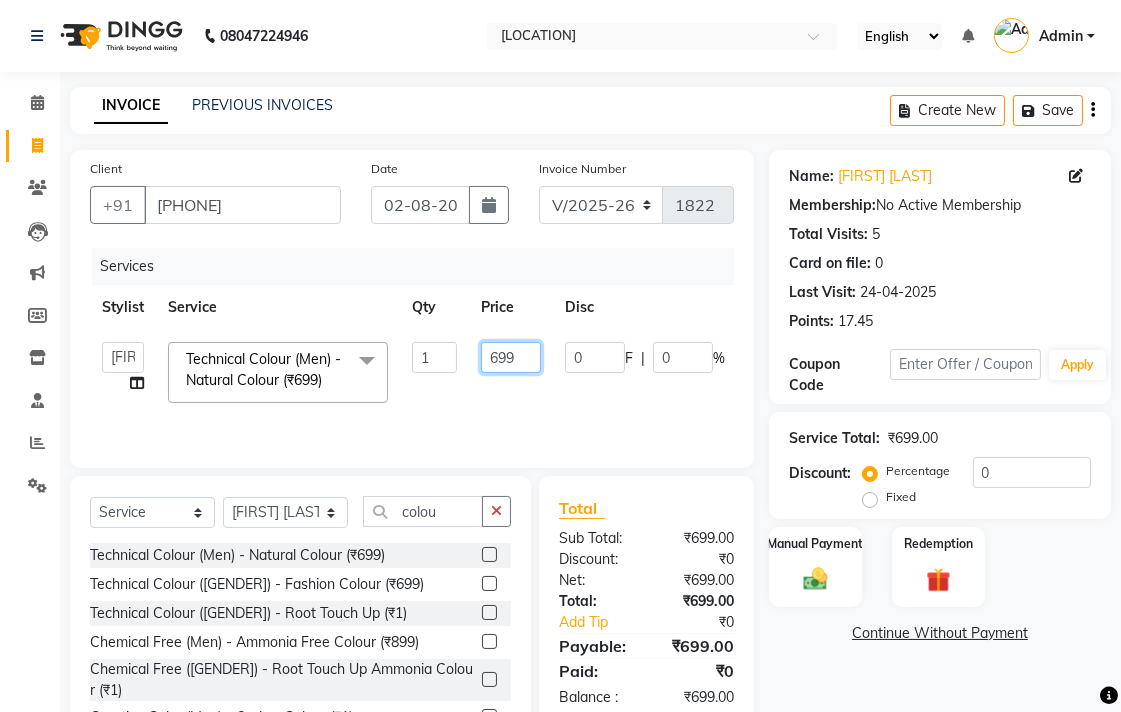 click on "699" 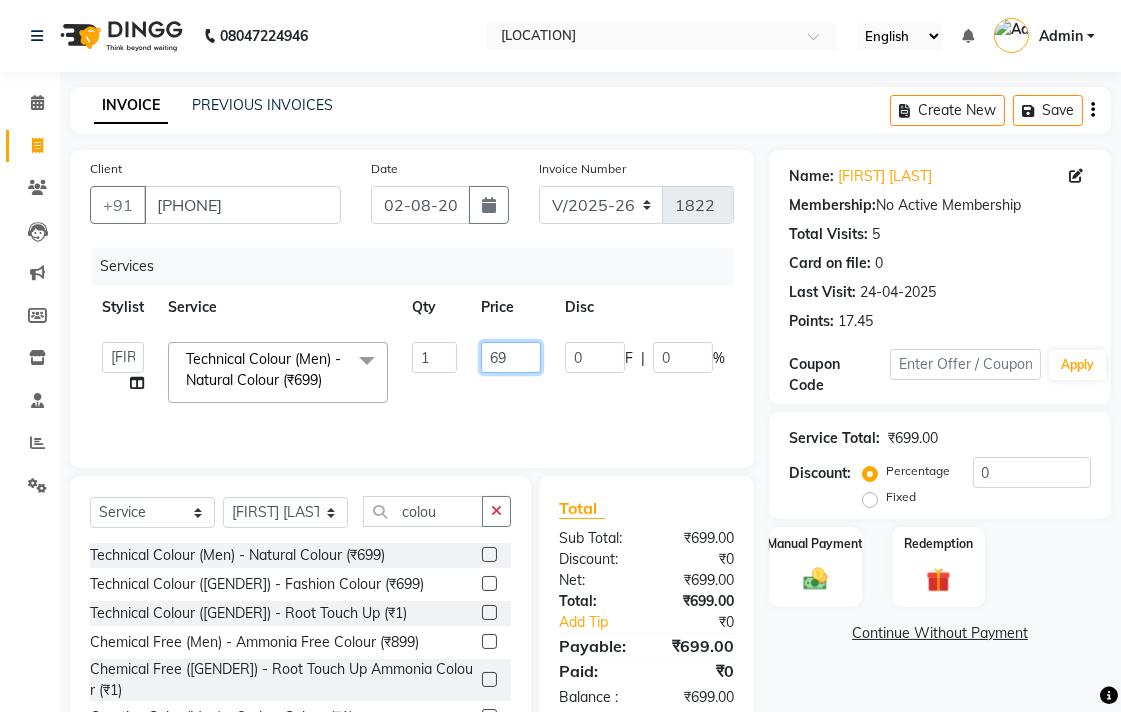 type on "6" 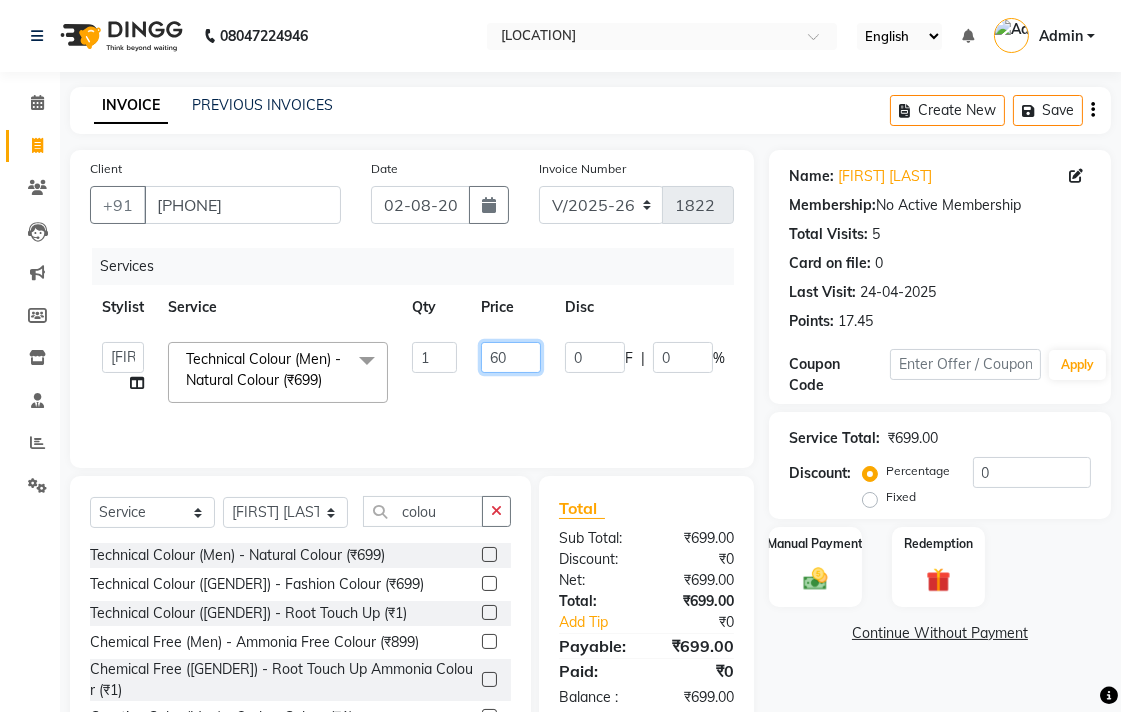 type on "600" 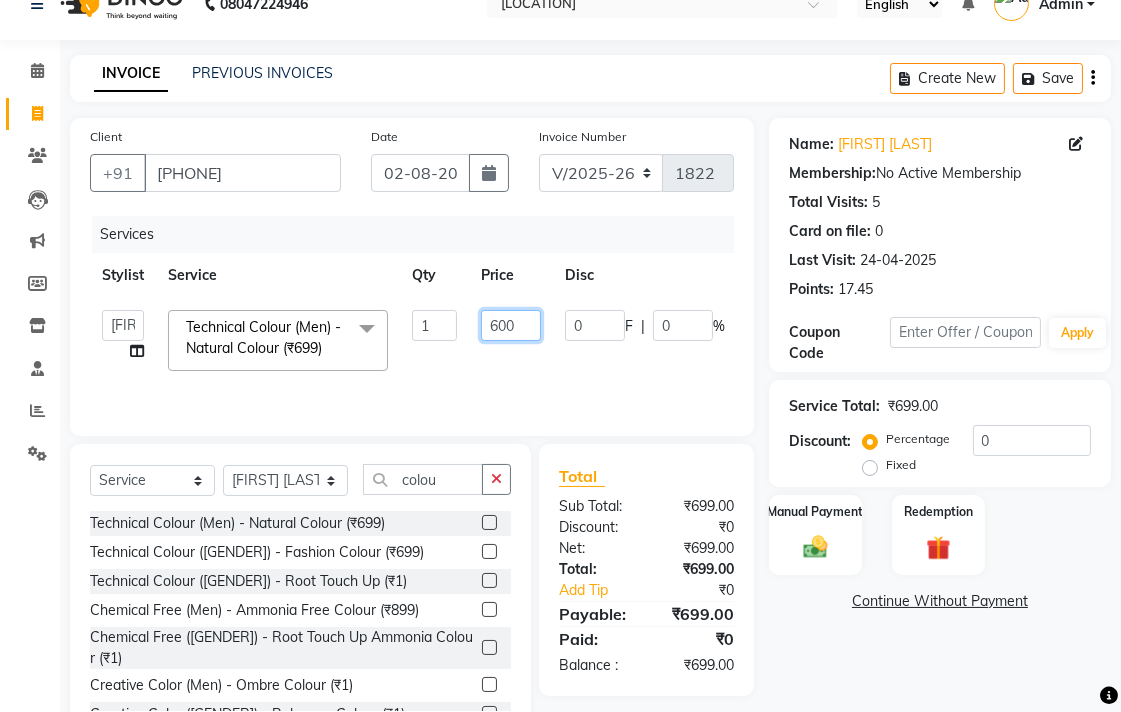 scroll, scrollTop: 88, scrollLeft: 0, axis: vertical 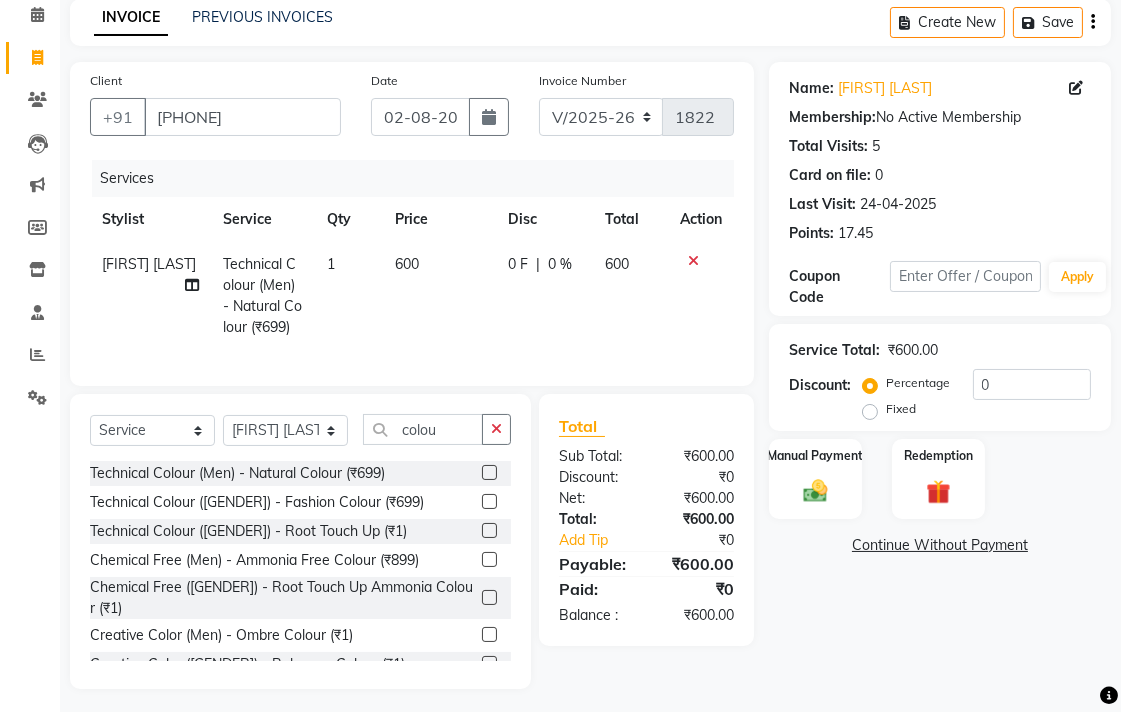 click on "Name: [FIRST] [LAST] Membership:  No Active Membership  Total Visits:  5 Card on file:  0 Last Visit:   24-04-2025 Points:   17.45  Coupon Code Apply Service Total:  ₹600.00  Discount:  Percentage   Fixed  0 Manual Payment Redemption  Continue Without Payment" 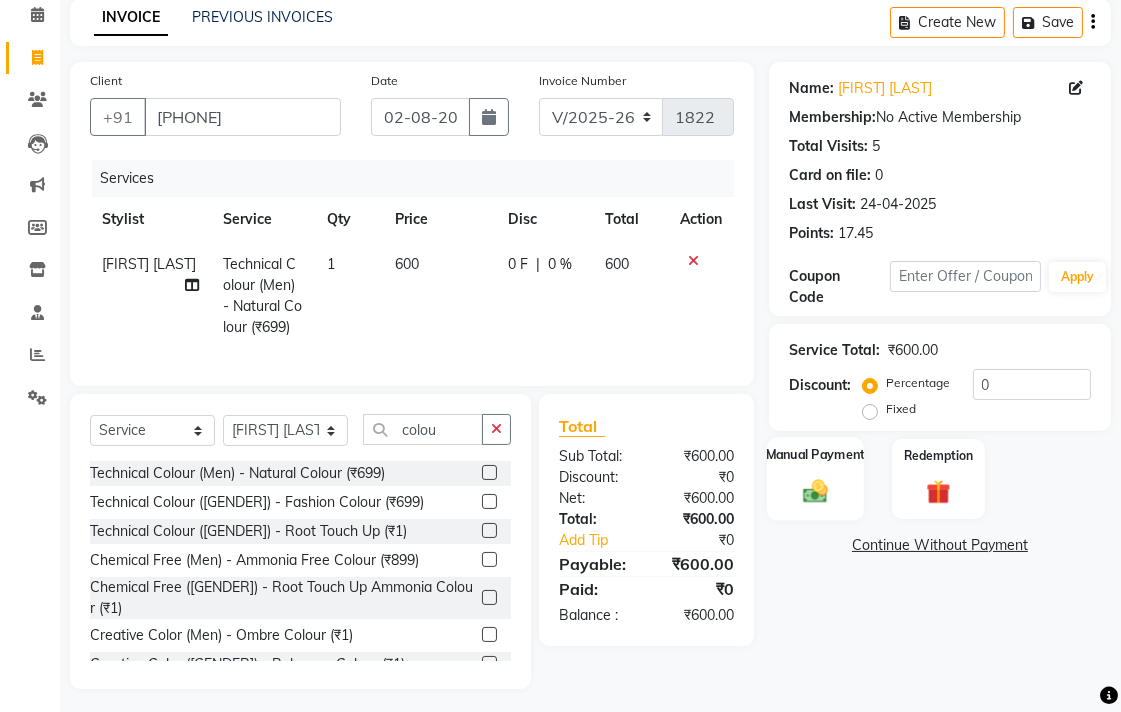 click on "Manual Payment" 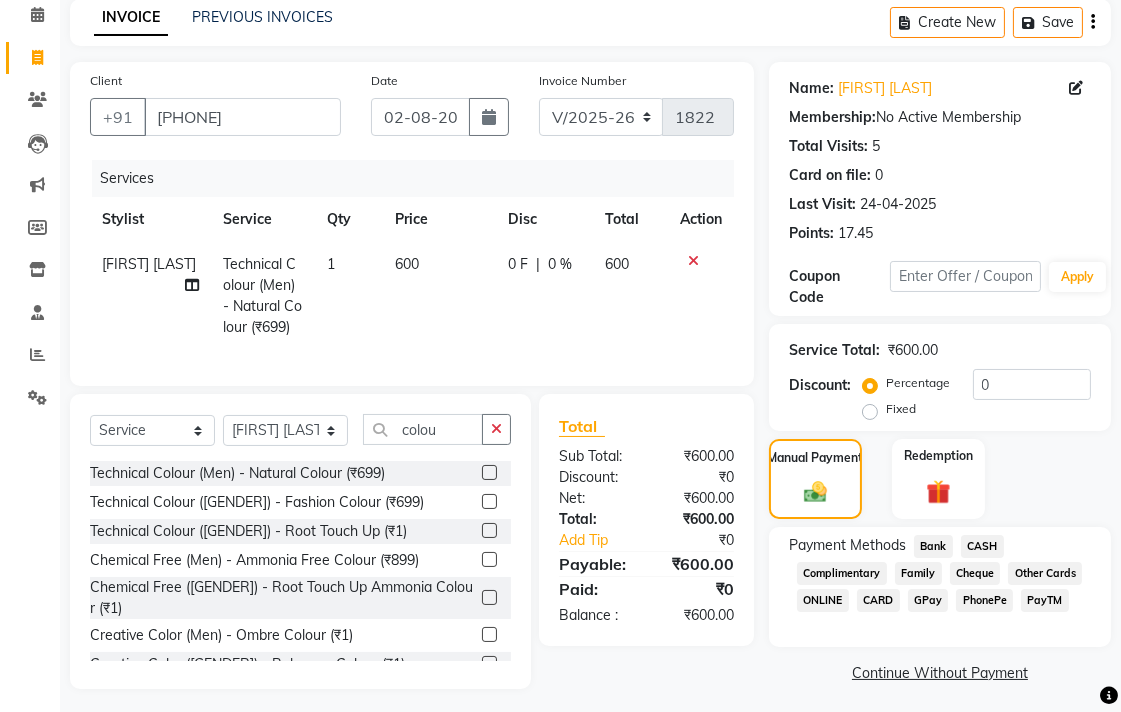 click on "Bank" 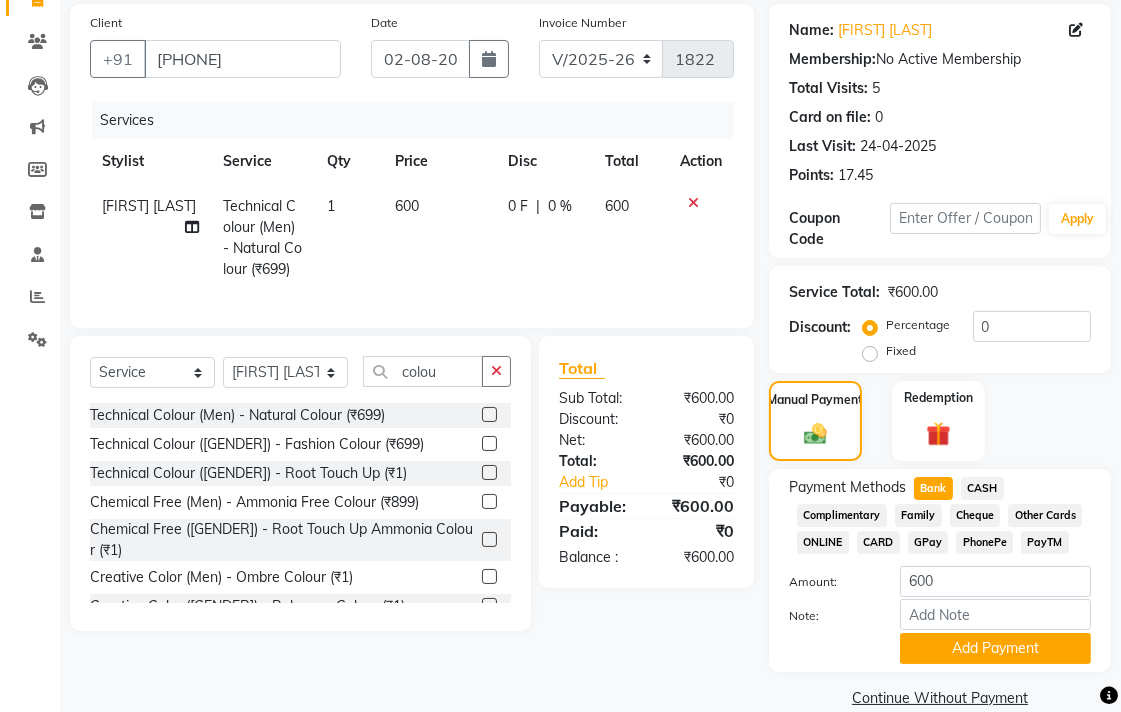scroll, scrollTop: 177, scrollLeft: 0, axis: vertical 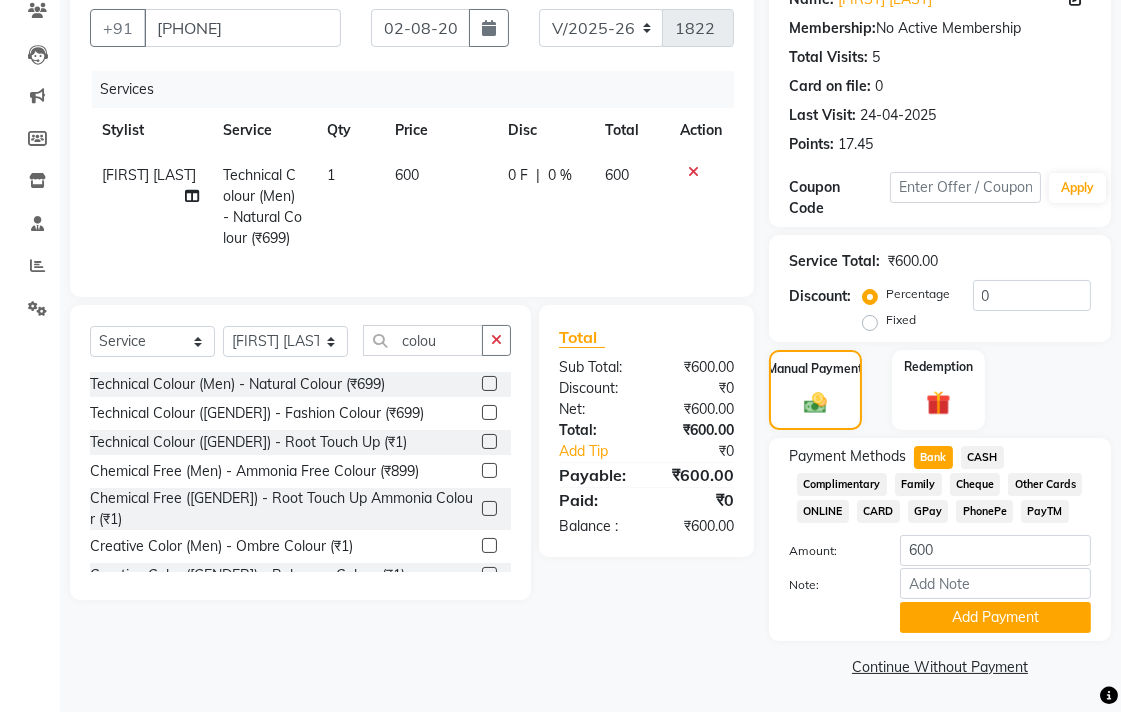 drag, startPoint x: 954, startPoint y: 615, endPoint x: 905, endPoint y: 645, distance: 57.45433 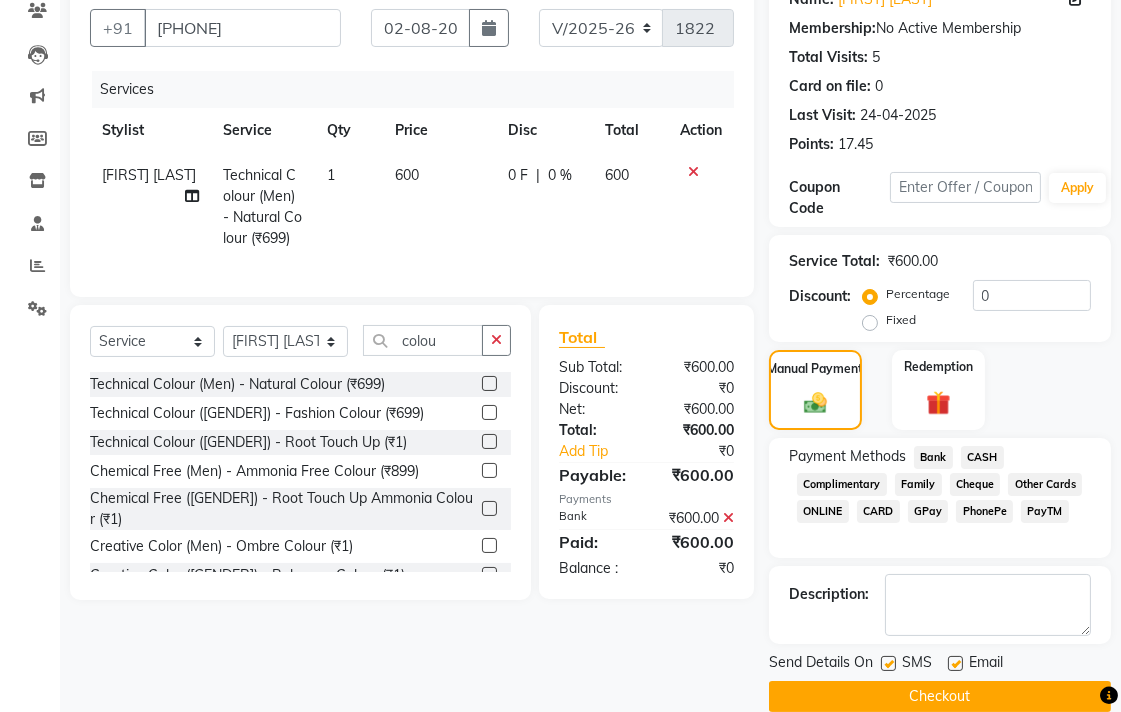 click on "Checkout" 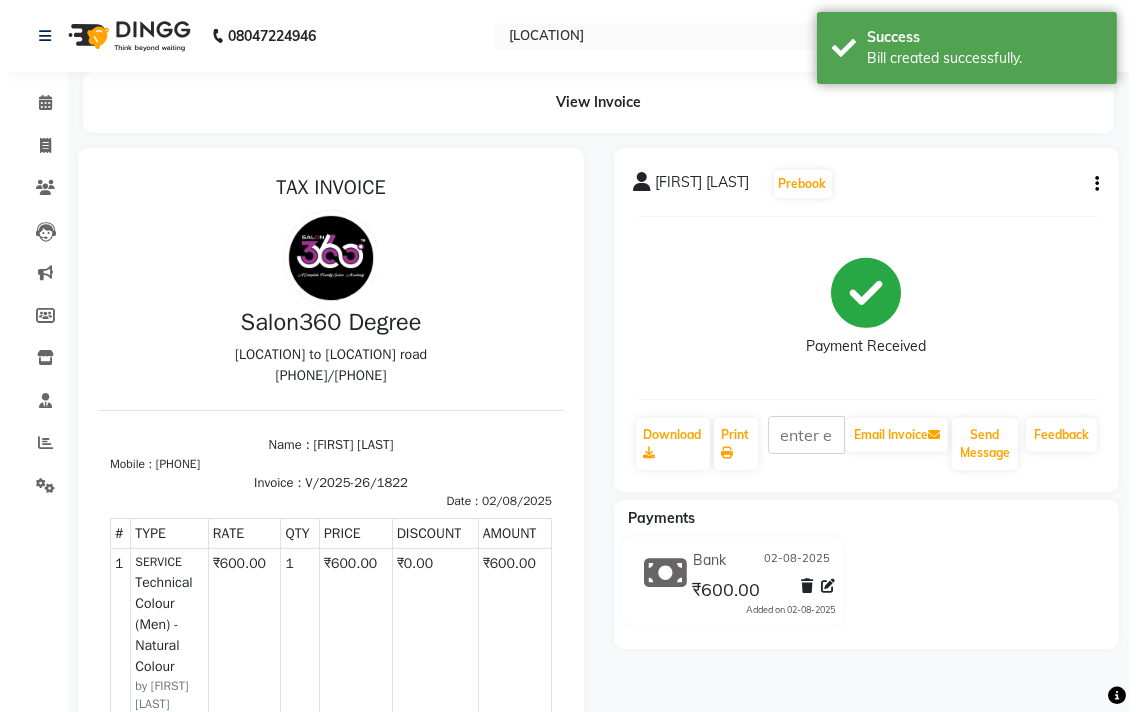 scroll, scrollTop: 0, scrollLeft: 0, axis: both 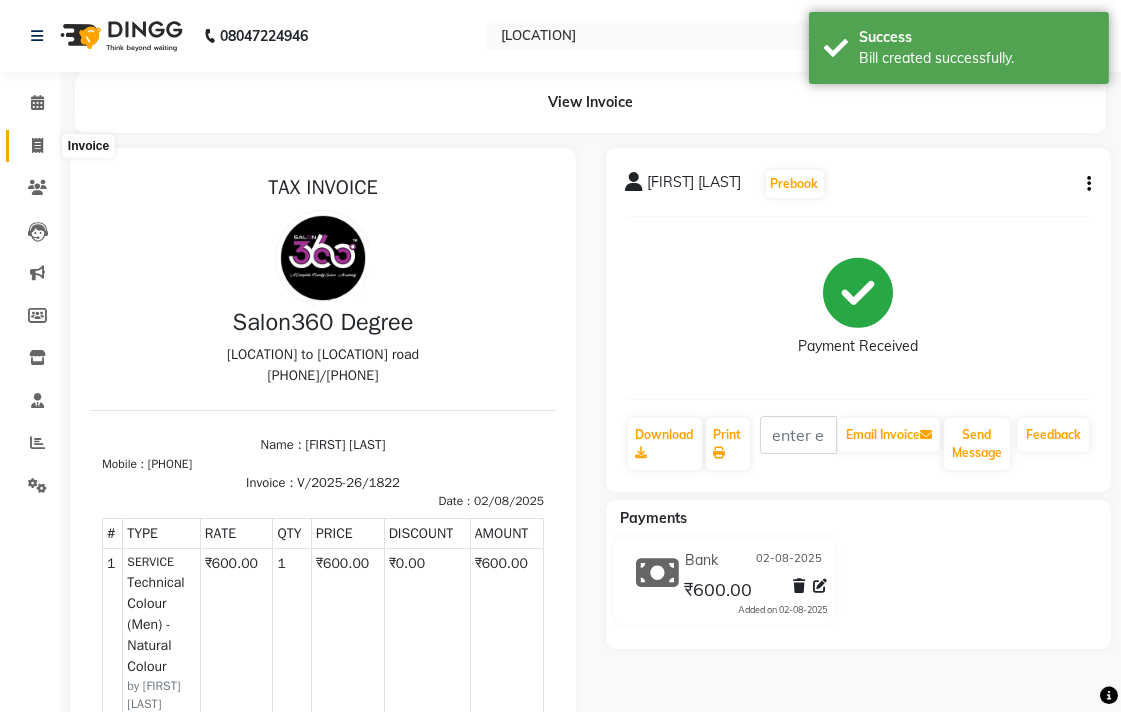 drag, startPoint x: 36, startPoint y: 148, endPoint x: 56, endPoint y: 155, distance: 21.189621 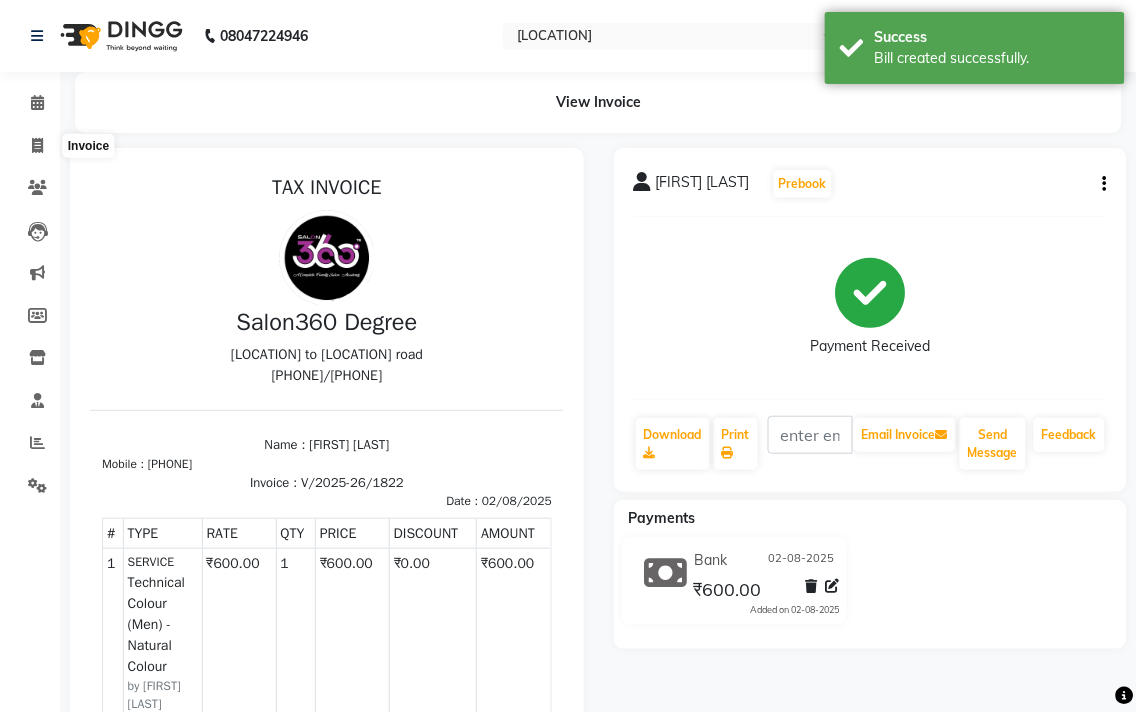 select on "service" 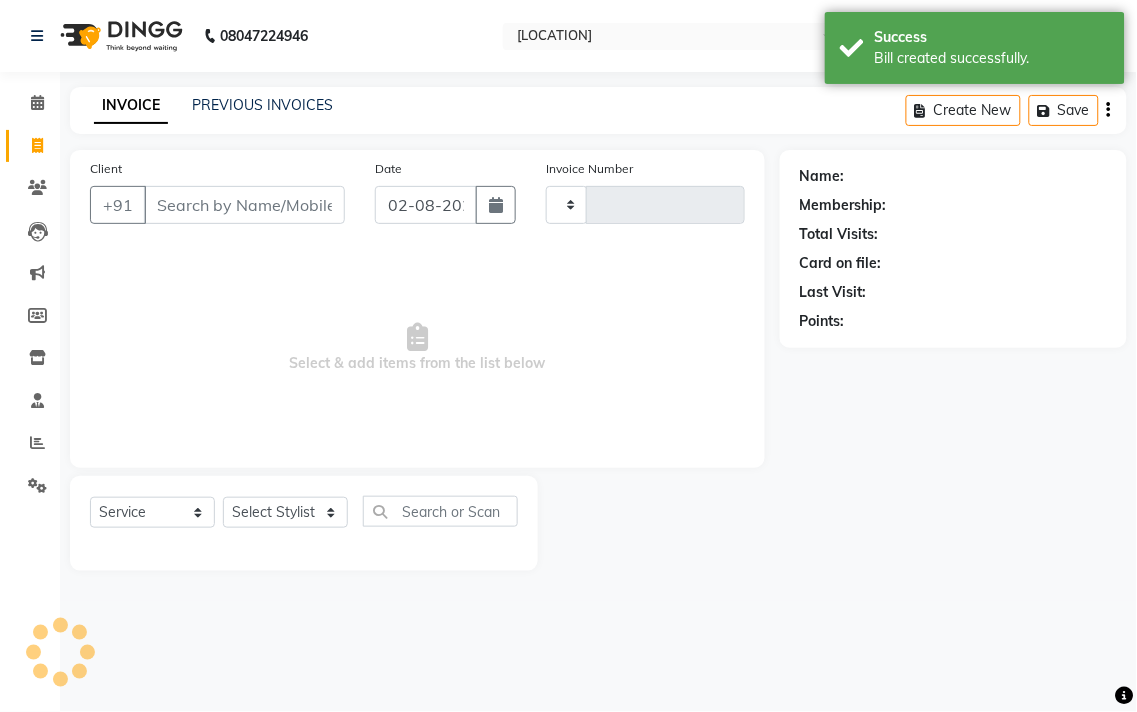 type on "1823" 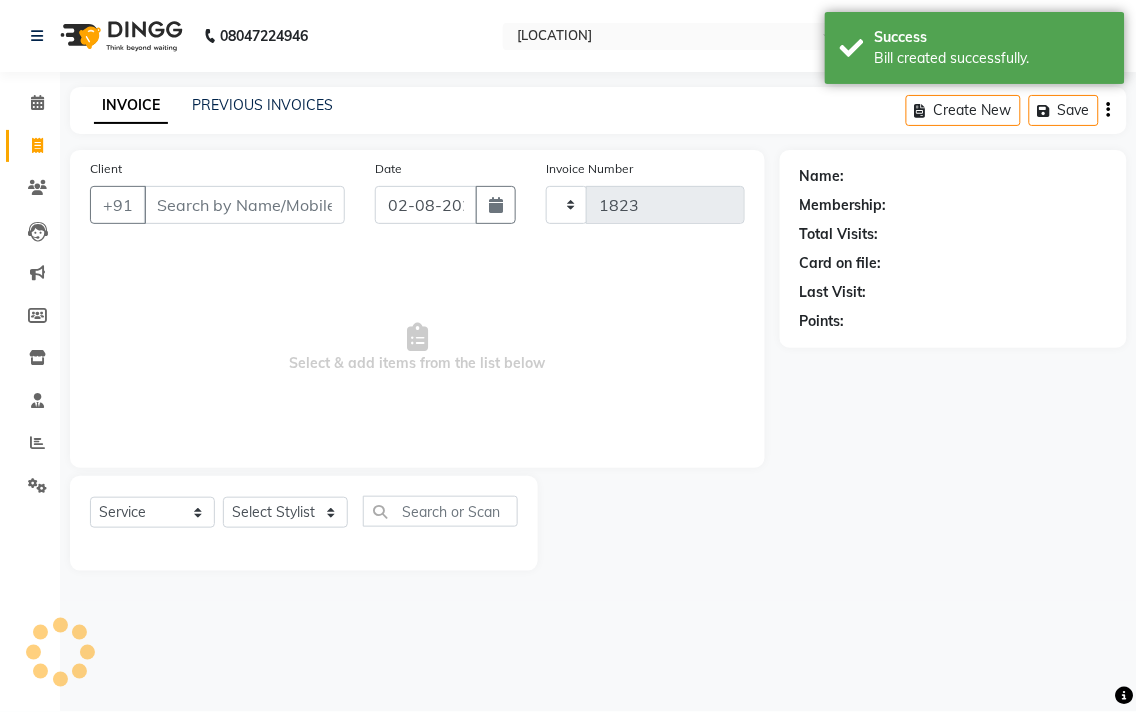 select on "5215" 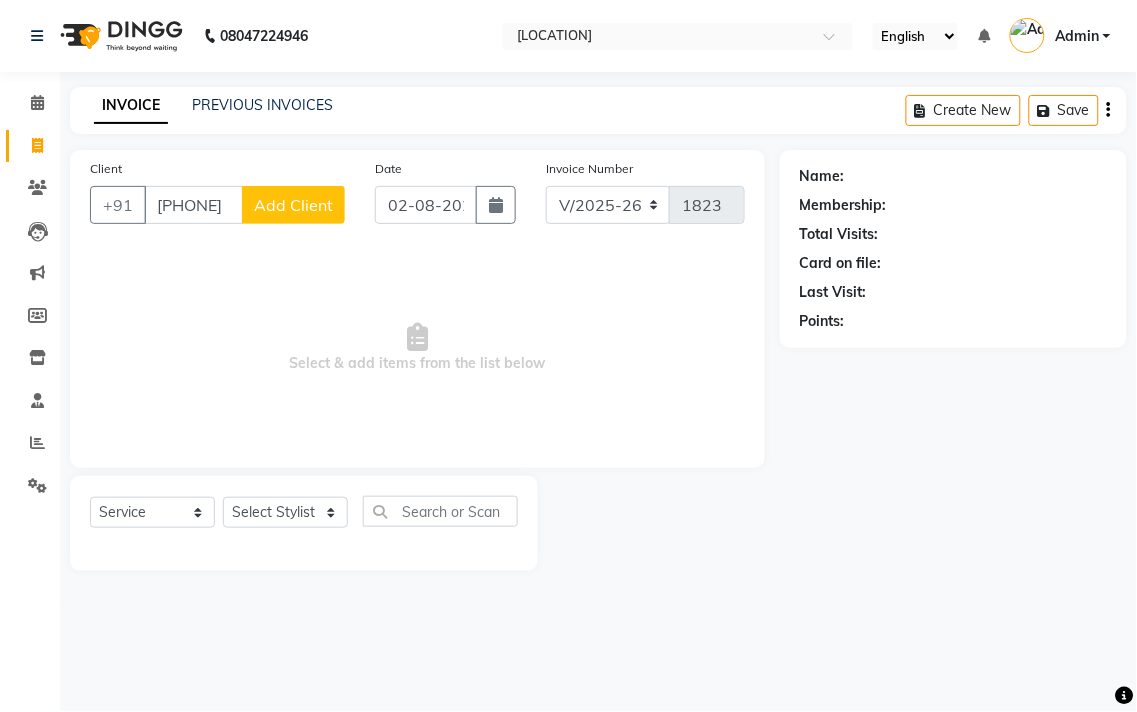 type on "[PHONE]" 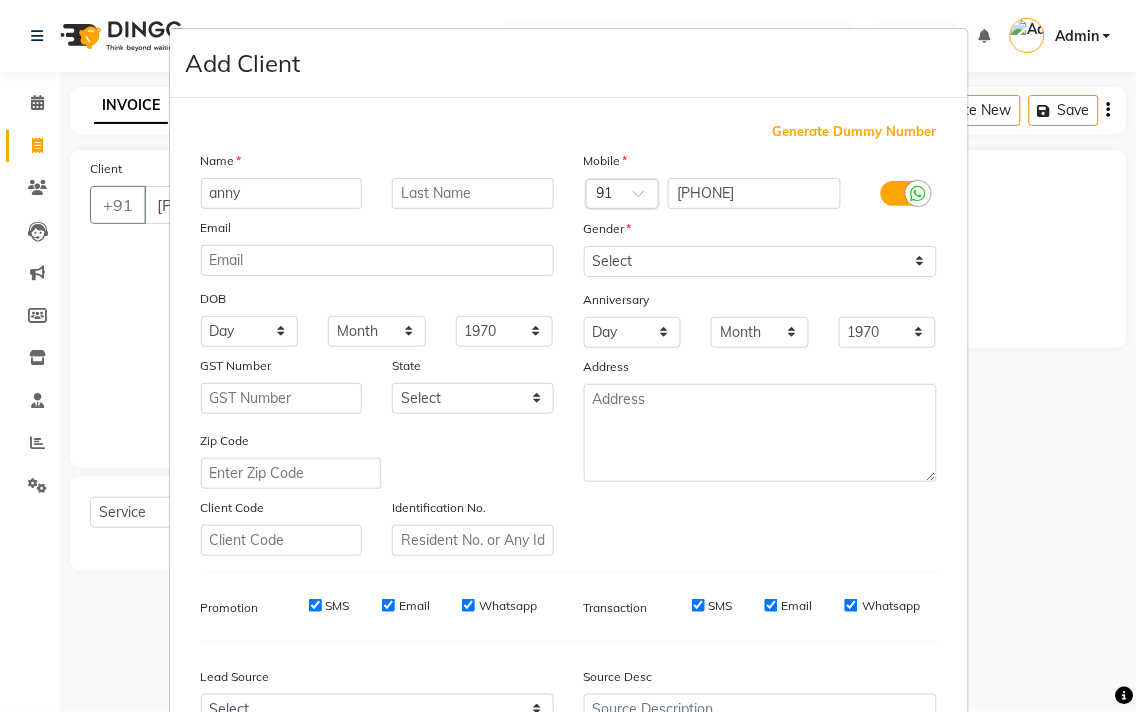 type on "anny" 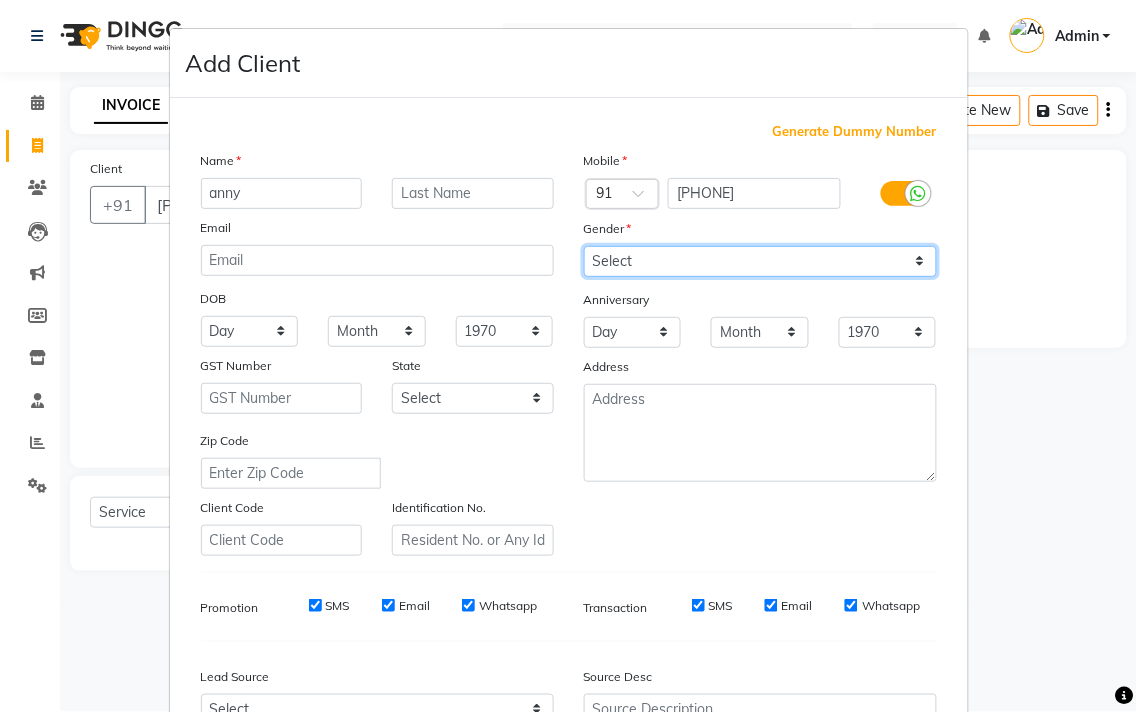 click on "Select Male Female Other Prefer Not To Say" at bounding box center (760, 261) 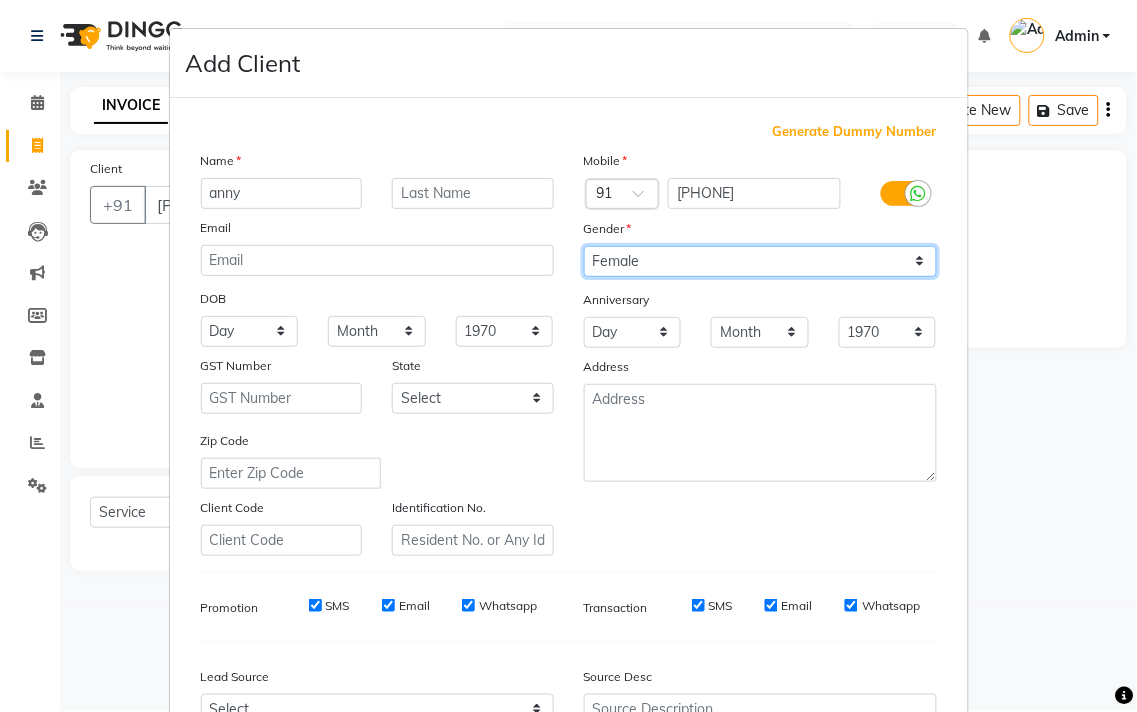 click on "Select Male Female Other Prefer Not To Say" at bounding box center (760, 261) 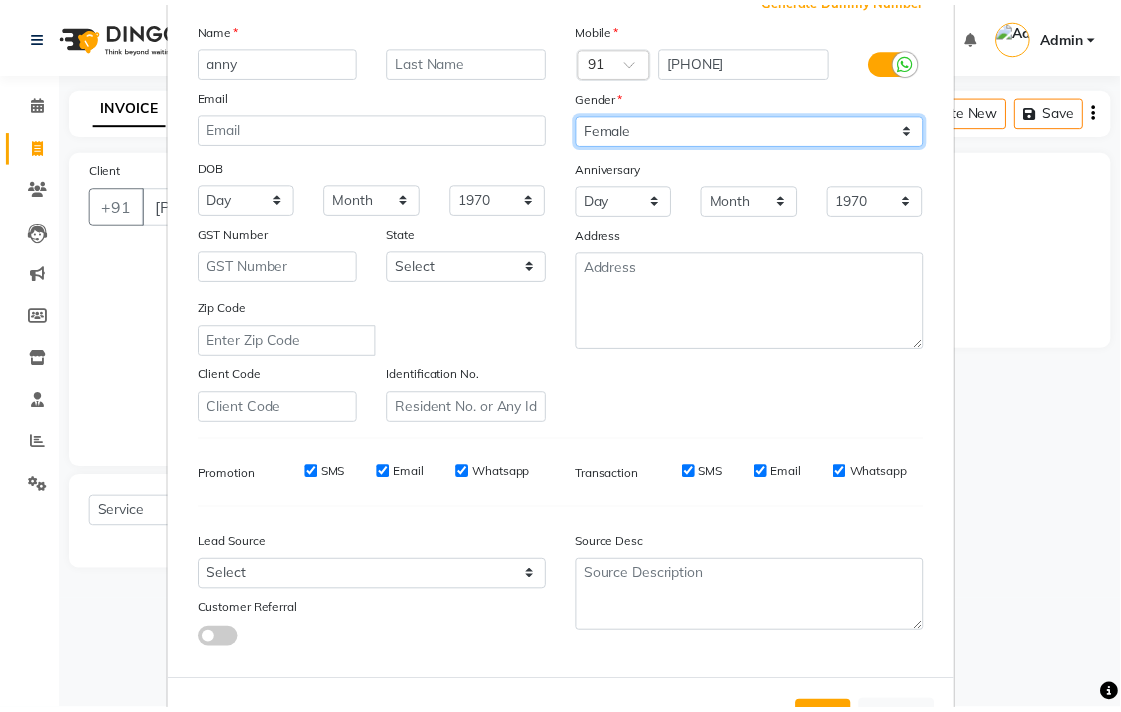 scroll, scrollTop: 212, scrollLeft: 0, axis: vertical 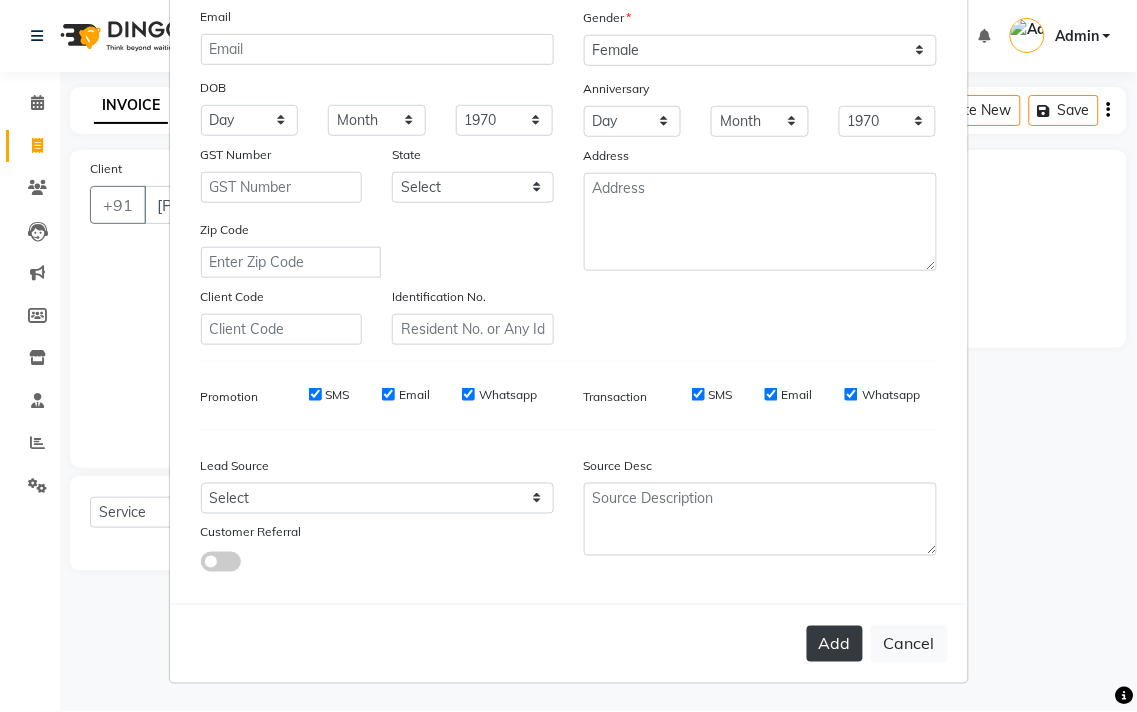 click on "Add" at bounding box center (835, 644) 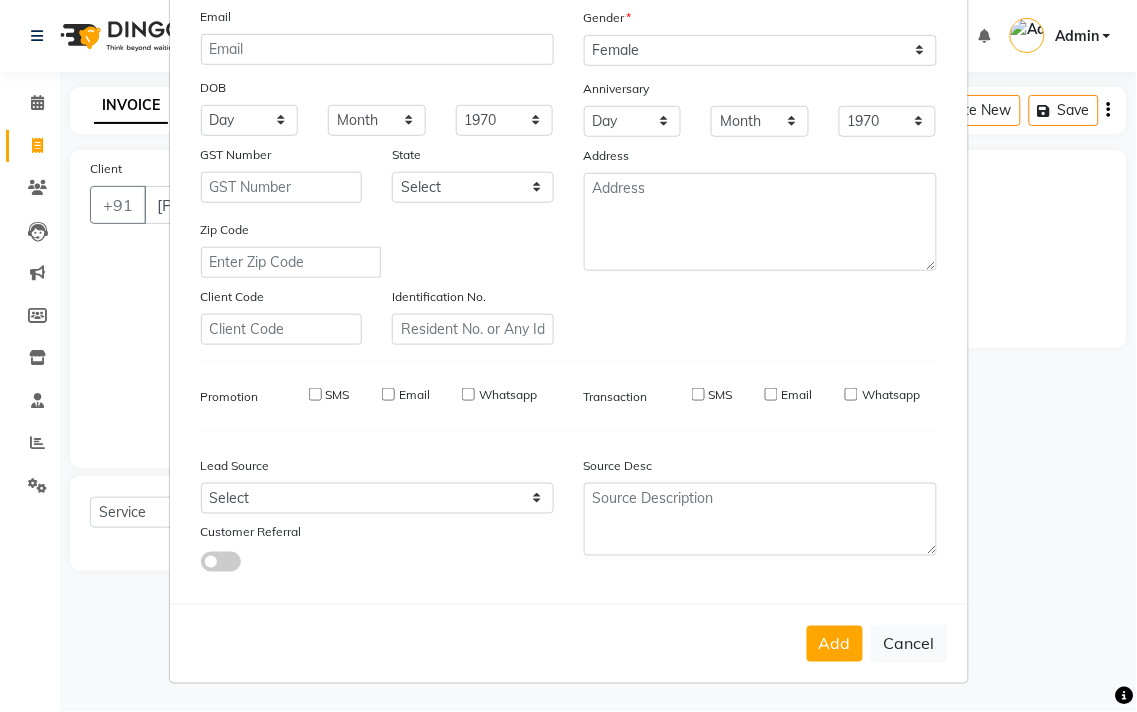 type 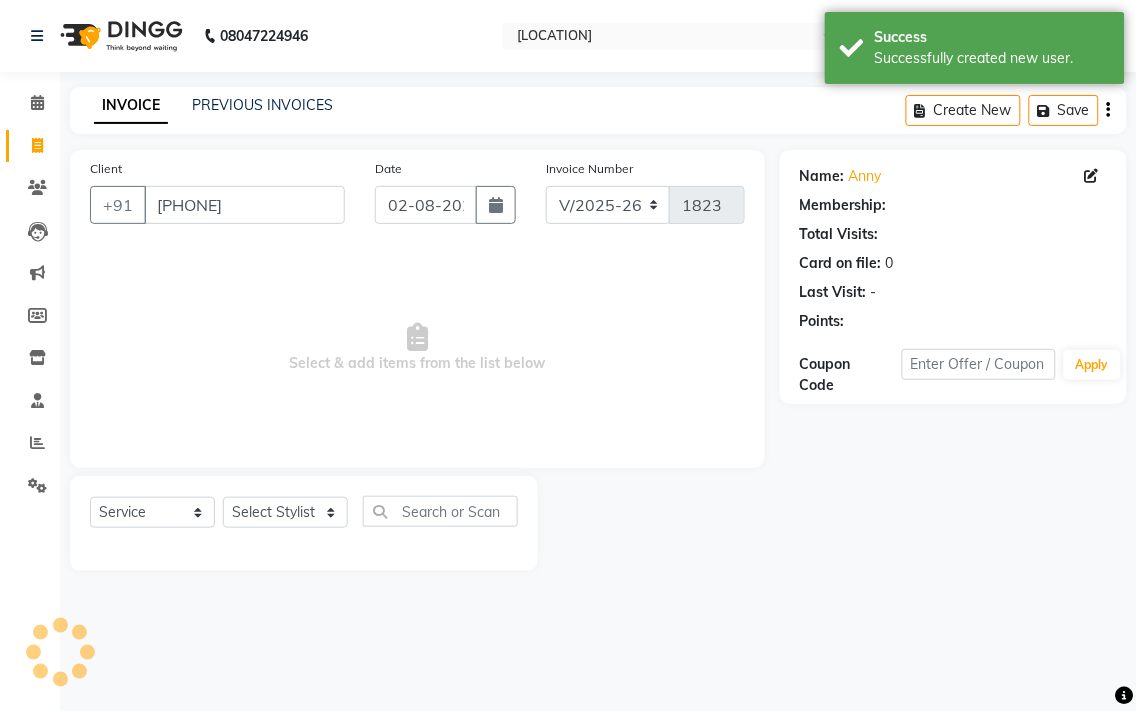 select on "1: Object" 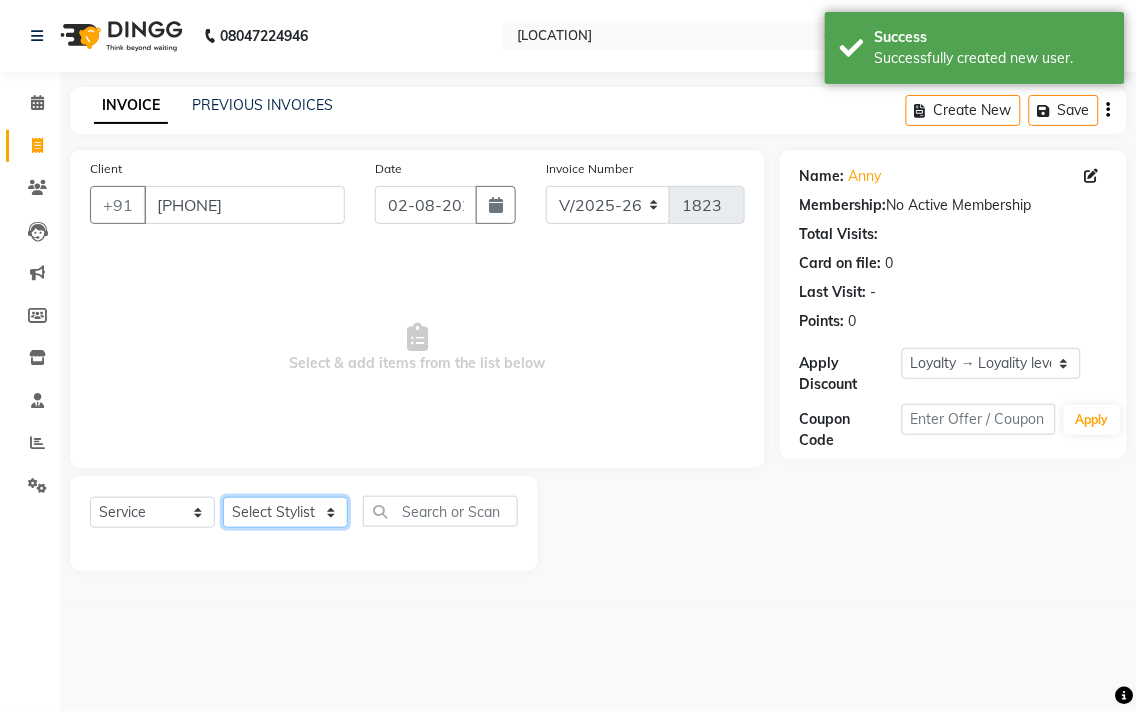 drag, startPoint x: 328, startPoint y: 506, endPoint x: 313, endPoint y: 508, distance: 15.132746 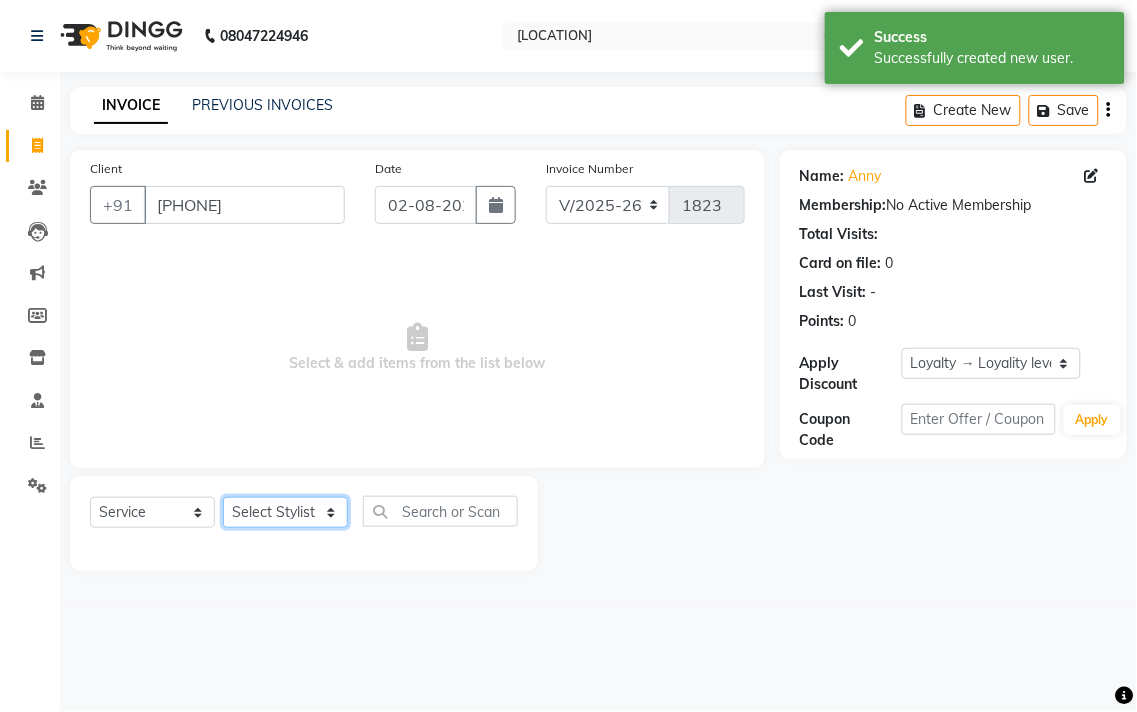 select on "80072" 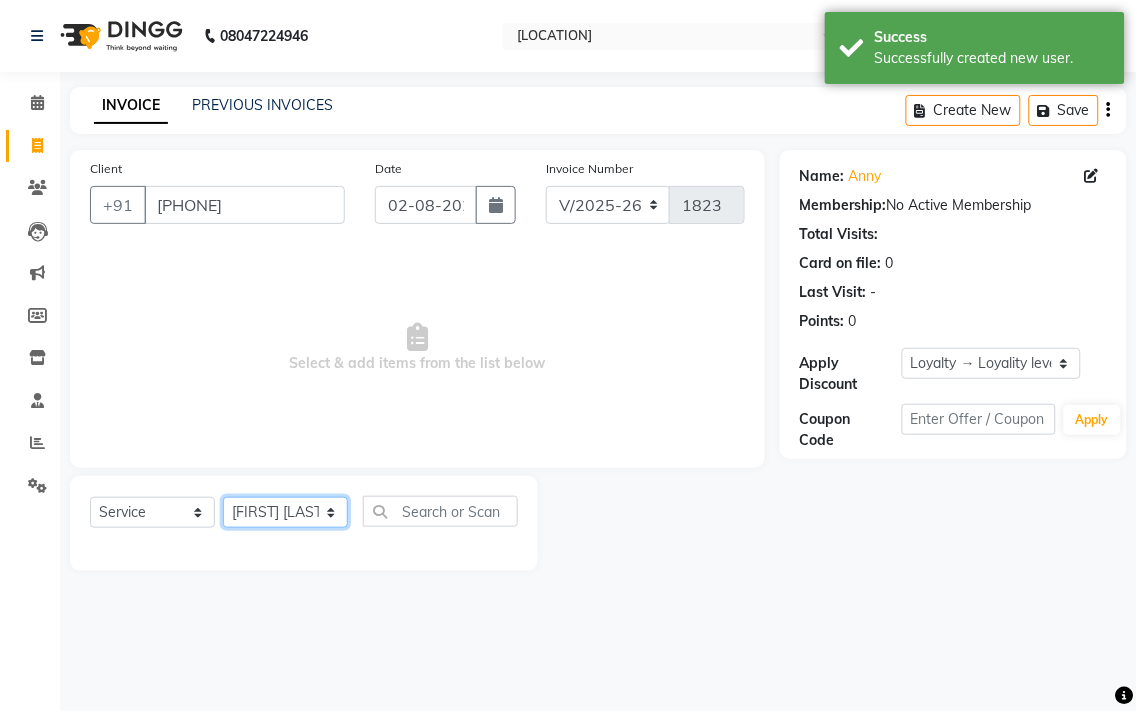 click on "Select Stylist [FIRST] [LAST] [FIRST] [LAST] [FIRST] [LAST] [FIRST] [LAST] [FIRST] [LAST] [FIRST] [LAST] [FIRST] [LAST] [FIRST] [LAST] [FIRST] [LAST] [FIRST] [LAST] [FIRST] [LAST]" 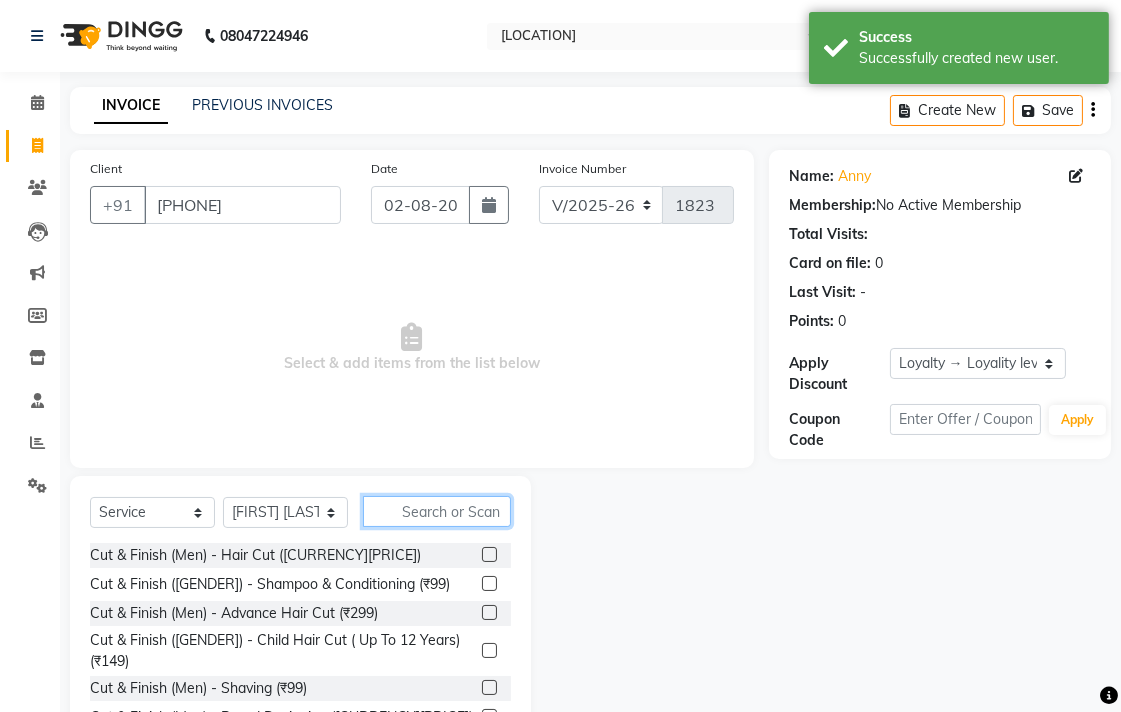 click 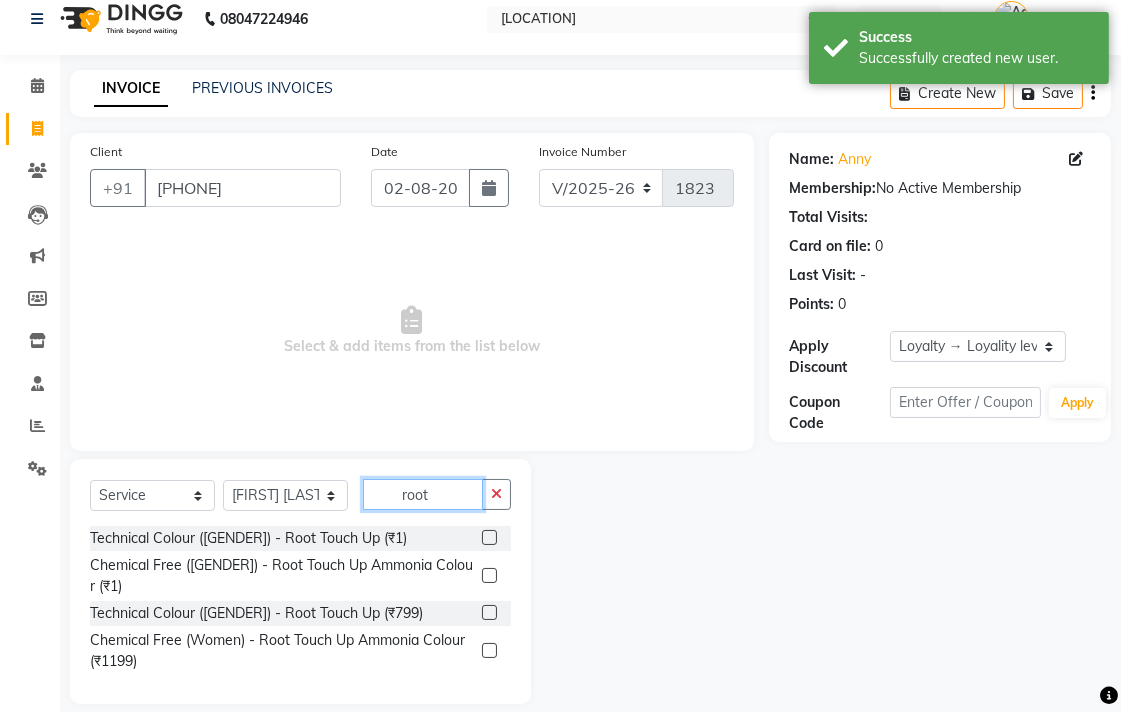 scroll, scrollTop: 22, scrollLeft: 0, axis: vertical 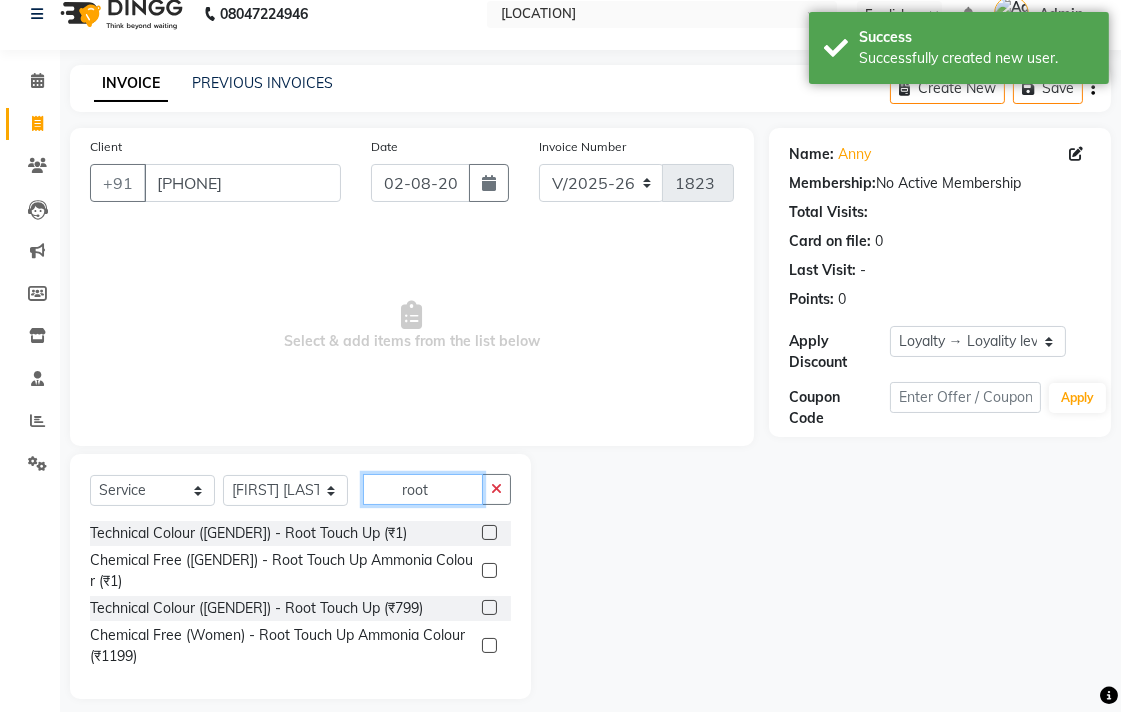 type on "root" 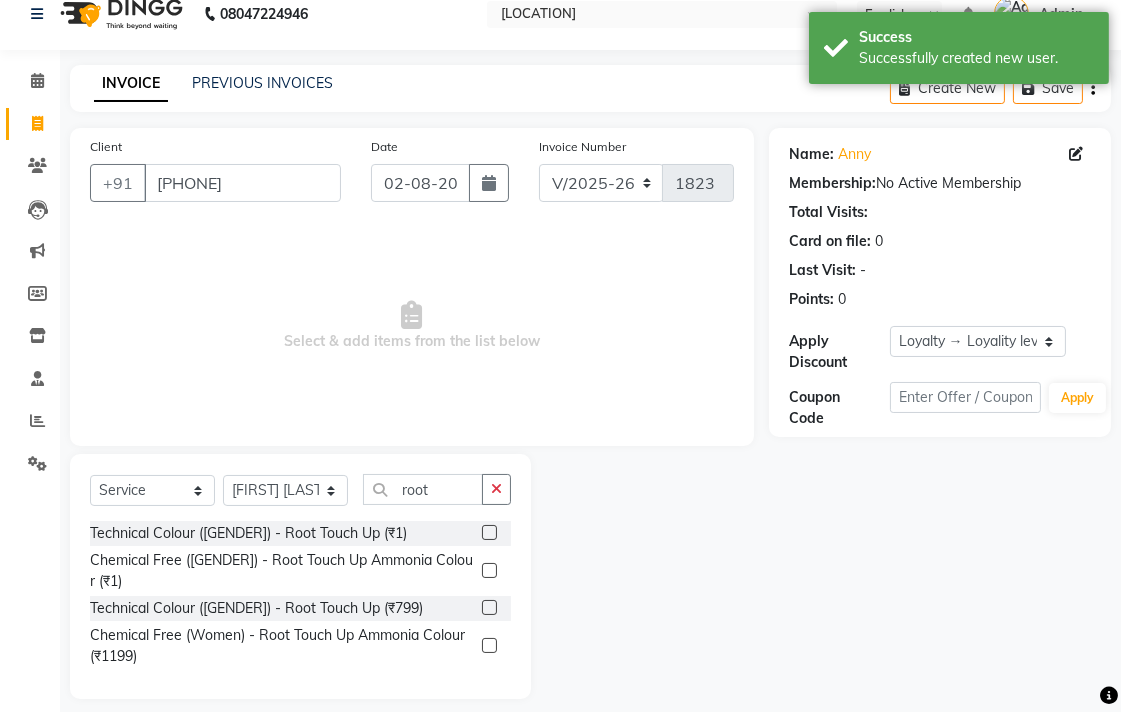 click 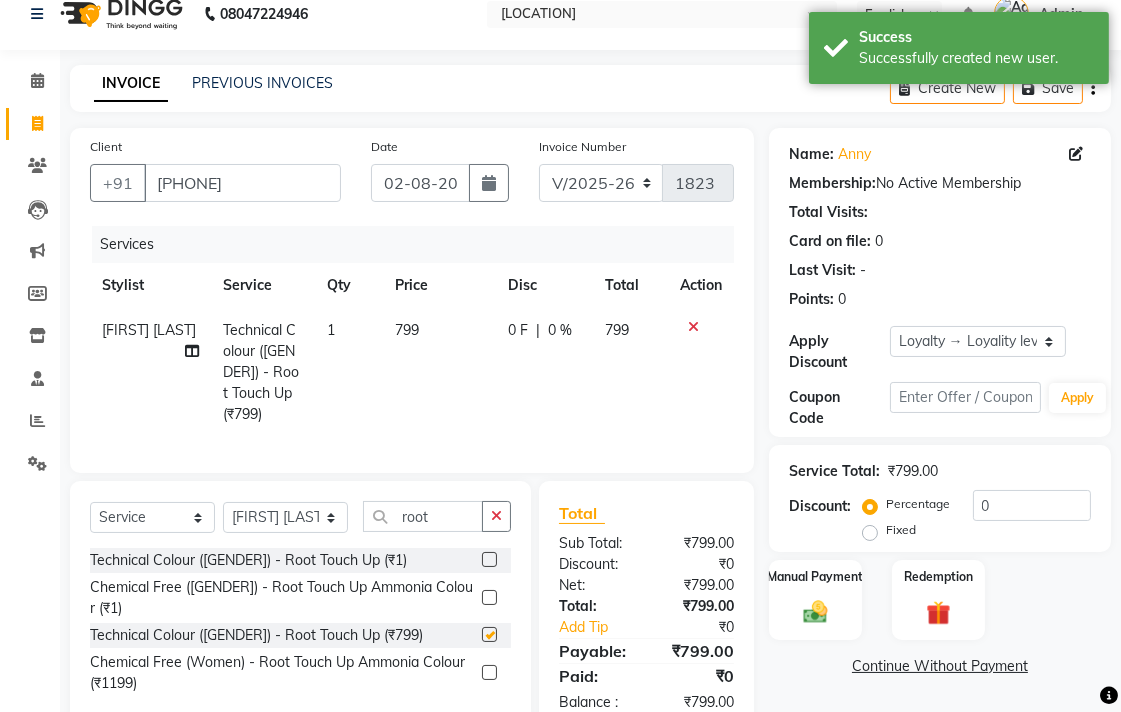 checkbox on "false" 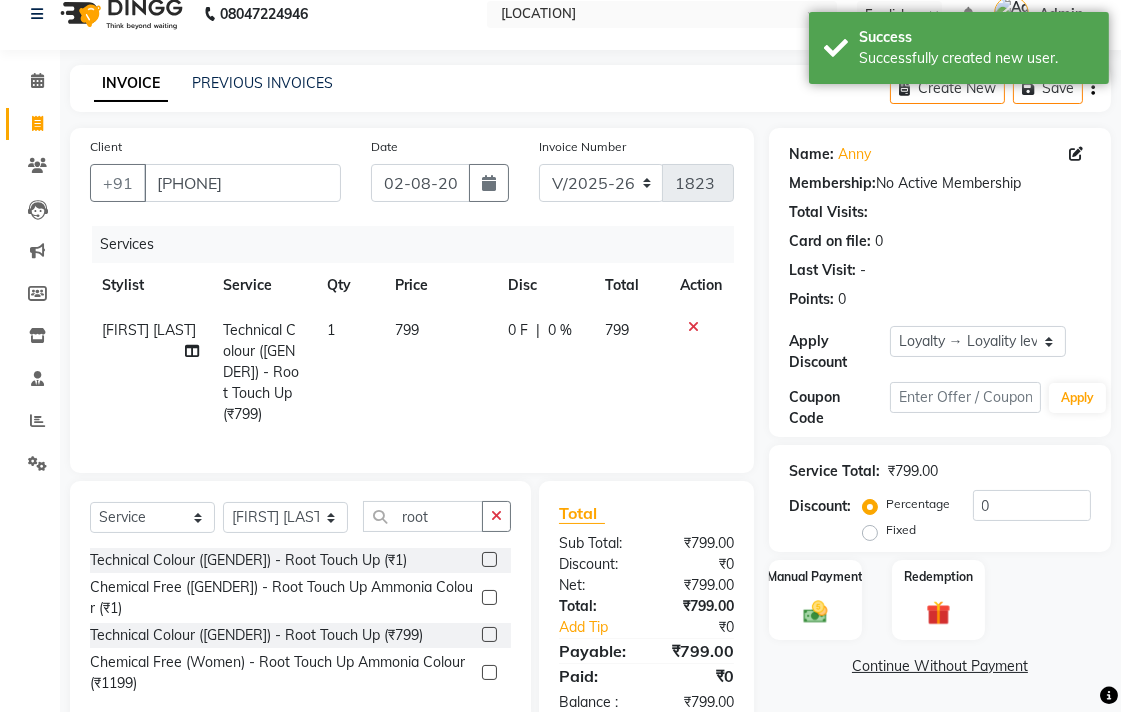 click on "799" 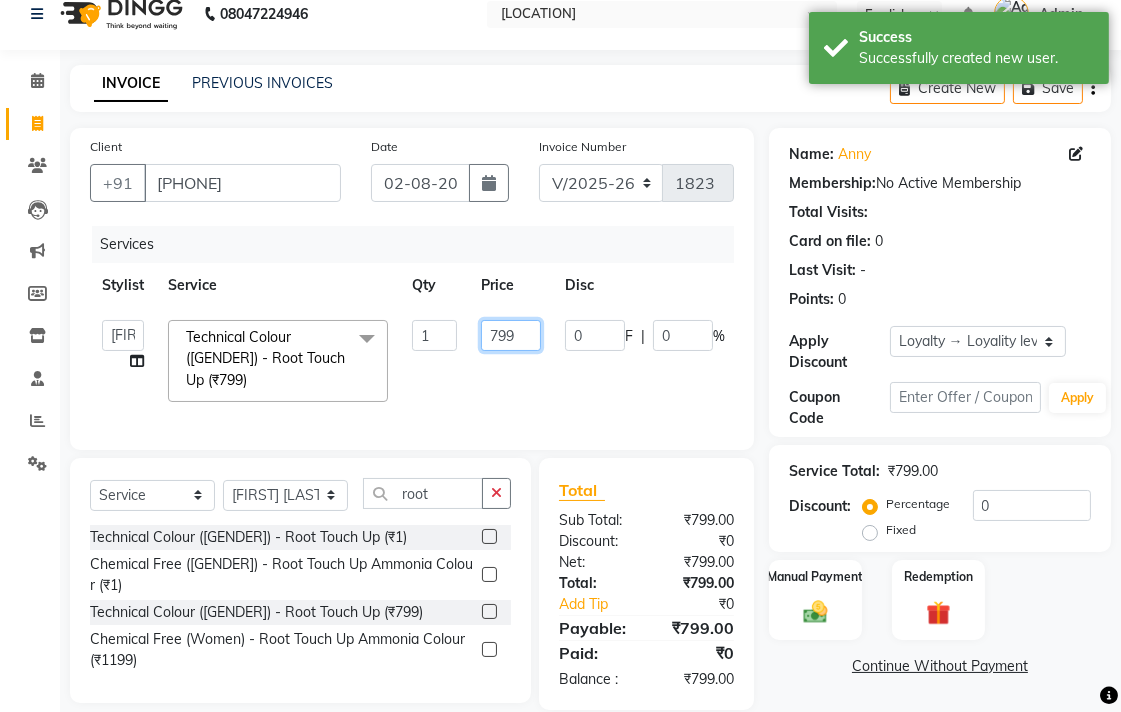 click on "799" 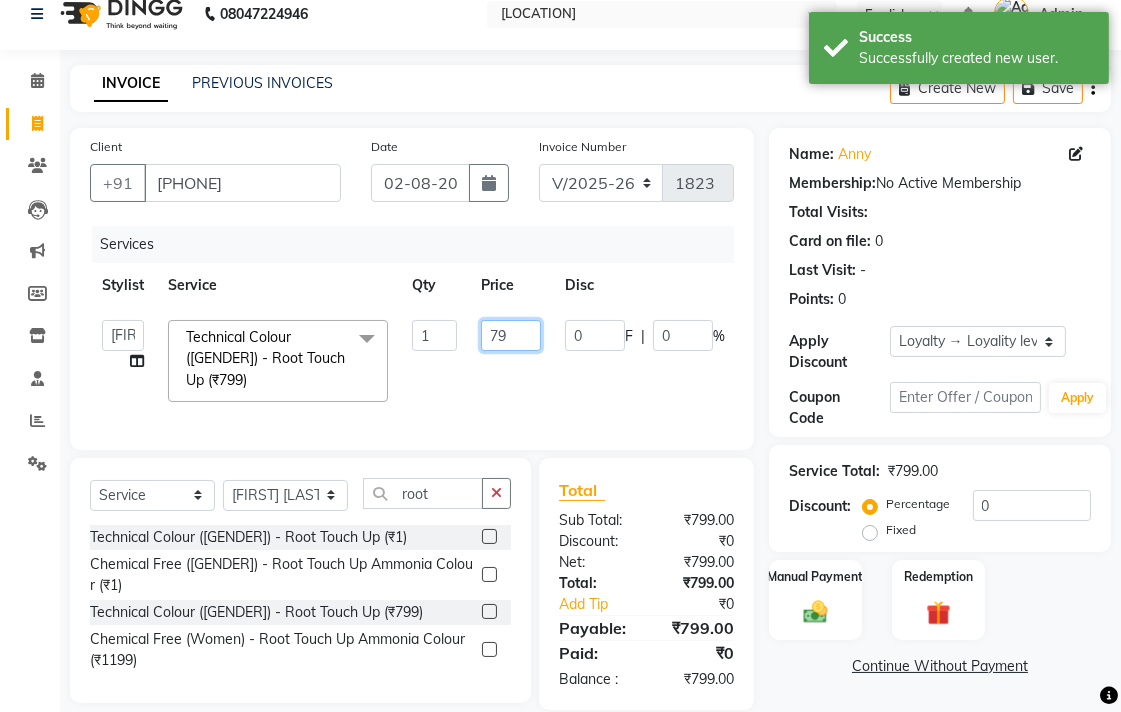 type on "7" 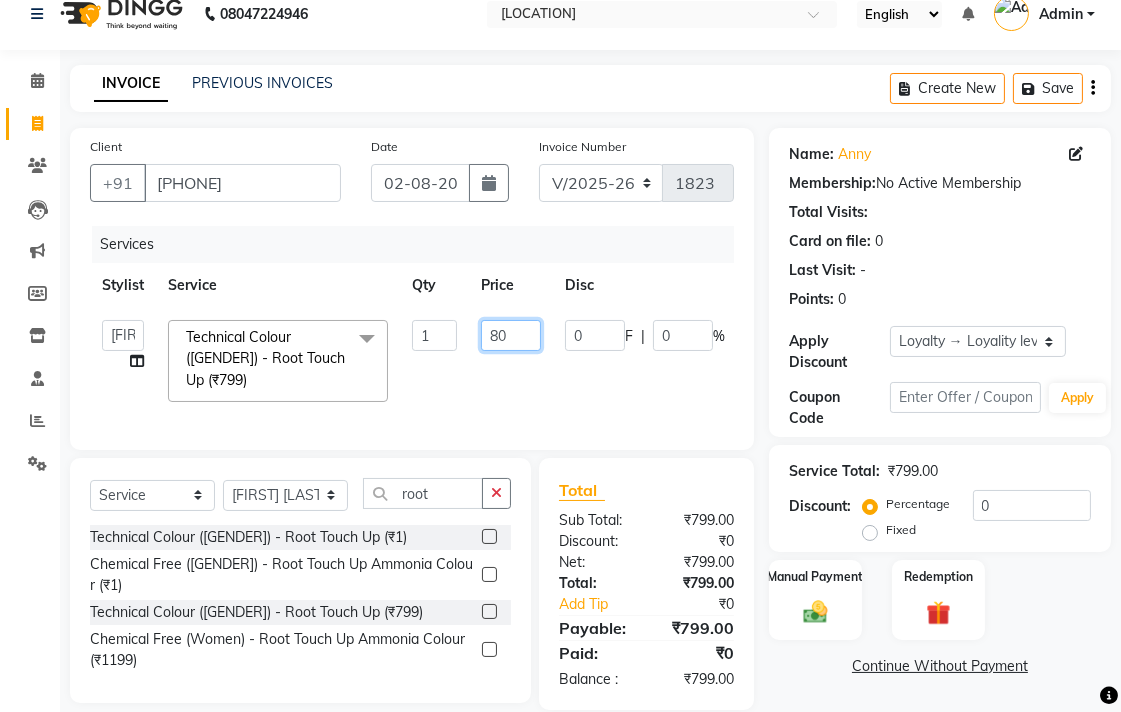 type on "800" 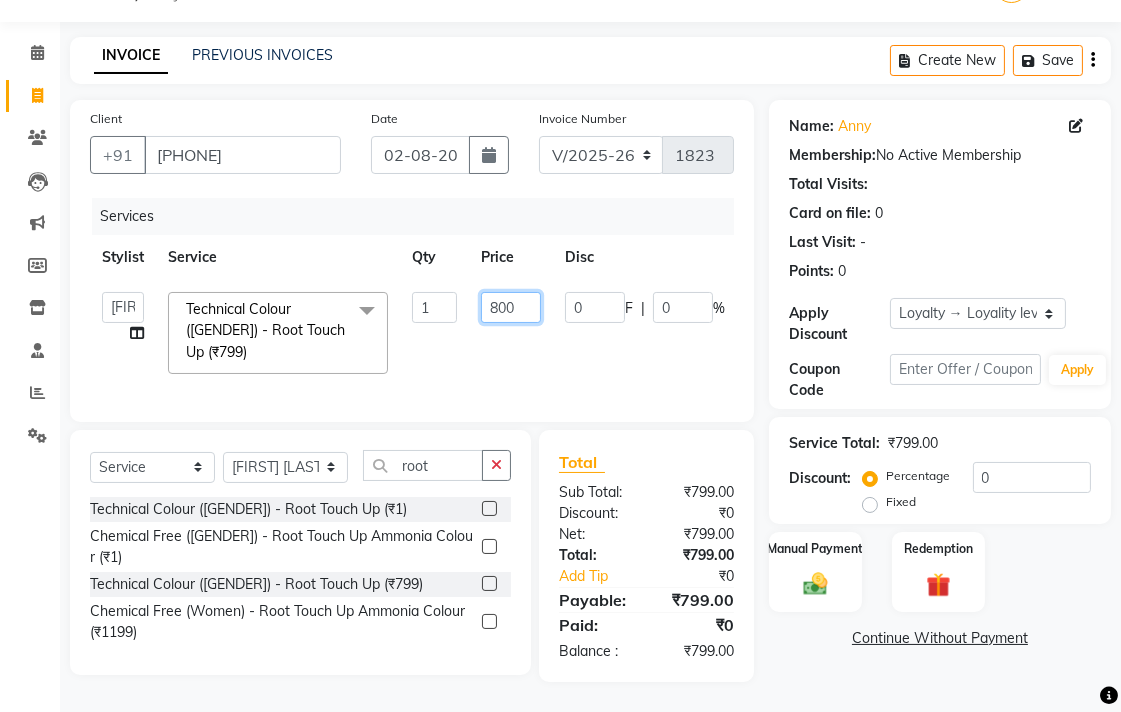 scroll, scrollTop: 66, scrollLeft: 0, axis: vertical 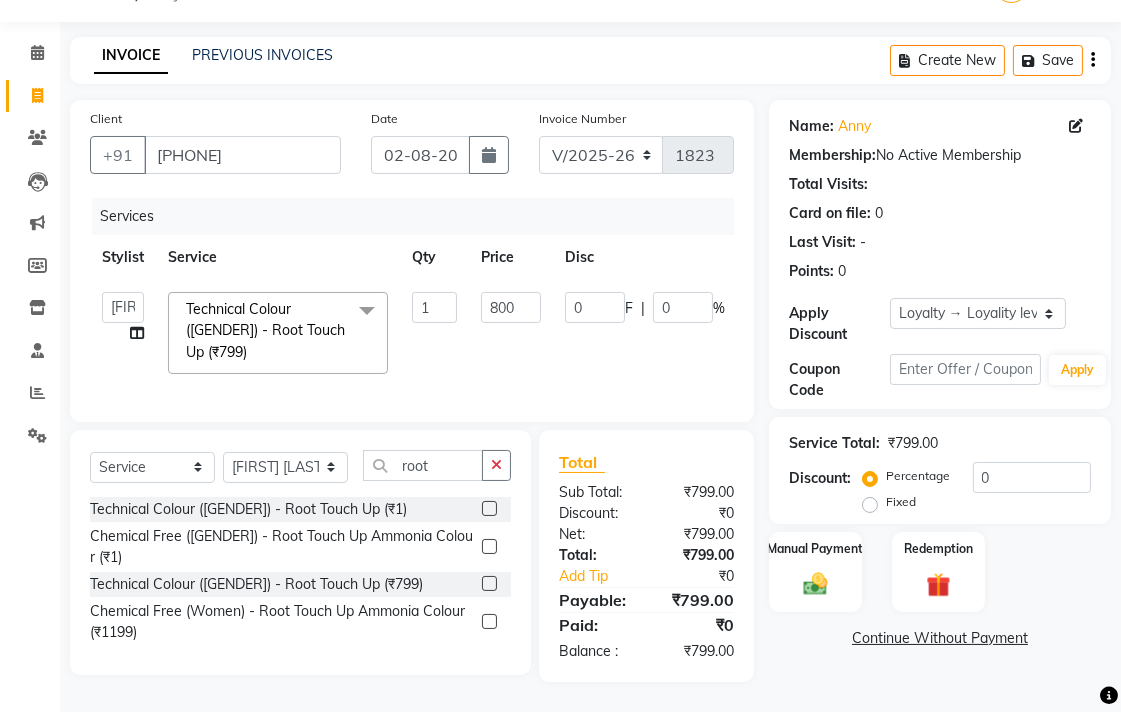 drag, startPoint x: 782, startPoint y: 668, endPoint x: 753, endPoint y: 671, distance: 29.15476 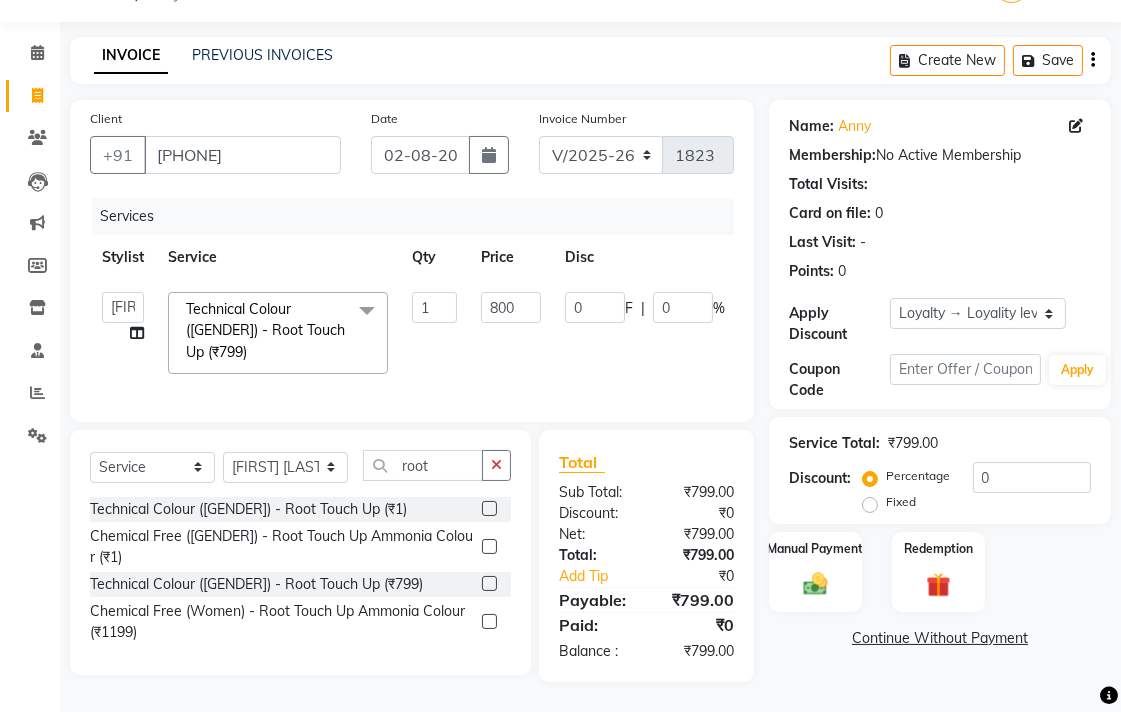 click on "Name: [FIRST] Membership:  No Active Membership  Total Visits:   Card on file:  0 Last Visit:   - Points:   0  Apply Discount Select  Loyalty → Loyality level 1  Coupon Code Apply Service Total:  ₹799.00  Discount:  Percentage   Fixed  0 Manual Payment Redemption  Continue Without Payment" 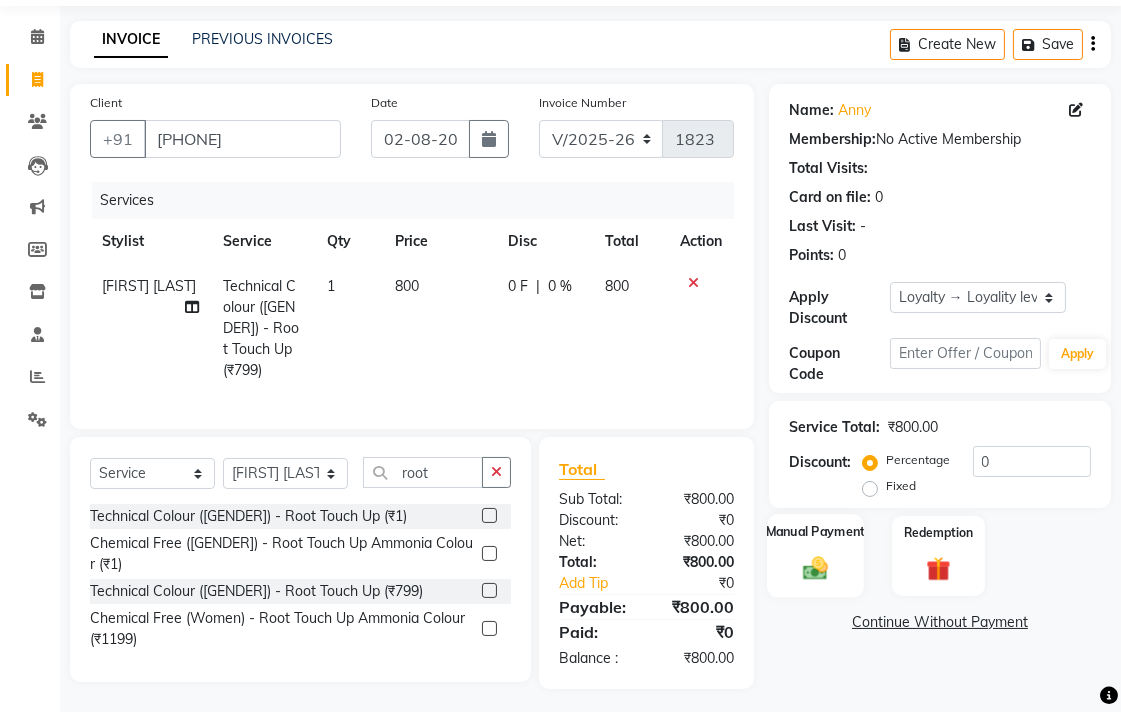 click on "Manual Payment" 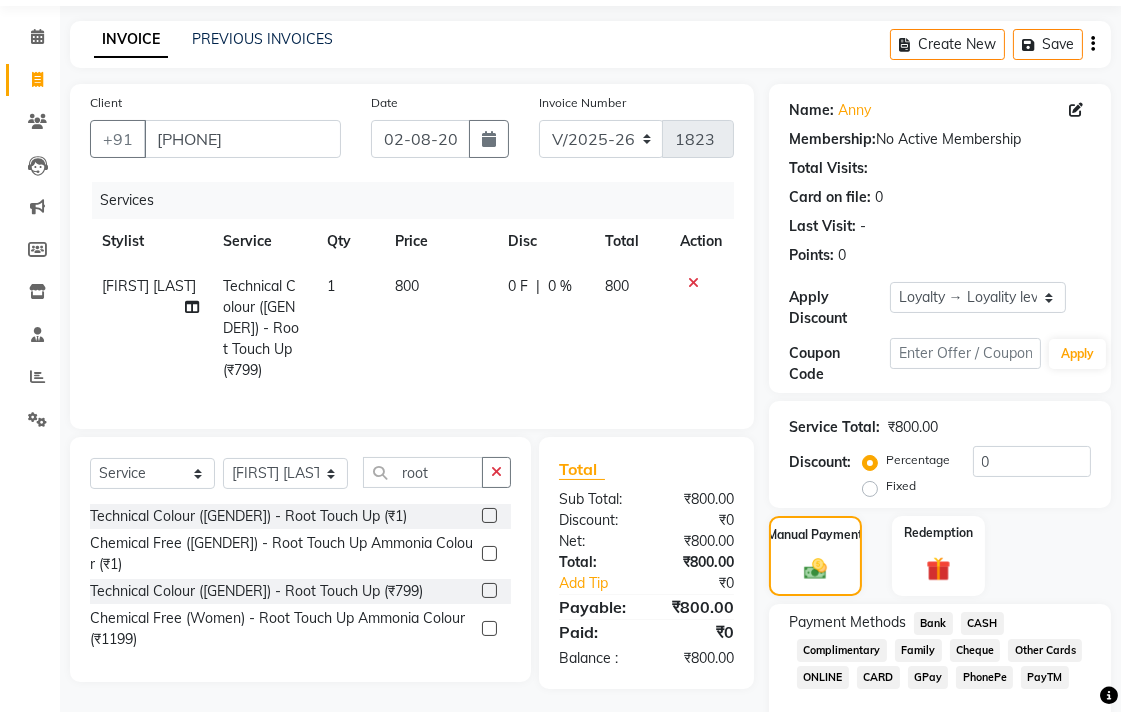click on "CASH" 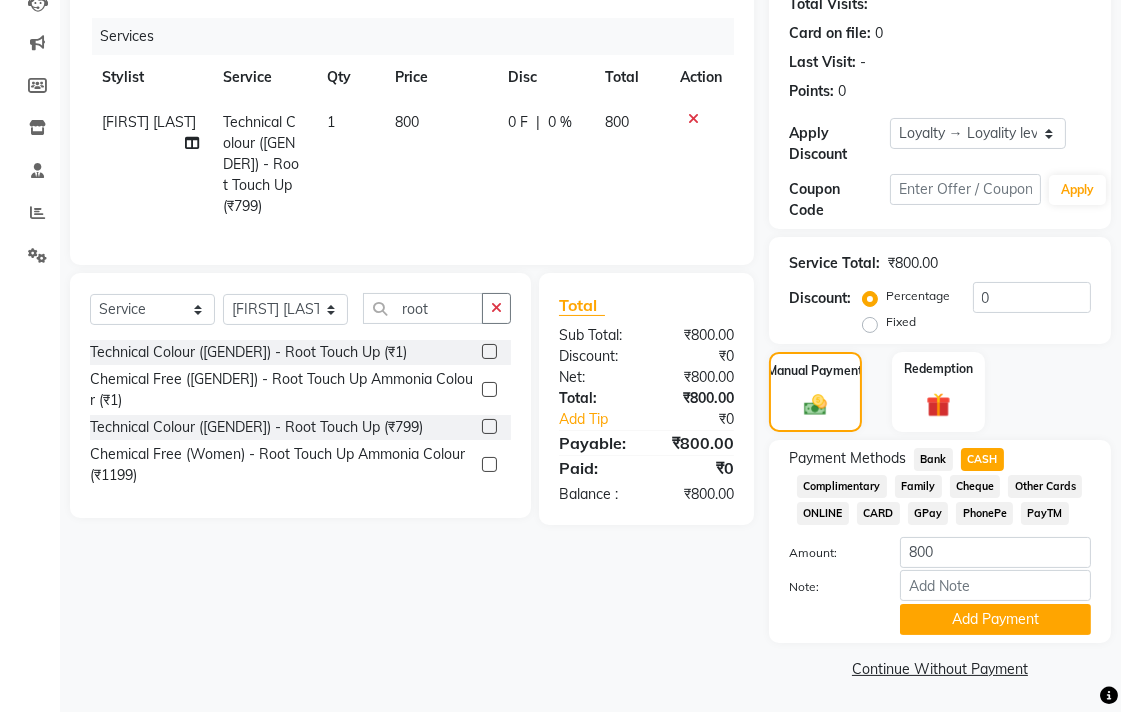 scroll, scrollTop: 233, scrollLeft: 0, axis: vertical 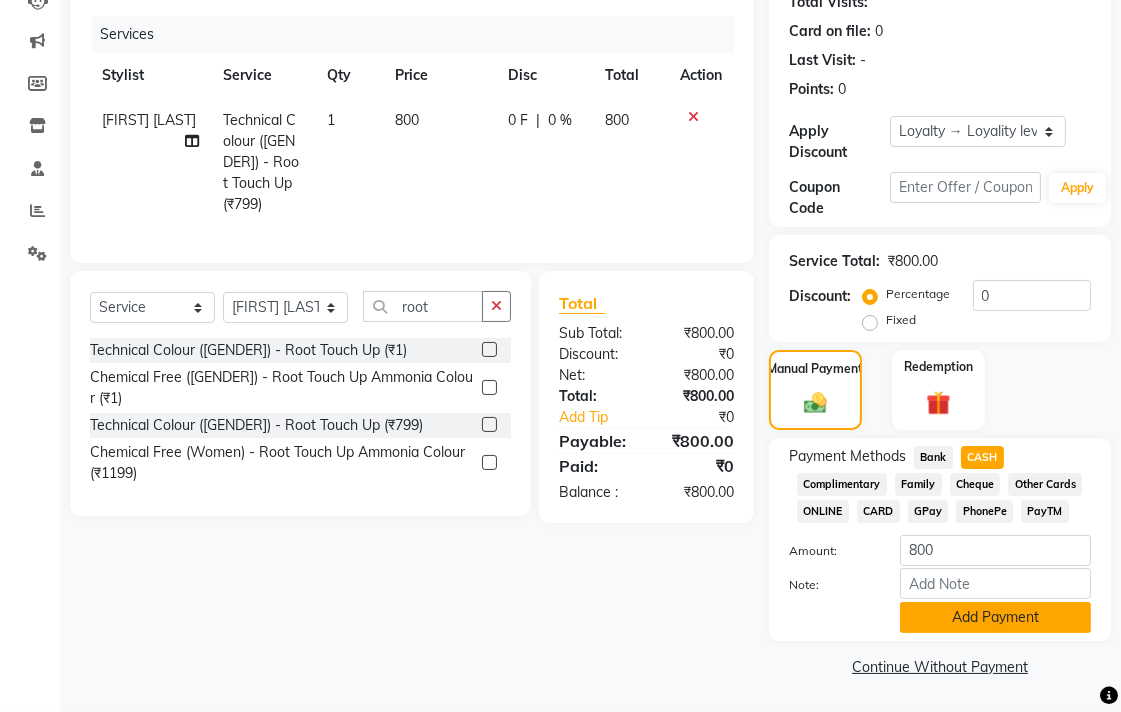 click on "Add Payment" 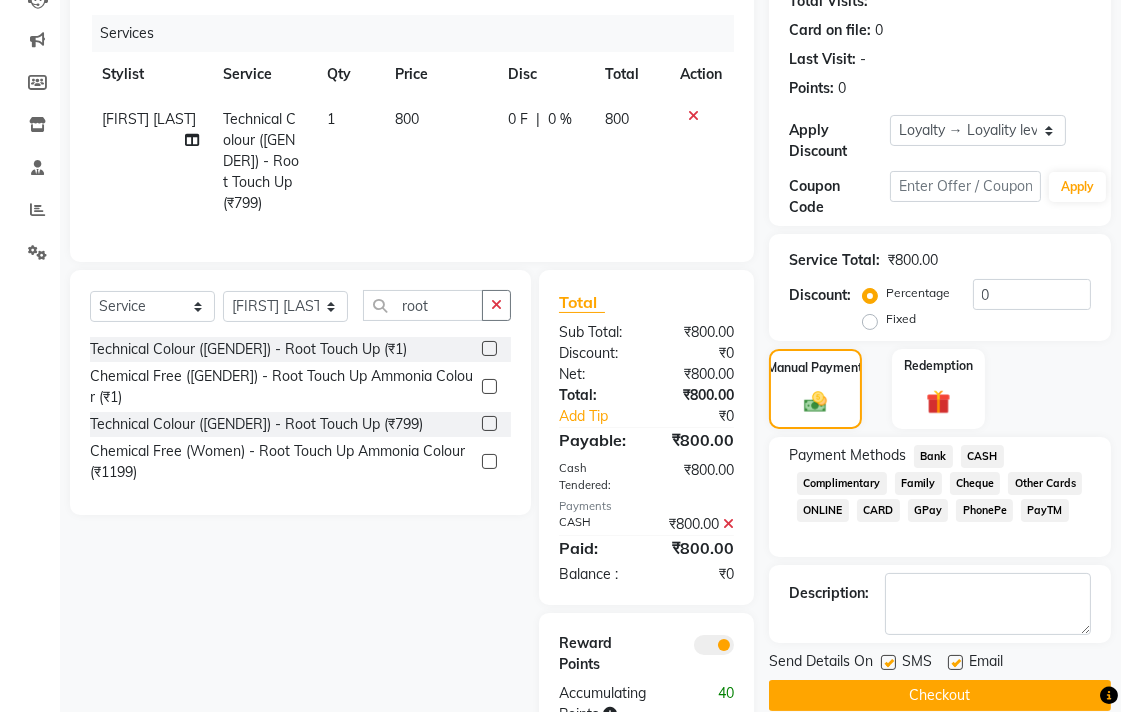 click on "Checkout" 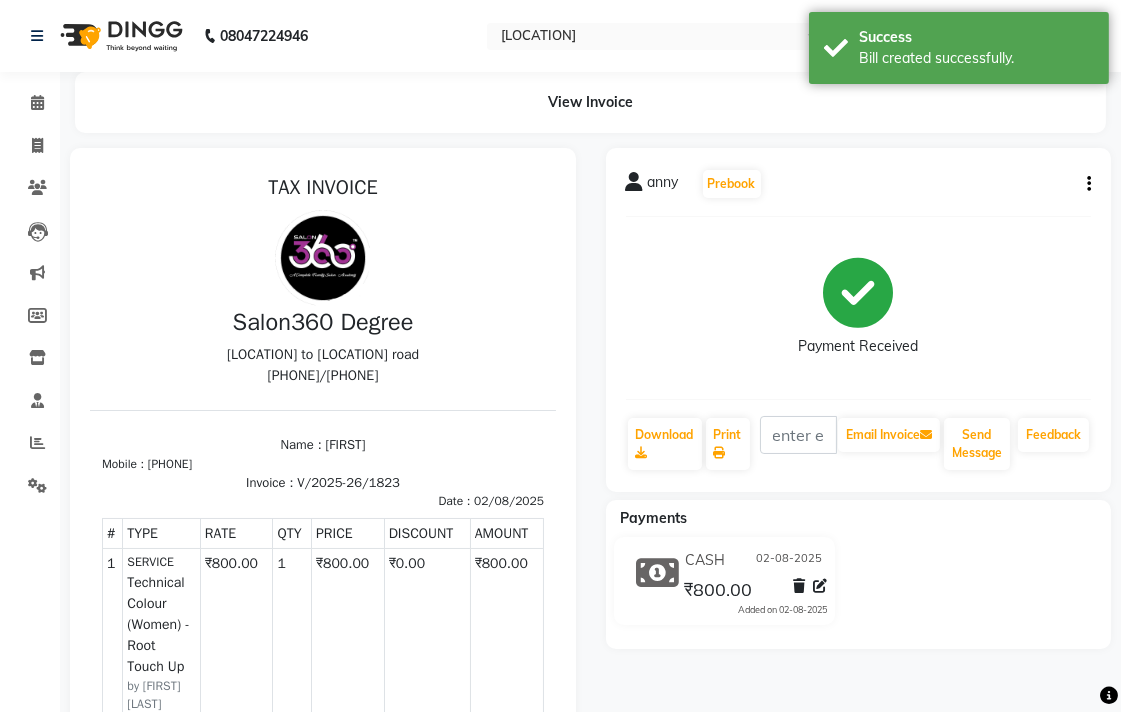 scroll, scrollTop: 0, scrollLeft: 0, axis: both 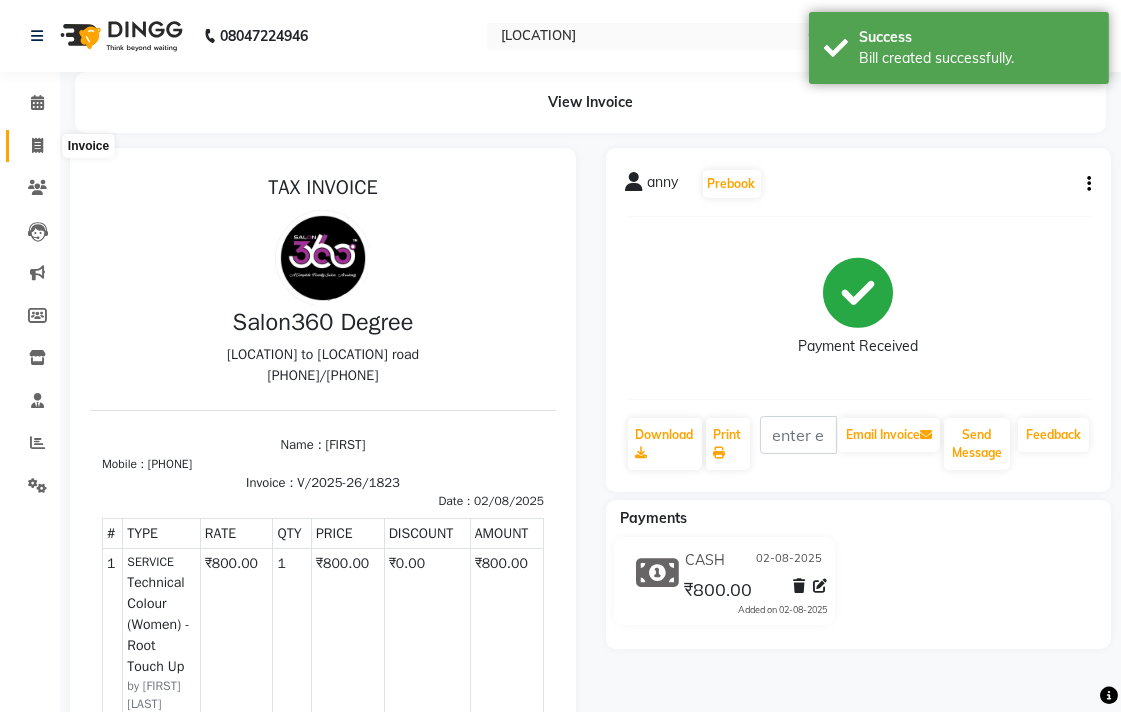 click 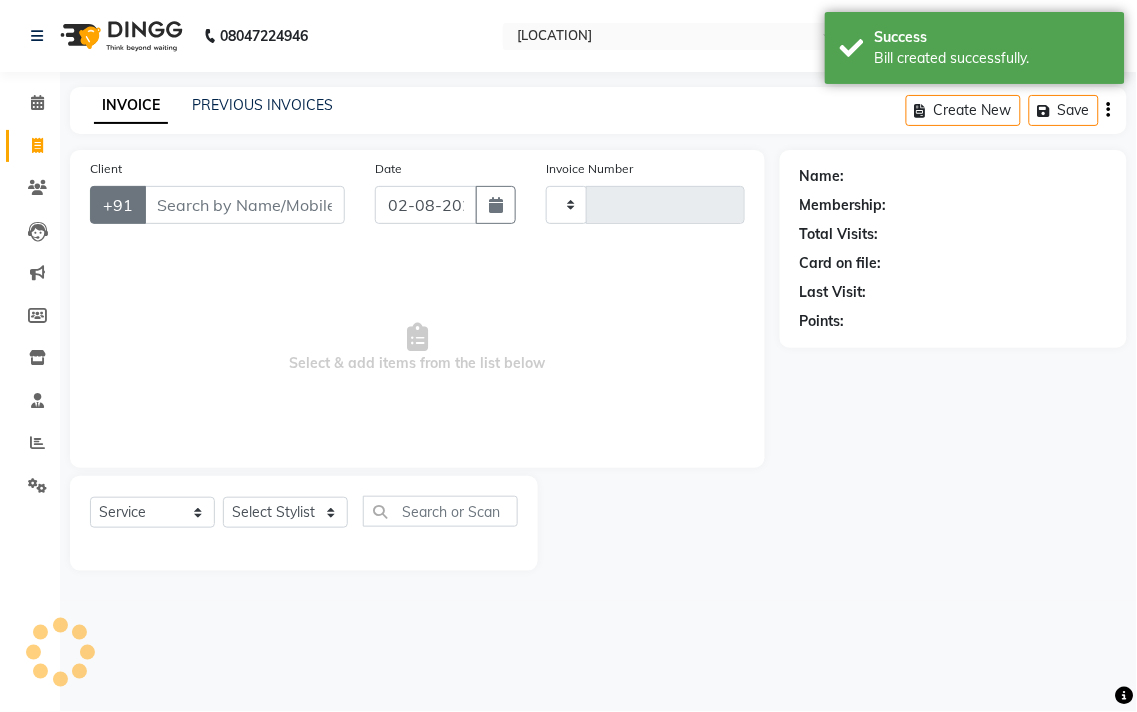 type on "1824" 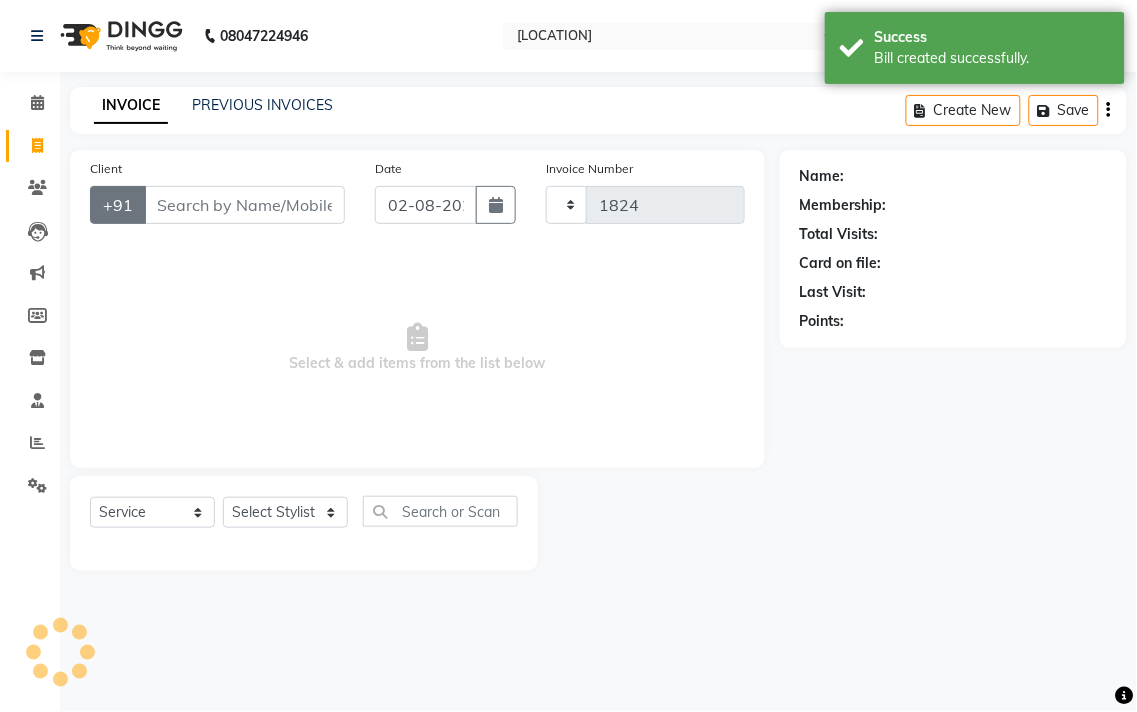select on "5215" 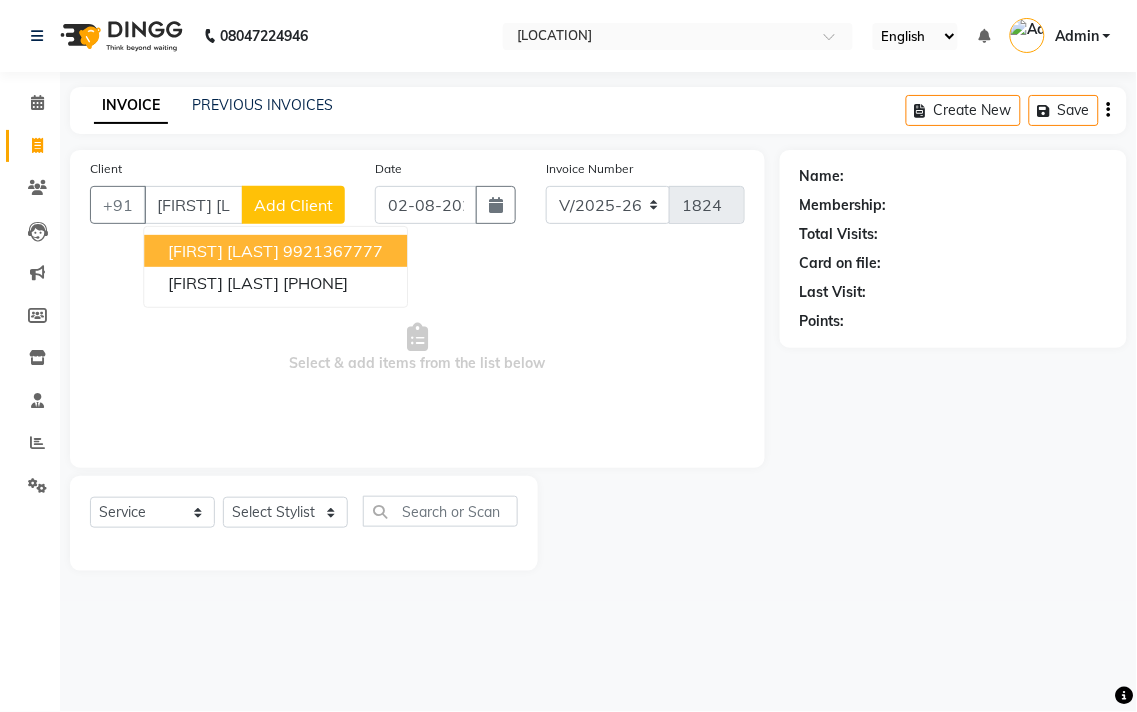 click on "9921367777" at bounding box center (333, 251) 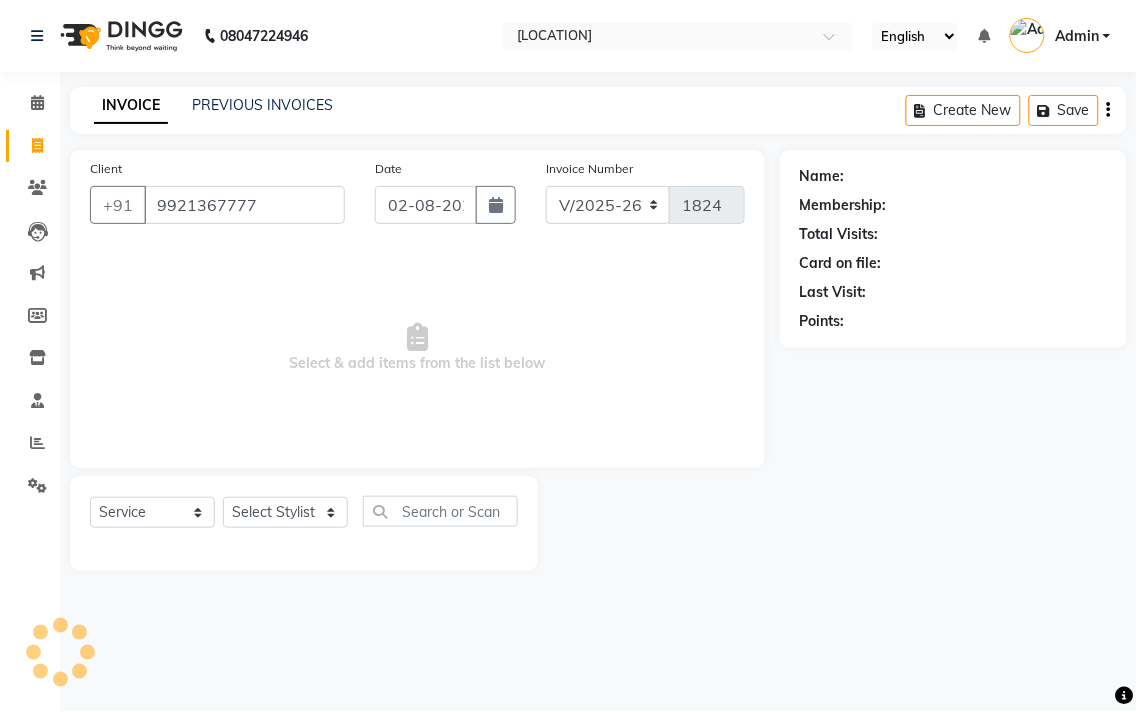type on "9921367777" 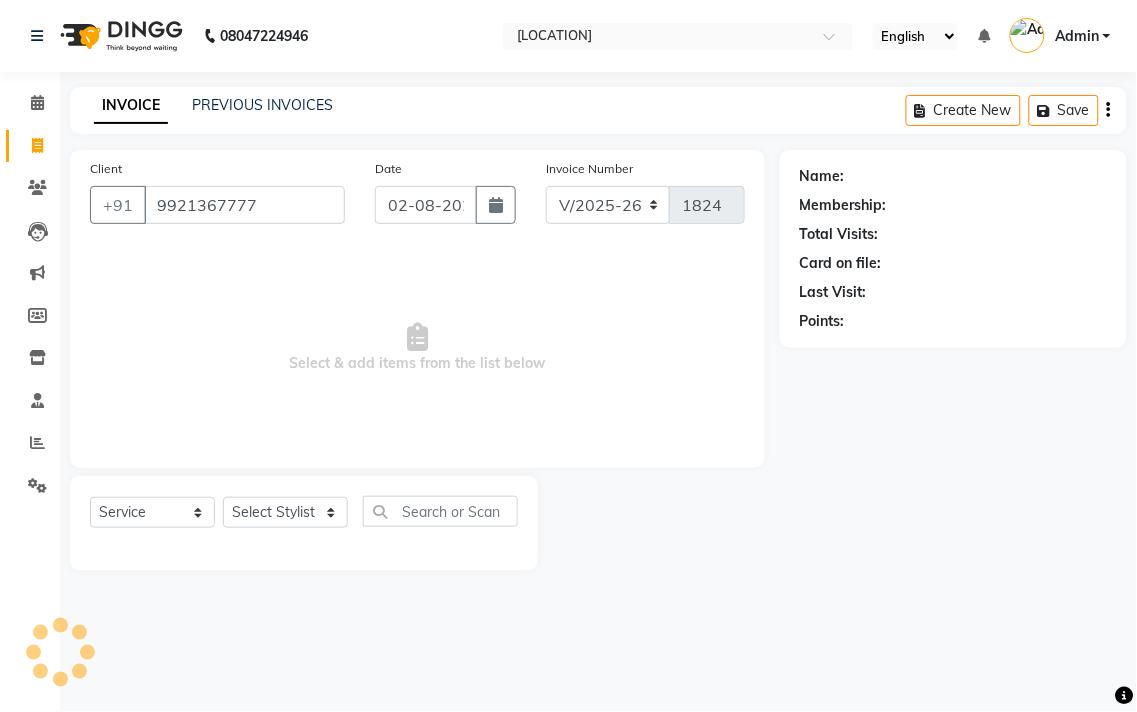 select on "1: Object" 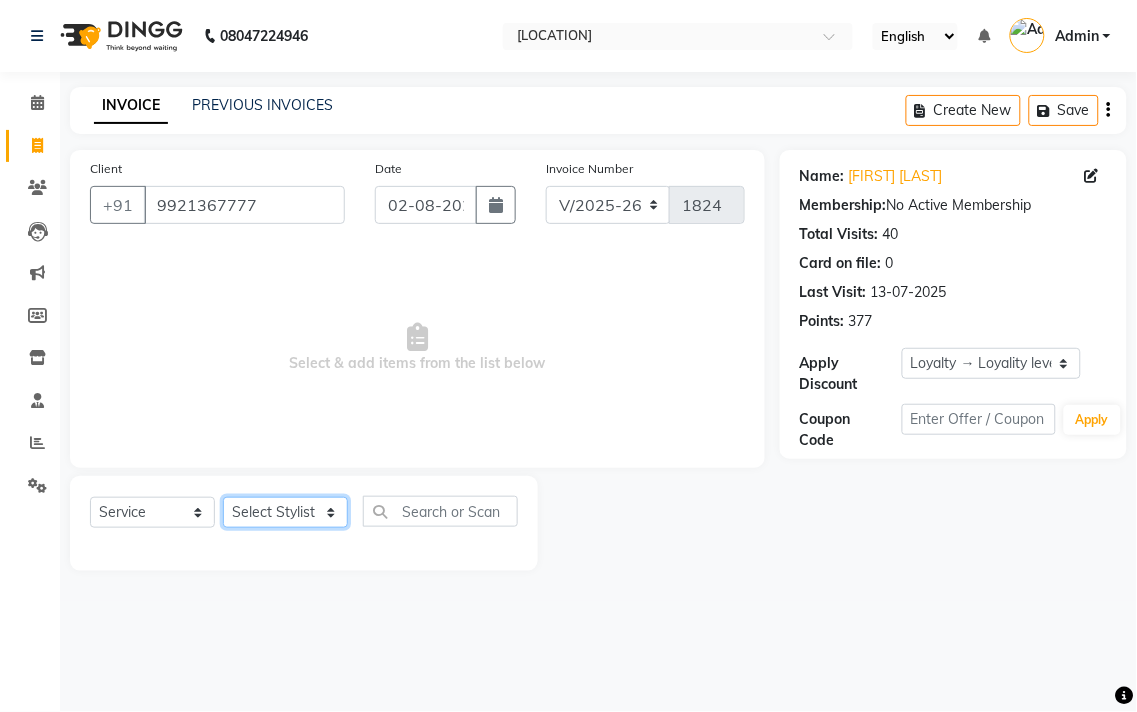 click on "Select Stylist [FIRST] [LAST] [FIRST] [LAST] [FIRST] [LAST] [FIRST] [LAST] [FIRST] [LAST] [FIRST] [LAST] [FIRST] [LAST] [FIRST] [LAST] [FIRST] [LAST] [FIRST] [LAST] [FIRST] [LAST]" 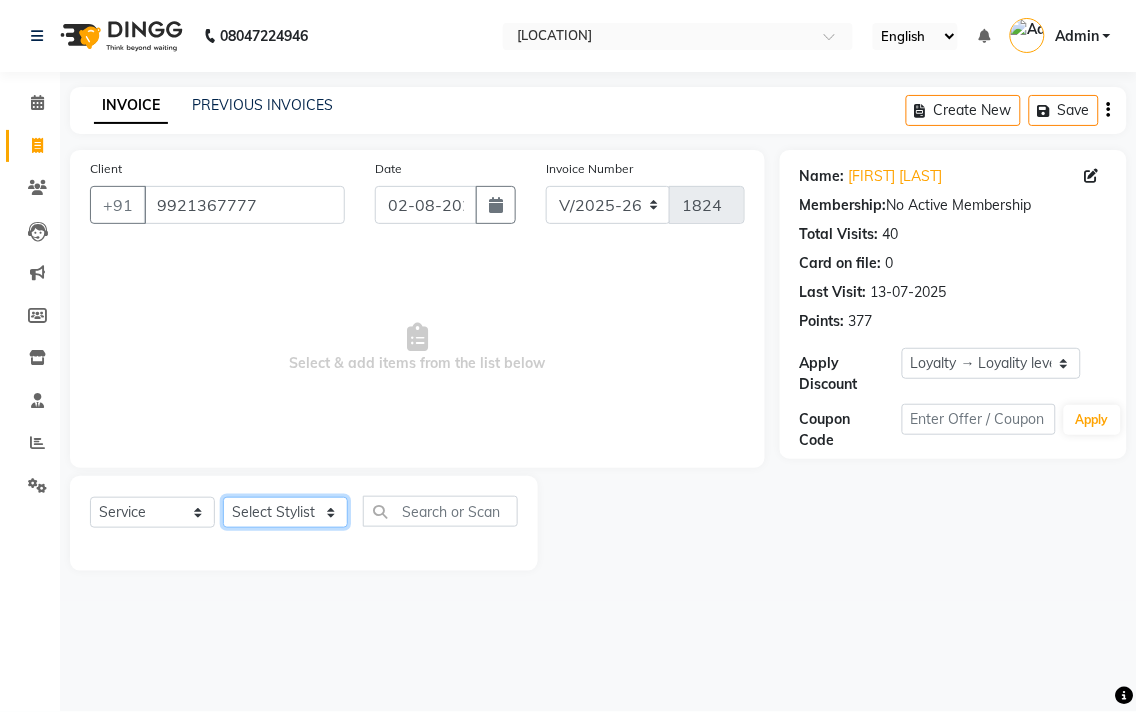 select on "[NUMBER]" 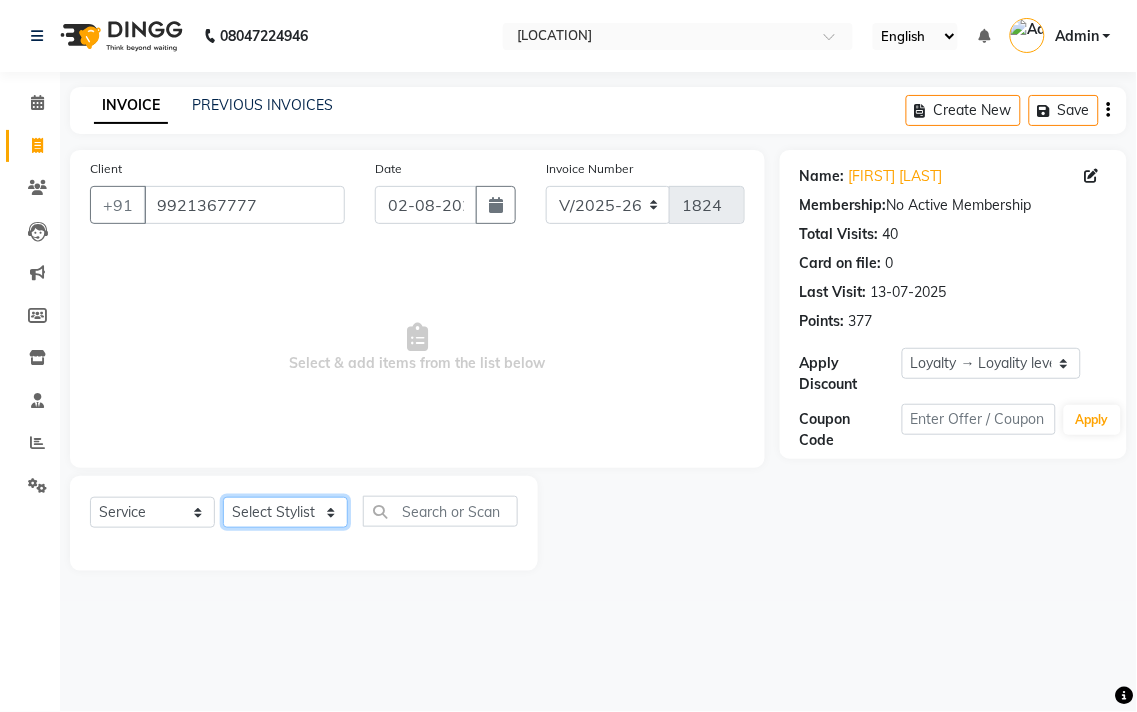 click on "Select Stylist [FIRST] [LAST] [FIRST] [LAST] [FIRST] [LAST] [FIRST] [LAST] [FIRST] [LAST] [FIRST] [LAST] [FIRST] [LAST] [FIRST] [LAST] [FIRST] [LAST] [FIRST] [LAST] [FIRST] [LAST]" 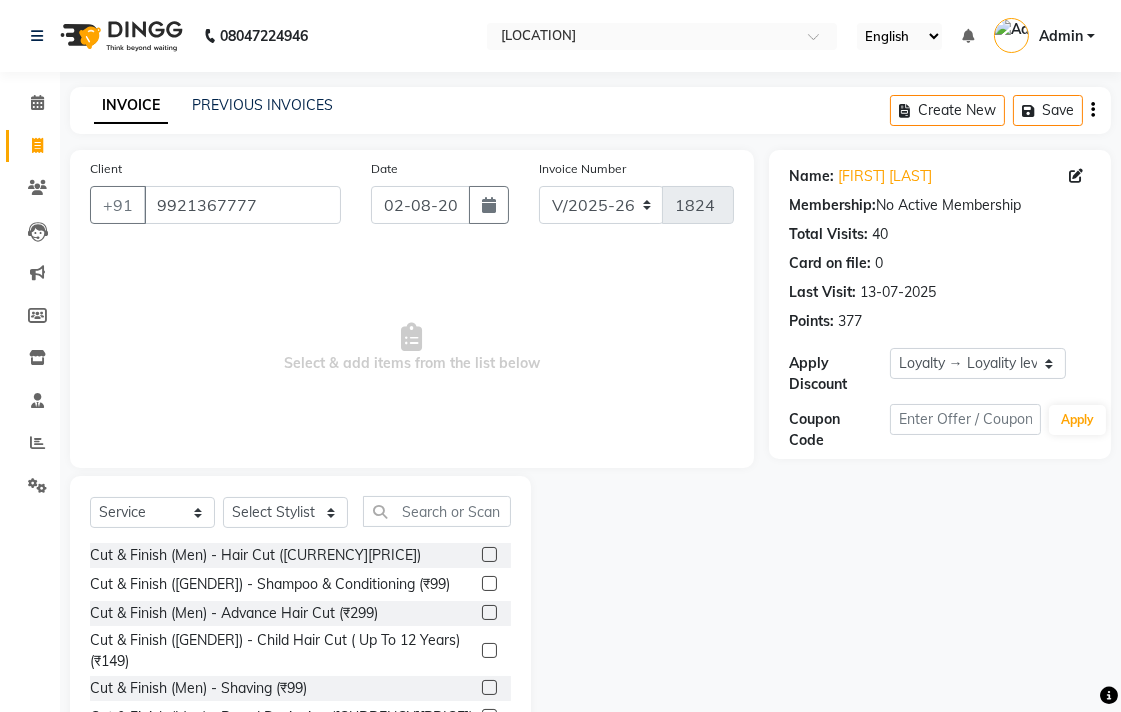 click on "Select  Service  Product  Membership  Package Voucher Prepaid Gift Card  Select Stylist [FIRST] [LAST] [FIRST] [LAST] [FIRST] [LAST] [FIRST] [LAST] [FIRST] [LAST] [FIRST] [LAST] [FIRST] [LAST] [FIRST] [LAST] [FIRST] [LAST] [FIRST] [LAST]" 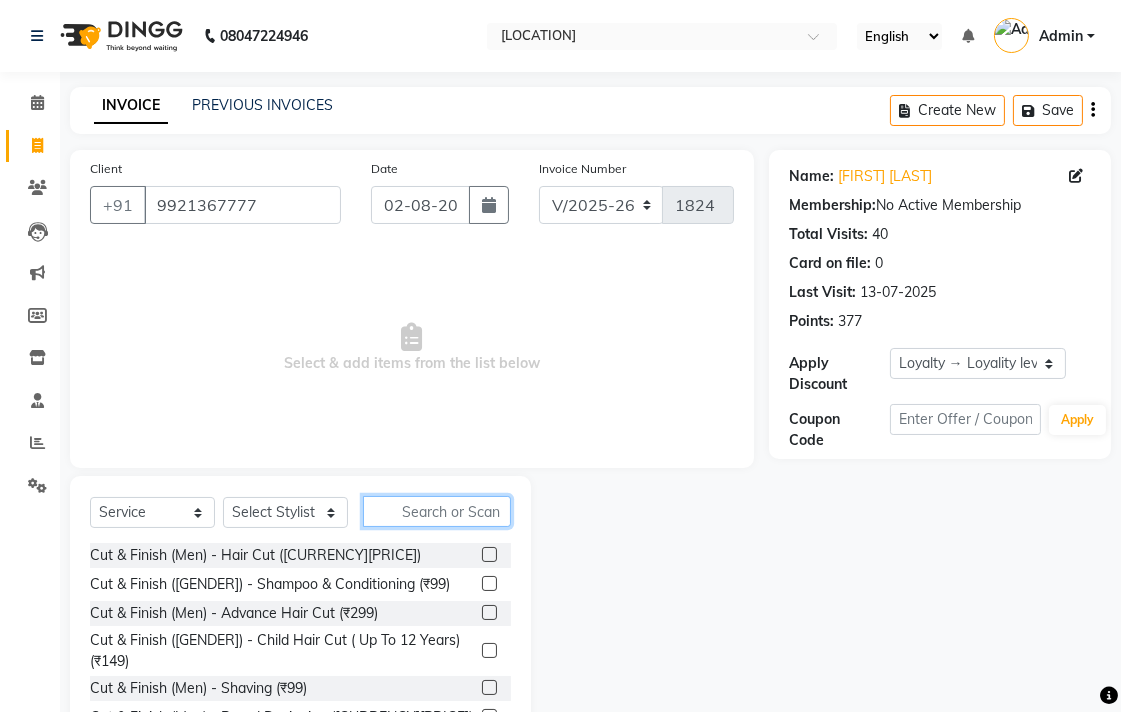 click 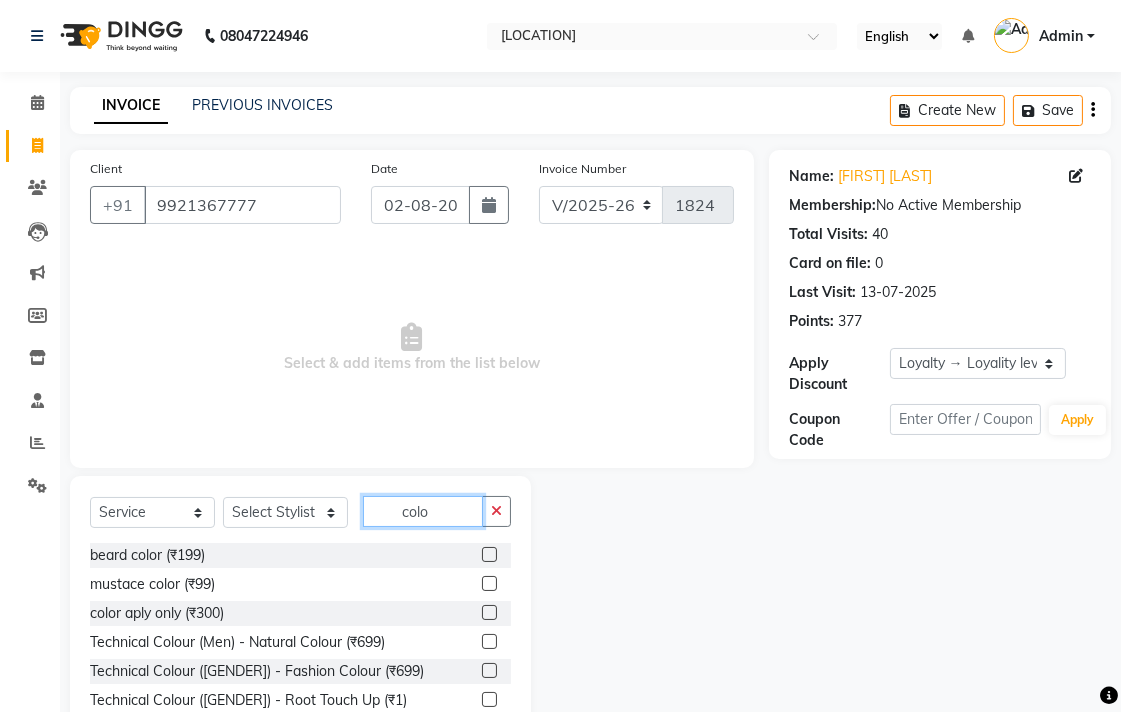 type on "colo" 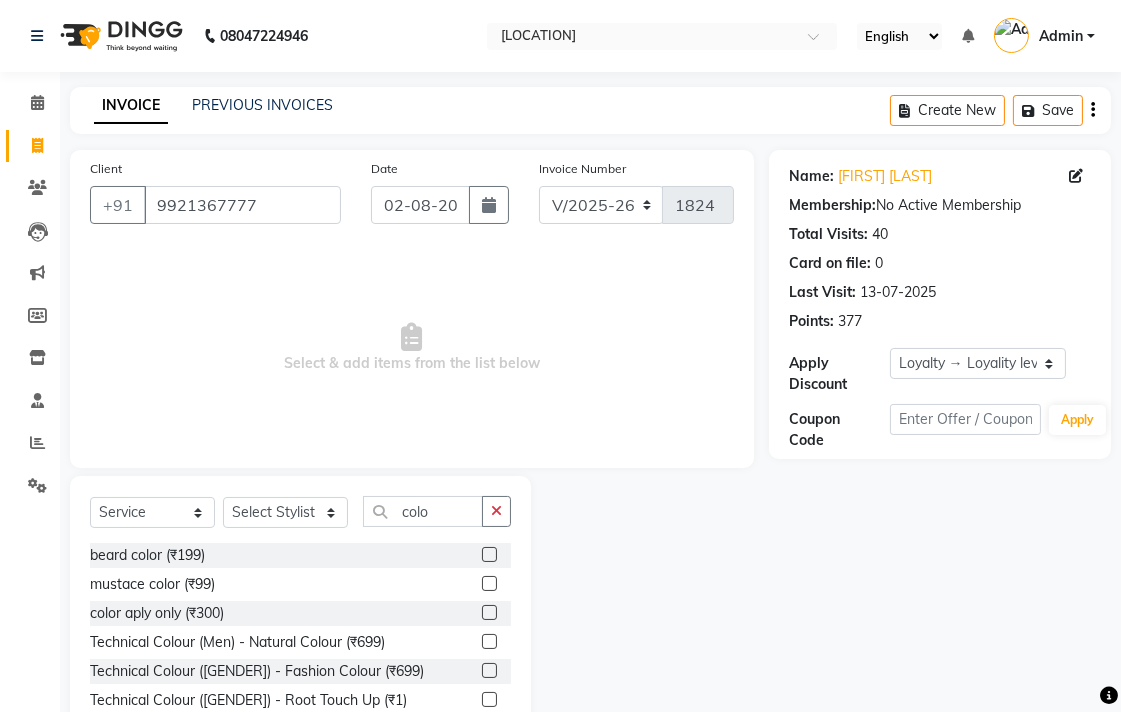 click 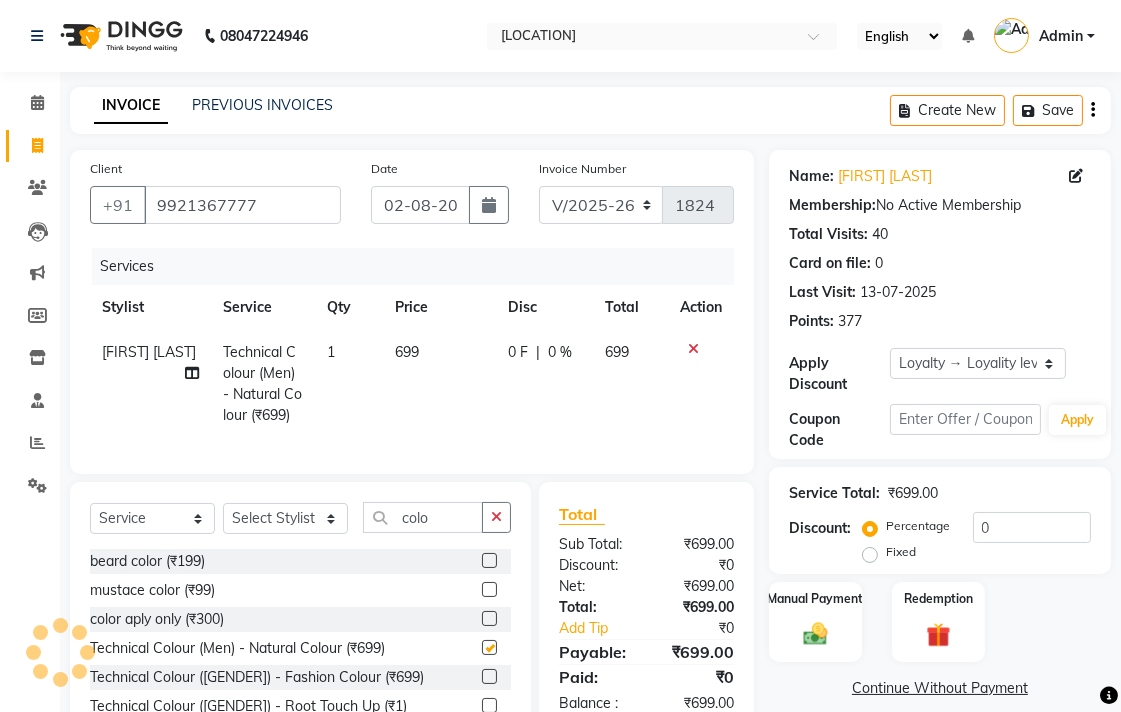 drag, startPoint x: 431, startPoint y: 377, endPoint x: 488, endPoint y: 380, distance: 57.07889 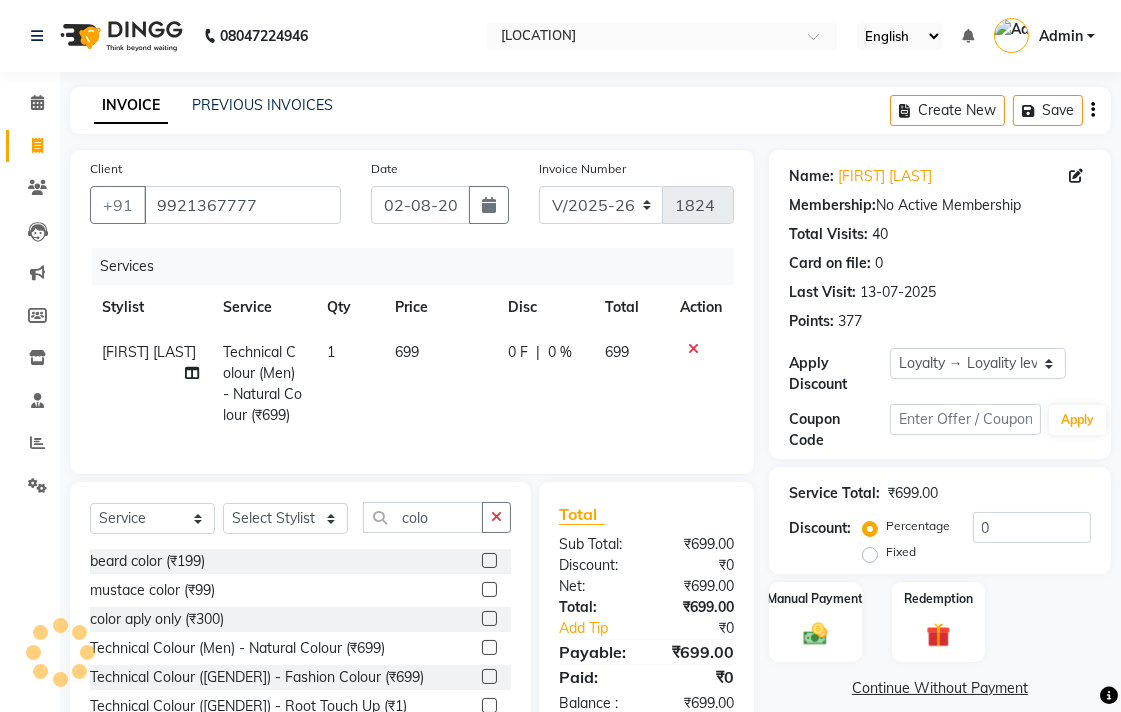 select on "[NUMBER]" 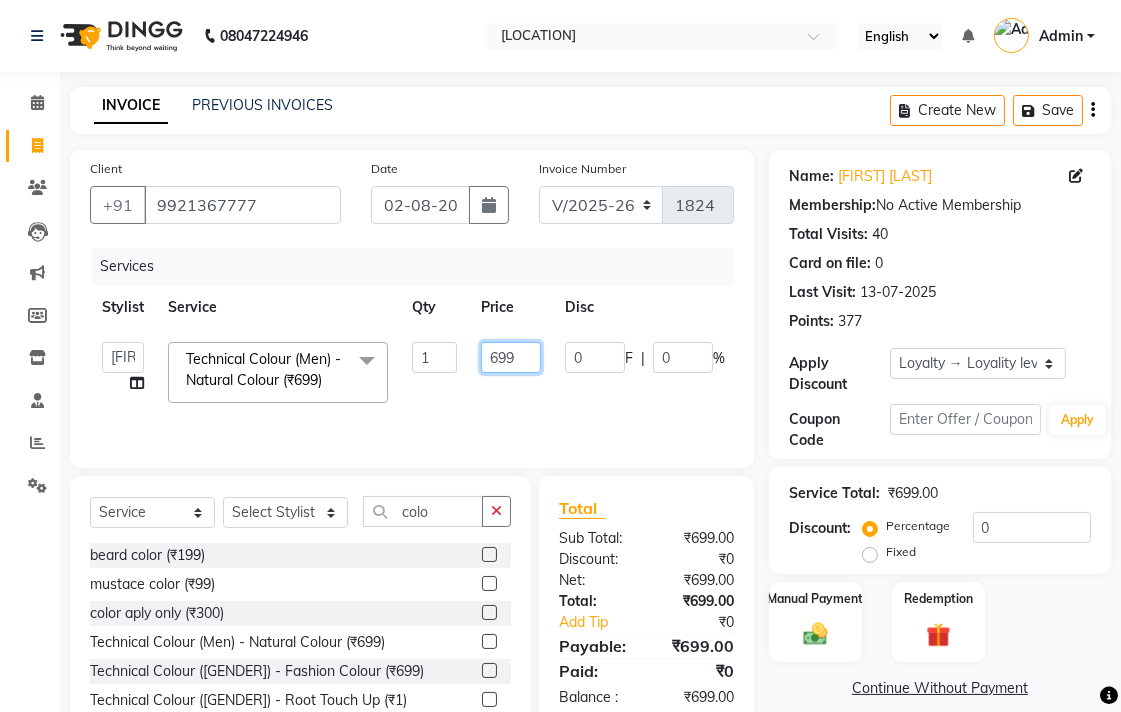 click on "699" 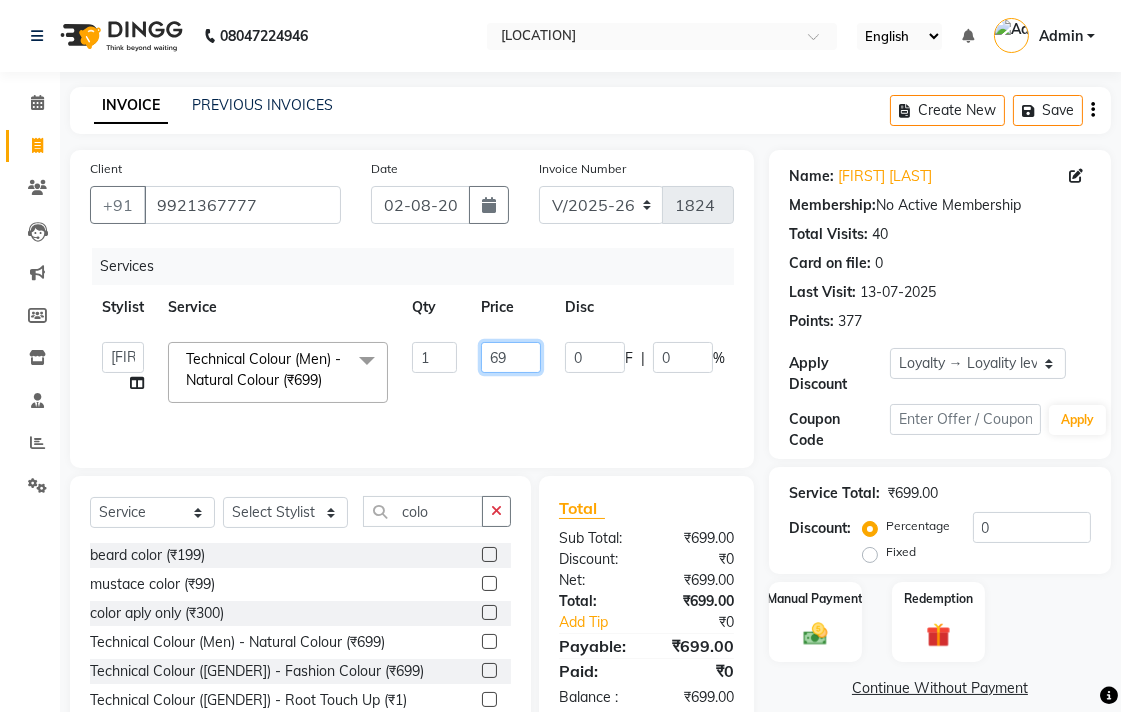 type on "6" 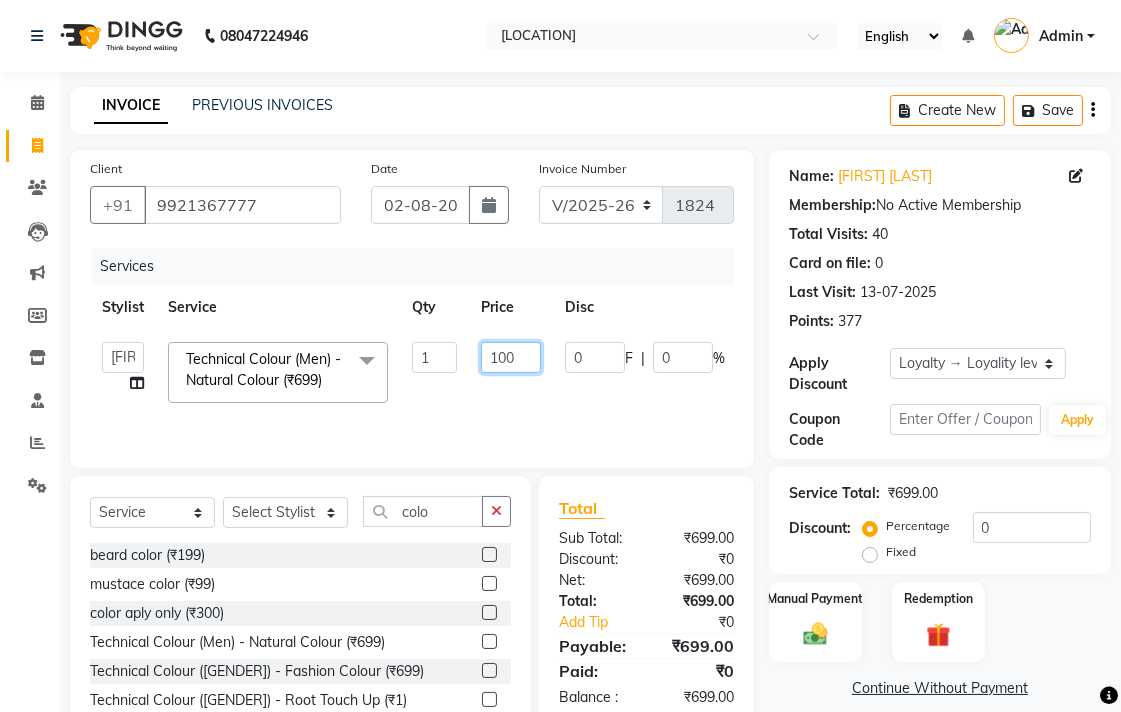 type on "1000" 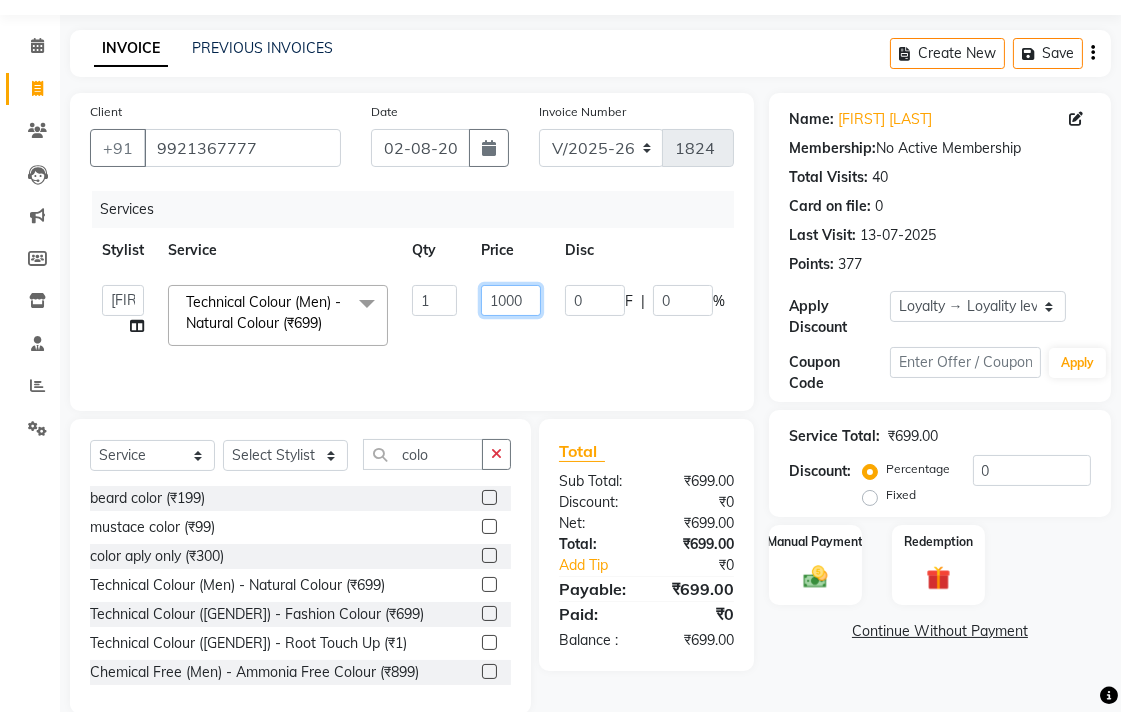 scroll, scrollTop: 88, scrollLeft: 0, axis: vertical 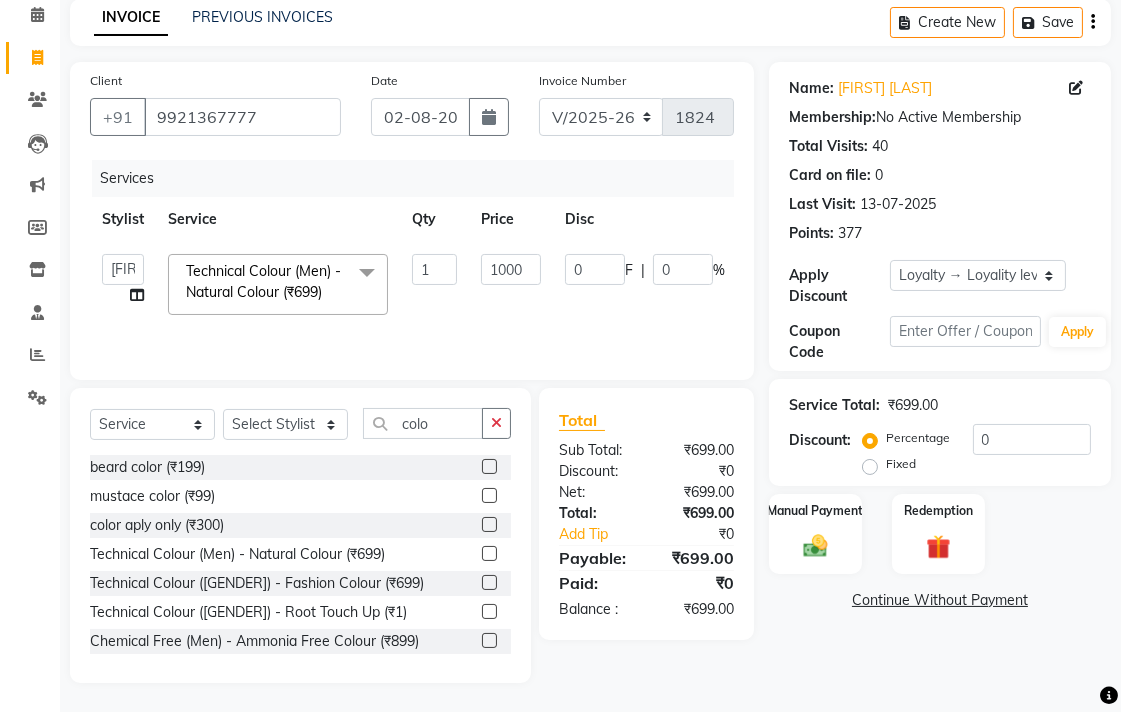 click on "INVOICE PREVIOUS INVOICES Create New   Save  Client +91 [PHONE] Date 02-08-2025 Invoice Number V/2025 V/2025-26 1824 Services Stylist Service Qty Price Disc Total Action  [FIRST] [LAST]   [FIRST] [LAST]   [FIRST] [LAST]   [FIRST] [LAST]   [FIRST] [LAST]   [FIRST] [LAST]   [FIRST] [LAST]   [FIRST] [LAST]   [FIRST] [LAST]   [FIRST] [LAST]   [FIRST] [LAST]  Technical Colour ([GENDER]) - Natural Colour (₹699)  x Cut & Finish ([GENDER]) - Hair Cut (₹249) Cut & Finish ([GENDER]) - Shampoo & Conditioning (₹99) Cut & Finish ([GENDER]) - Advance Hair Cut (₹299) Cut & Finish ([GENDER]) - Child Hair Cut ( Up To 12 Years) (₹149) Cut & Finish ([GENDER]) - Shaving (₹99) Cut & Finish ([GENDER]) - Beard Designing (₹149) nail art (₹1900) FREE EYEBRO  (₹0) FACE SCARBING (₹100) pearsing (₹400) beard color (₹199) mustace color (₹99) Fiber complex tretment (₹3500) eyerpeirsing par pear (₹300) shea bater spa men (₹2000) shea bater hair spa women (₹3000) color aply only (₹300) bio plstia  (₹6000) campaki hair spa  (₹3000) 1 1000 0 F | 0" 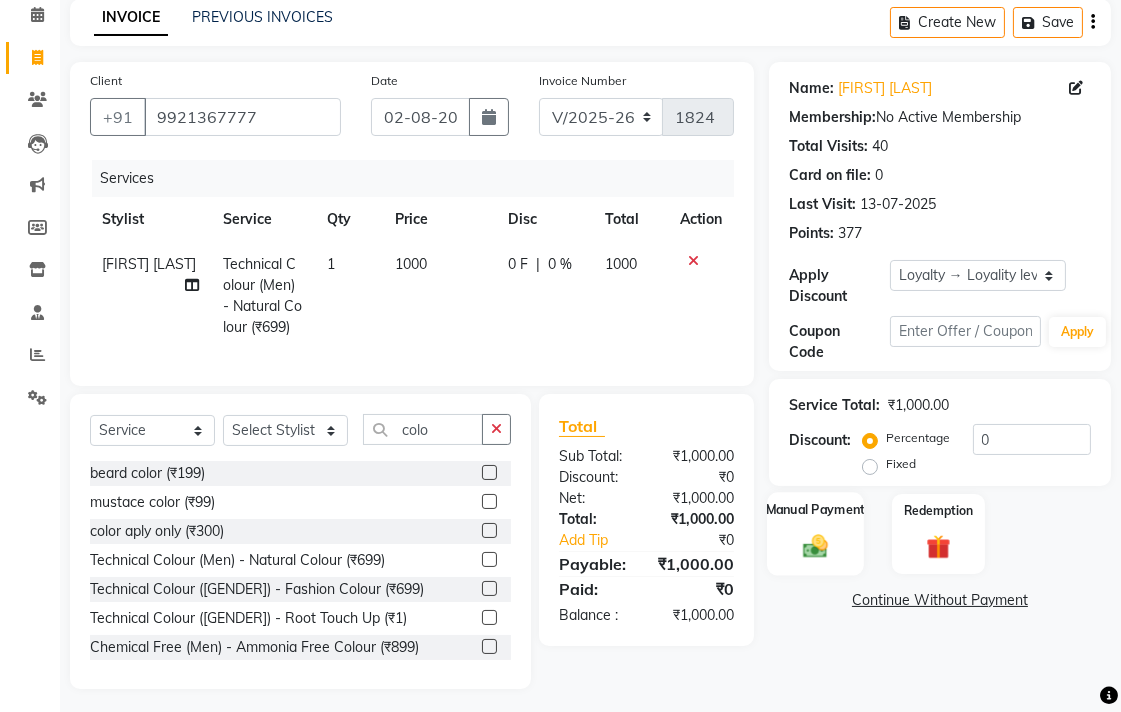 click on "Manual Payment" 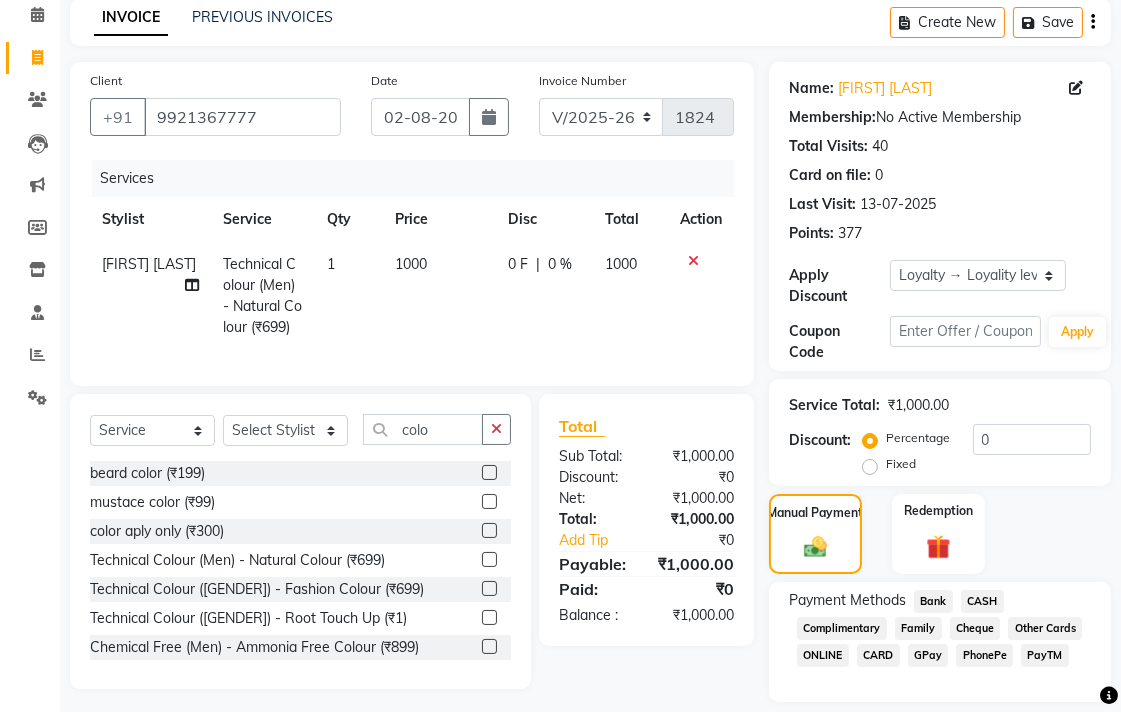click on "CASH" 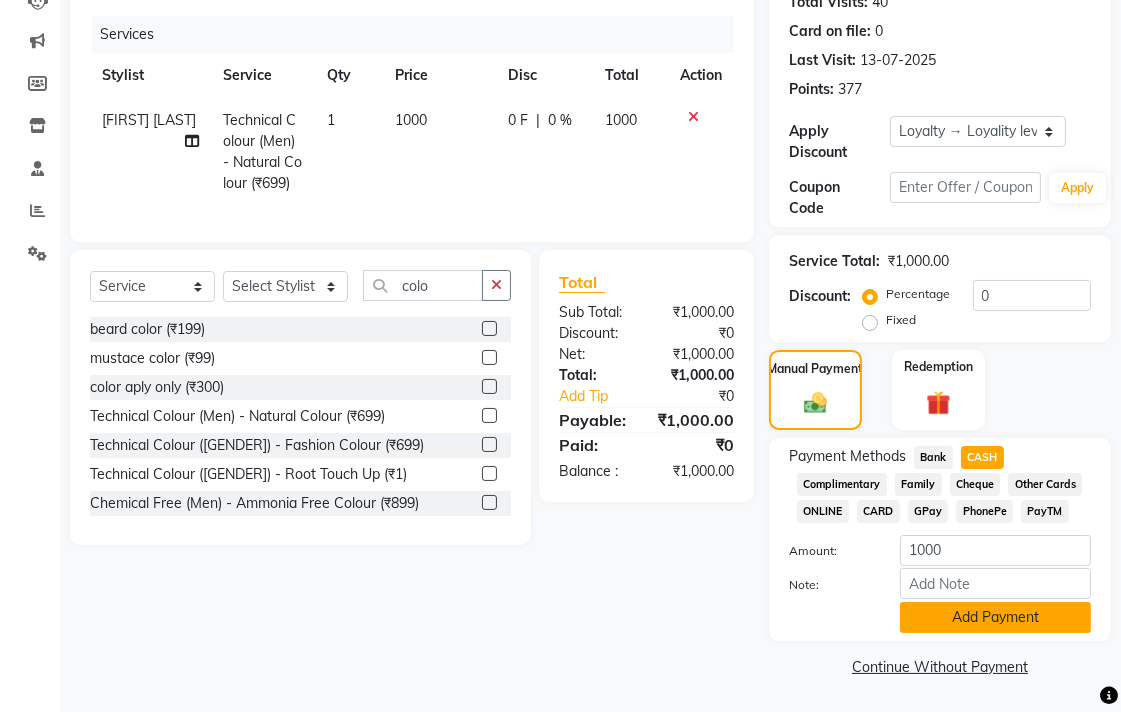 click on "Add Payment" 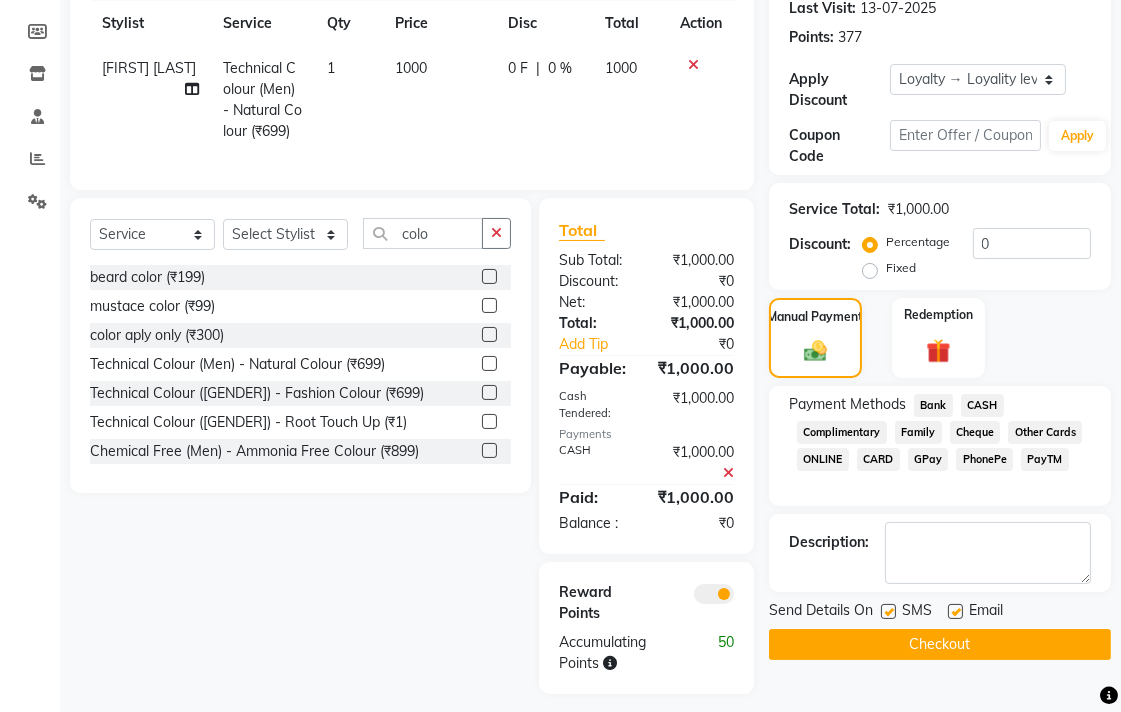 scroll, scrollTop: 334, scrollLeft: 0, axis: vertical 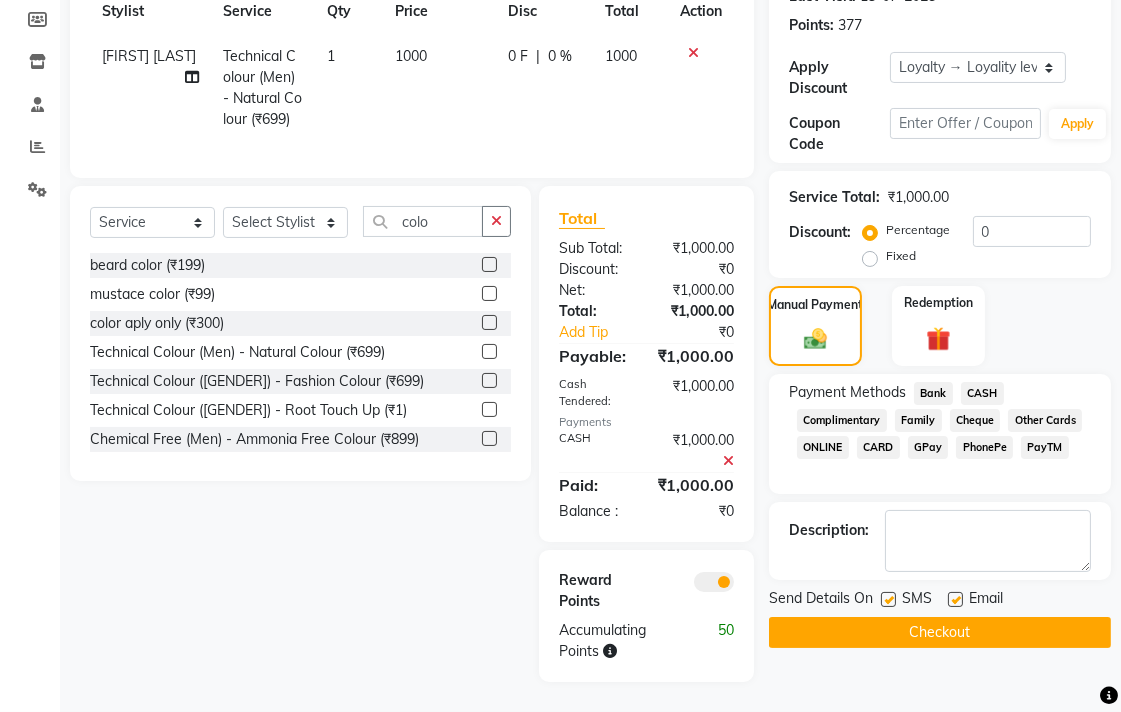 click on "Checkout" 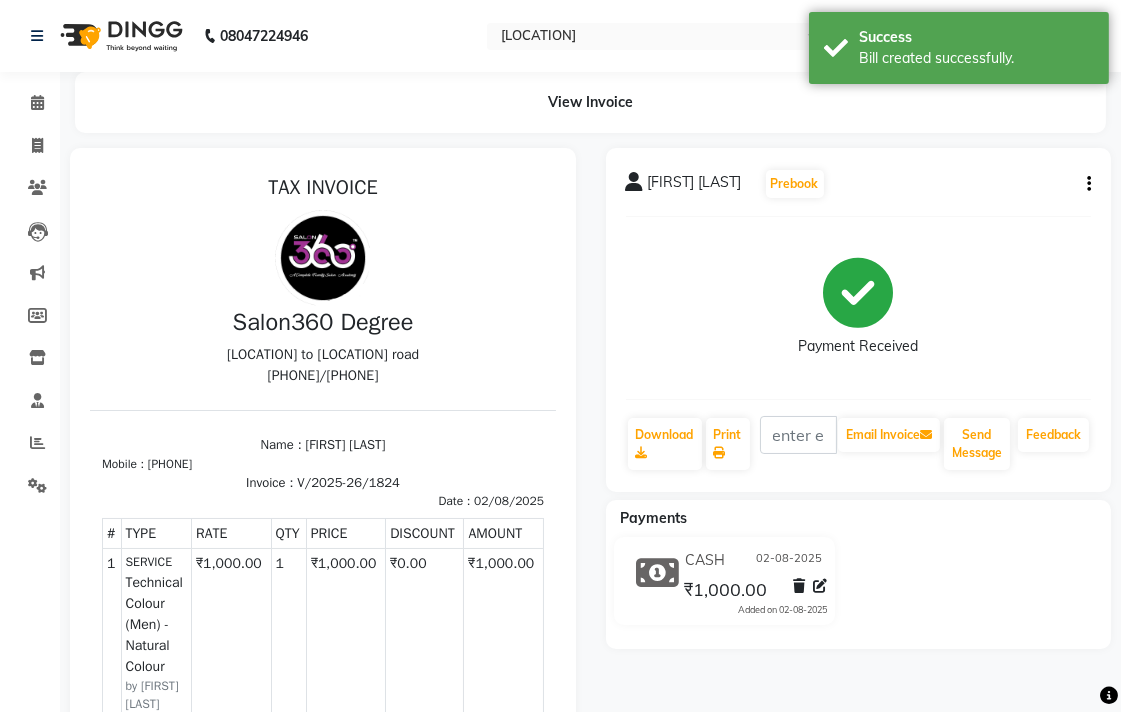 scroll, scrollTop: 0, scrollLeft: 0, axis: both 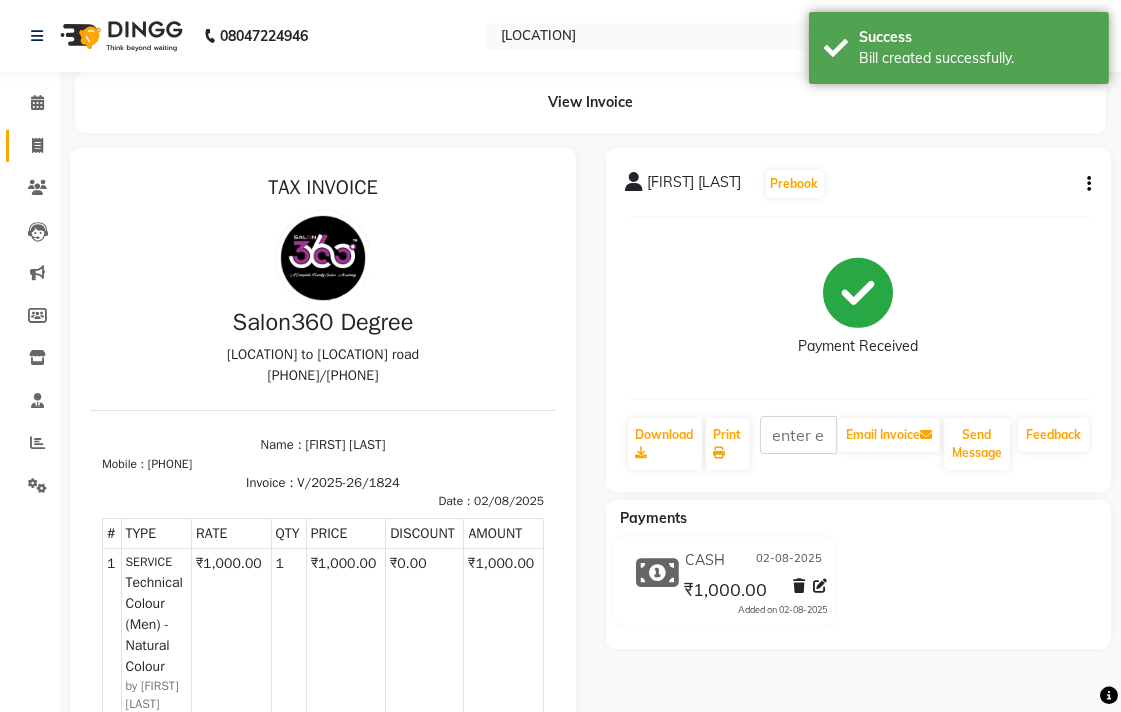 click on "Invoice" 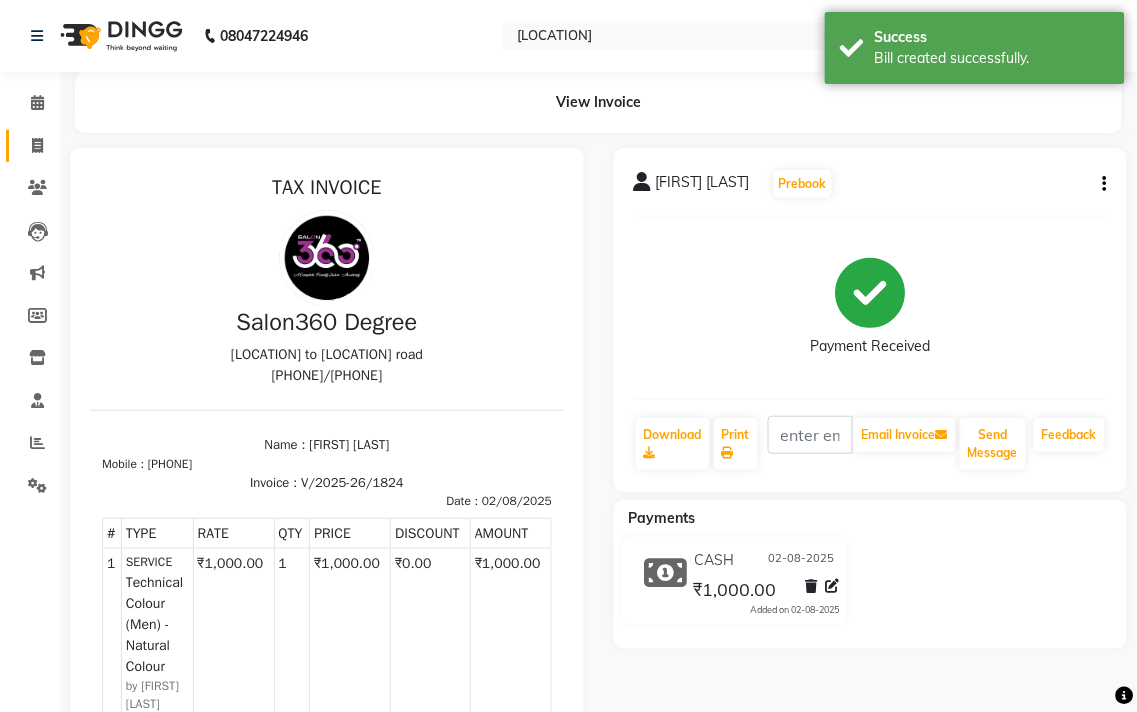 select on "5215" 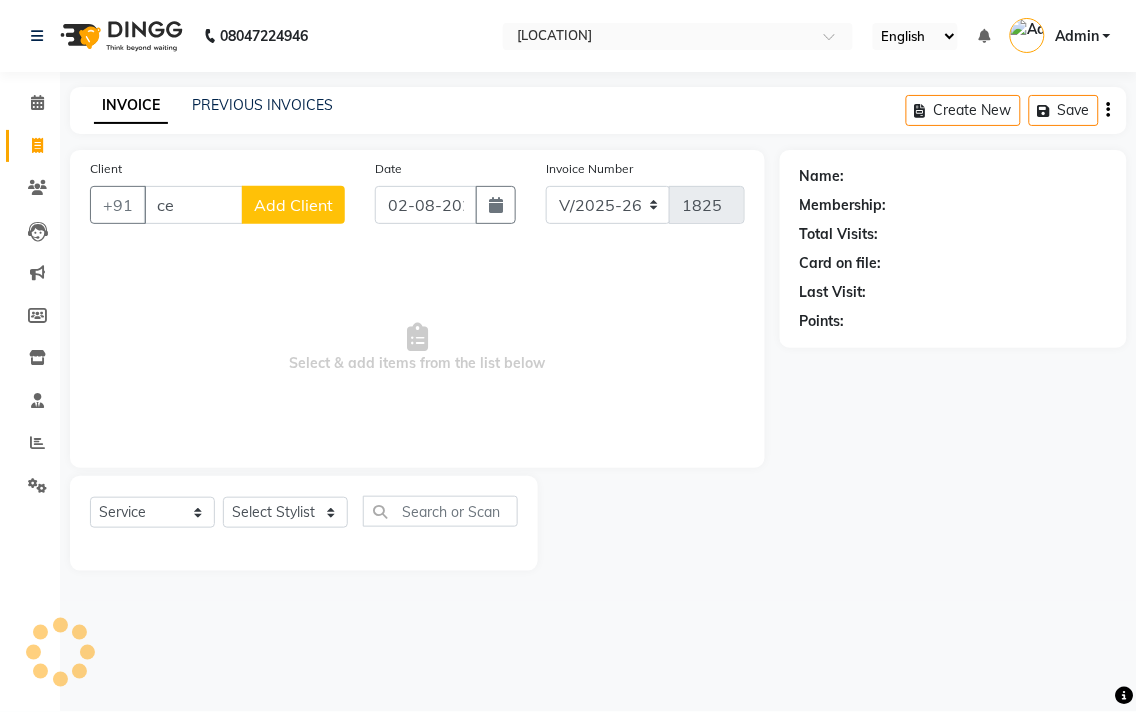 type on "c" 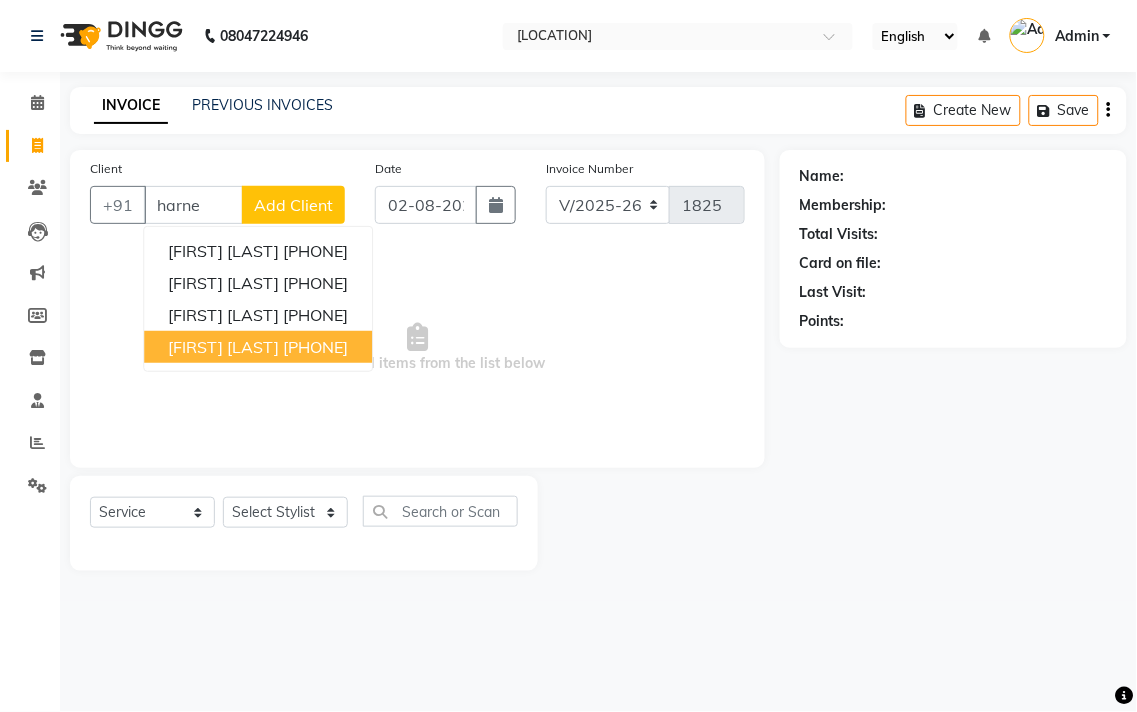 click on "[FIRST] [LAST]" at bounding box center (223, 347) 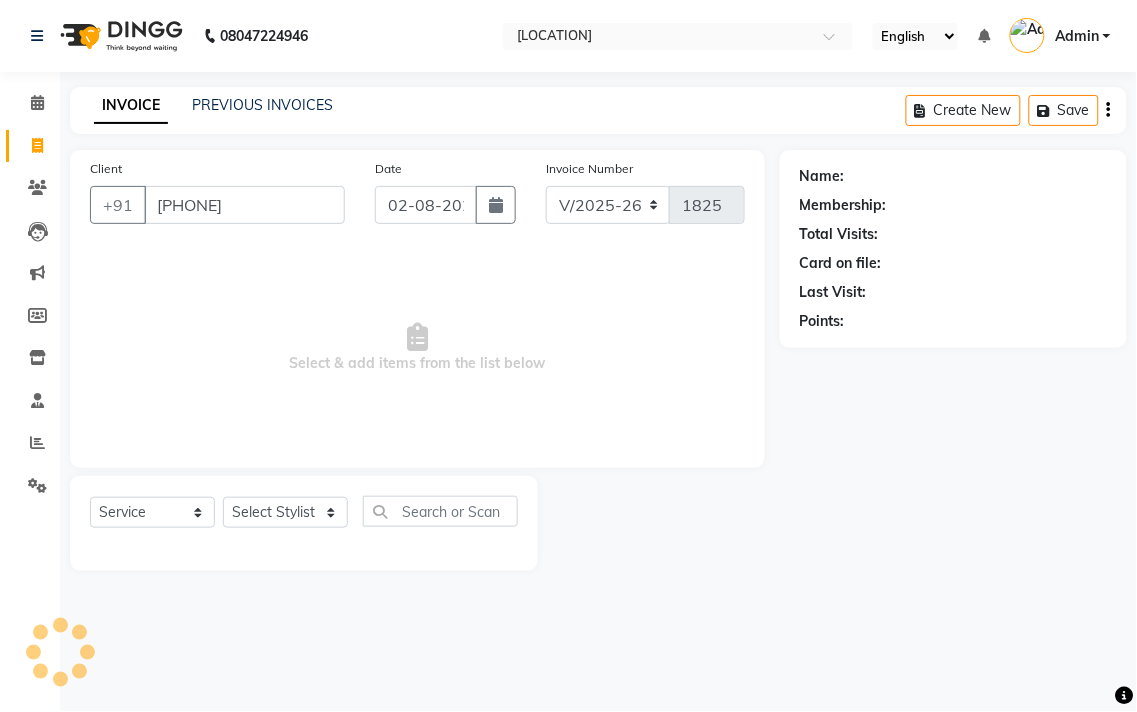 type on "[PHONE]" 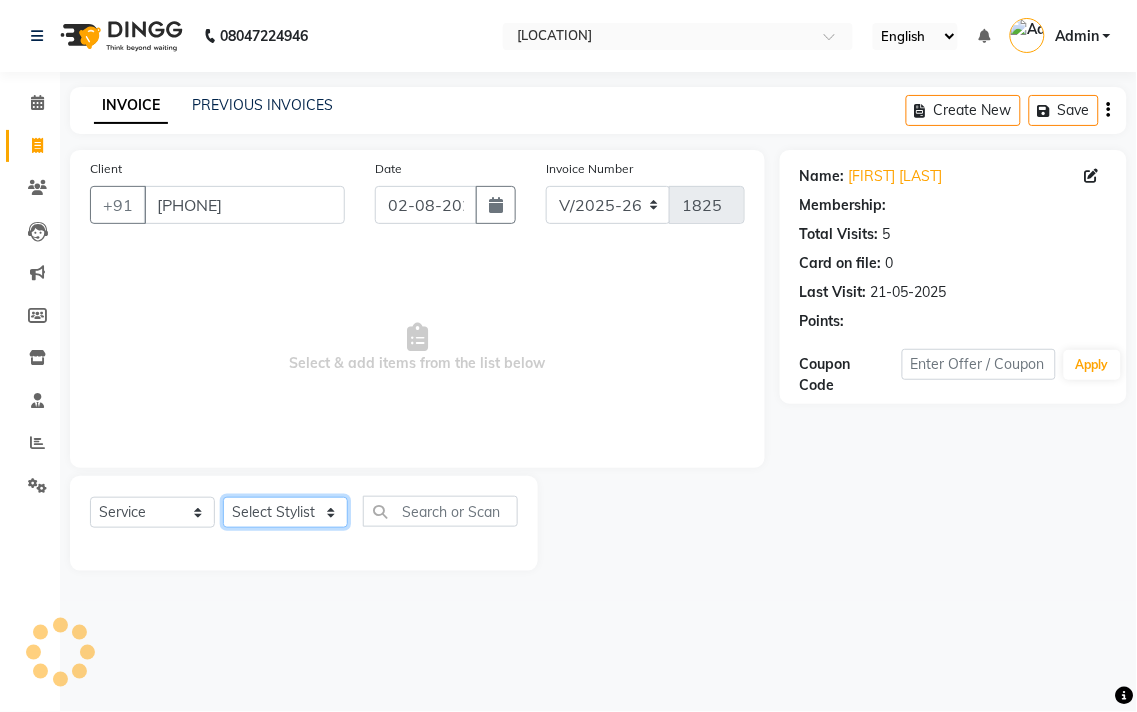 drag, startPoint x: 286, startPoint y: 515, endPoint x: 288, endPoint y: 498, distance: 17.117243 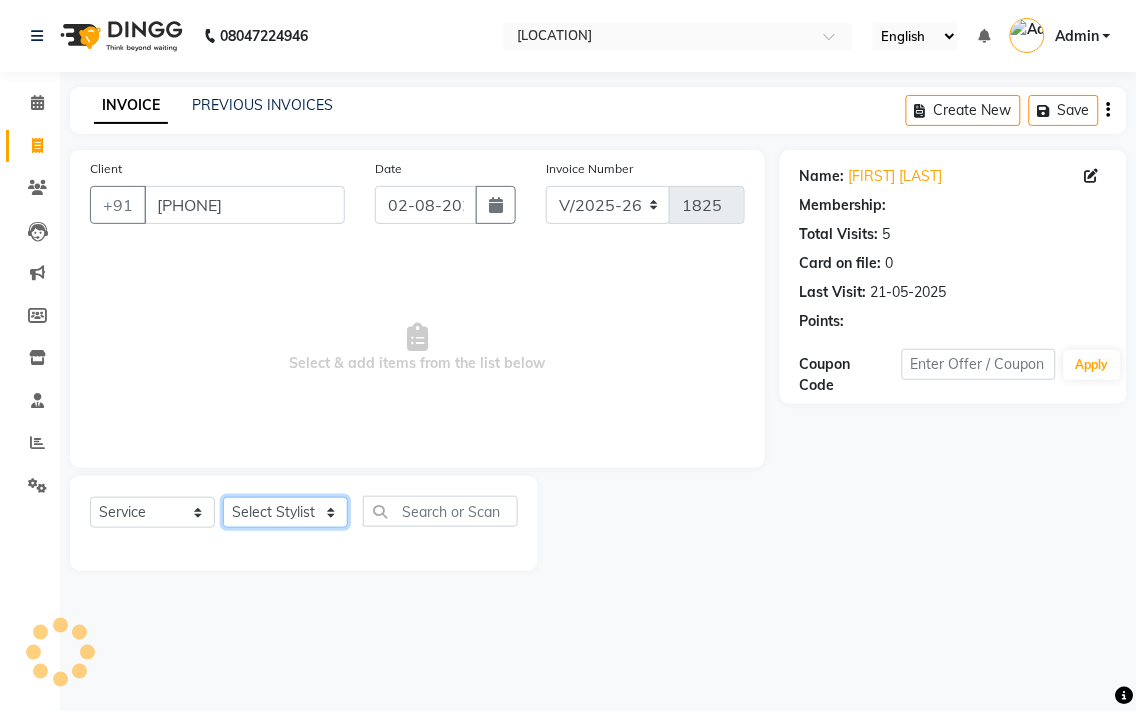 click on "Select Stylist [FIRST] [LAST] [FIRST] [LAST] [FIRST] [LAST] [FIRST] [LAST] [FIRST] [LAST] [FIRST] [LAST] [FIRST] [LAST] [FIRST] [LAST] [FIRST] [LAST] [FIRST] [LAST] [FIRST] [LAST]" 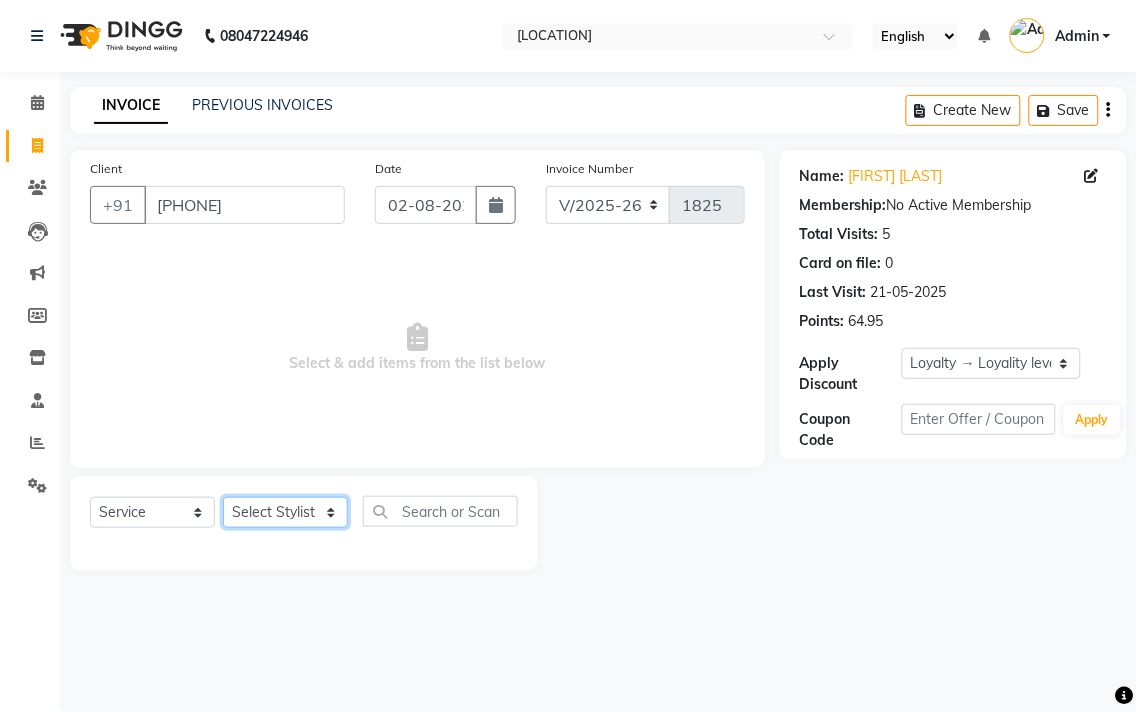 select on "[NUMBER]" 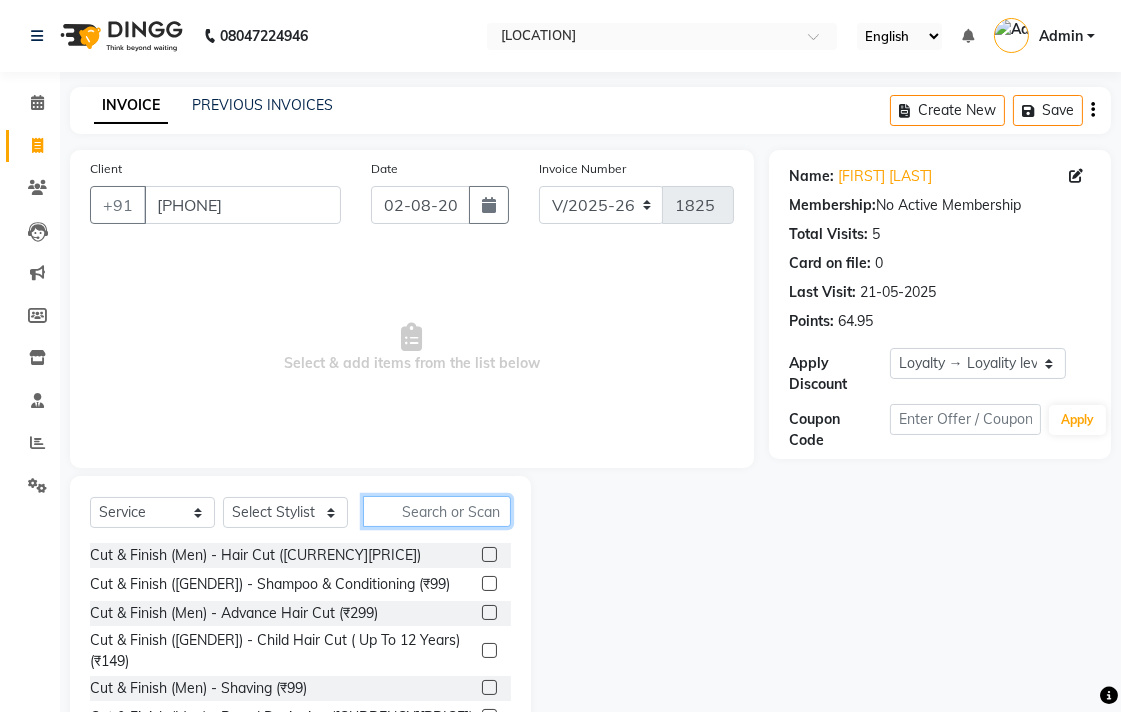 click 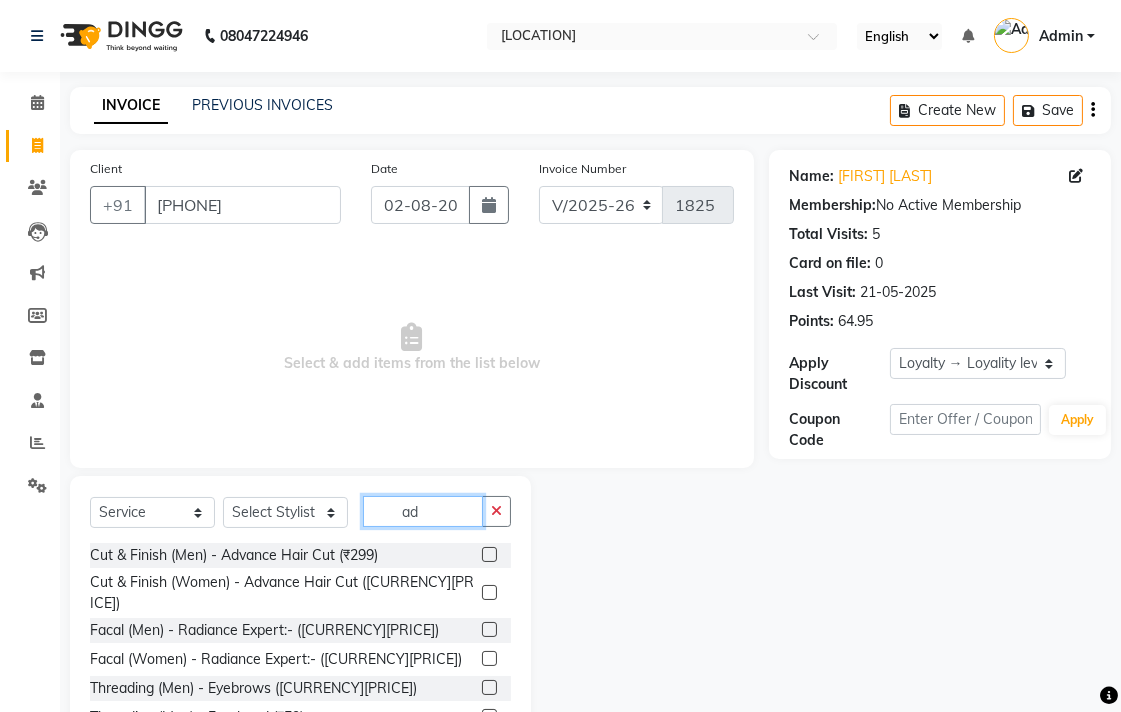 type on "ad" 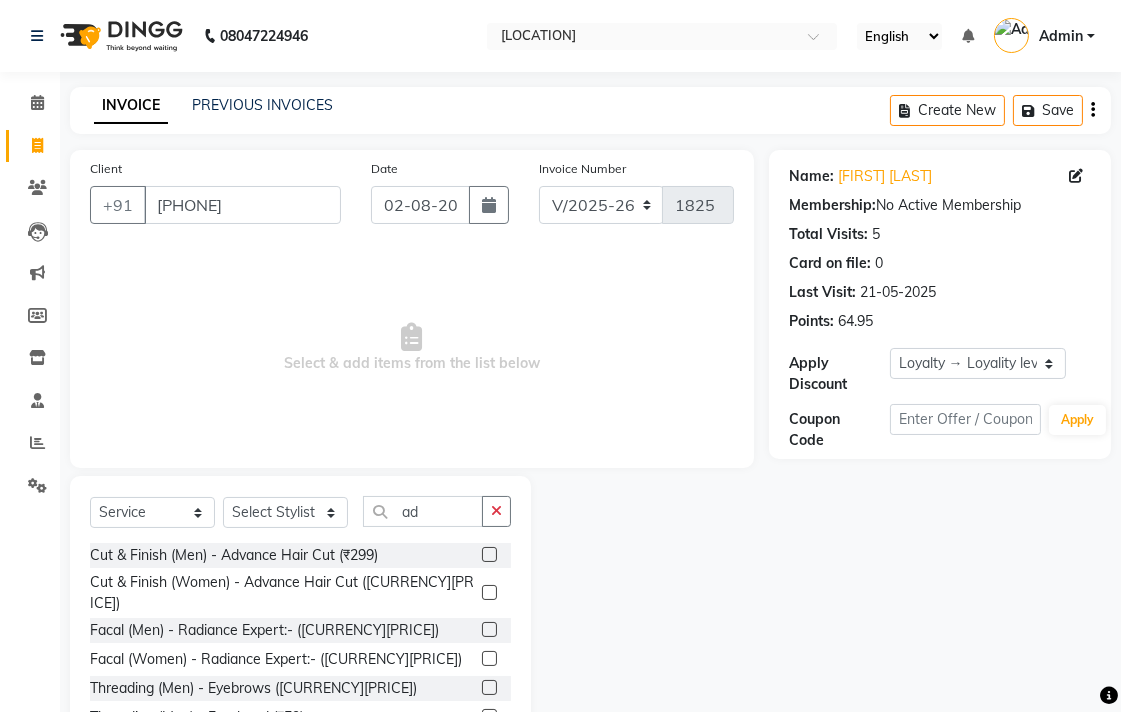 click 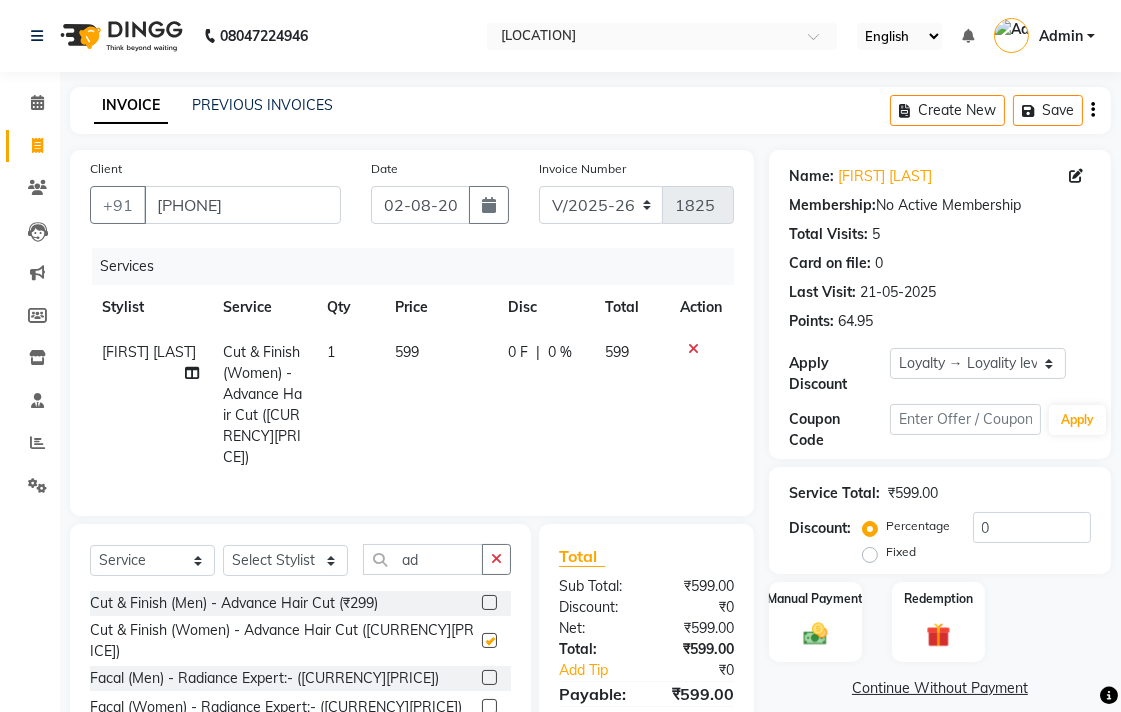 click on "599" 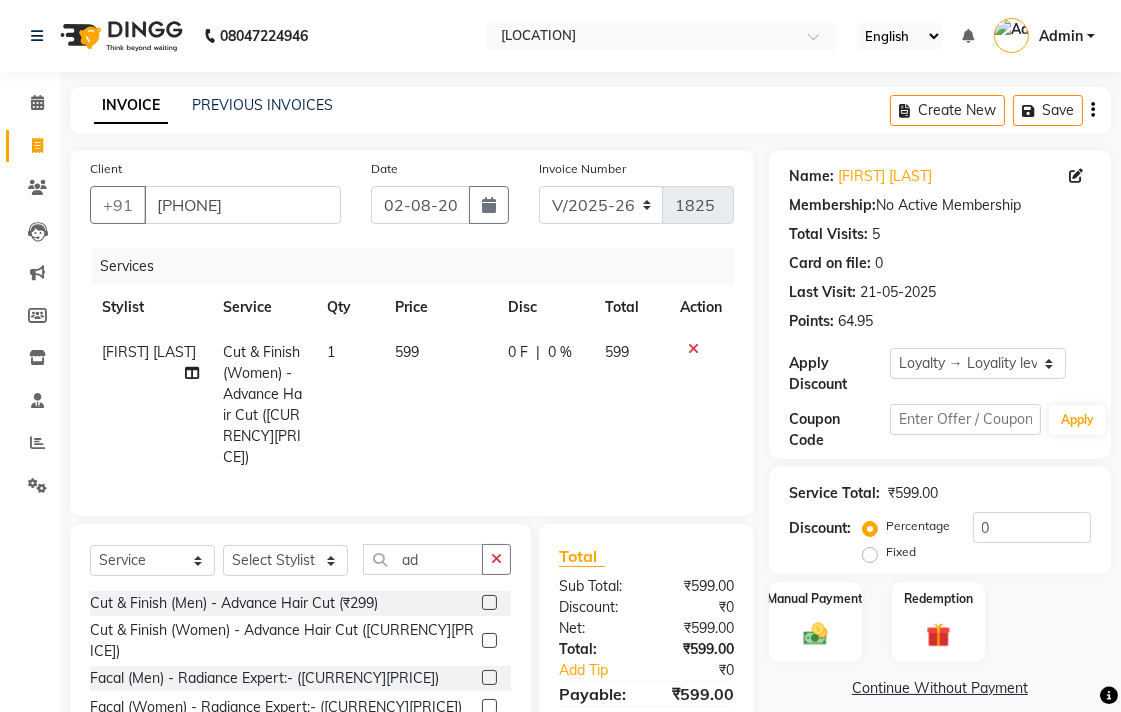 checkbox on "false" 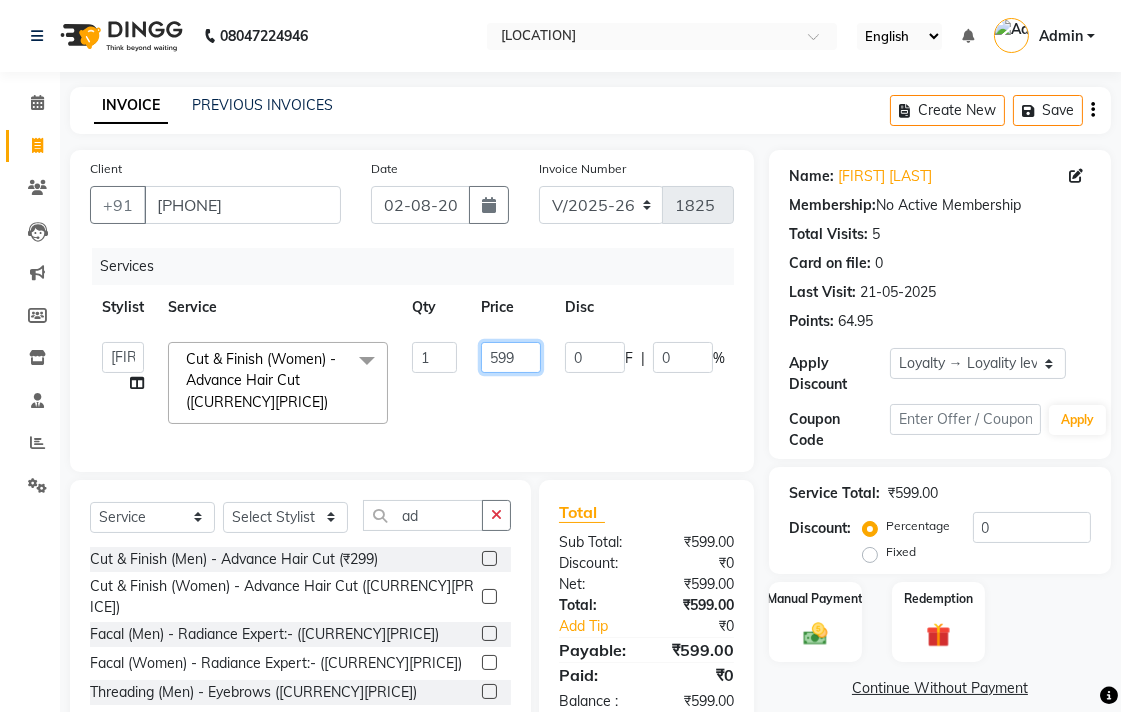 click on "599" 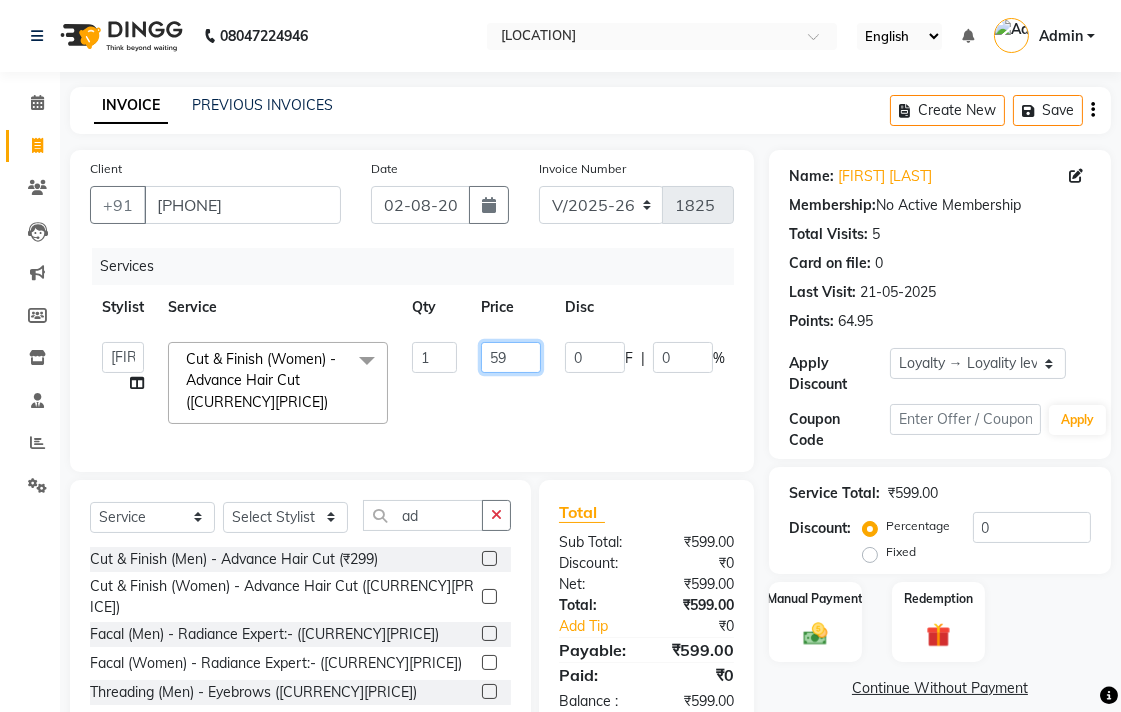 type on "5" 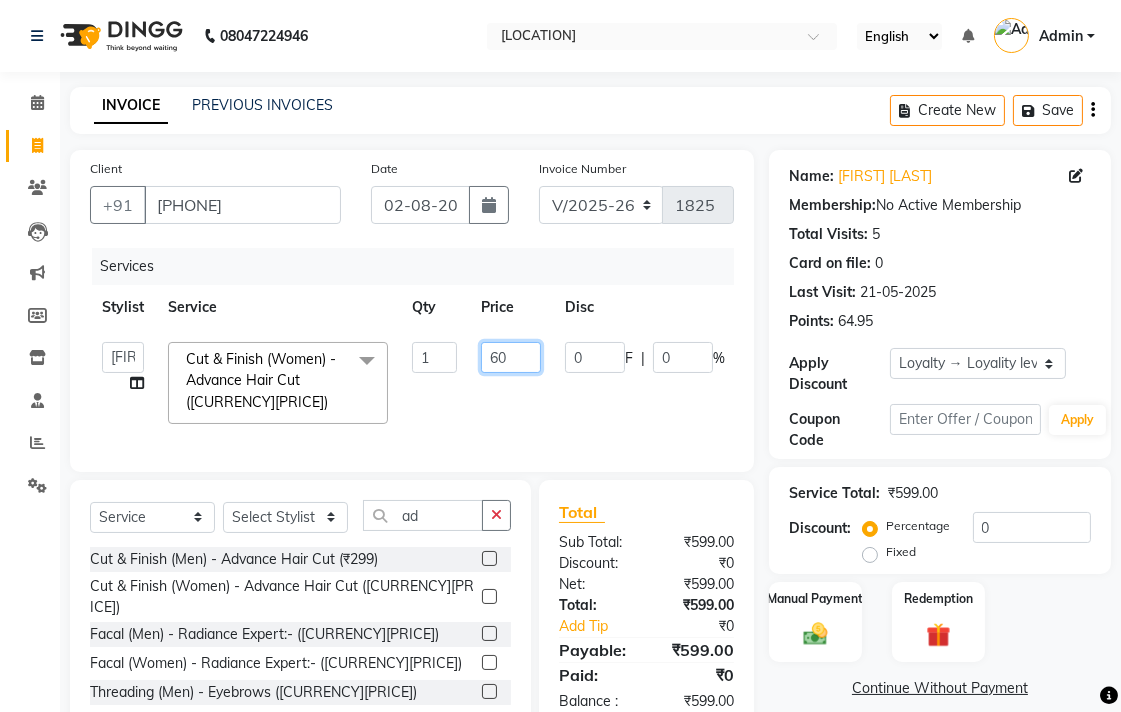 type on "600" 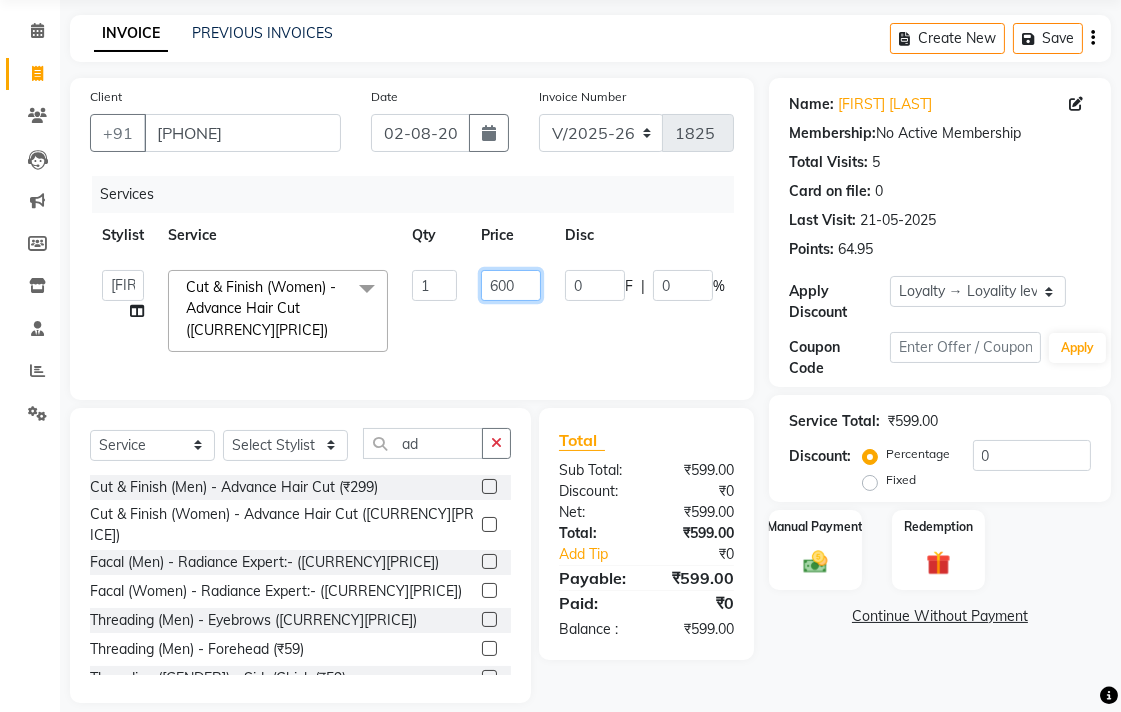 scroll, scrollTop: 110, scrollLeft: 0, axis: vertical 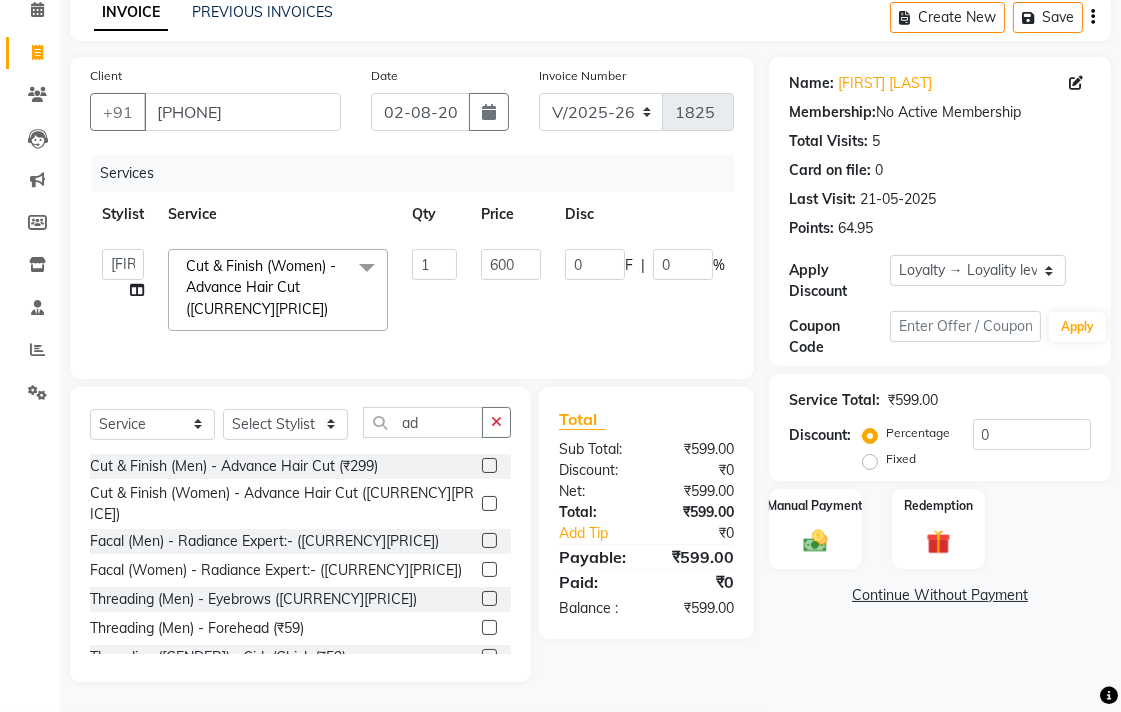 drag, startPoint x: 838, startPoint y: 696, endPoint x: 816, endPoint y: 664, distance: 38.832977 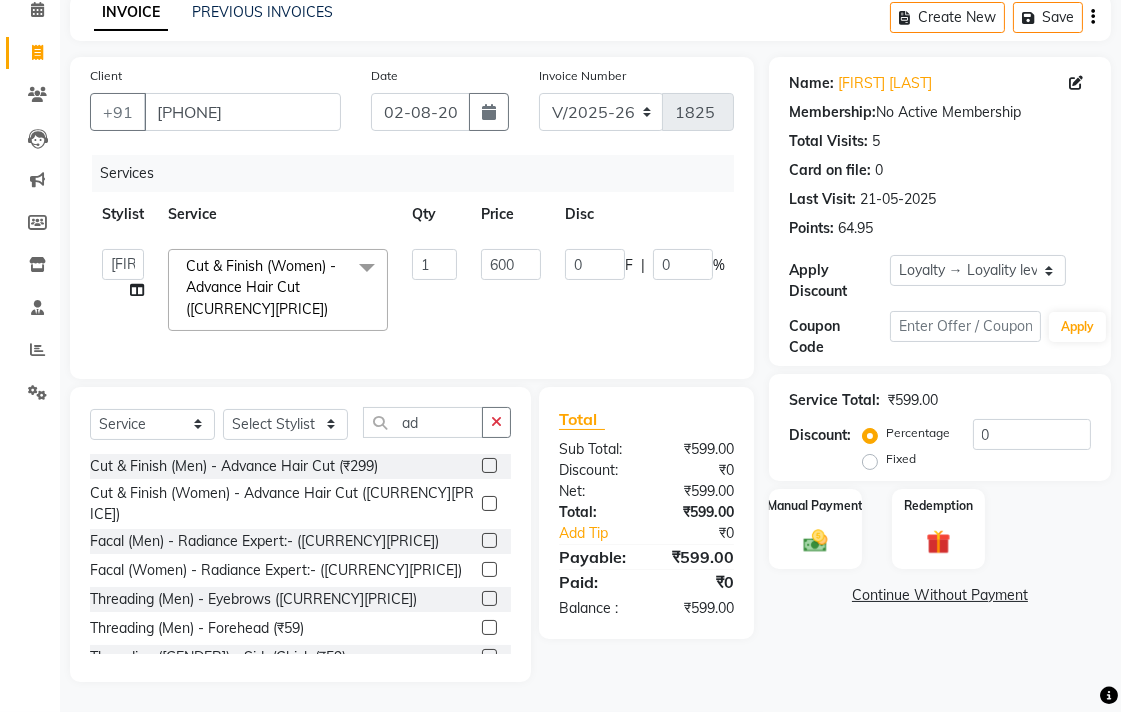 click on "INVOICE PREVIOUS INVOICES Create New   Save  Client +91 [PHONE] Date 02-08-2025 Invoice Number V/2025 V/2025-26 1825 Services Stylist Service Qty Price Disc Total Action  [FIRST] [LAST]   [FIRST] [LAST]   [FIRST] [LAST]   [FIRST] [LAST]   [FIRST] [LAST]   [FIRST] [LAST]   [FIRST] [LAST]   [FIRST] [LAST]   [FIRST] [LAST]   [FIRST] [LAST]   [FIRST] [LAST]  Cut & Finish ([GENDER]) - Advance Hair Cut (₹599)  x Cut & Finish ([GENDER]) - Hair Cut (₹249) Cut & Finish ([GENDER]) - Shampoo & Conditioning (₹99) Cut & Finish ([GENDER]) - Advance Hair Cut (₹299) Cut & Finish ([GENDER]) - Child Hair Cut ( Up To 12 Years) (₹149) Cut & Finish ([GENDER]) - Shaving (₹99) Cut & Finish ([GENDER]) - Beard Designing (₹149) nail art (₹1900) FREE EYEBRO  (₹0) FACE SCARBING (₹100) pearsing (₹400) beard color (₹199) mustace color (₹99) Fiber complex tretment (₹3500) eyerpeirsing par pear (₹300) shea bater spa men (₹2000) shea bater hair spa women (₹3000) color aply only (₹300) bio plstia  (₹6000) campaki hair spa  (₹3000) 1 600 0 F | 0" 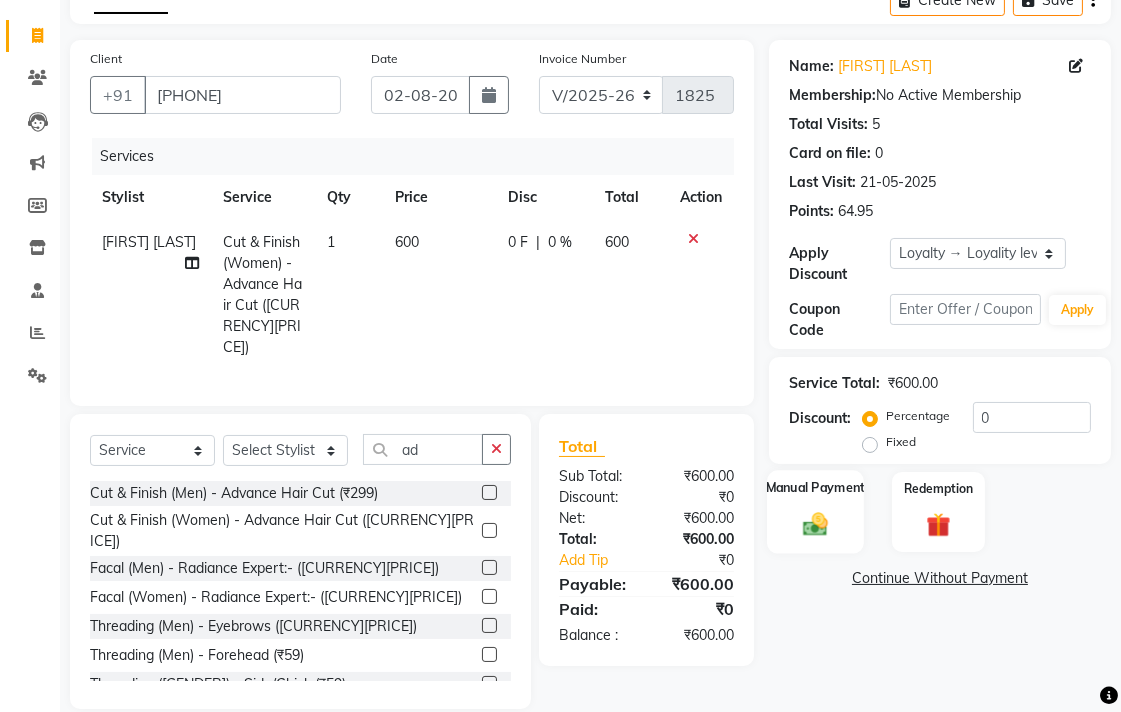 click 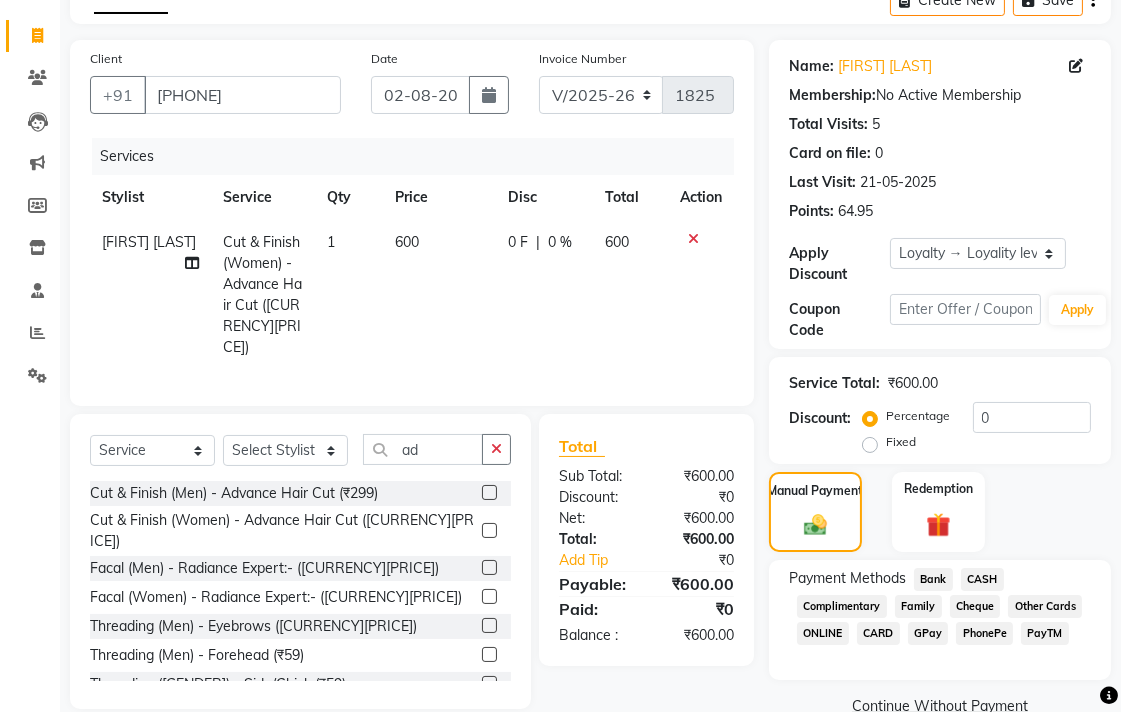 click on "Bank" 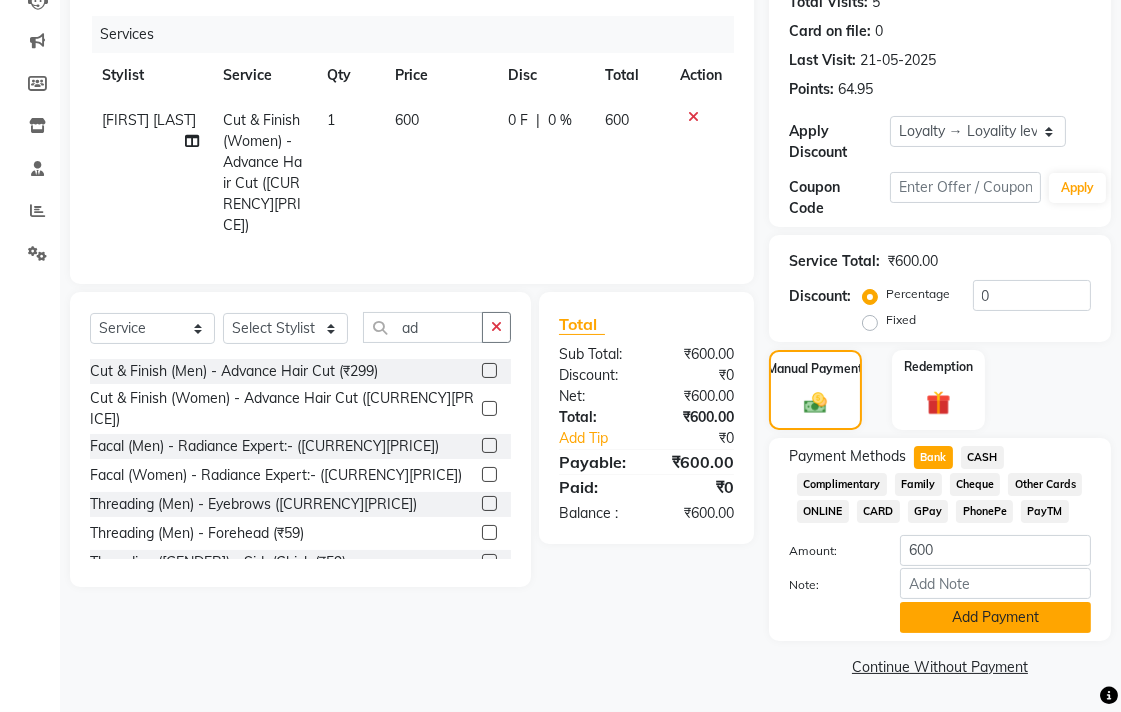 scroll, scrollTop: 233, scrollLeft: 0, axis: vertical 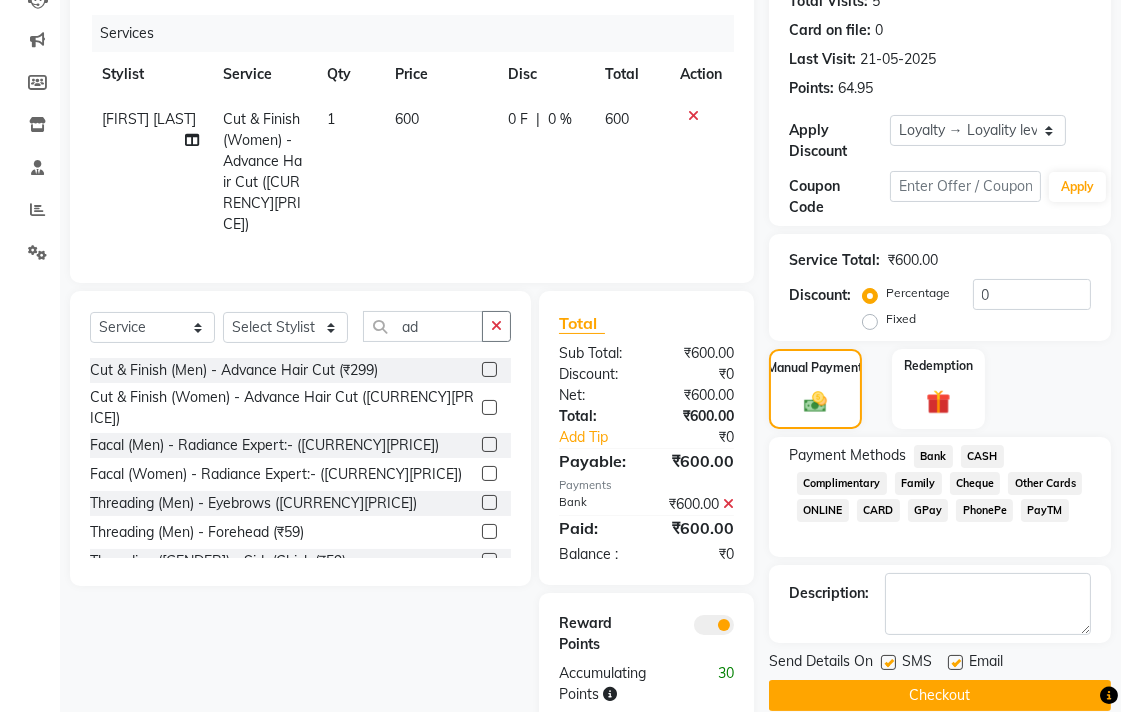 click on "Checkout" 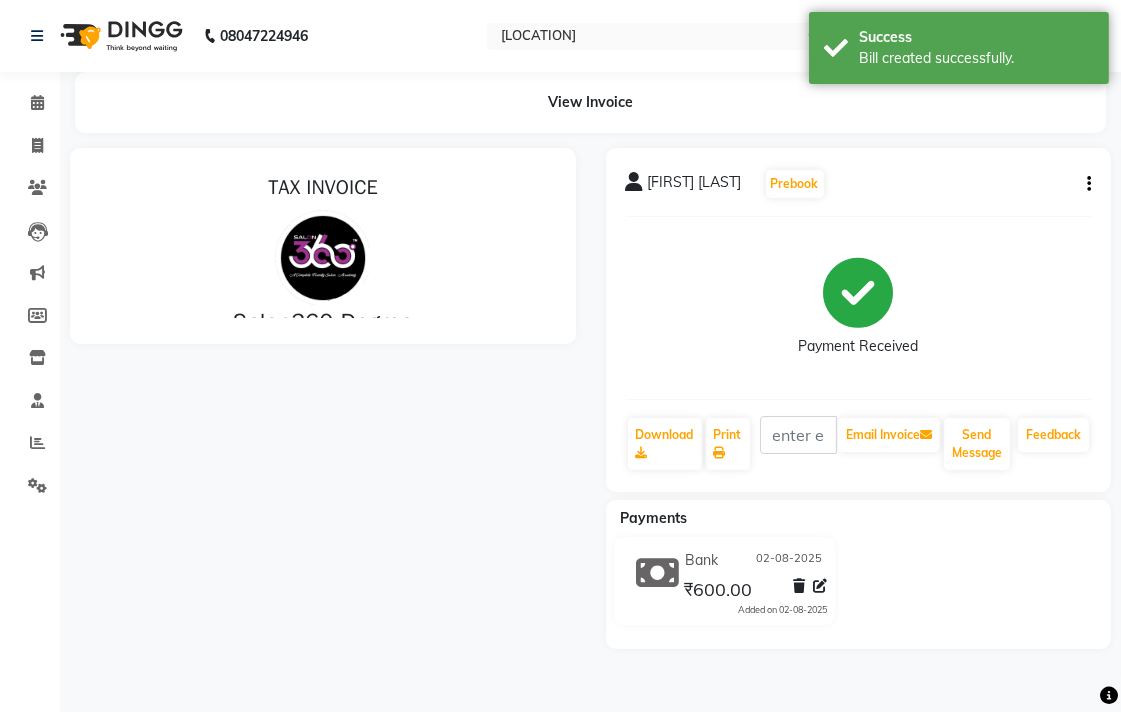 scroll, scrollTop: 0, scrollLeft: 0, axis: both 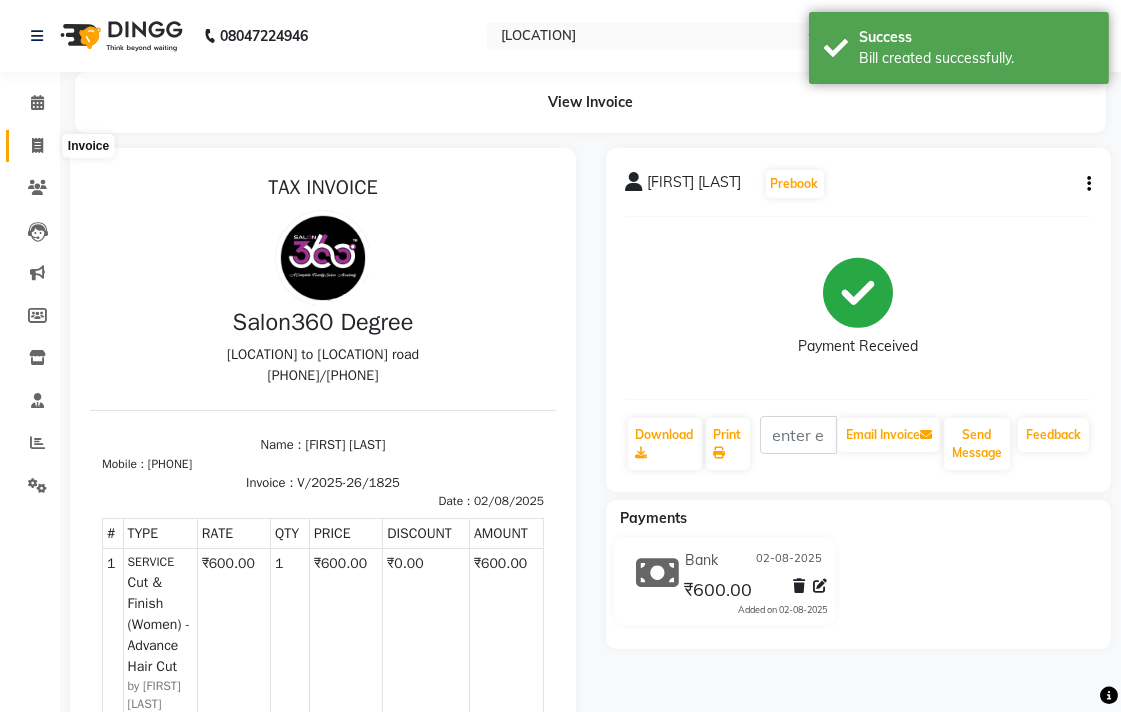 drag, startPoint x: 27, startPoint y: 141, endPoint x: 48, endPoint y: 150, distance: 22.847319 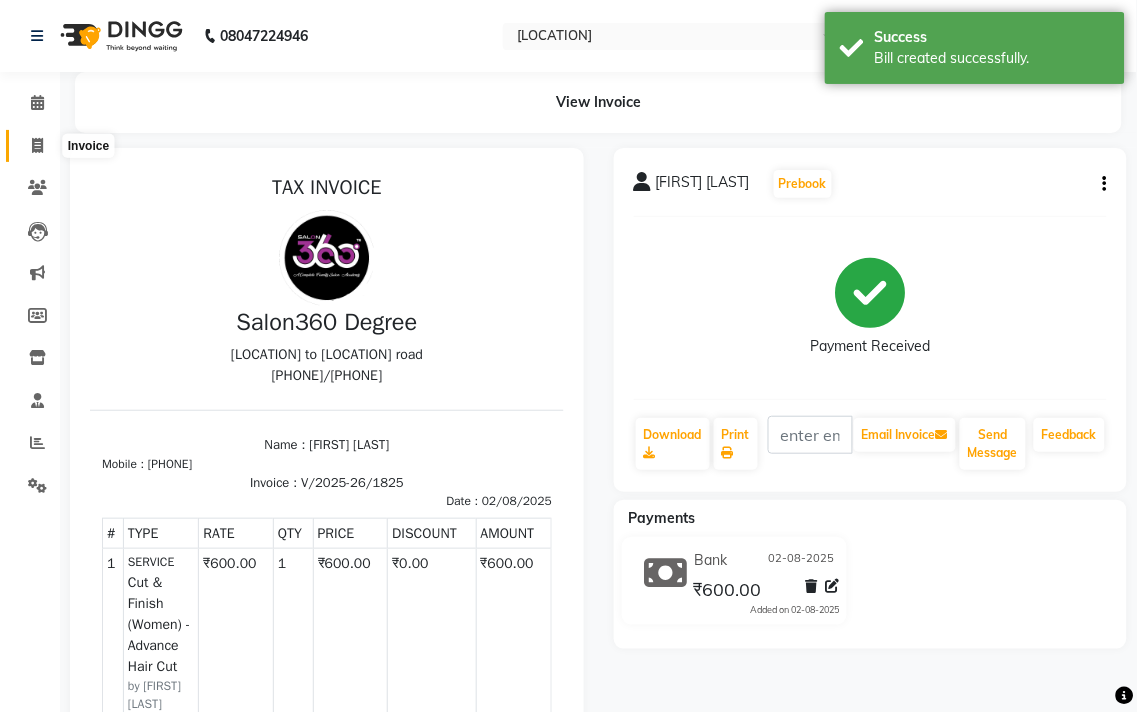 select on "5215" 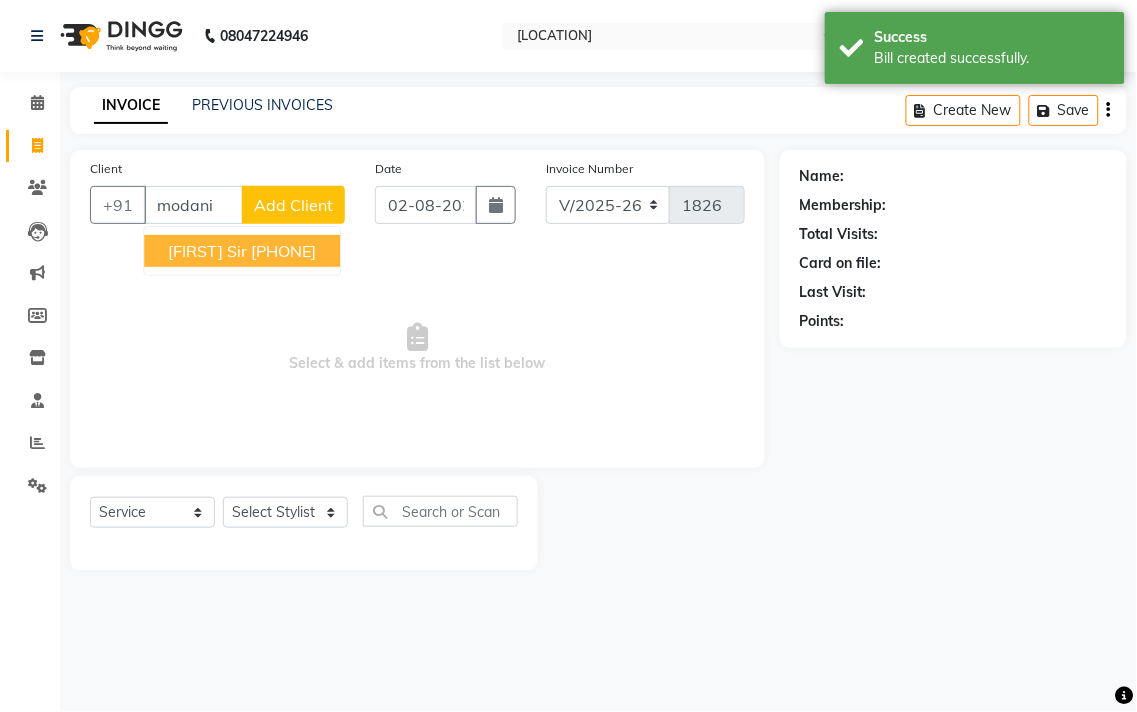 click on "[FIRST] Sir" at bounding box center [207, 251] 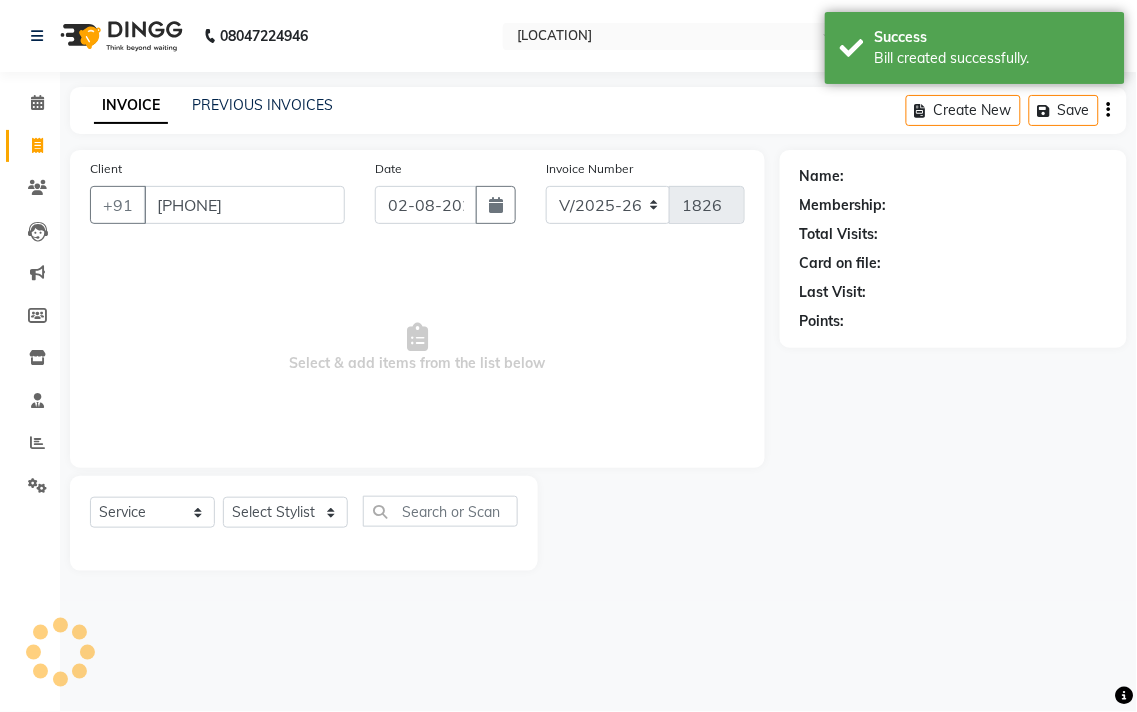type on "[PHONE]" 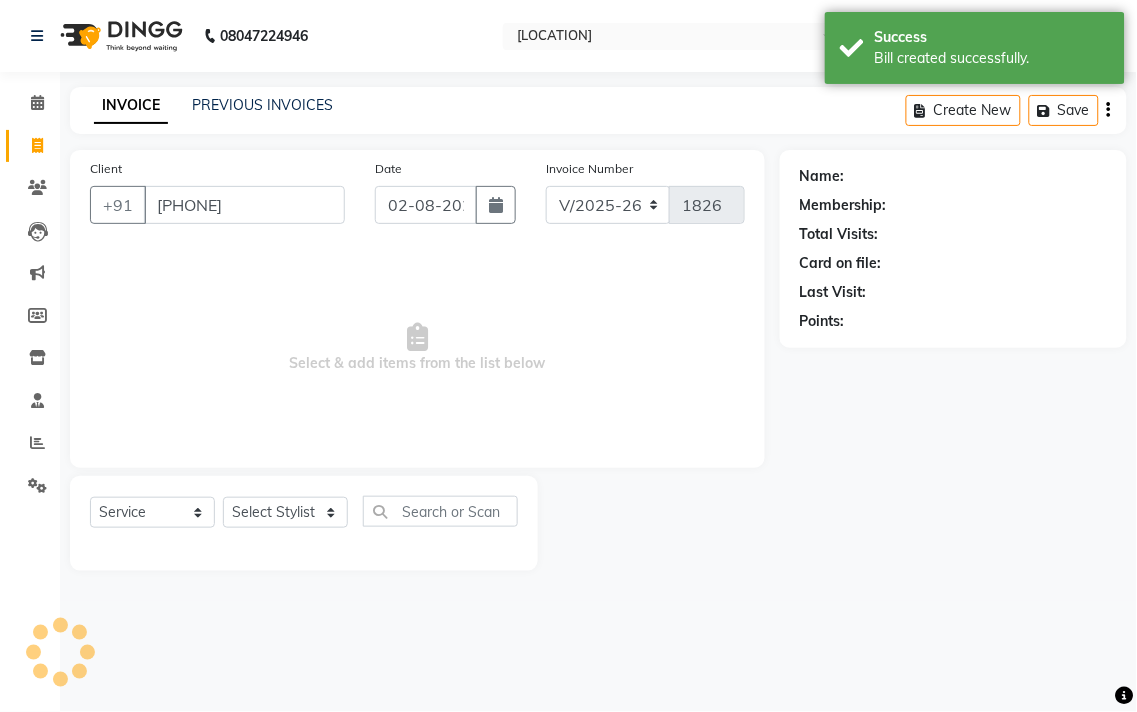select on "1: Object" 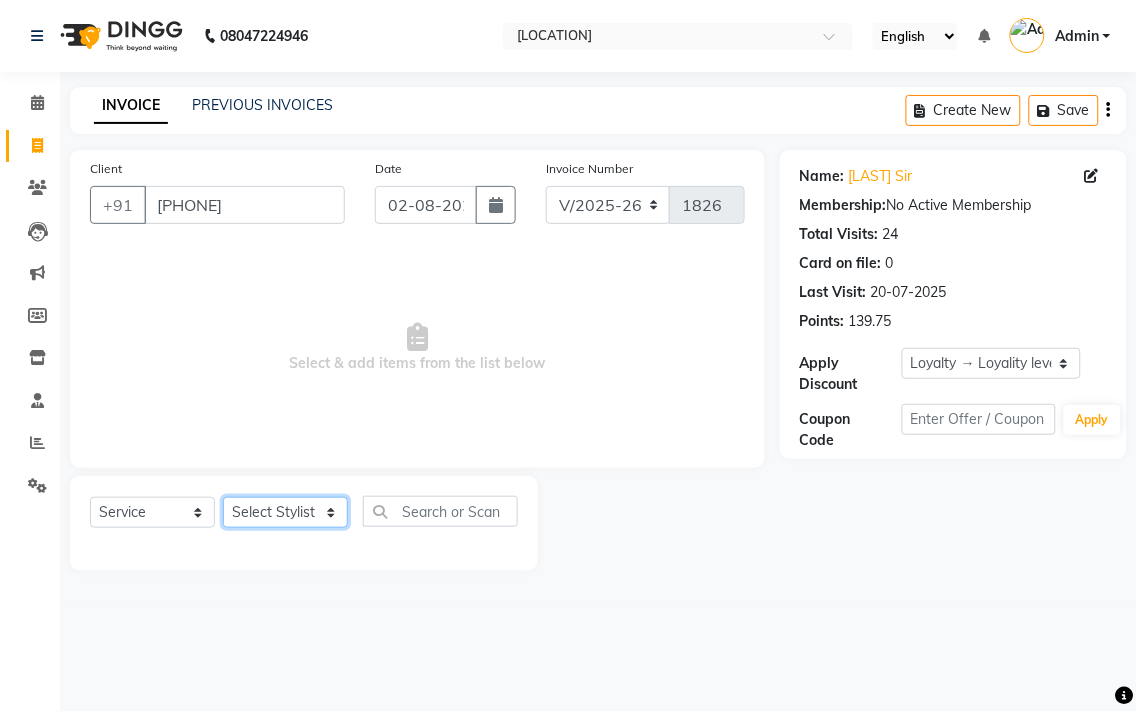 click on "Select Stylist [FIRST] [LAST] [FIRST] [LAST] [FIRST] [LAST] [FIRST] [LAST] [FIRST] [LAST] [FIRST] [LAST] [FIRST] [LAST] [FIRST] [LAST] [FIRST] [LAST] [FIRST] [LAST] [FIRST] [LAST]" 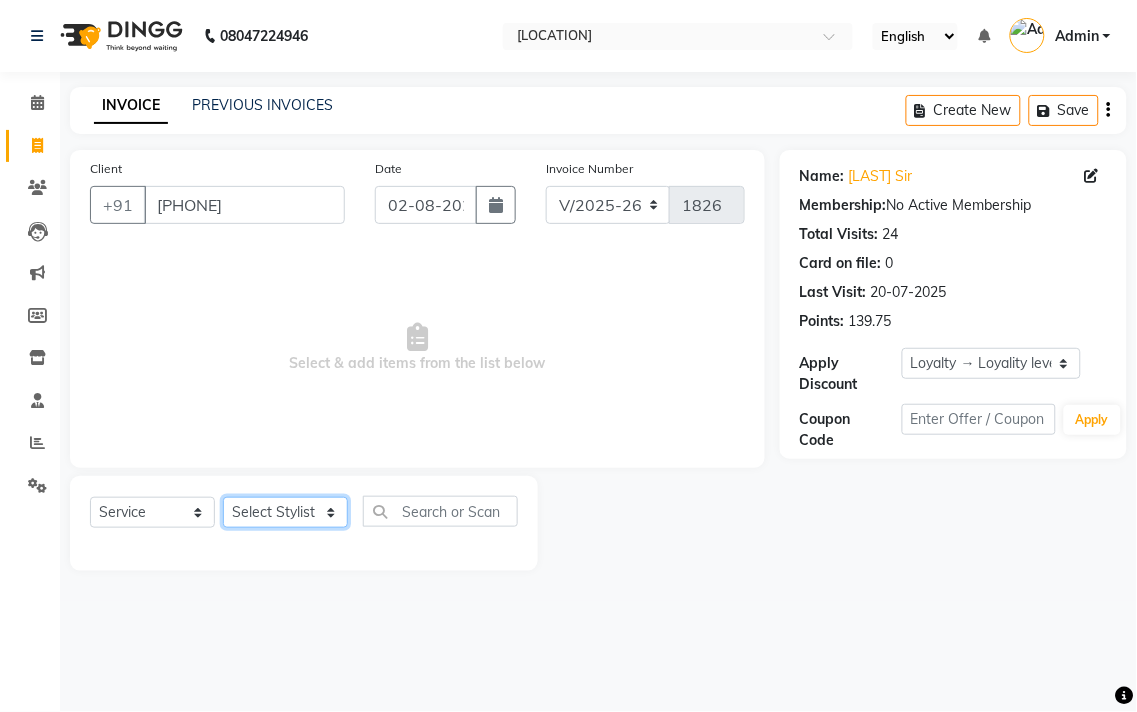 select on "33524" 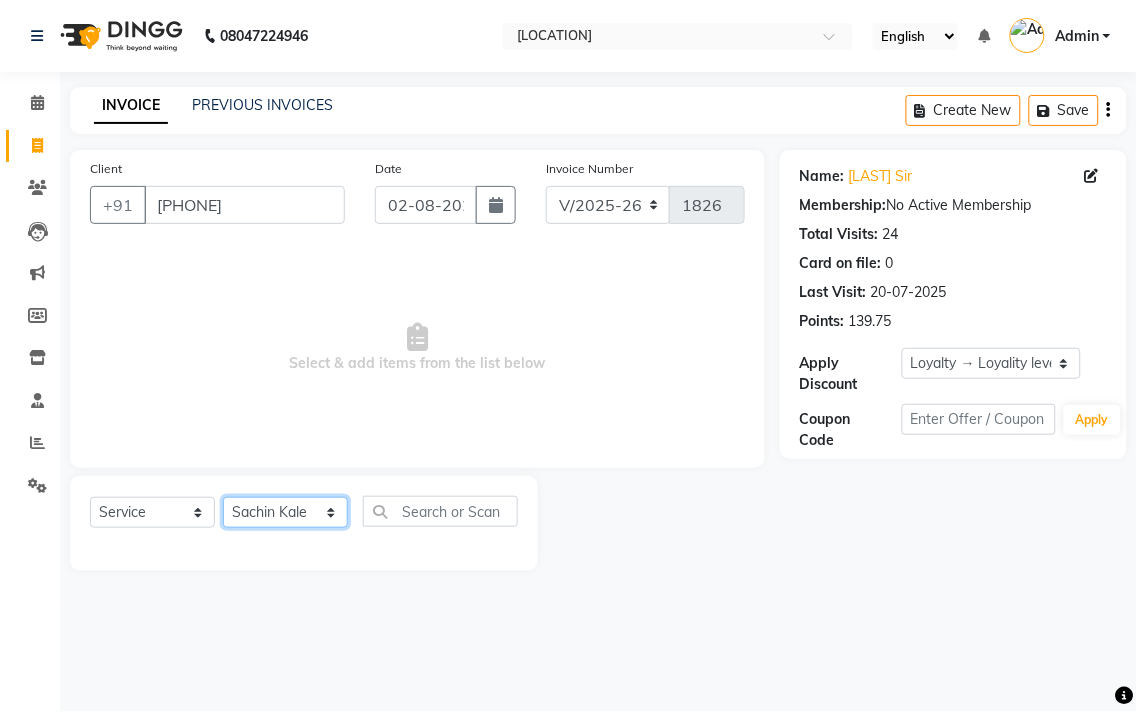 click on "Select Stylist [FIRST] [LAST] [FIRST] [LAST] [FIRST] [LAST] [FIRST] [LAST] [FIRST] [LAST] [FIRST] [LAST] [FIRST] [LAST] [FIRST] [LAST] [FIRST] [LAST] [FIRST] [LAST] [FIRST] [LAST]" 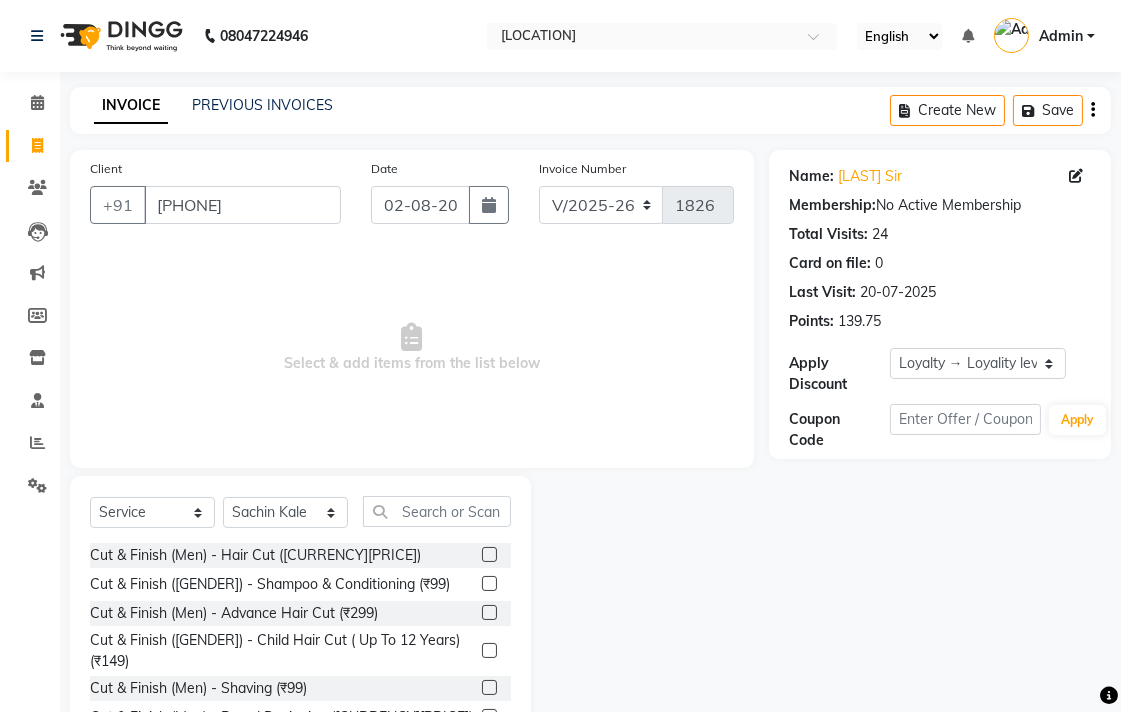drag, startPoint x: 475, startPoint y: 685, endPoint x: 467, endPoint y: 531, distance: 154.20766 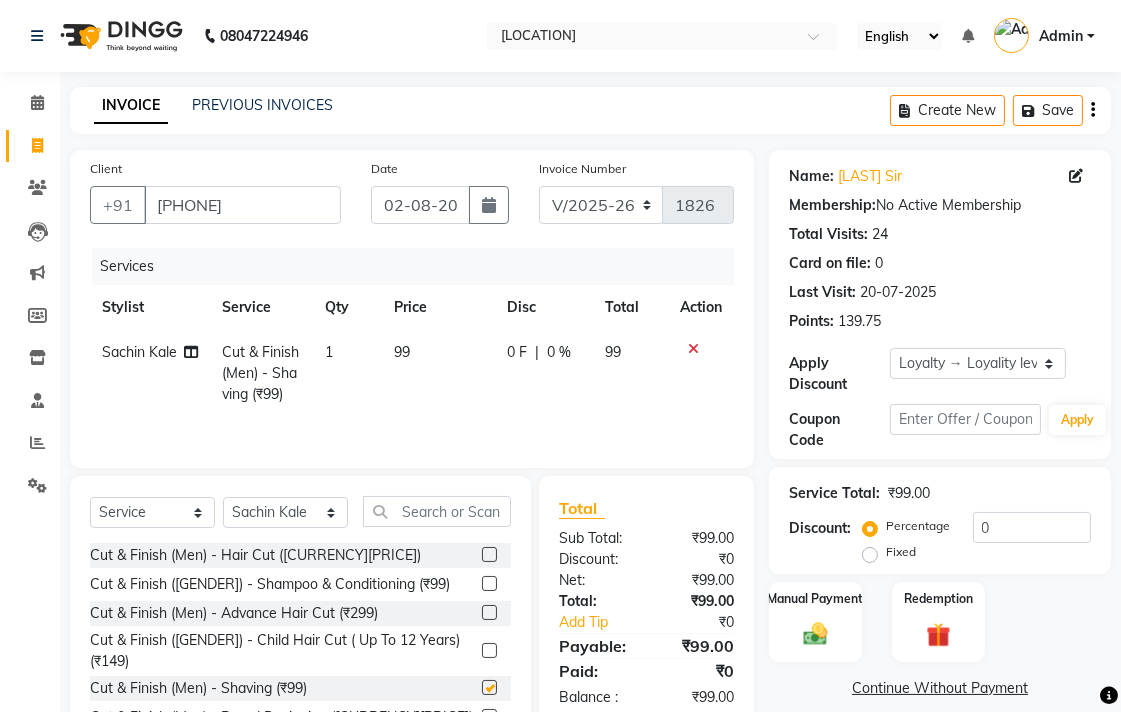 click on "99" 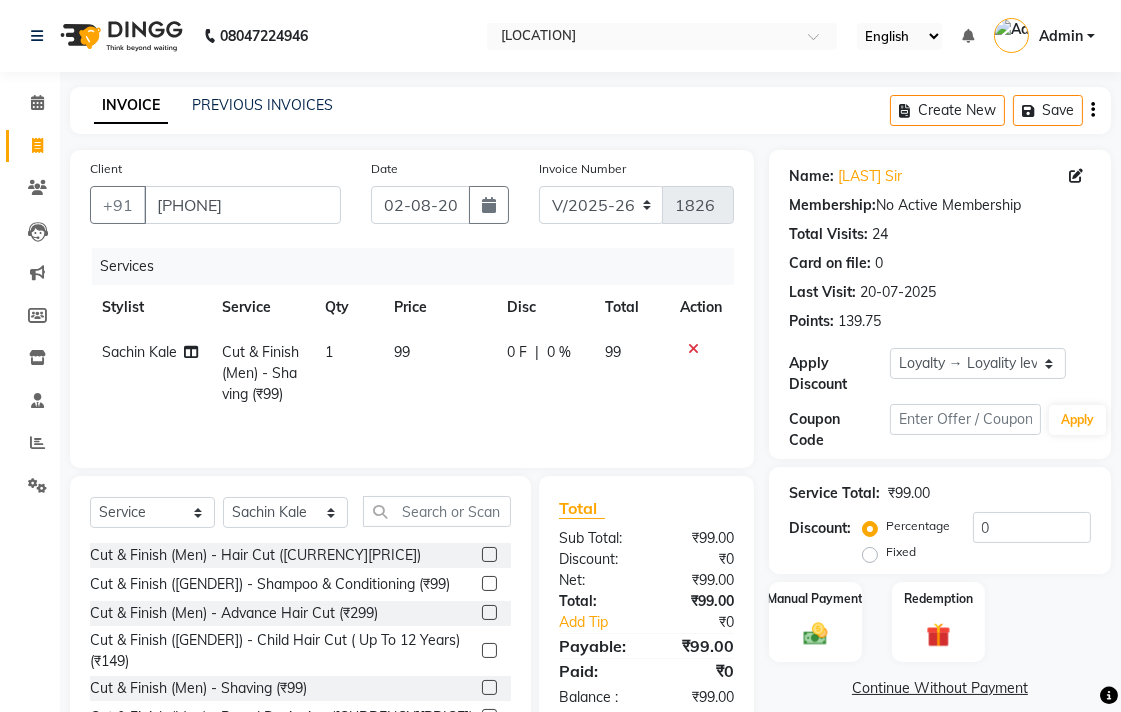 checkbox on "false" 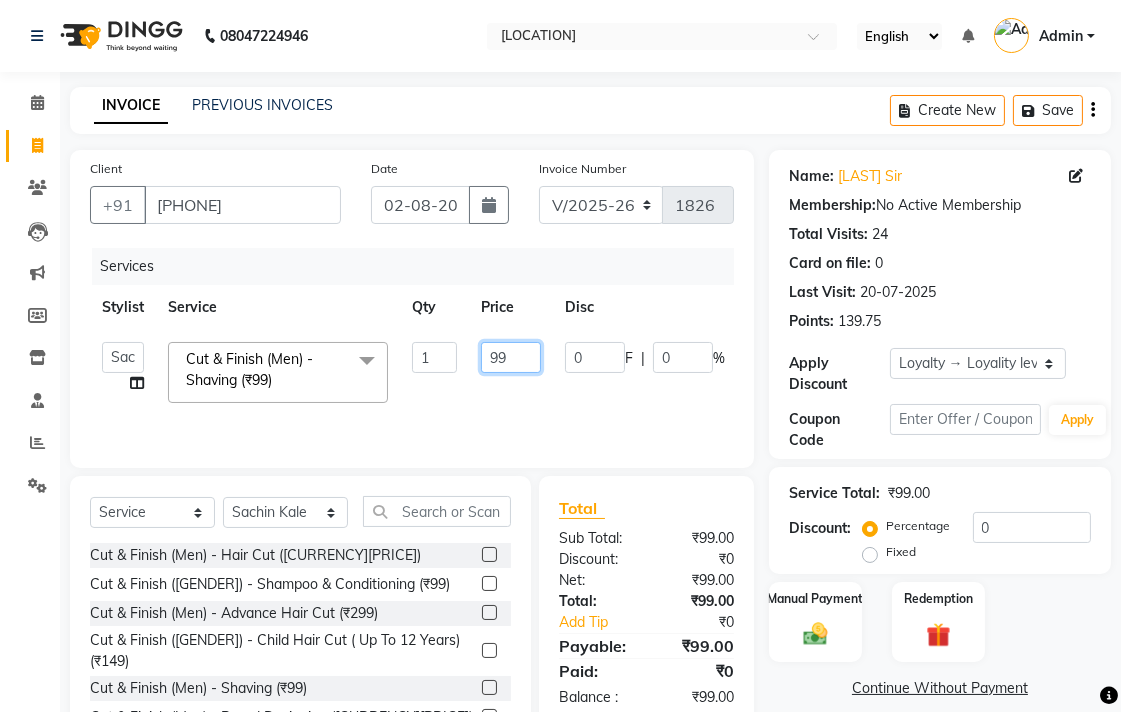 click on "99" 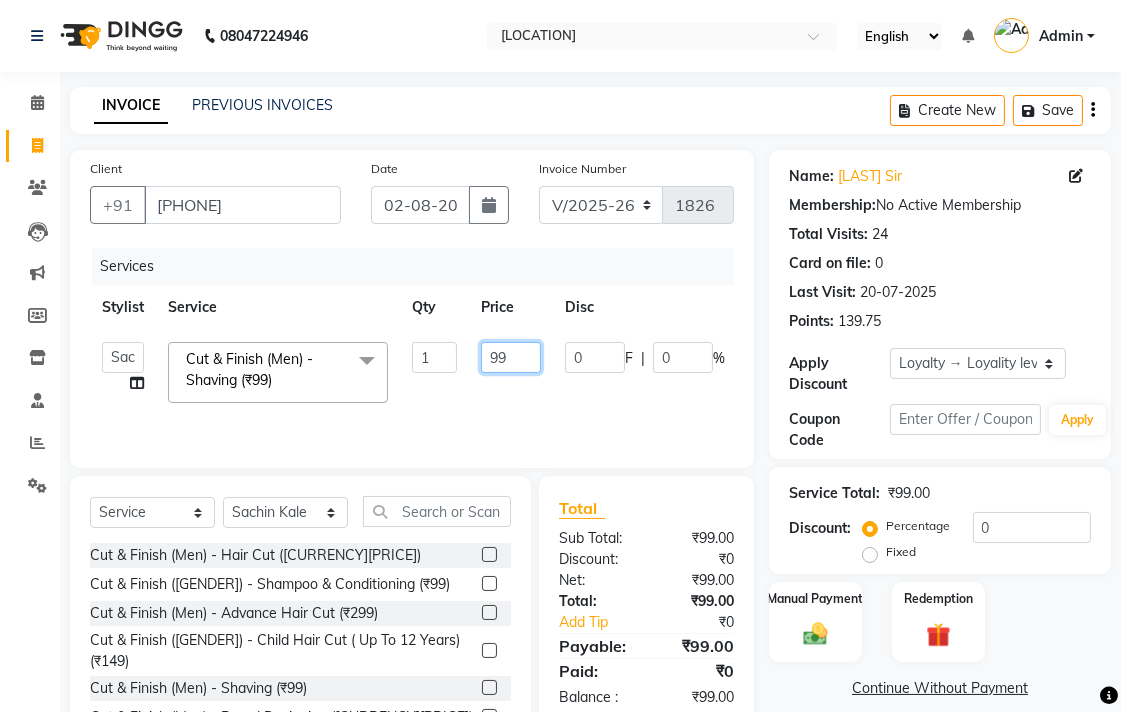 type on "9" 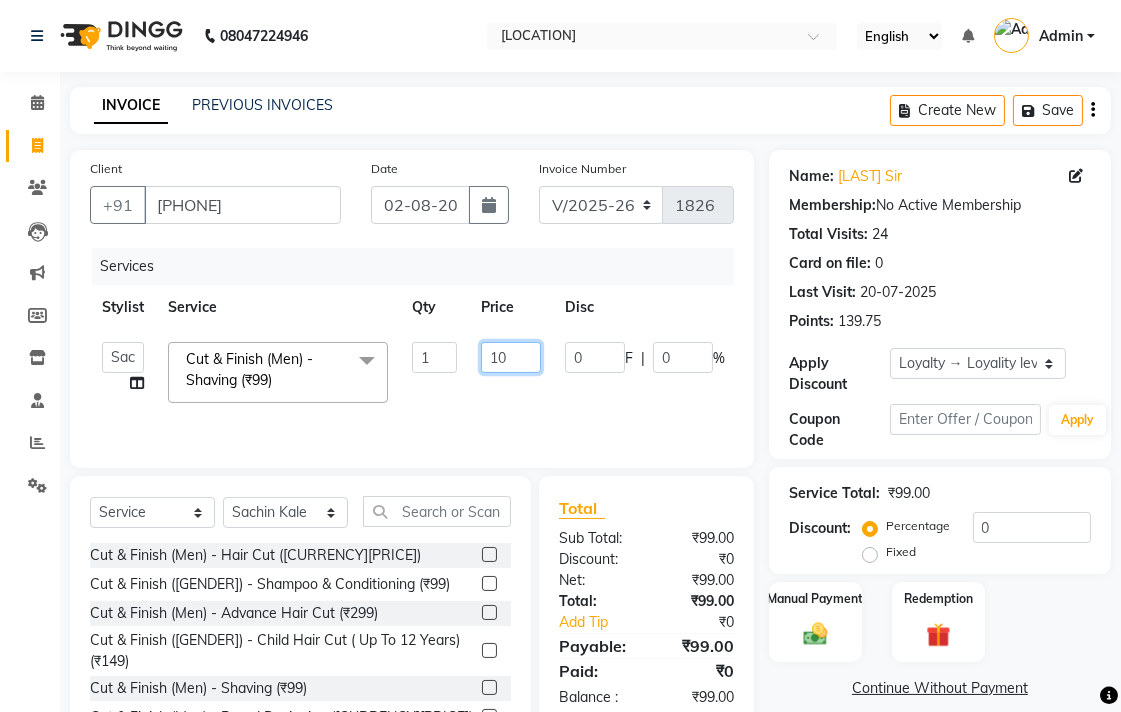 type on "100" 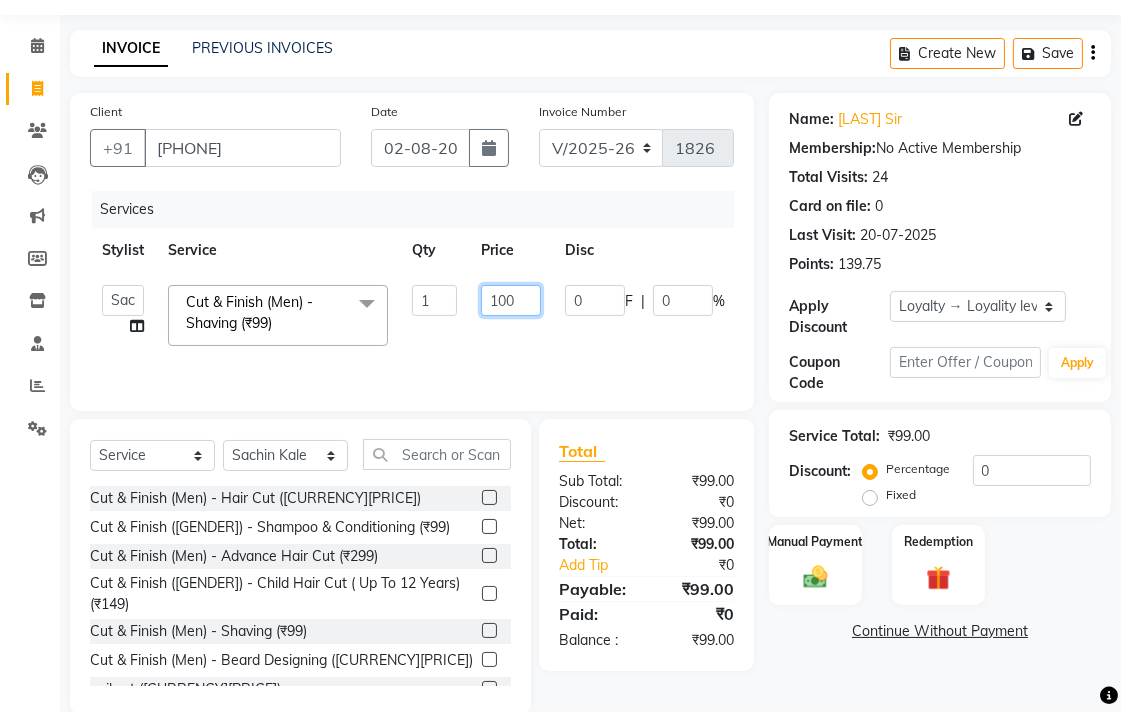 scroll, scrollTop: 88, scrollLeft: 0, axis: vertical 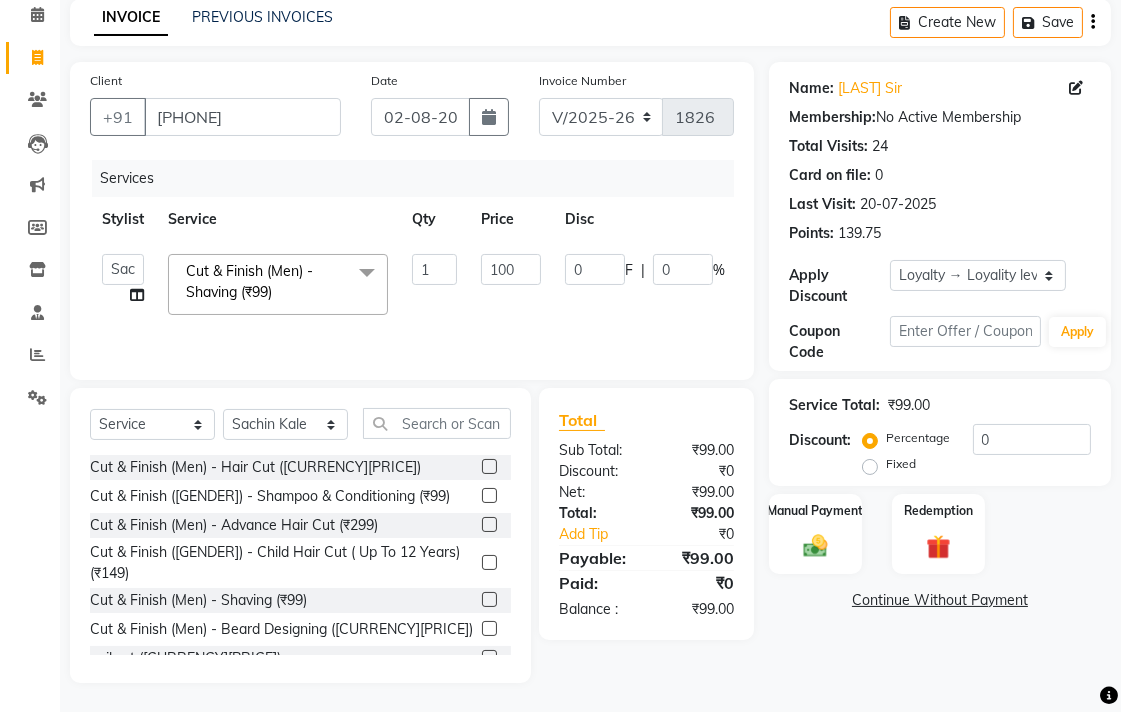drag, startPoint x: 761, startPoint y: 648, endPoint x: 767, endPoint y: 636, distance: 13.416408 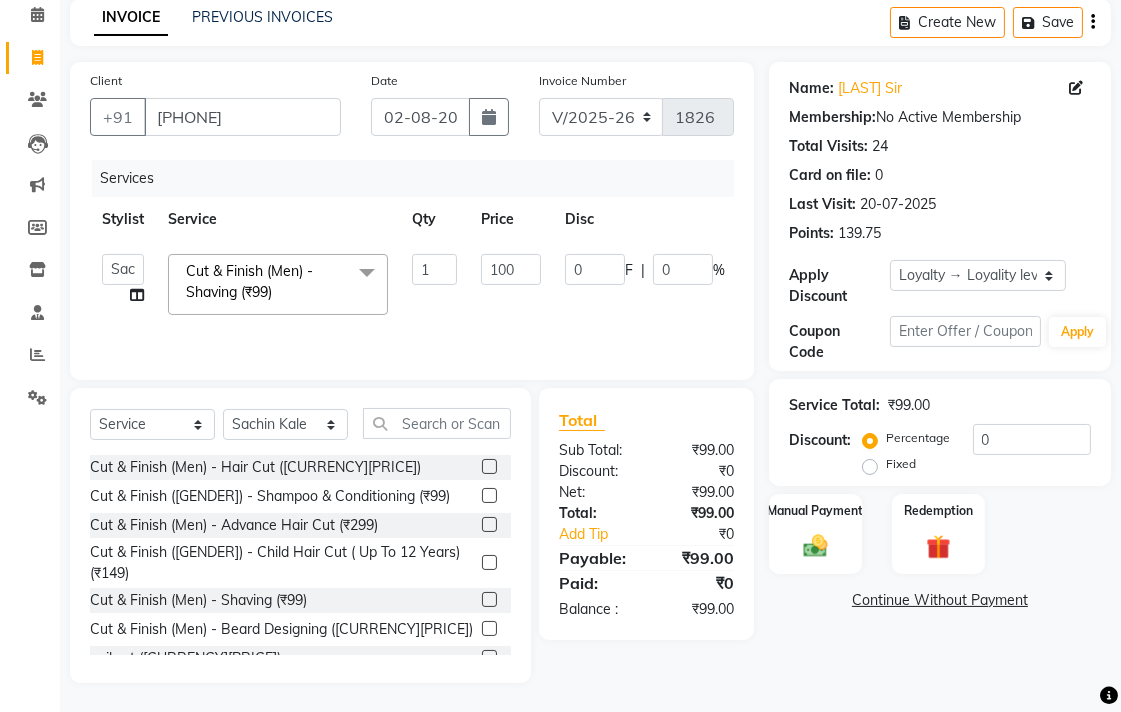 click on "Total Sub Total: ₹99.00 Discount: ₹0 Net: ₹99.00 Total: ₹99.00 Add Tip ₹0 Payable: ₹99.00 Paid: ₹0 Balance   : ₹99.00" 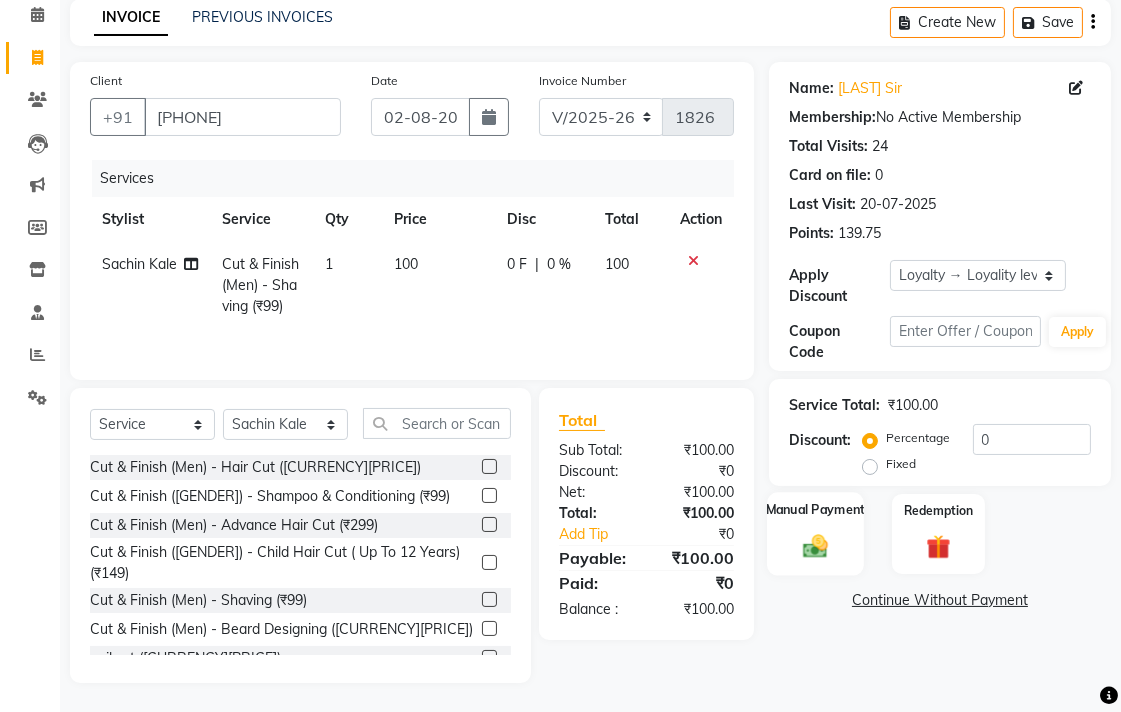 click 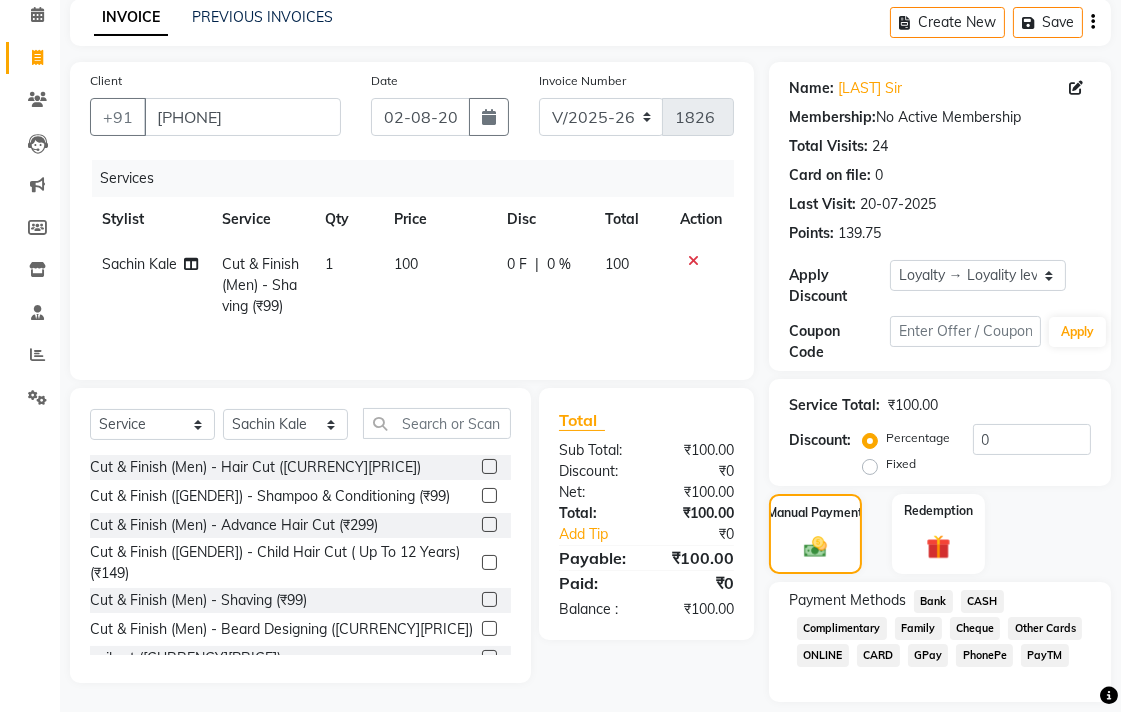 click on "CASH" 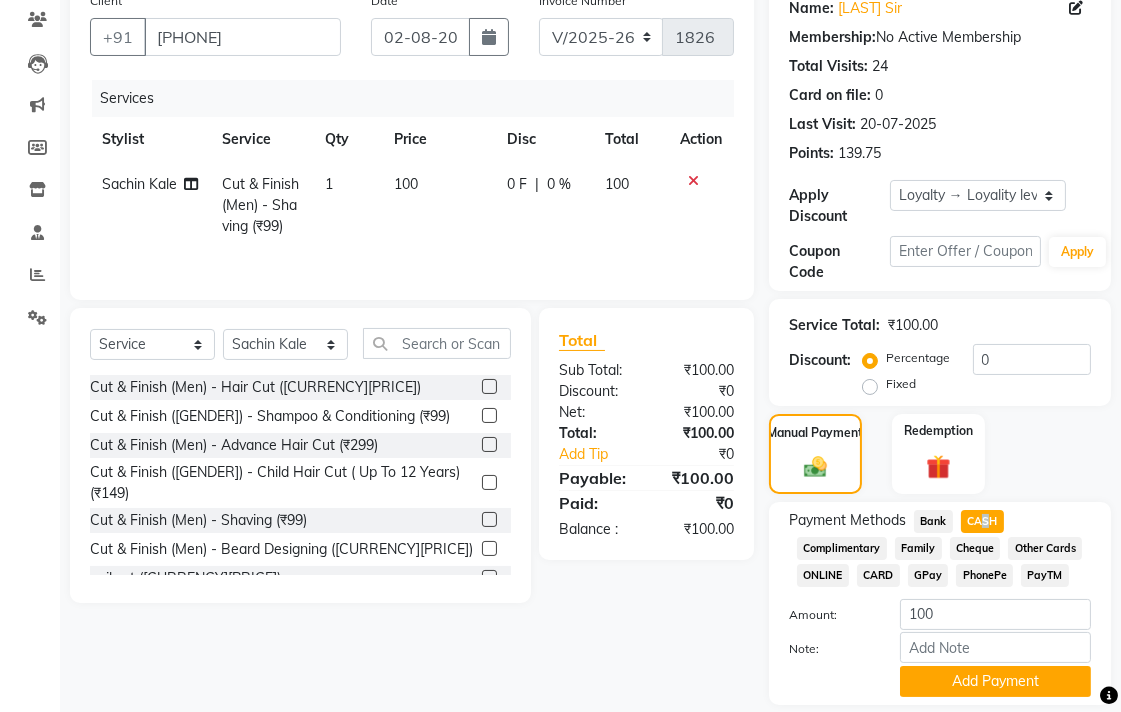 scroll, scrollTop: 233, scrollLeft: 0, axis: vertical 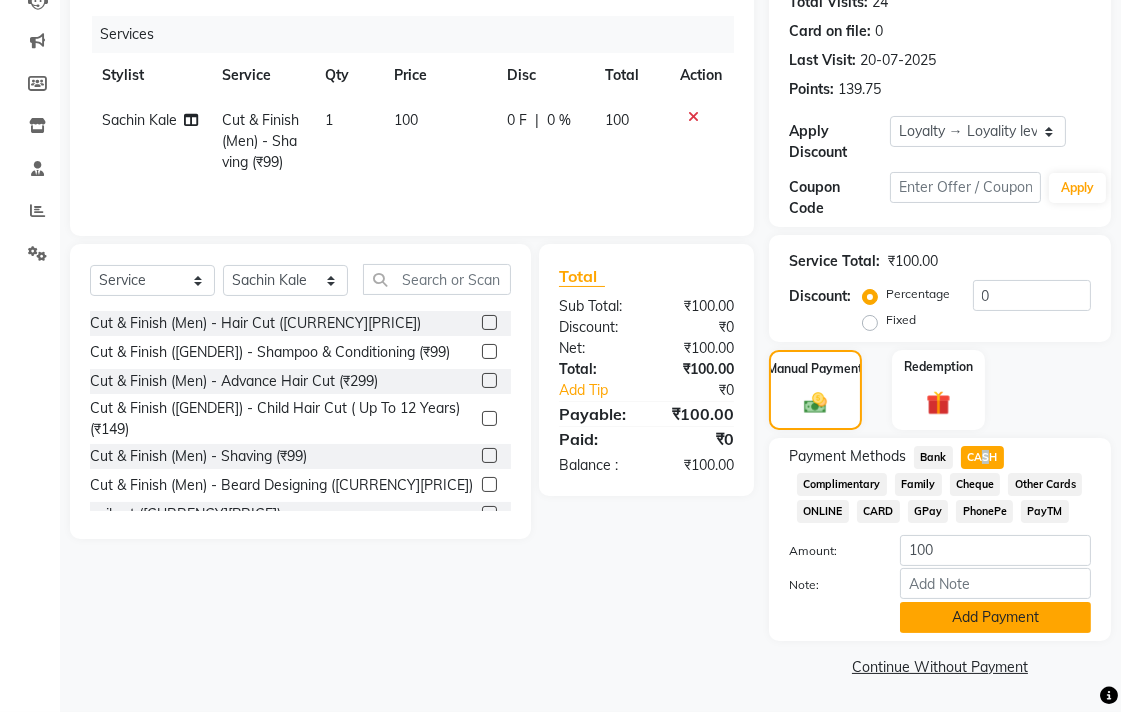 click on "Add Payment" 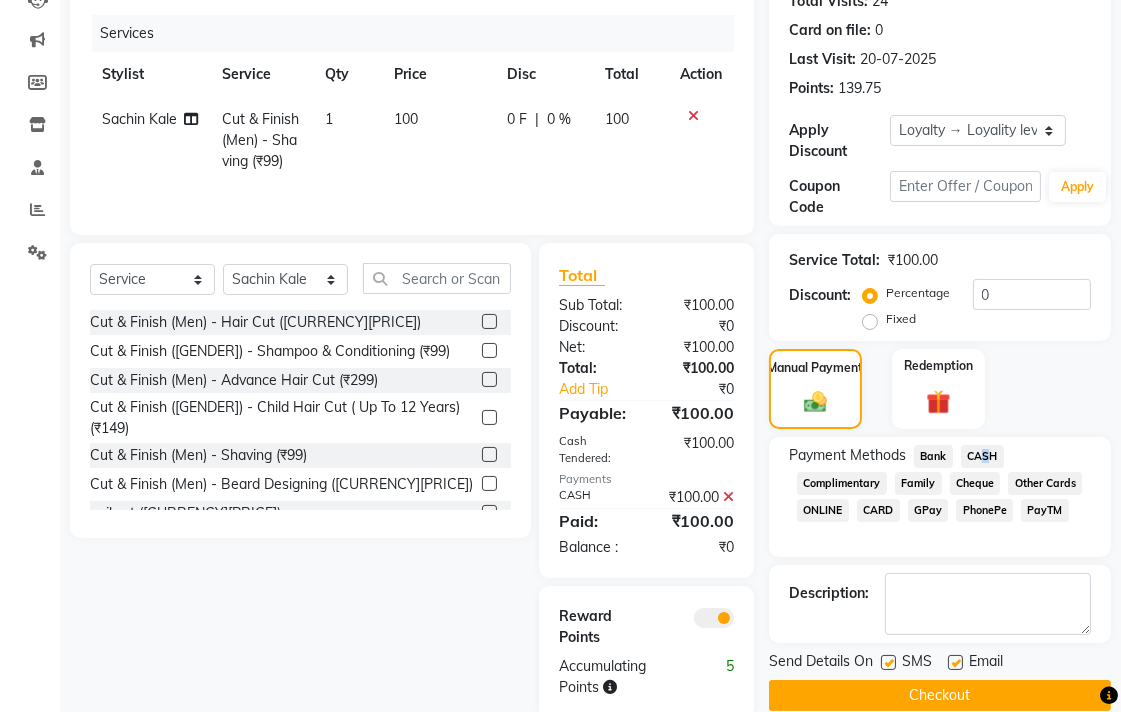 click on "Checkout" 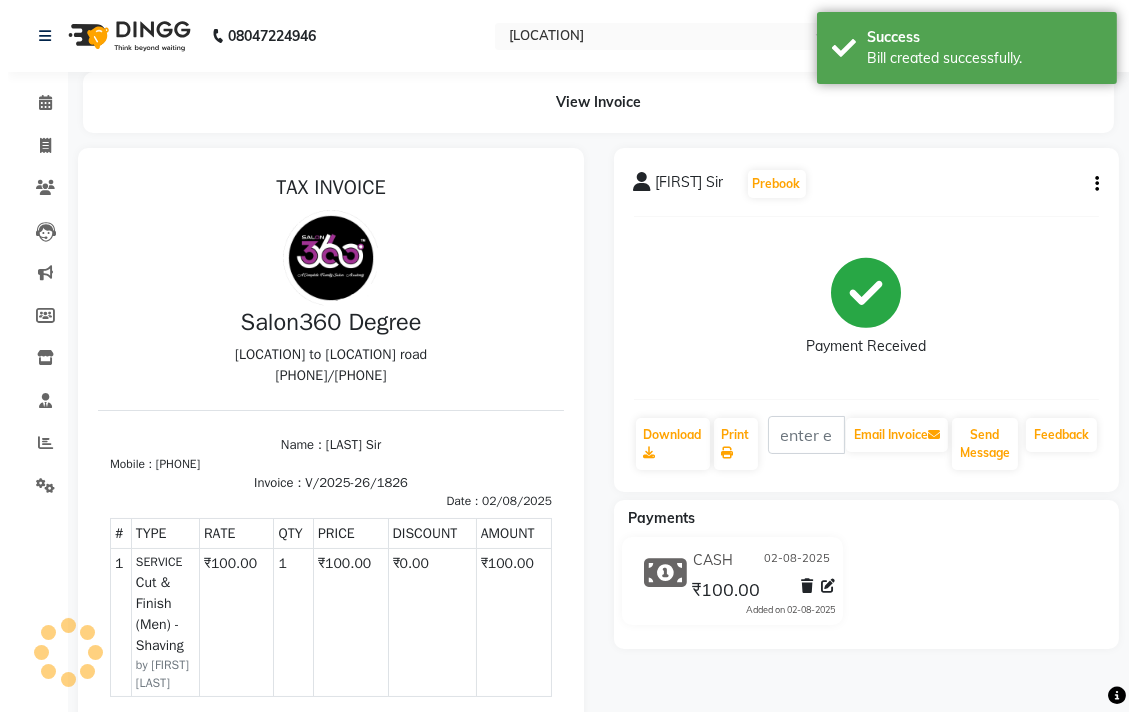 scroll, scrollTop: 0, scrollLeft: 0, axis: both 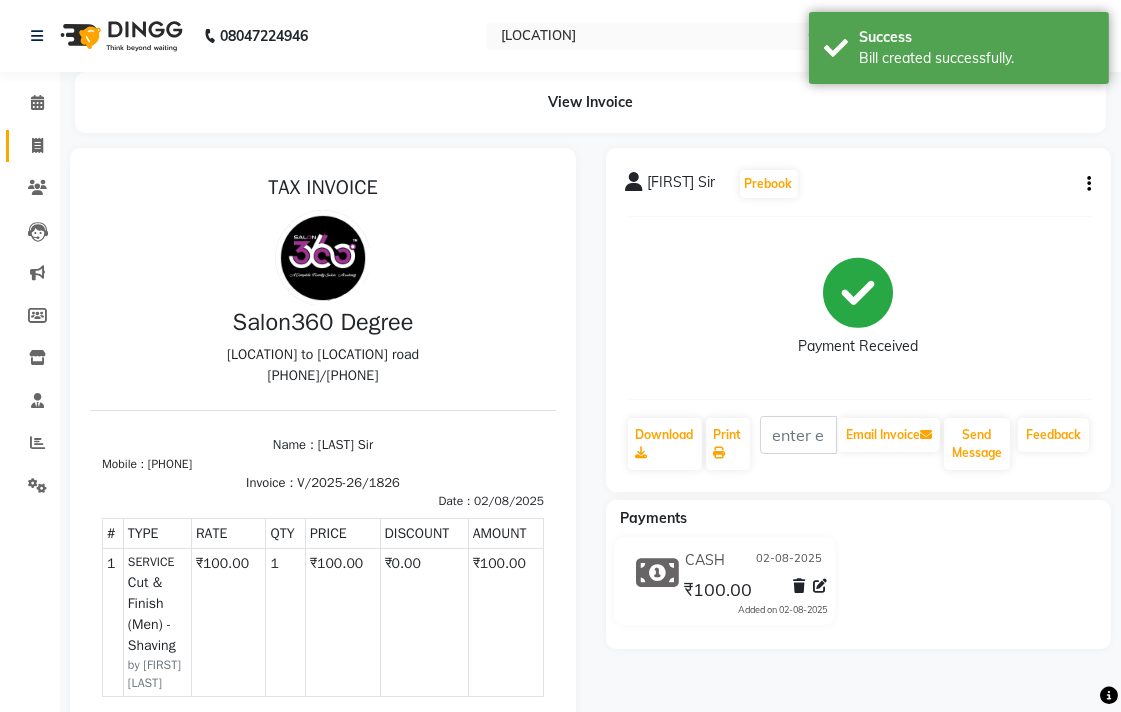 click 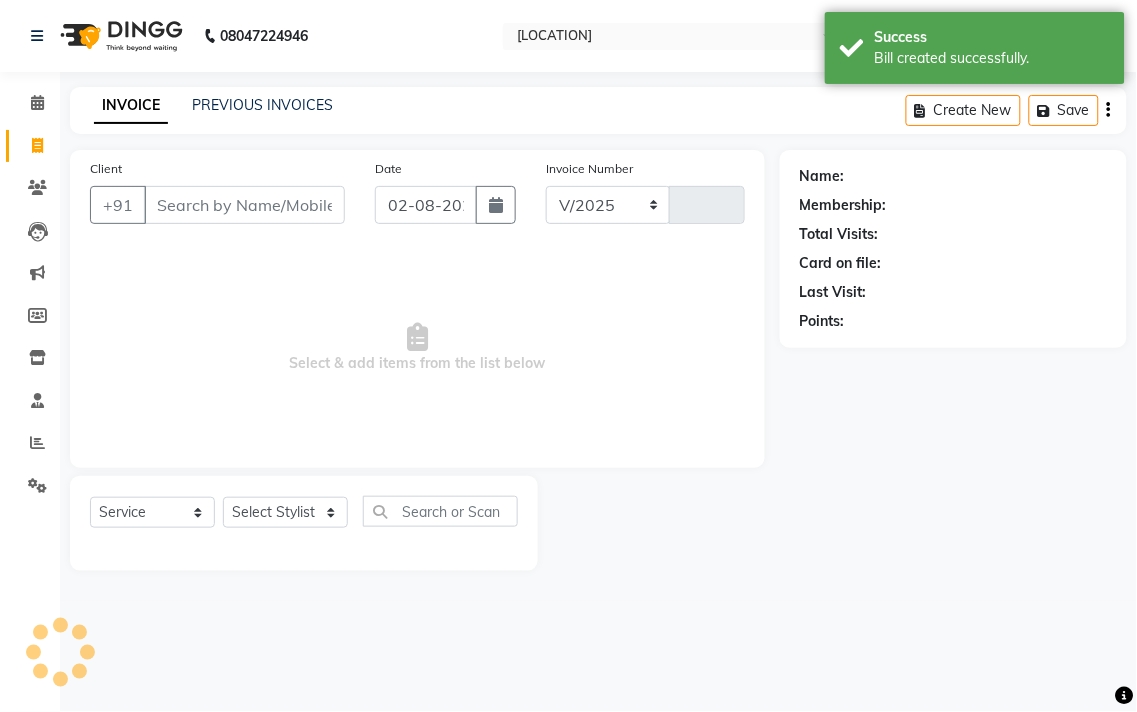 select on "5215" 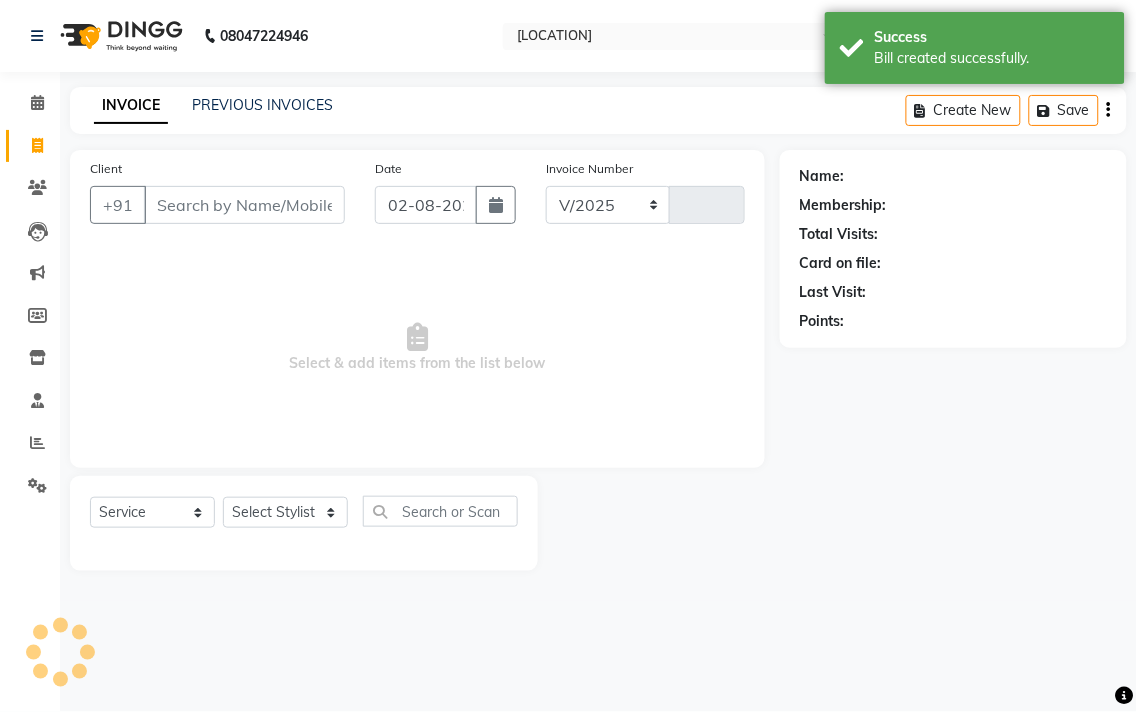 type on "1827" 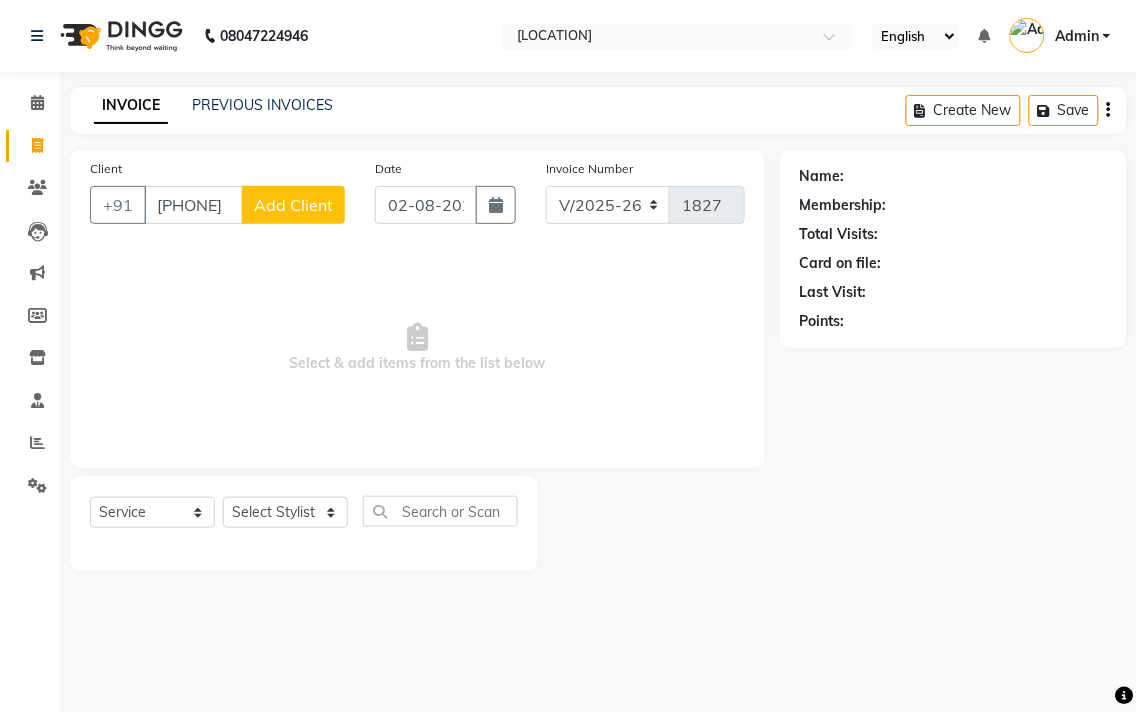 type on "[PHONE]" 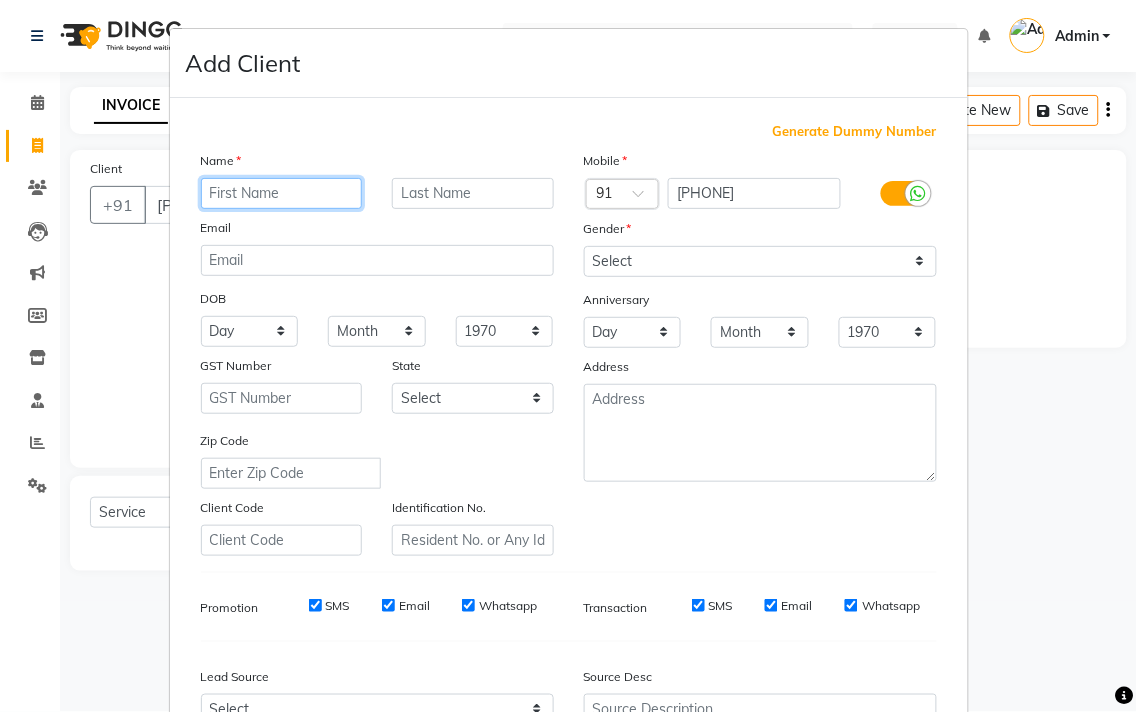 paste on "[FIRST]" 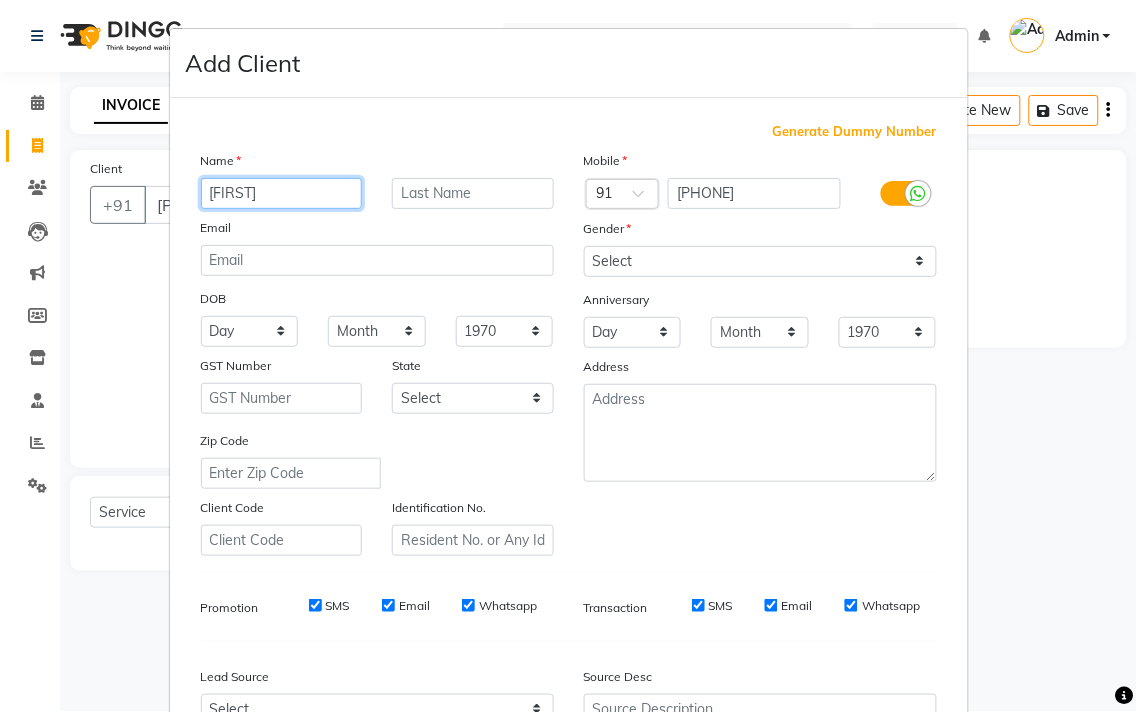 type on "[FIRST]" 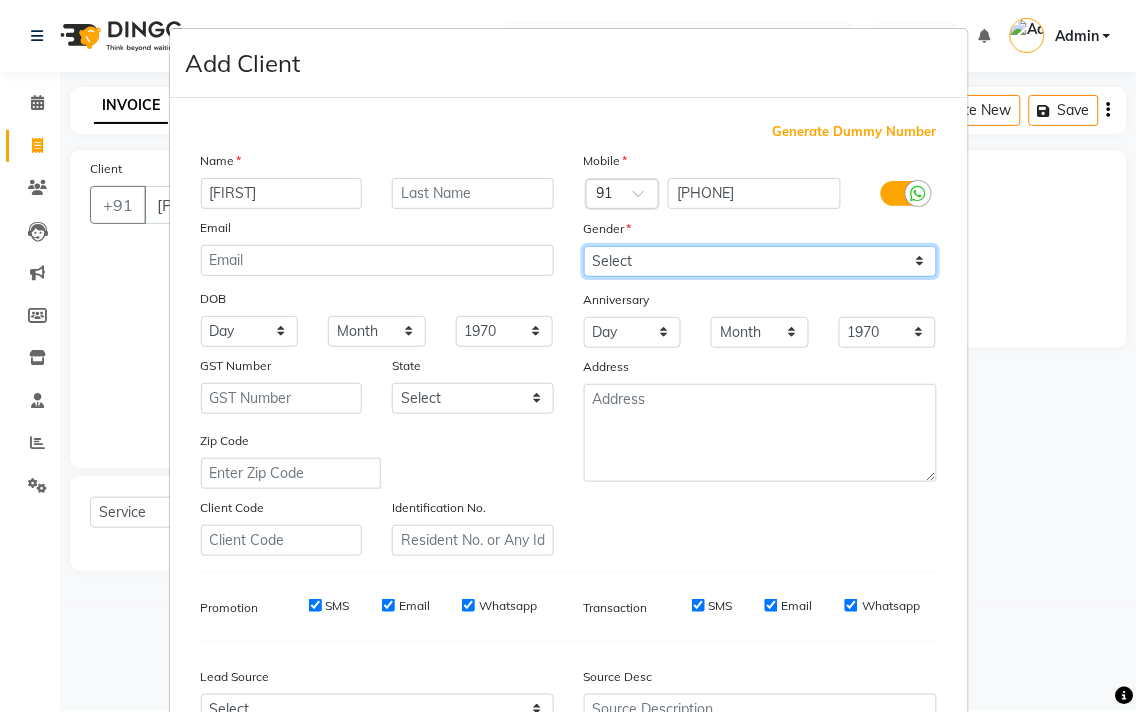 click on "Select Male Female Other Prefer Not To Say" at bounding box center (760, 261) 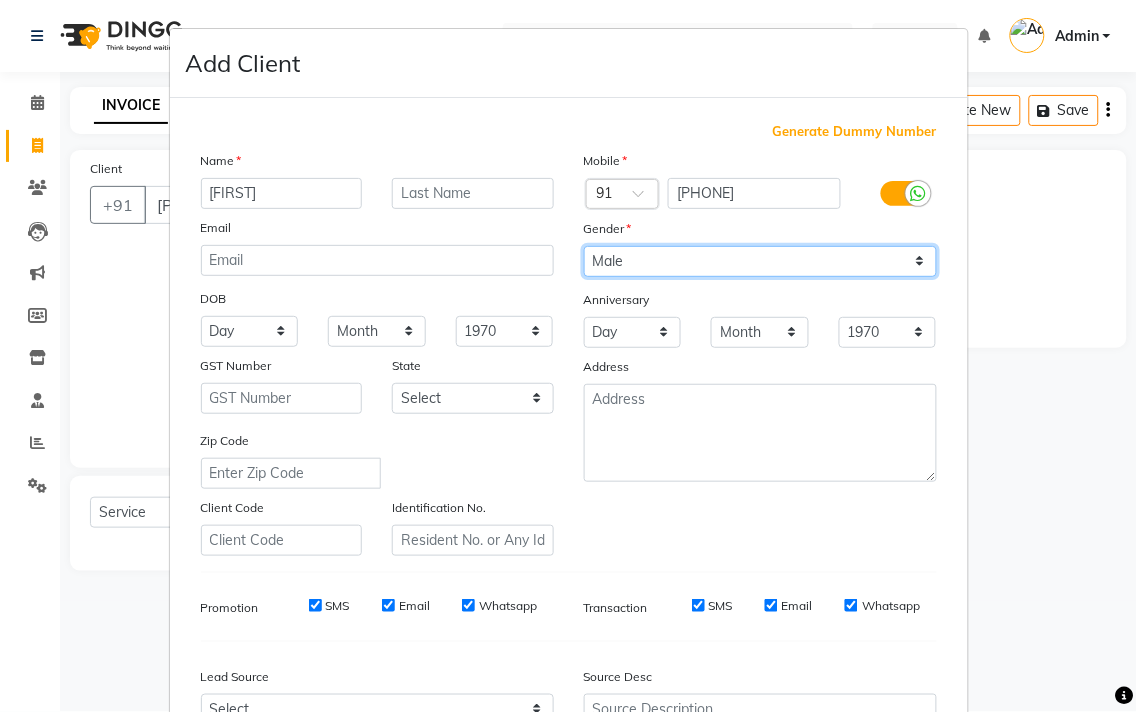 click on "Select Male Female Other Prefer Not To Say" at bounding box center [760, 261] 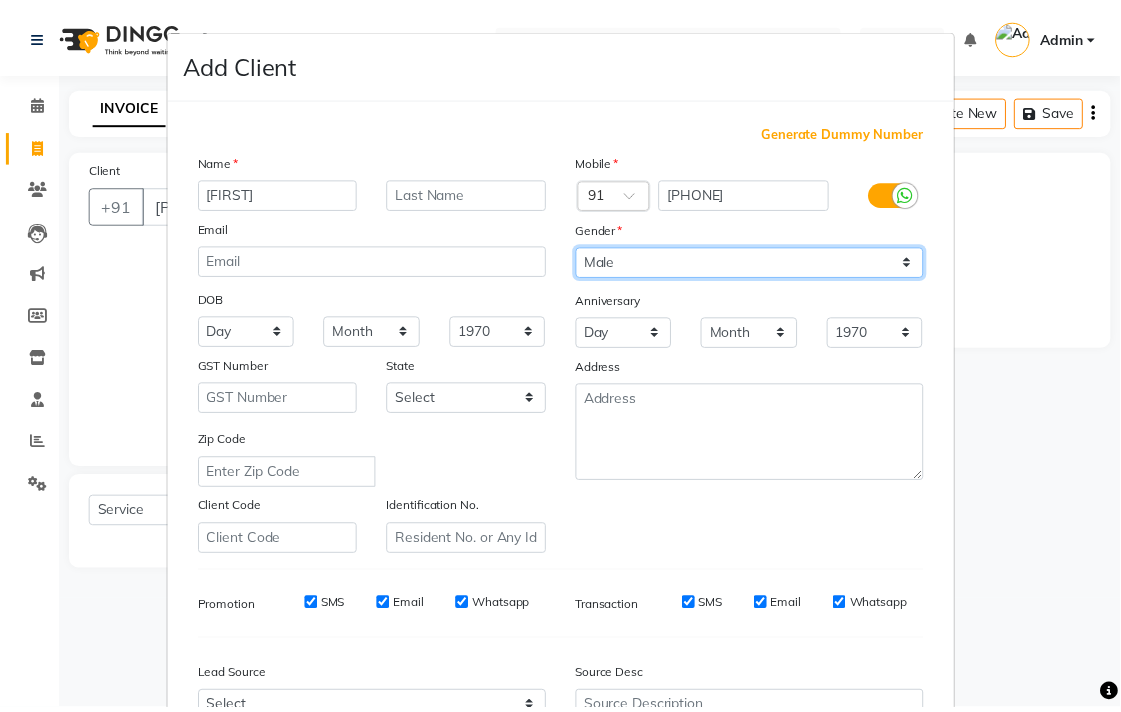 scroll, scrollTop: 212, scrollLeft: 0, axis: vertical 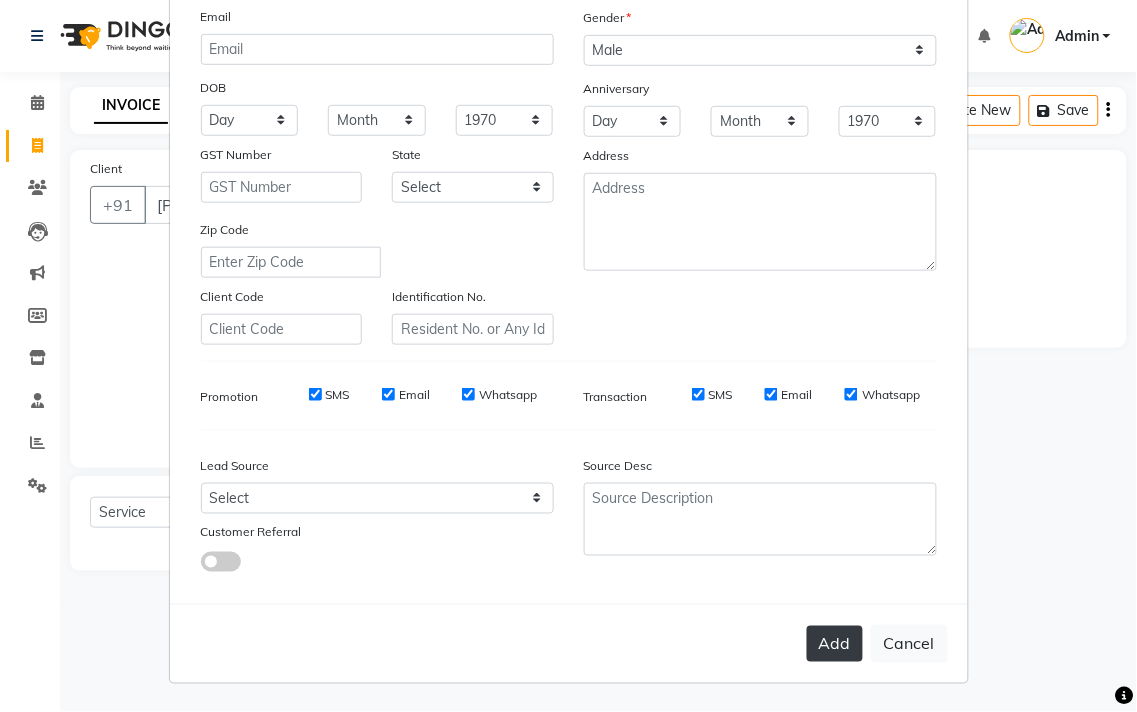 click on "Add" at bounding box center [835, 644] 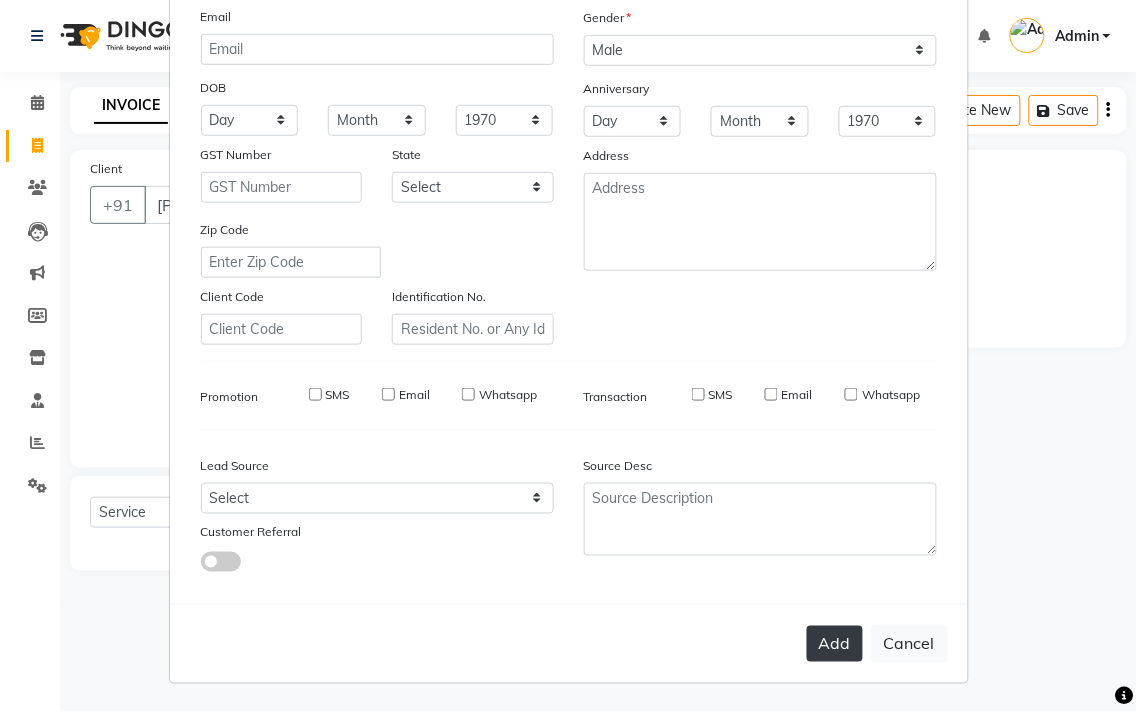 type 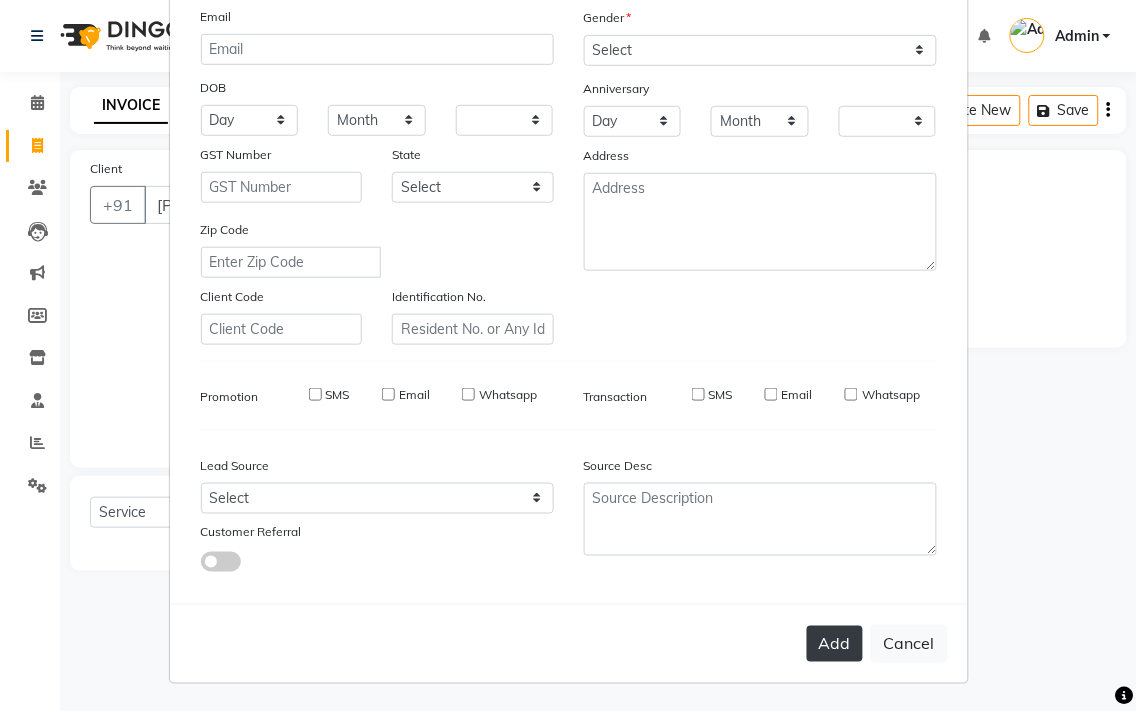 checkbox on "false" 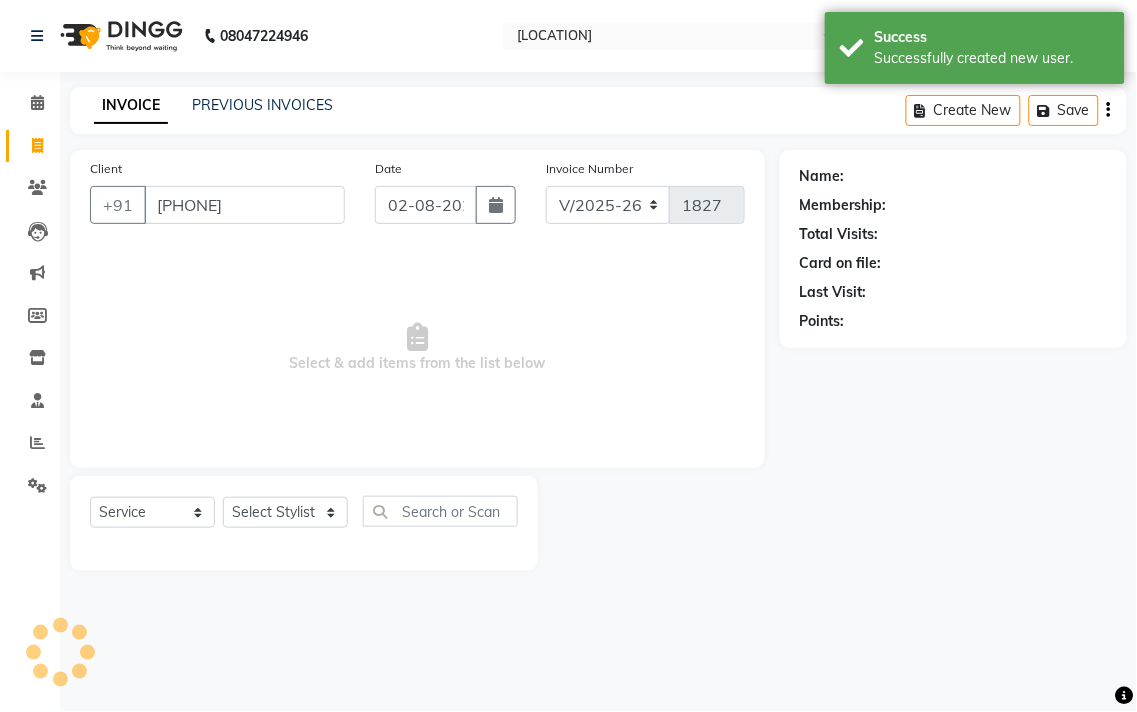 select on "1: Object" 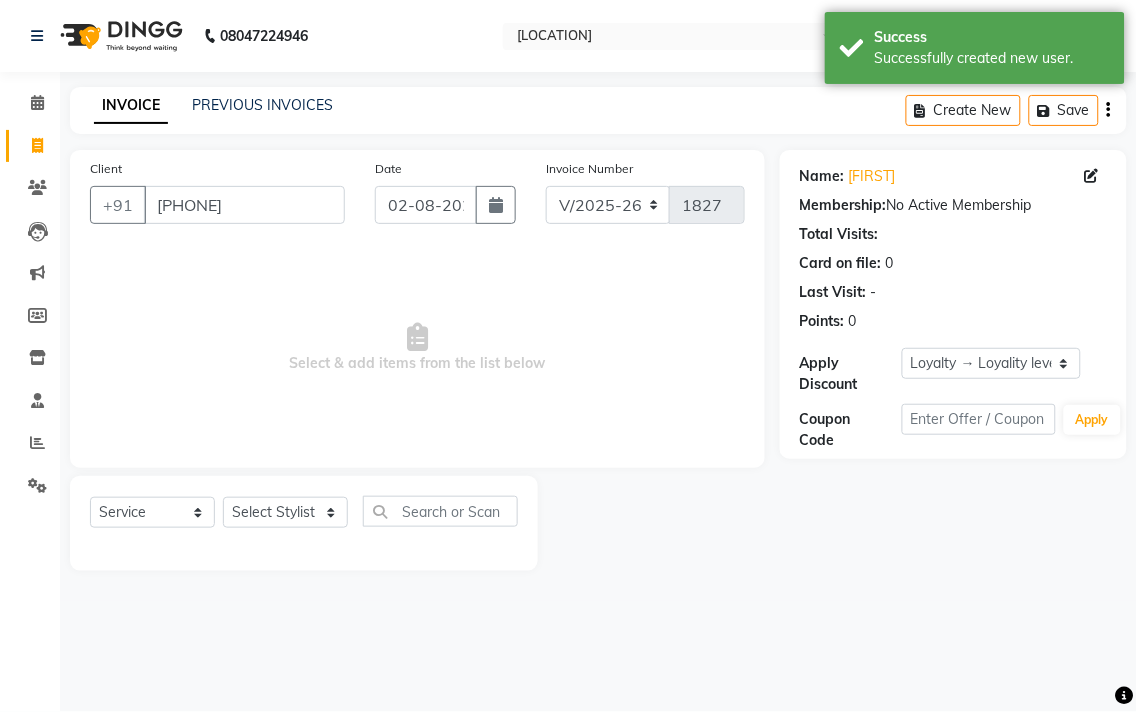 click on "Select  Service  Product  Membership  Package Voucher Prepaid Gift Card  Select Stylist [FIRST] [LAST] [FIRST] [LAST] [FIRST] [LAST] [FIRST] [LAST] [FIRST] [LAST] [FIRST] [LAST] [FIRST] [LAST] [FIRST] [LAST] [FIRST] [LAST] [FIRST] [LAST]" 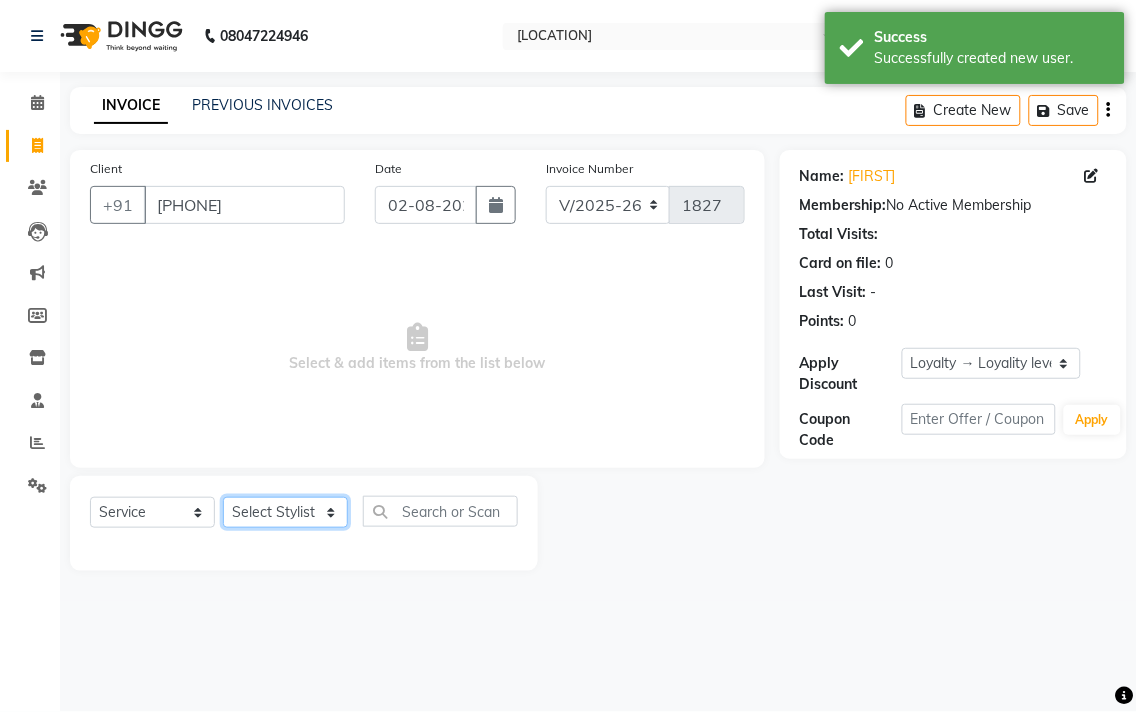 click on "Select Stylist [FIRST] [LAST] [FIRST] [LAST] [FIRST] [LAST] [FIRST] [LAST] [FIRST] [LAST] [FIRST] [LAST] [FIRST] [LAST] [FIRST] [LAST] [FIRST] [LAST] [FIRST] [LAST] [FIRST] [LAST]" 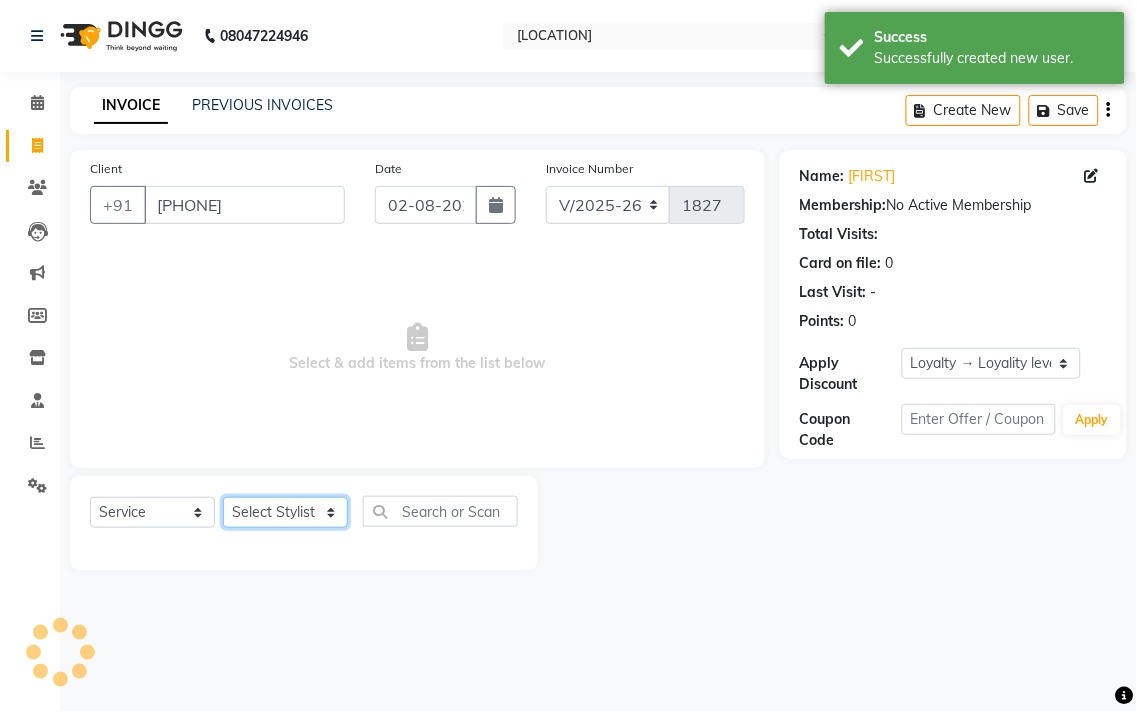 select on "[NUMBER]" 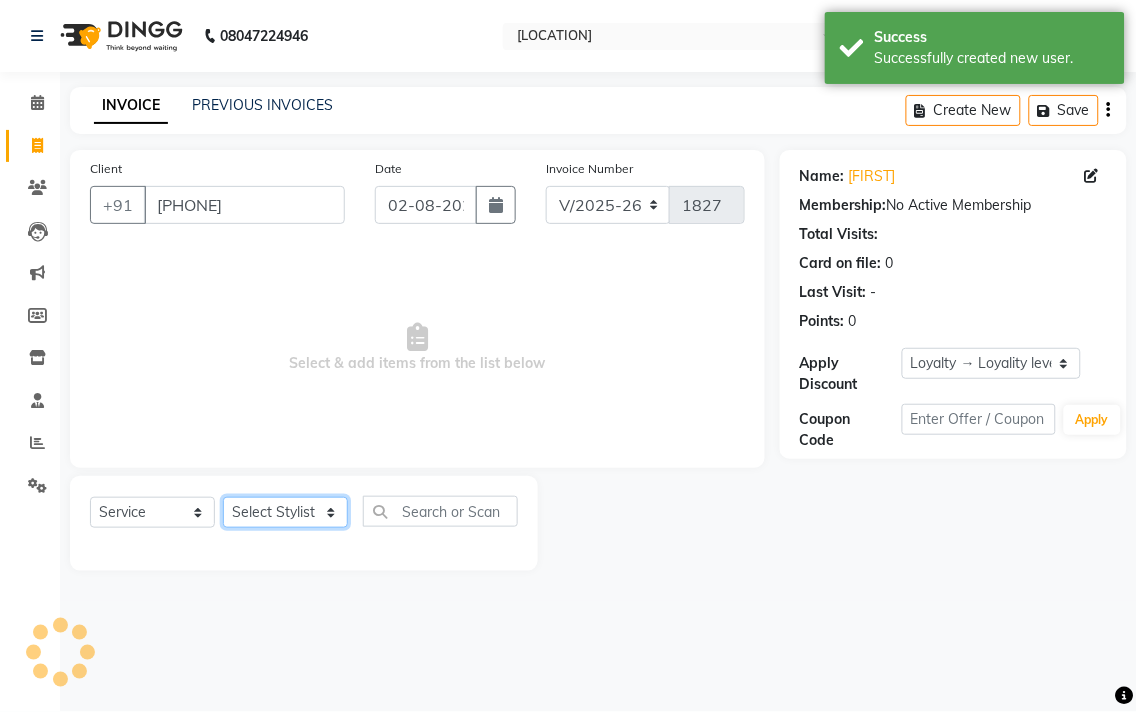 click on "Select Stylist [FIRST] [LAST] [FIRST] [LAST] [FIRST] [LAST] [FIRST] [LAST] [FIRST] [LAST] [FIRST] [LAST] [FIRST] [LAST] [FIRST] [LAST] [FIRST] [LAST] [FIRST] [LAST] [FIRST] [LAST]" 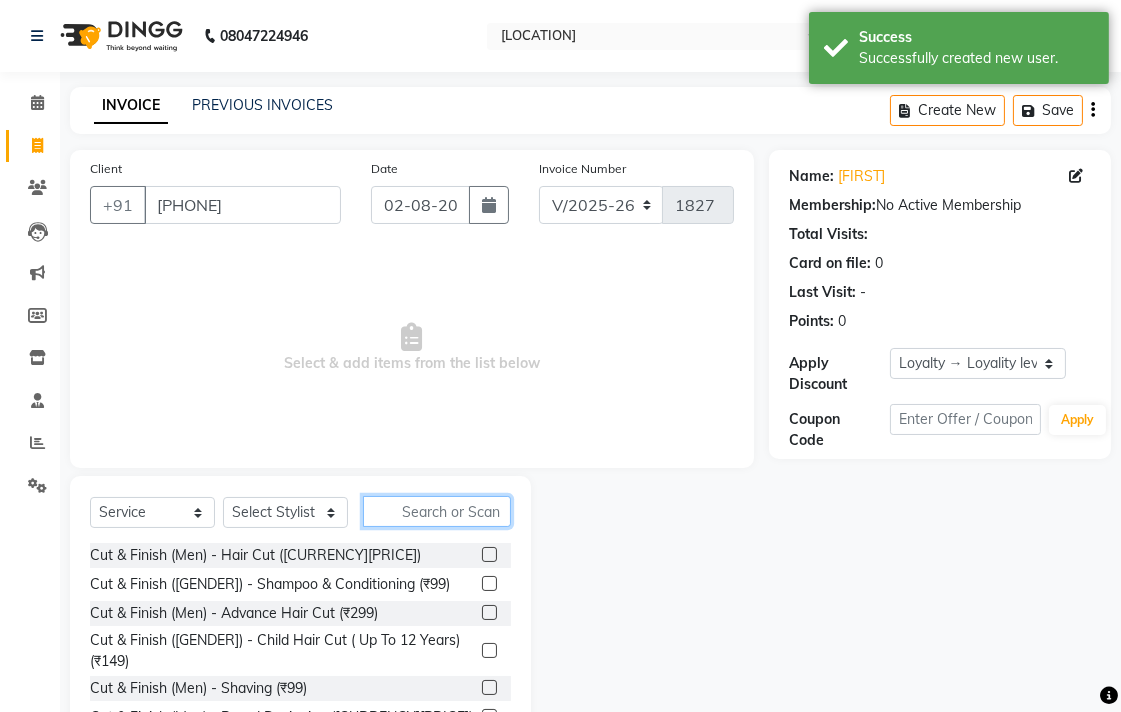 click 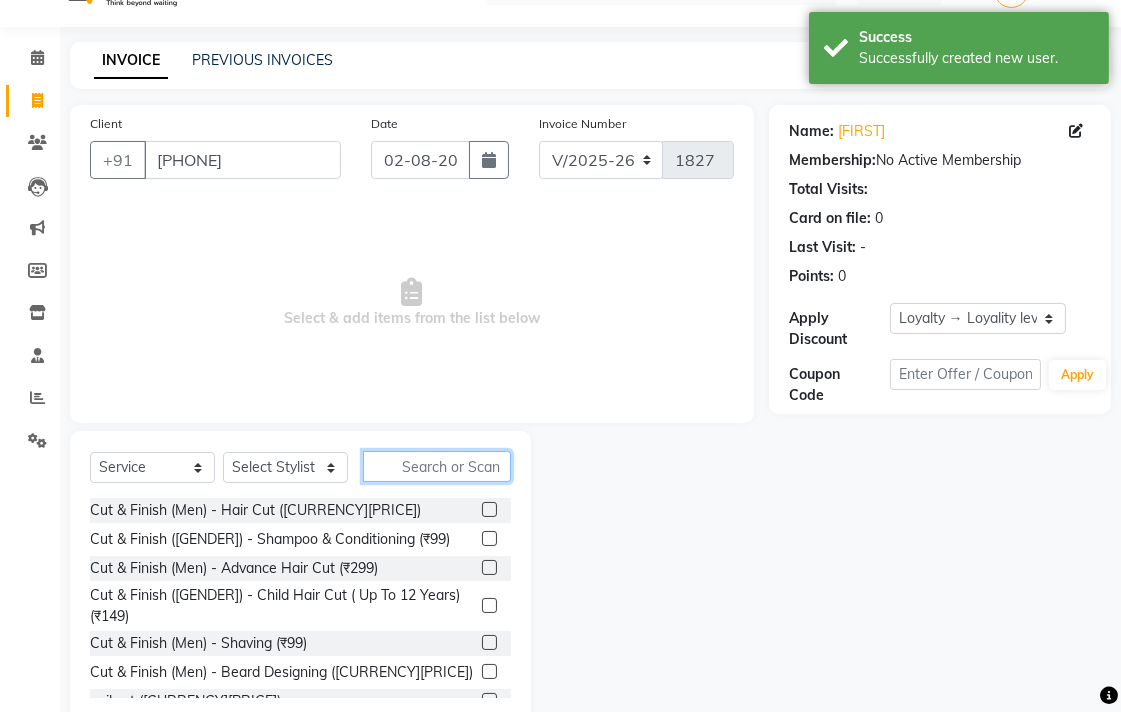 scroll, scrollTop: 88, scrollLeft: 0, axis: vertical 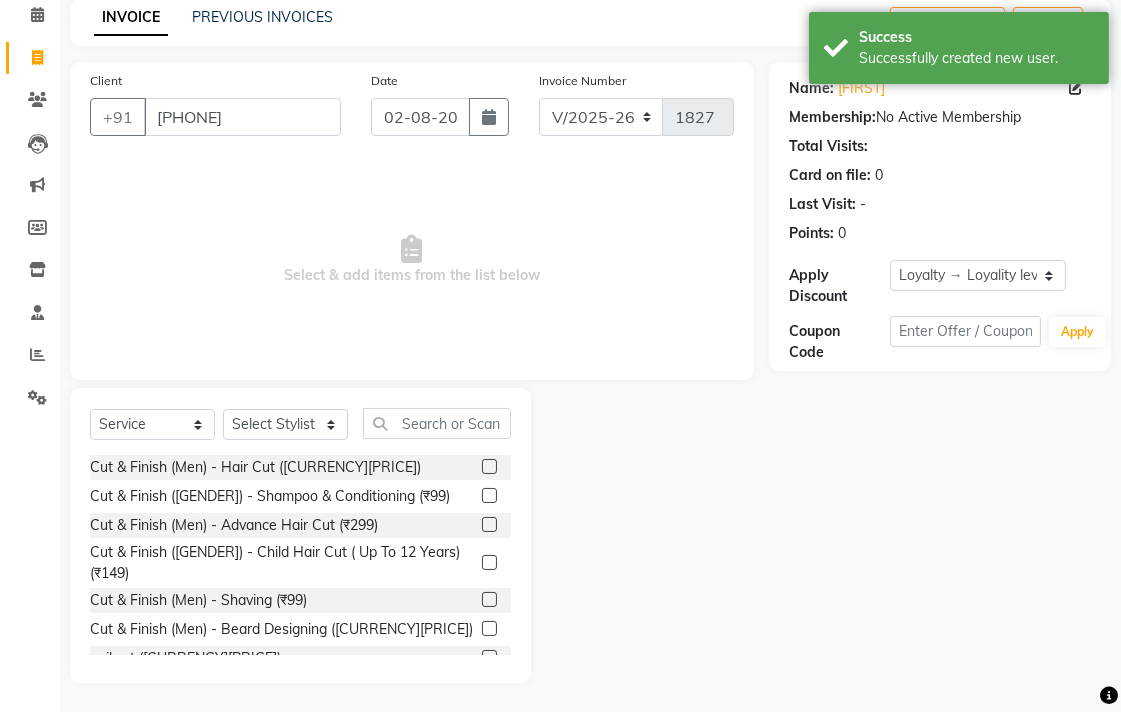 click 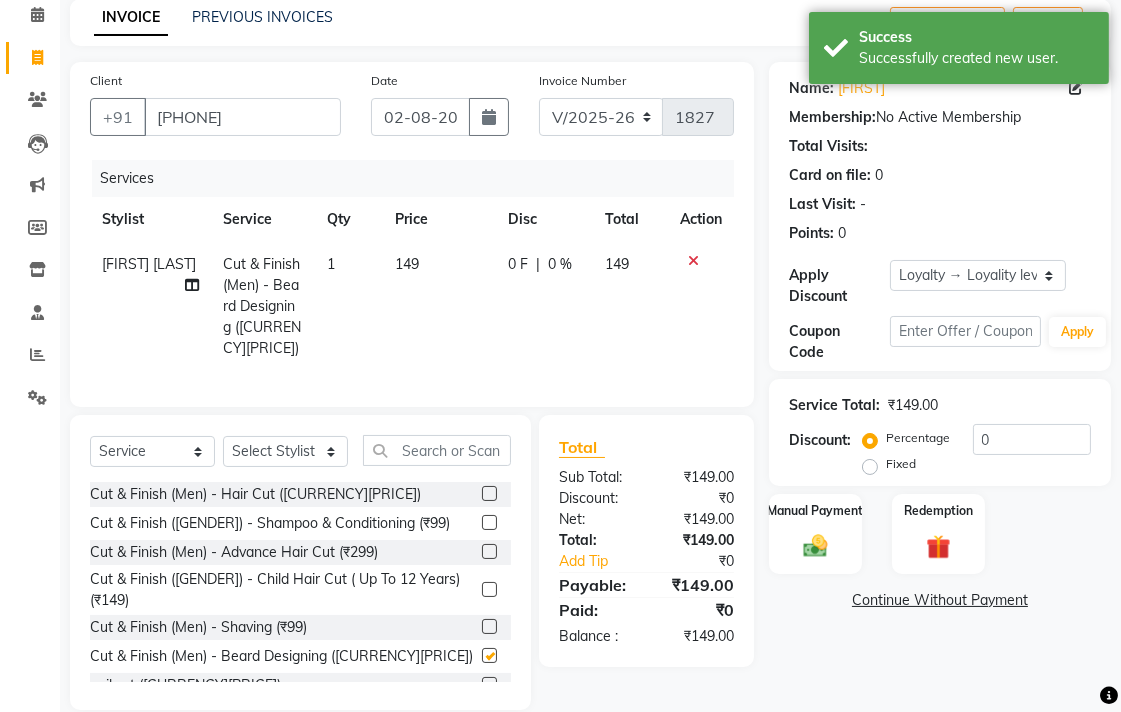 checkbox on "false" 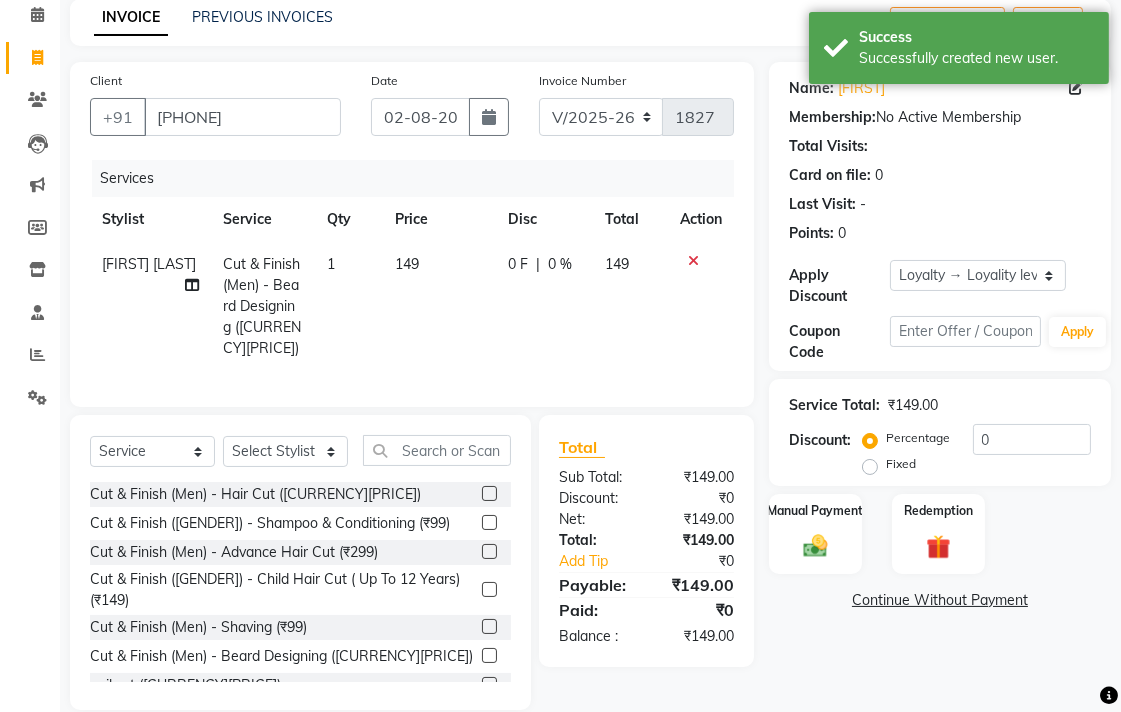 drag, startPoint x: 444, startPoint y: 312, endPoint x: 465, endPoint y: 290, distance: 30.413813 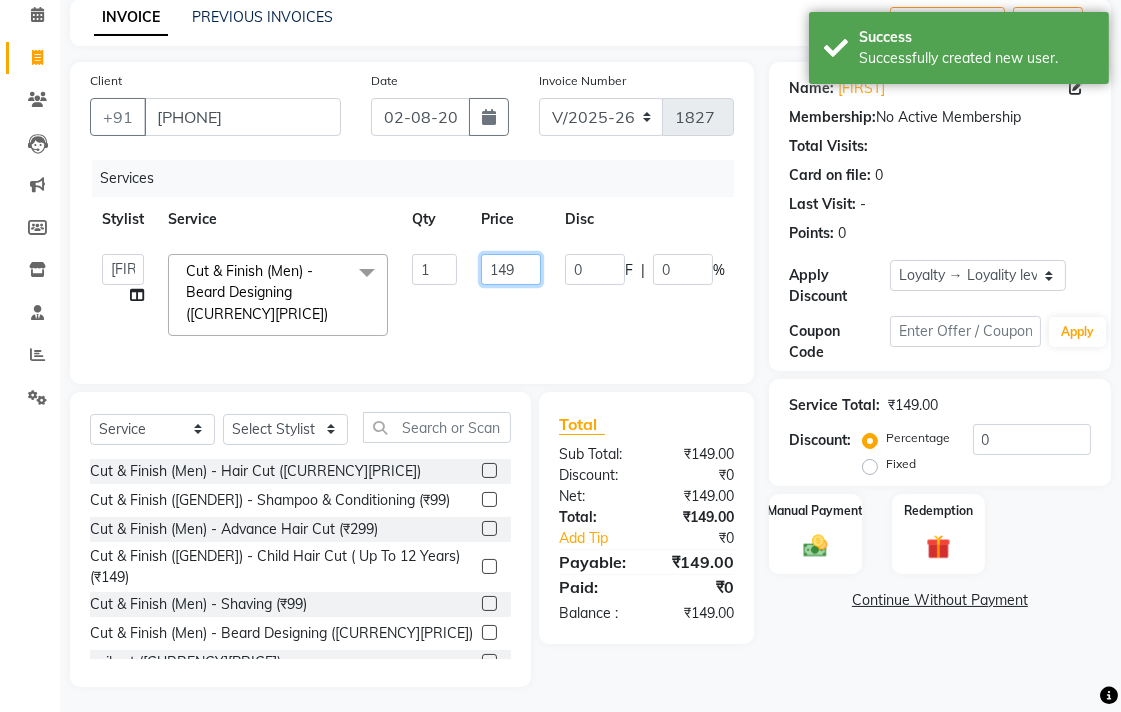 click on "149" 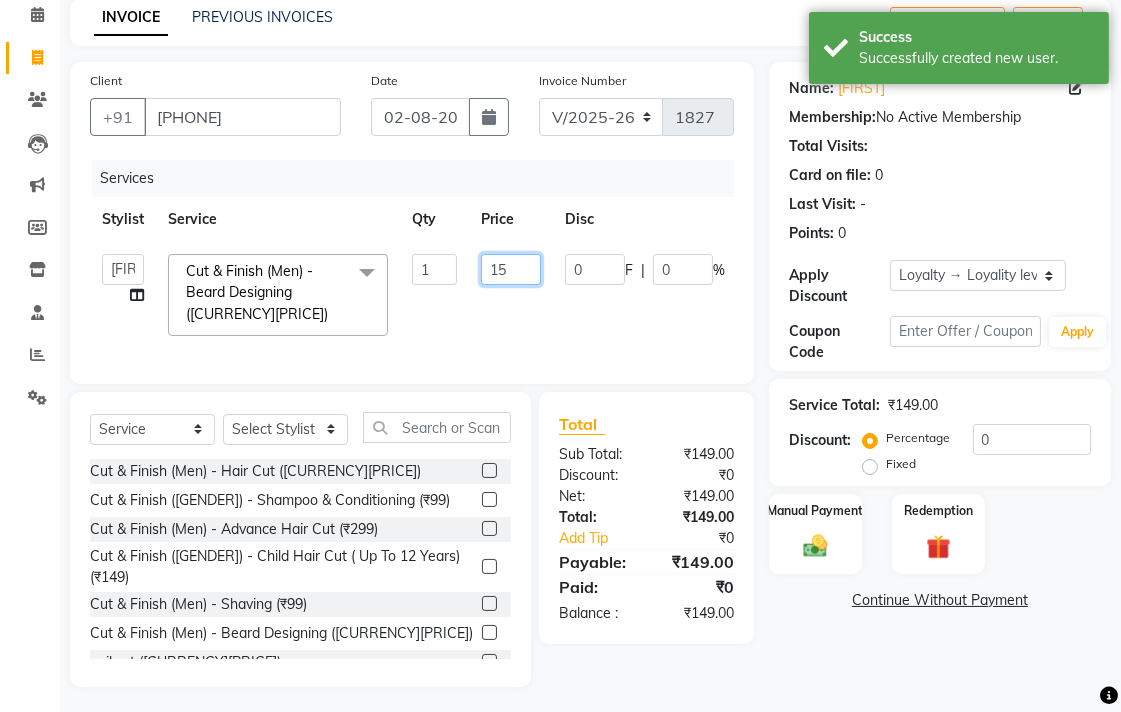 type on "150" 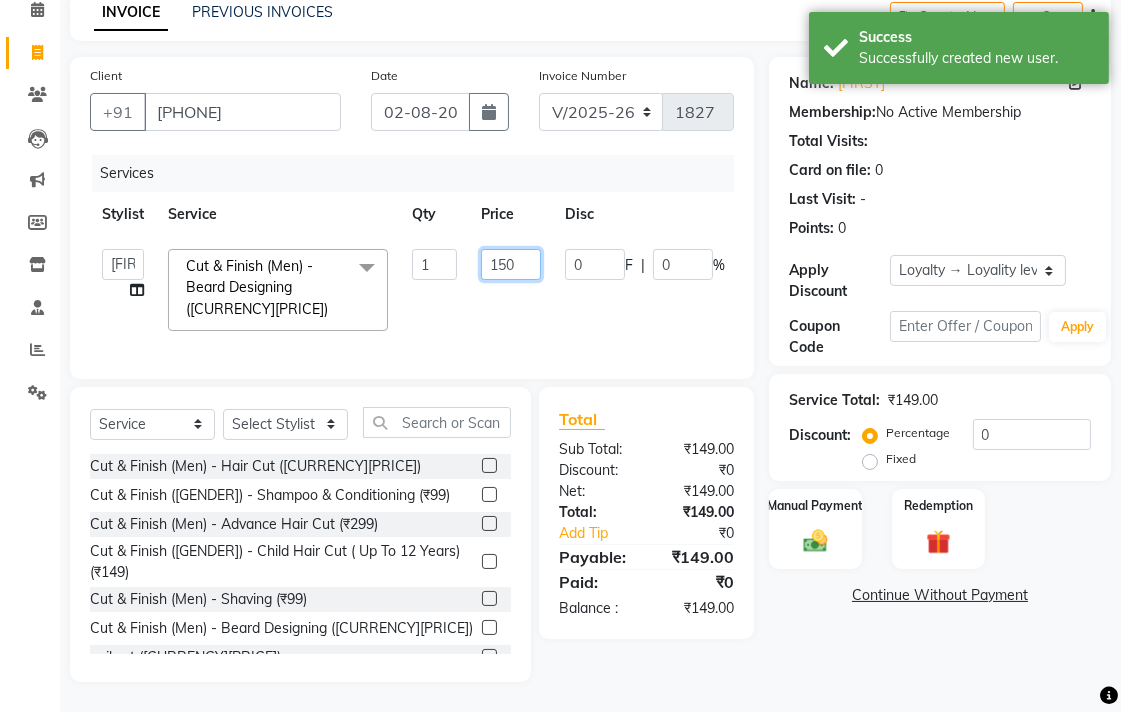 scroll, scrollTop: 110, scrollLeft: 0, axis: vertical 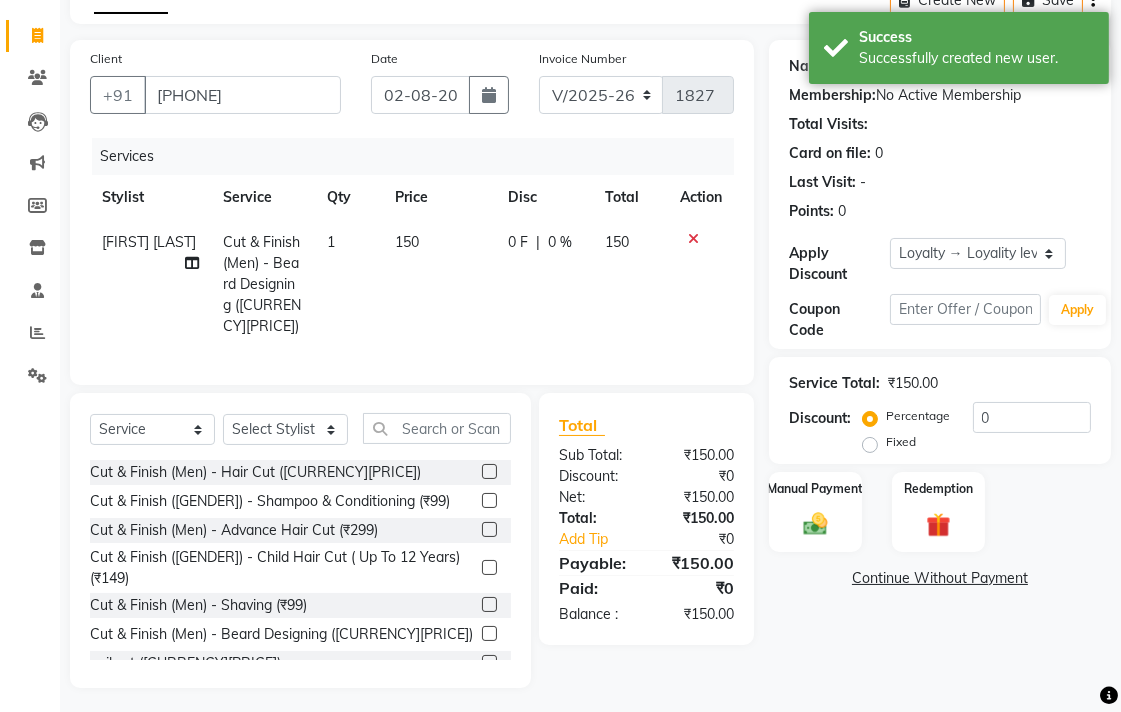 click on "Name: [FIRST] Membership:  No Active Membership  Total Visits:   Card on file:  0 Last Visit:   - Points:   0  Apply Discount Select  Loyalty → Loyality level 1  Coupon Code Apply Service Total:  ₹150.00  Discount:  Percentage   Fixed  0 Manual Payment Redemption  Continue Without Payment" 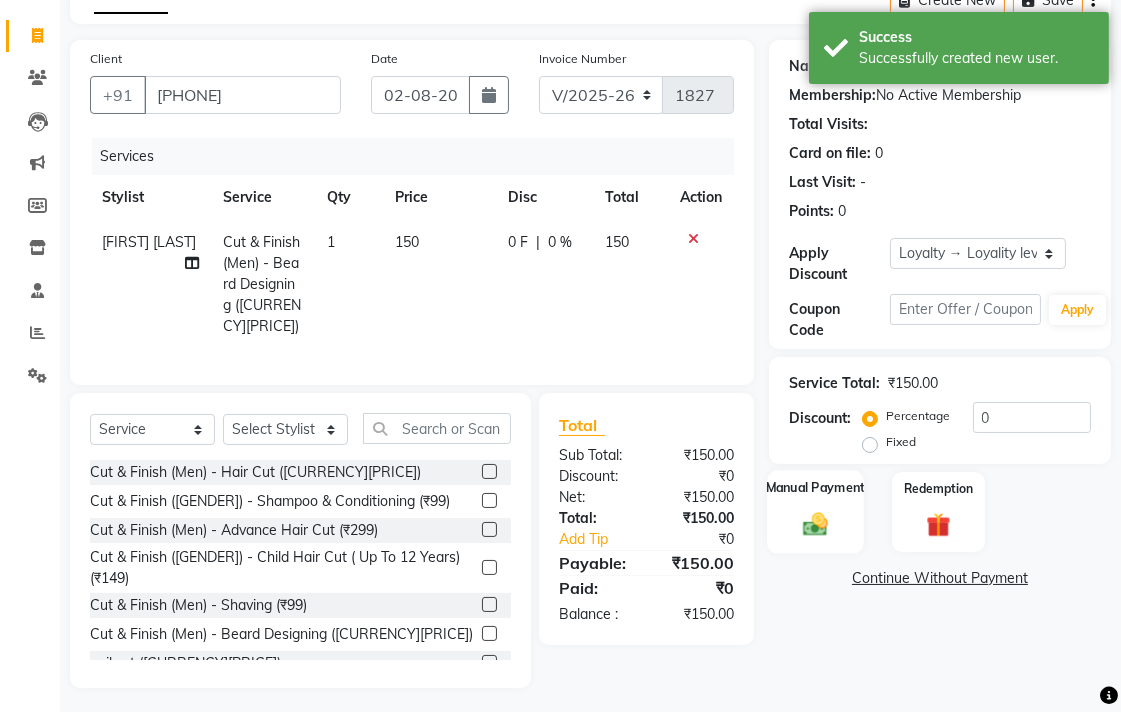 click on "Manual Payment" 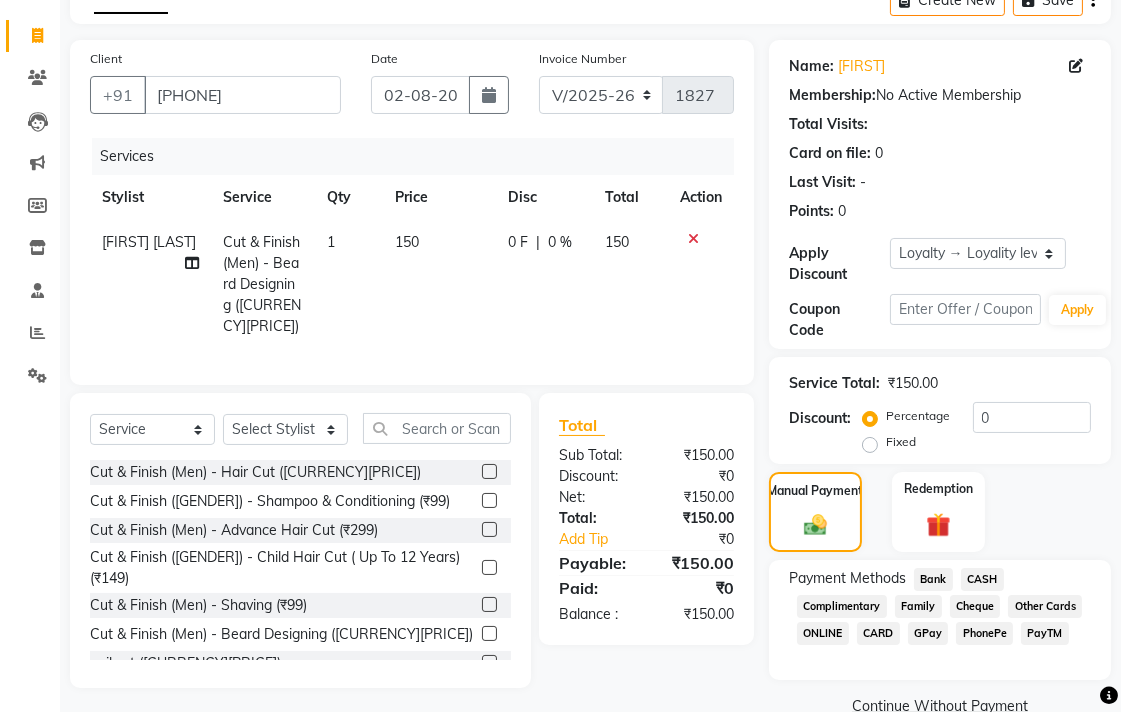 drag, startPoint x: 933, startPoint y: 578, endPoint x: 924, endPoint y: 598, distance: 21.931713 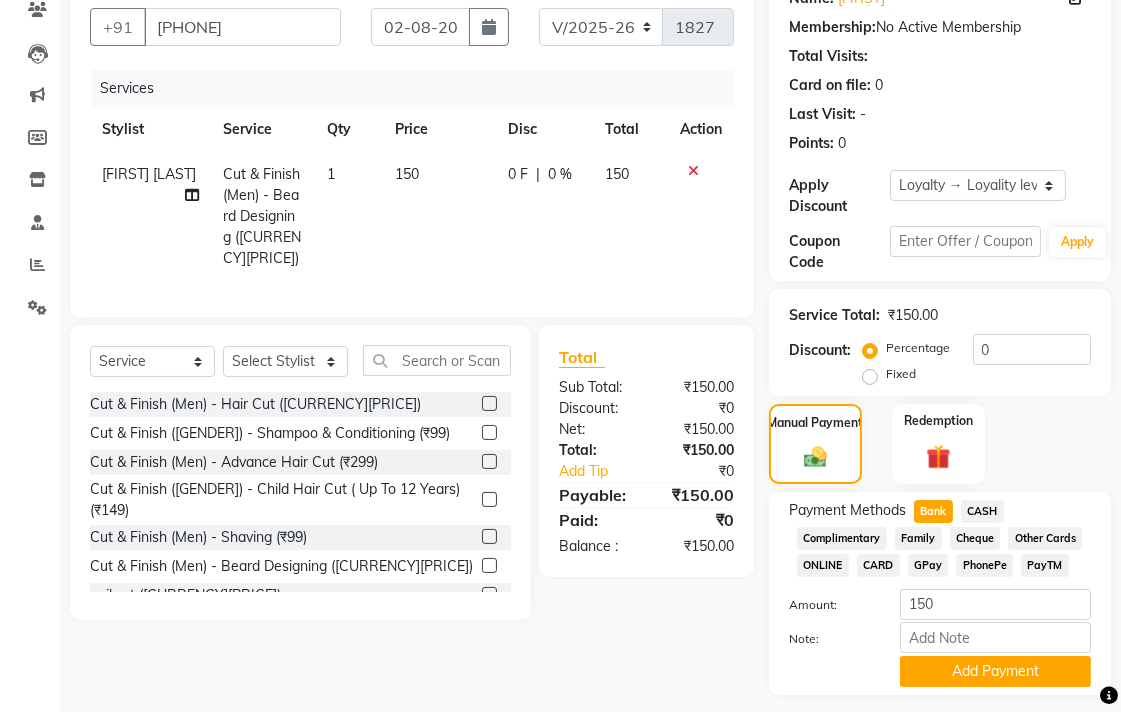 scroll, scrollTop: 233, scrollLeft: 0, axis: vertical 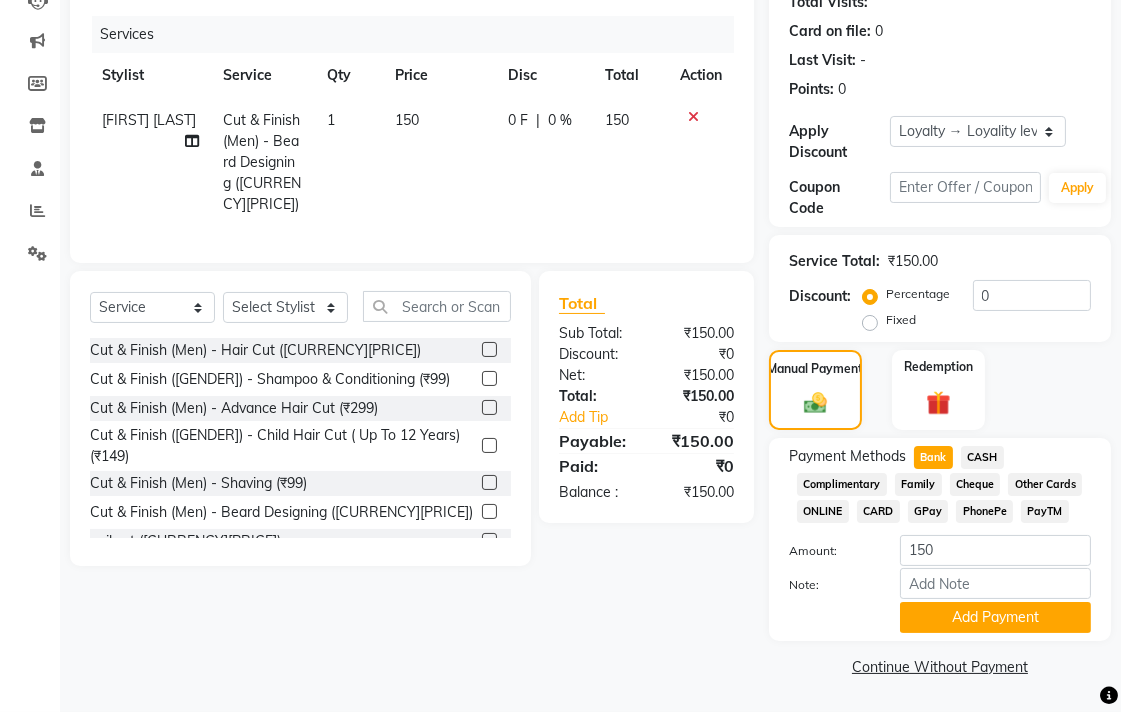 click on "Payment Methods Bank CASH Complimentary Family Cheque Other Cards ONLINE CARD GPay PhonePe PayTM Amount: [PRICE] Note: Add Payment" 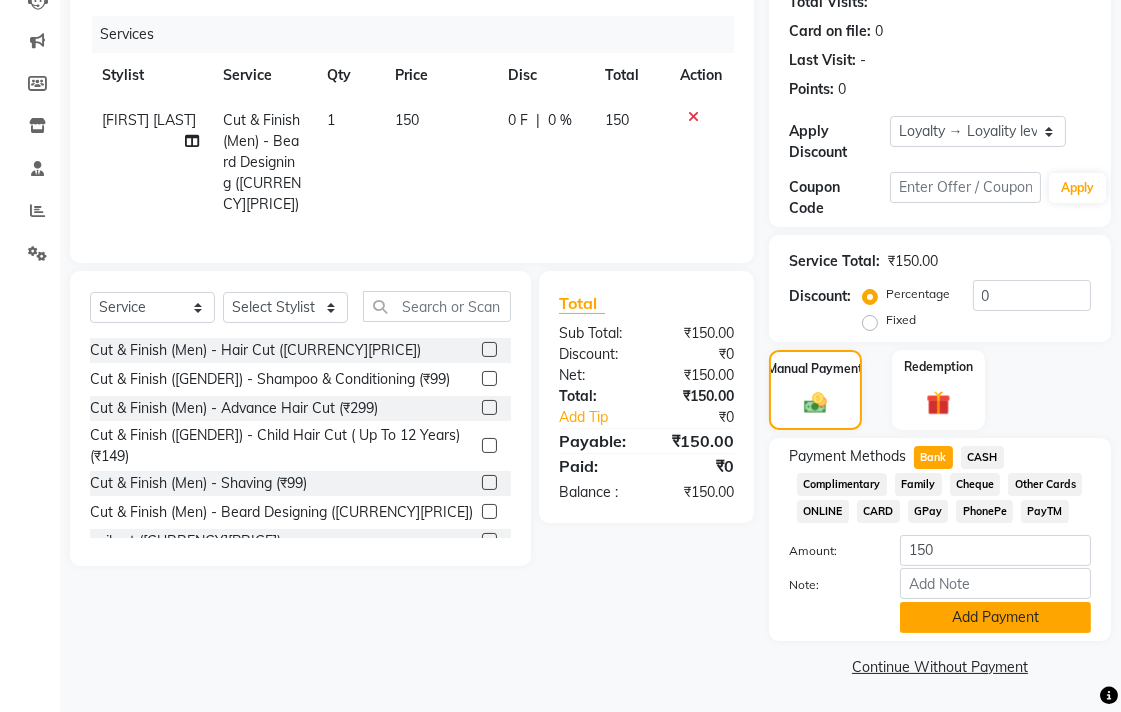 click on "Add Payment" 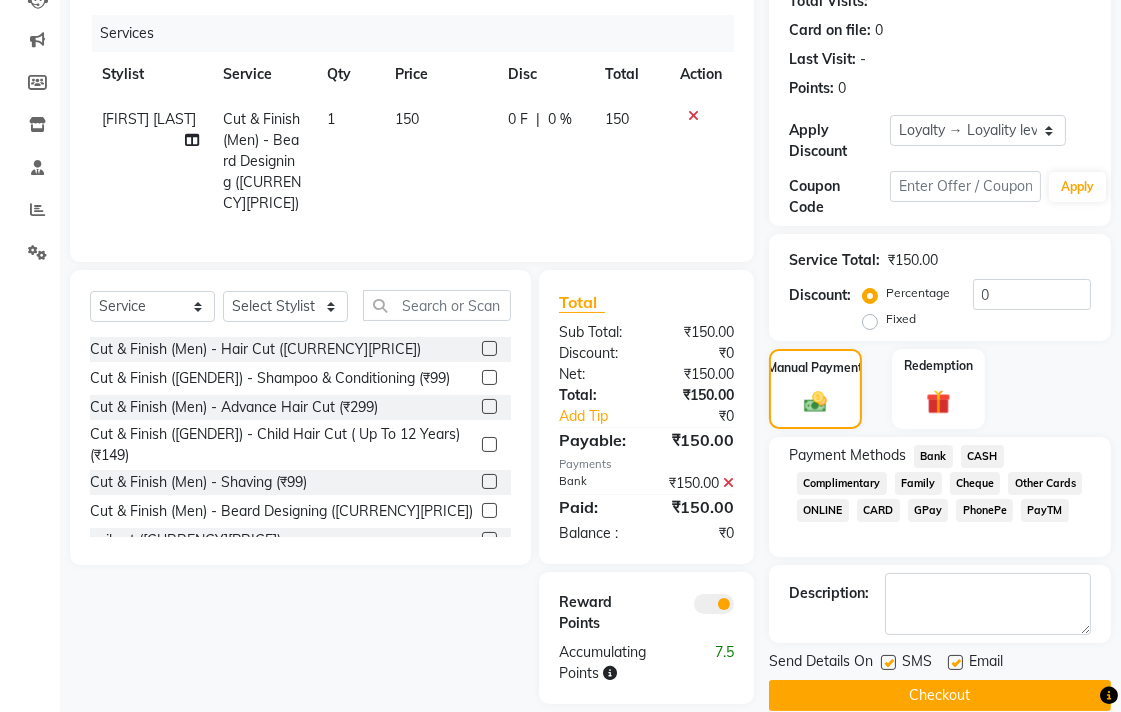 click on "Checkout" 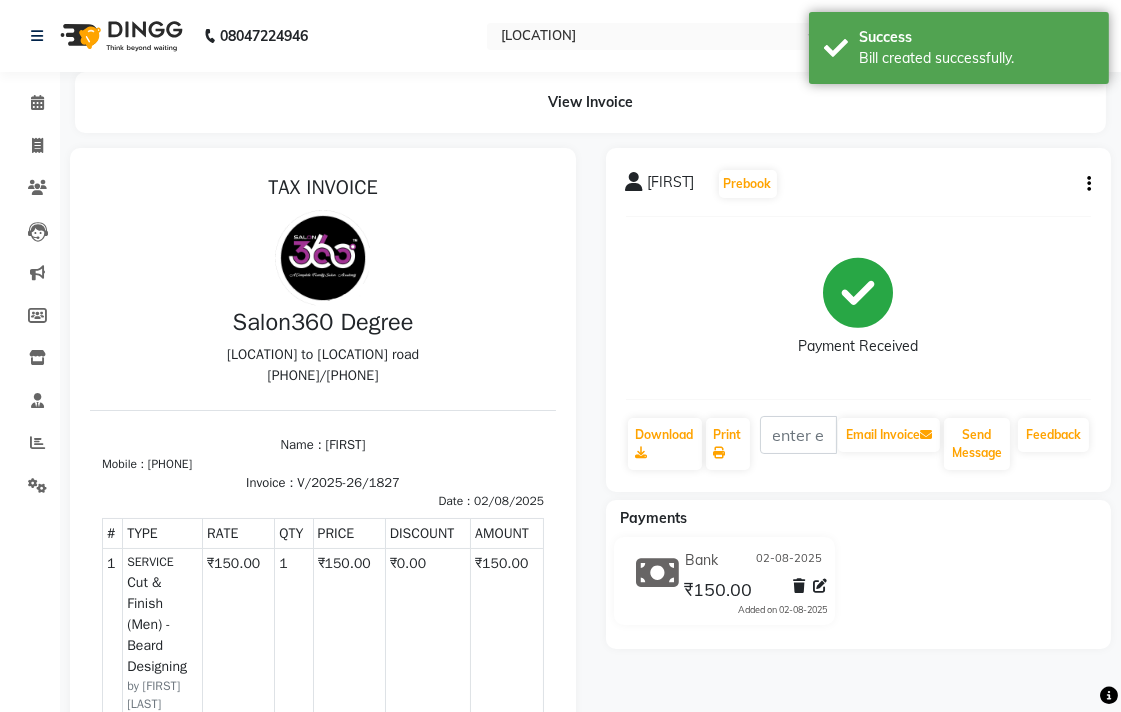 scroll, scrollTop: 0, scrollLeft: 0, axis: both 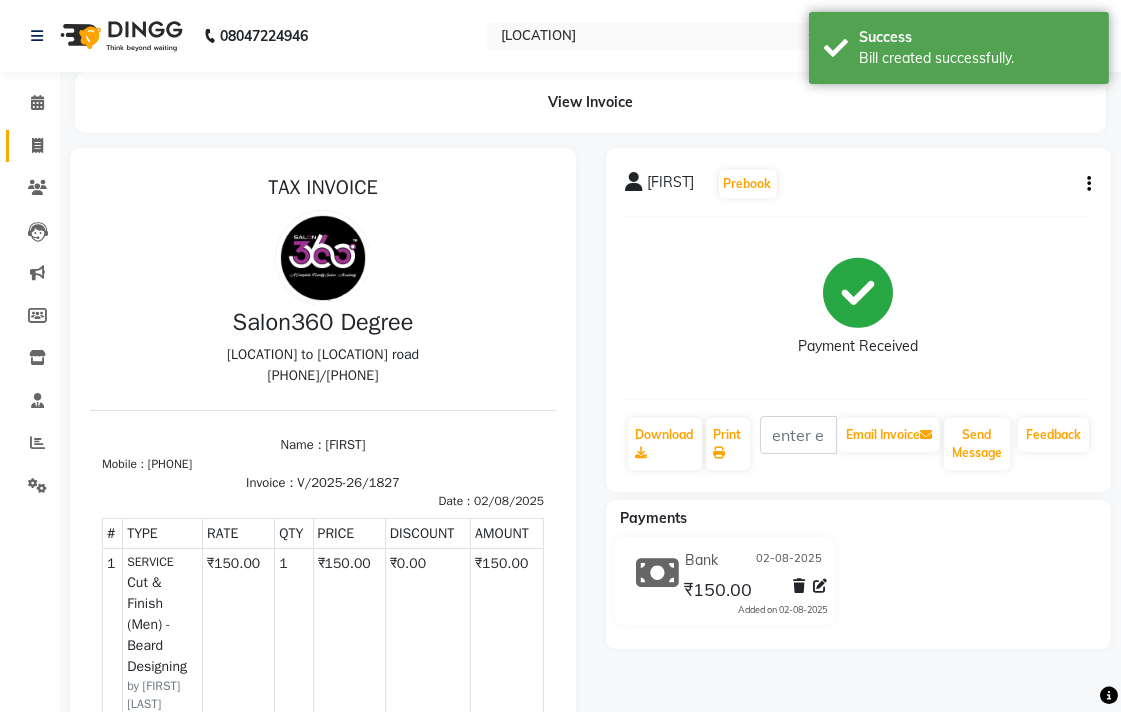click on "Invoice" 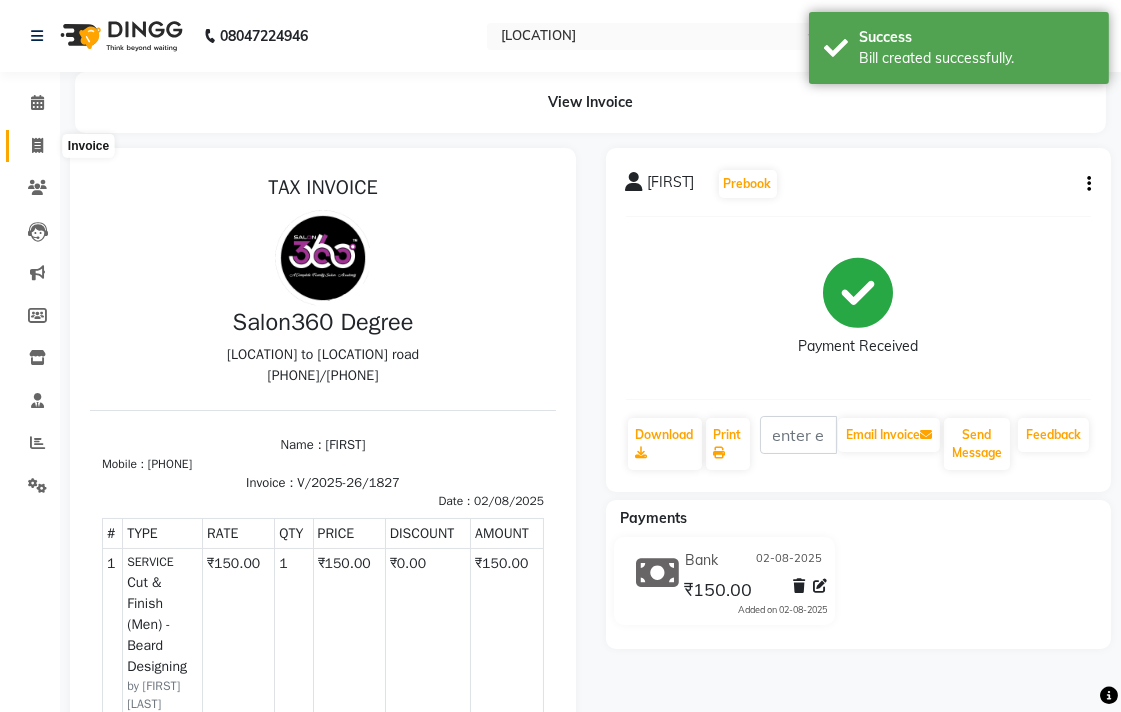 click 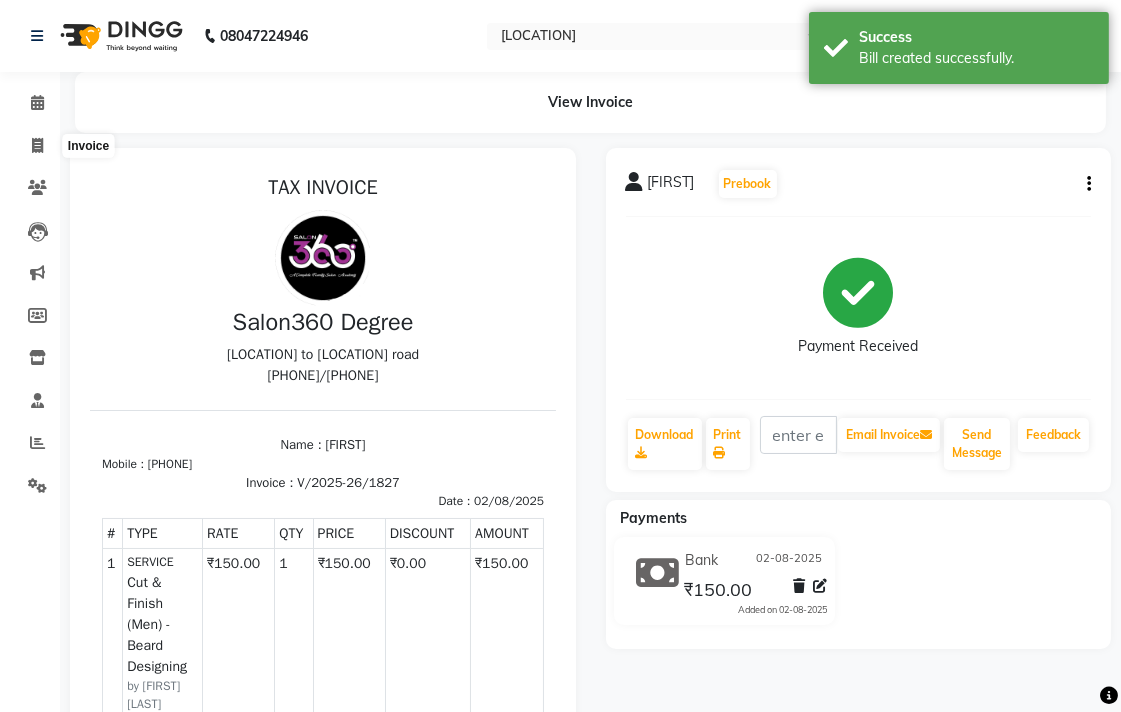 select on "service" 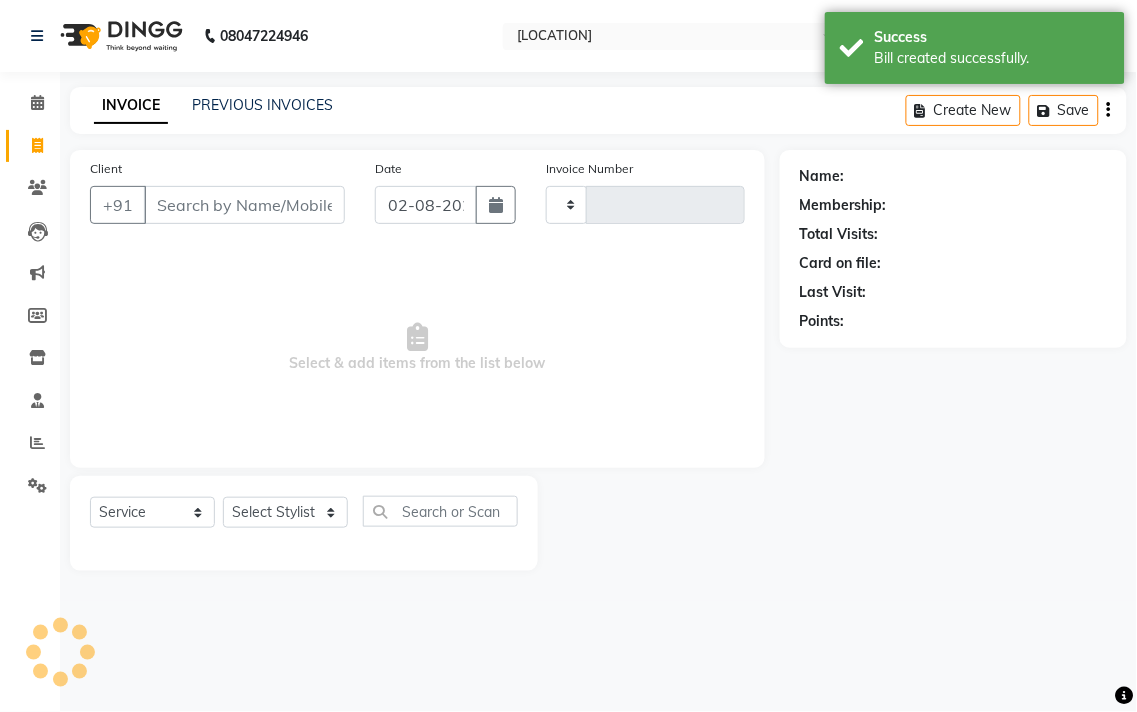 type on "1828" 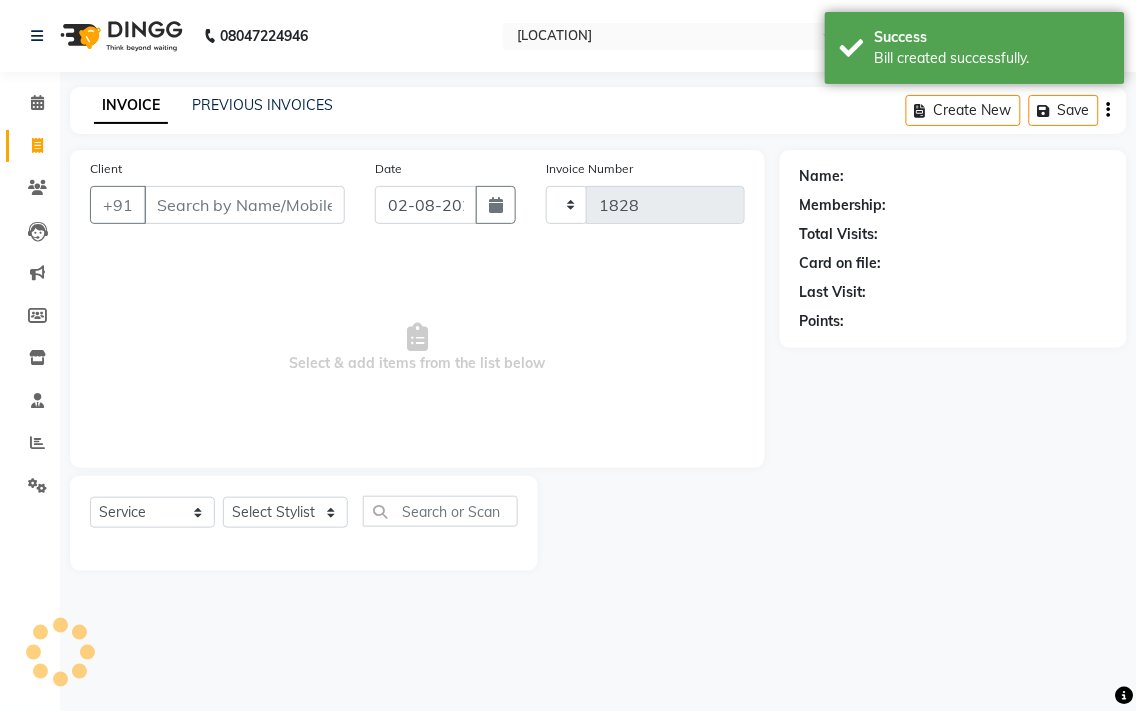 select on "5215" 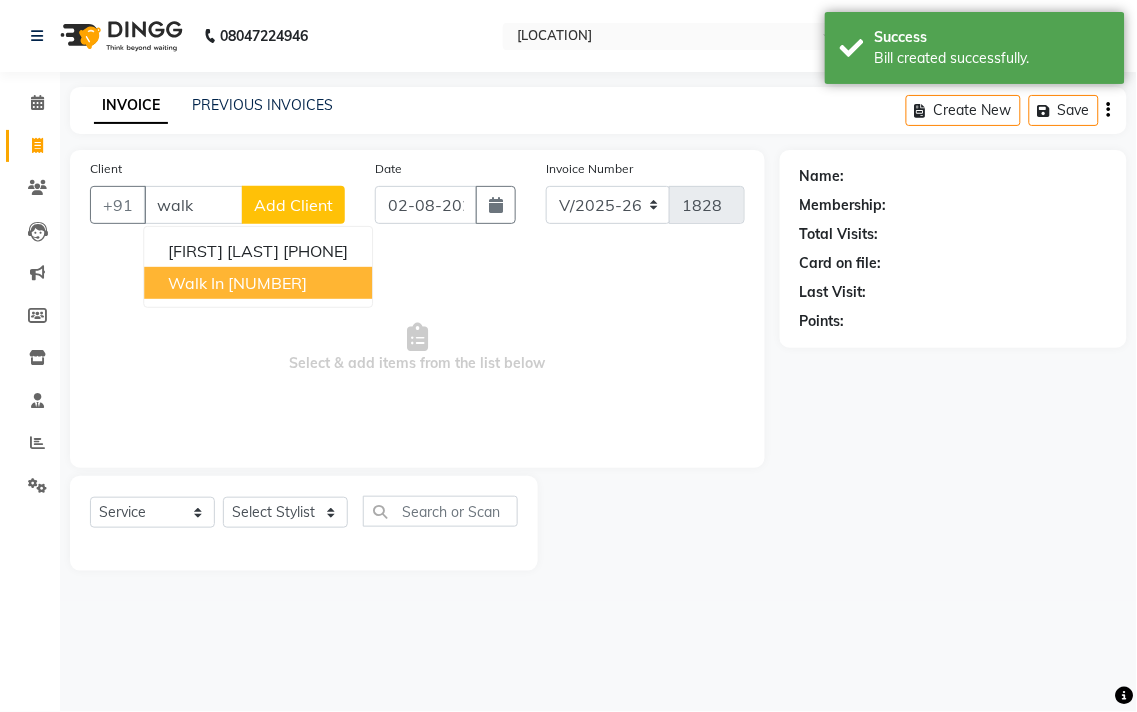 click on "Walk In  [NUMBER]" at bounding box center [258, 283] 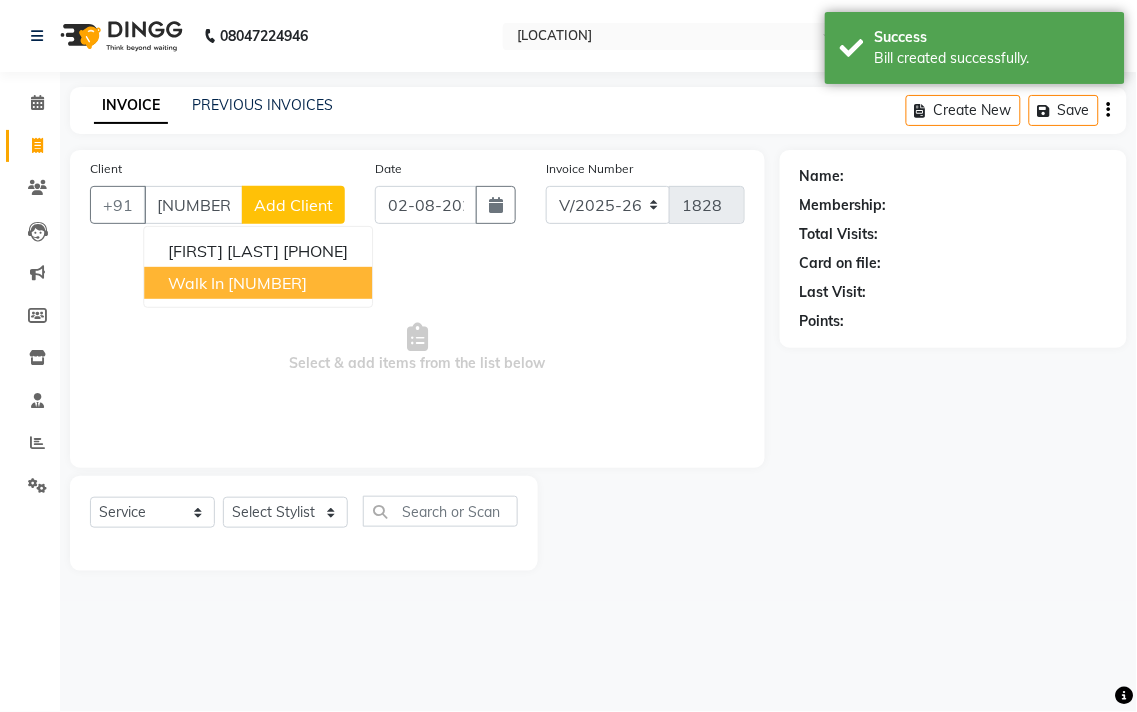 type on "[NUMBER]" 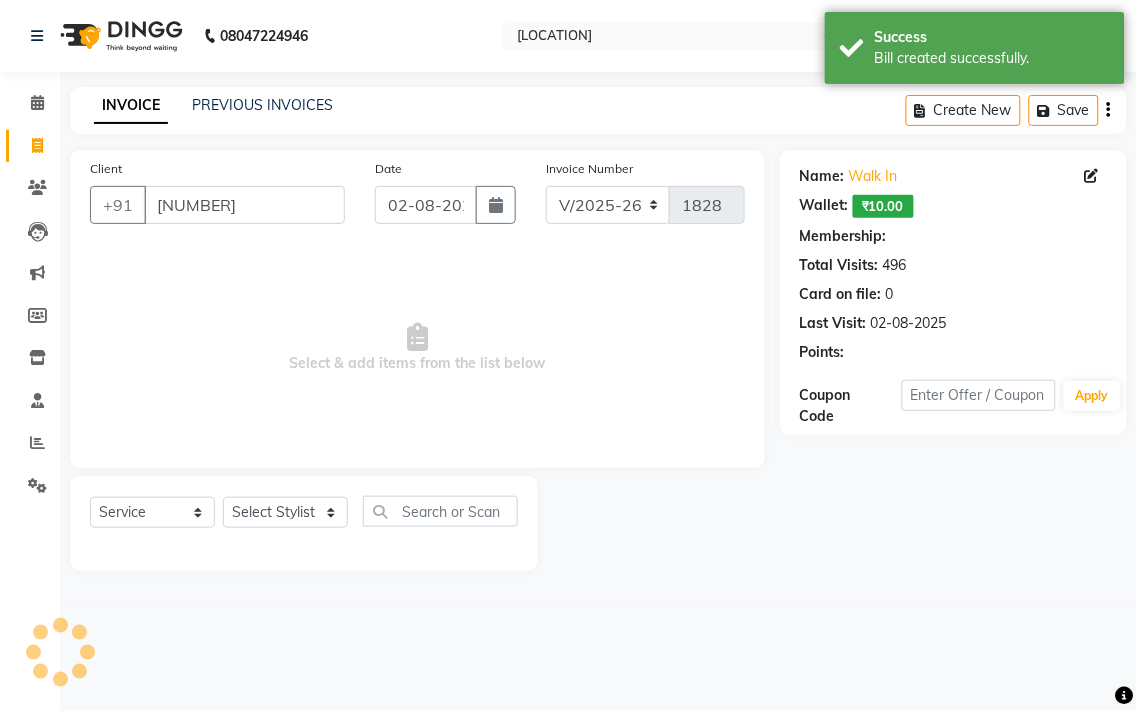 select on "1: Object" 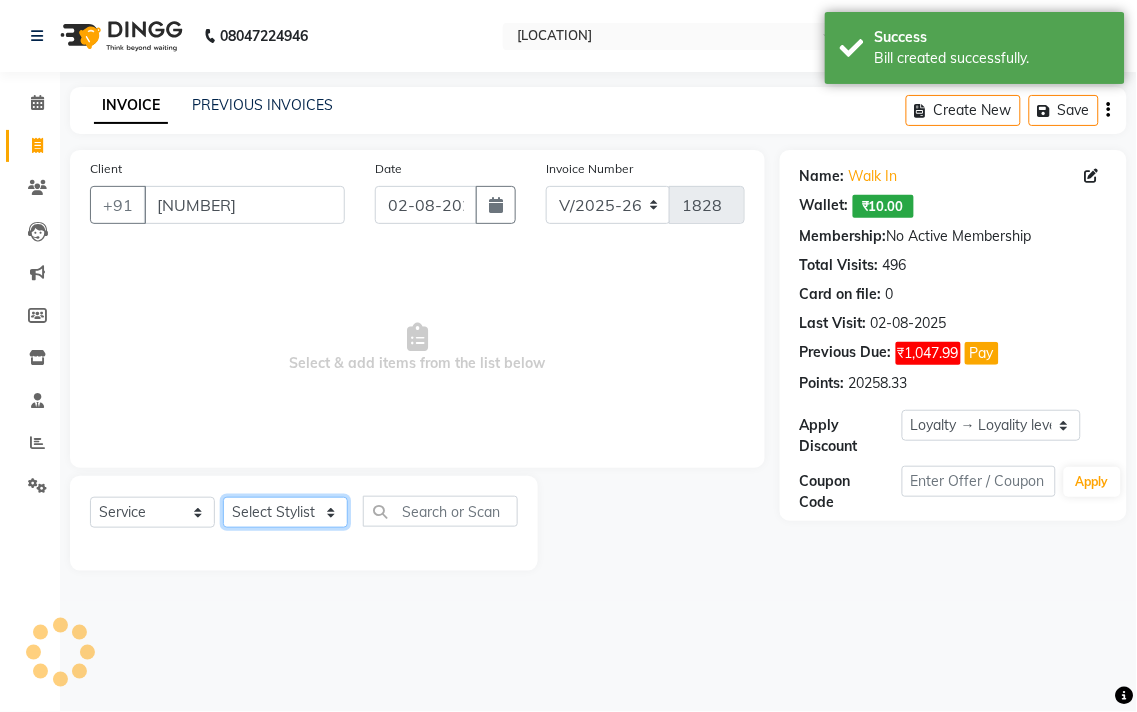 click on "Select Stylist [FIRST] [LAST] [FIRST] [LAST] [FIRST] [LAST] [FIRST] [LAST] [FIRST] [LAST] [FIRST] [LAST] [FIRST] [LAST] [FIRST] [LAST] [FIRST] [LAST] [FIRST] [LAST] [FIRST] [LAST]" 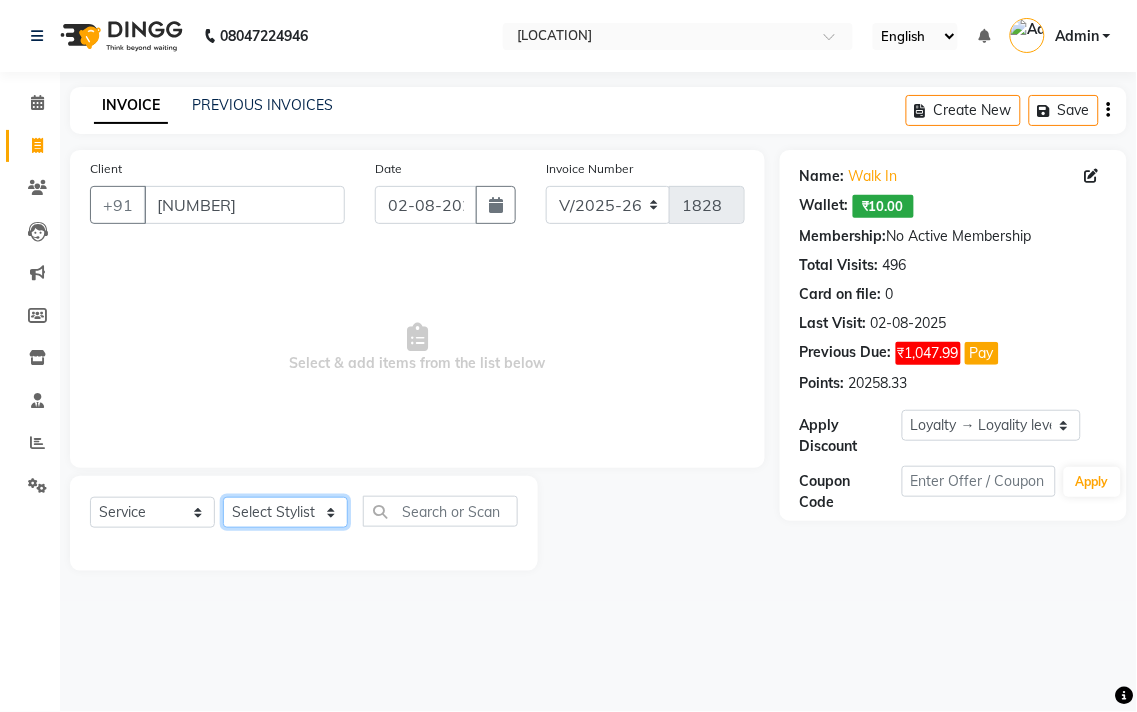 select on "[NUMBER]" 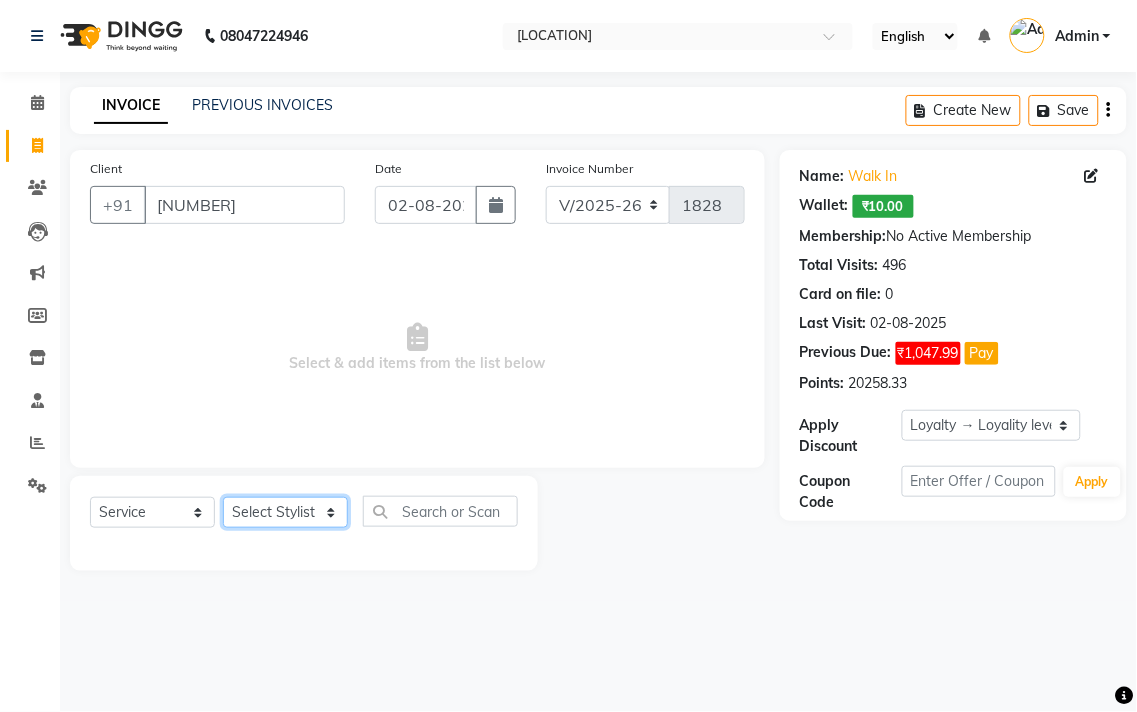 click on "Select Stylist [FIRST] [LAST] [FIRST] [LAST] [FIRST] [LAST] [FIRST] [LAST] [FIRST] [LAST] [FIRST] [LAST] [FIRST] [LAST] [FIRST] [LAST] [FIRST] [LAST] [FIRST] [LAST] [FIRST] [LAST]" 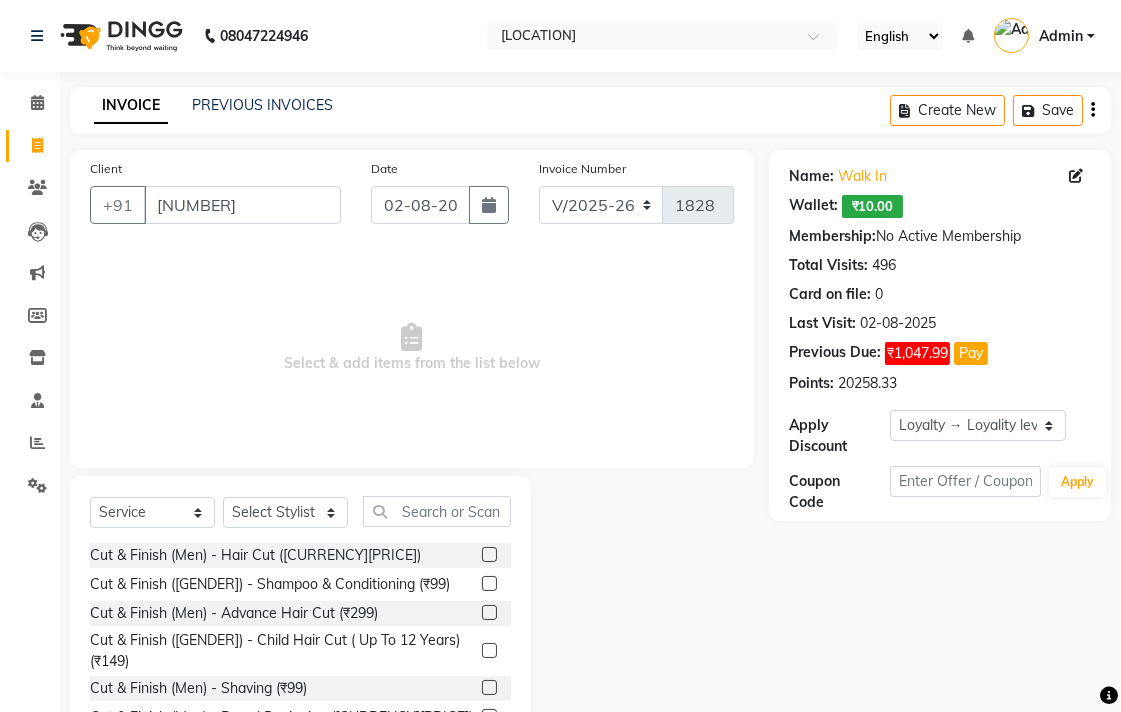 click 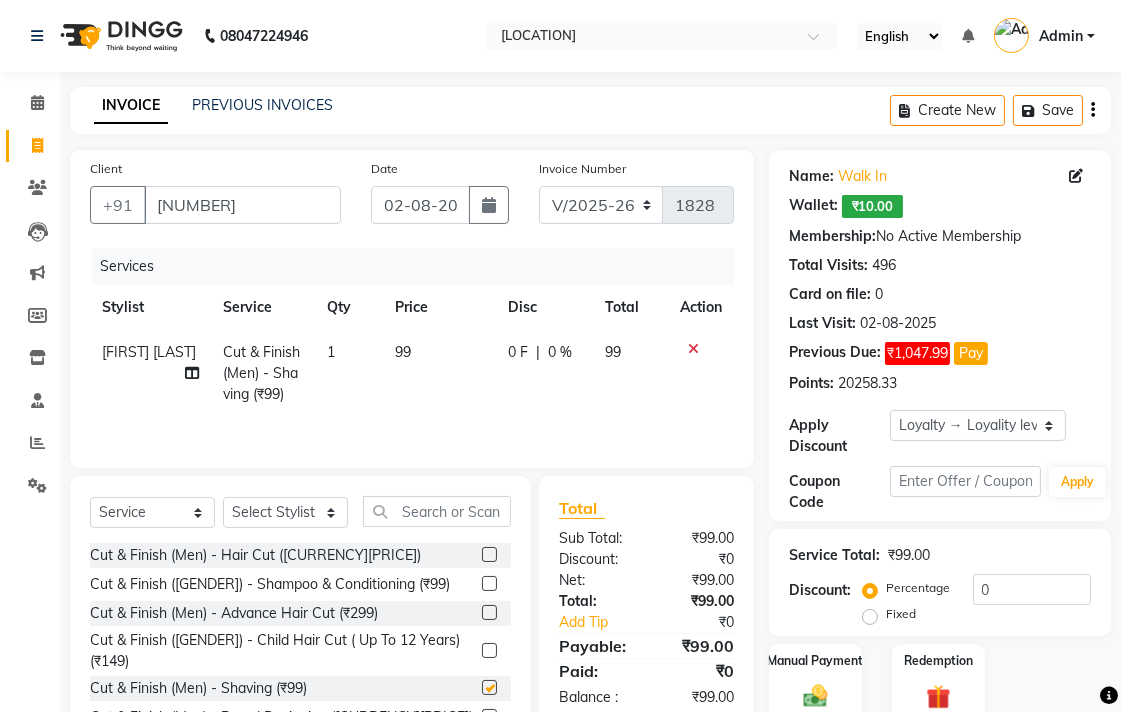 checkbox on "false" 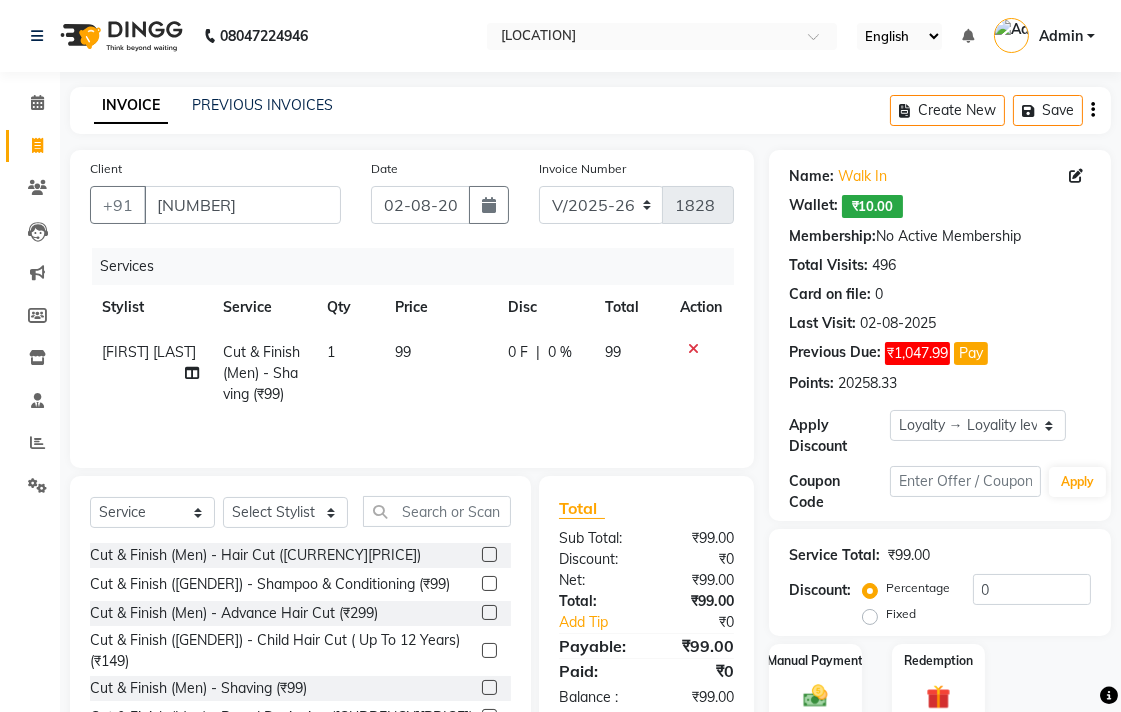 drag, startPoint x: 441, startPoint y: 372, endPoint x: 477, endPoint y: 366, distance: 36.496574 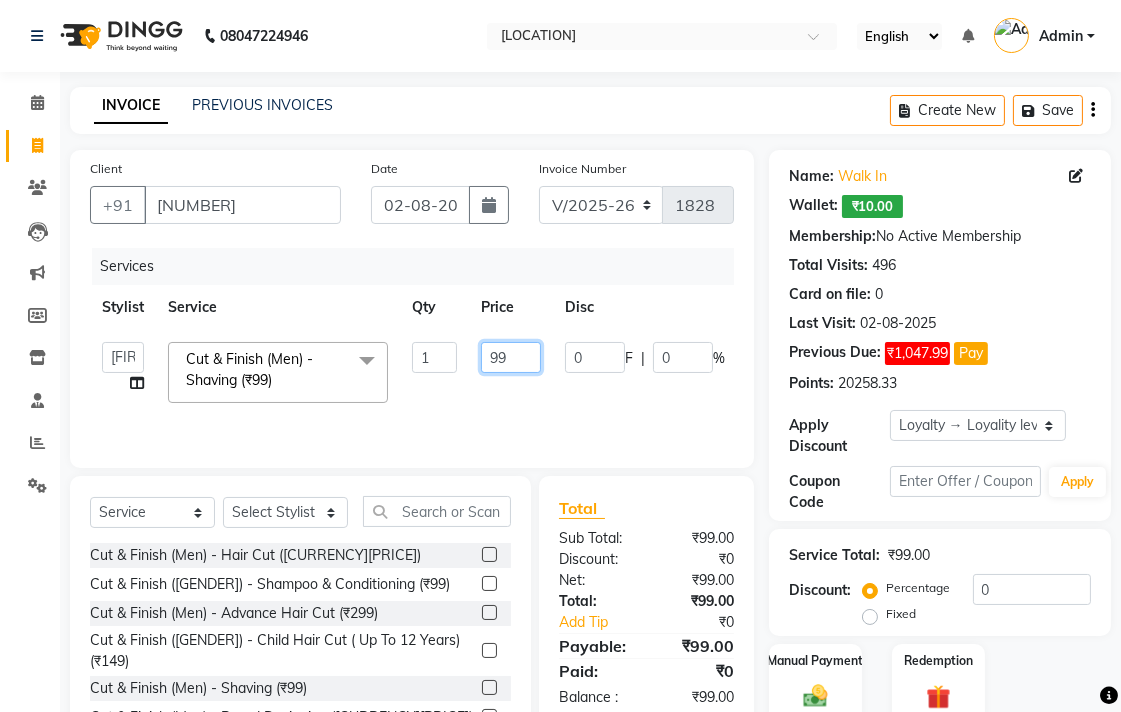 click on "99" 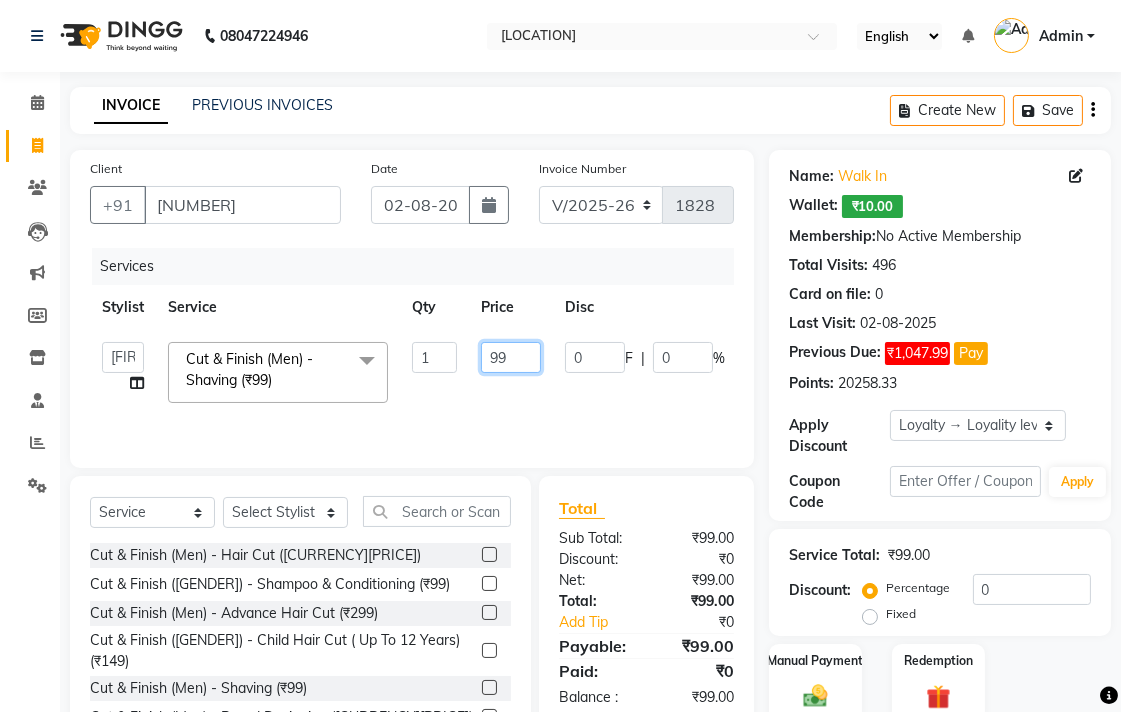 type on "9" 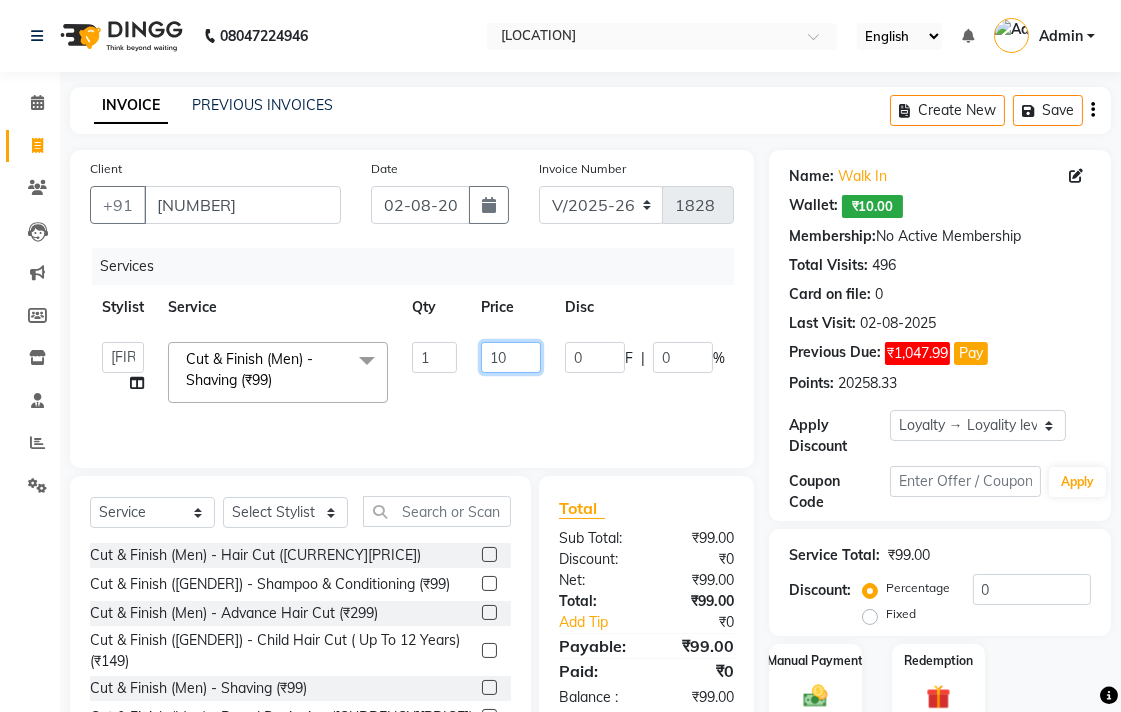 type on "100" 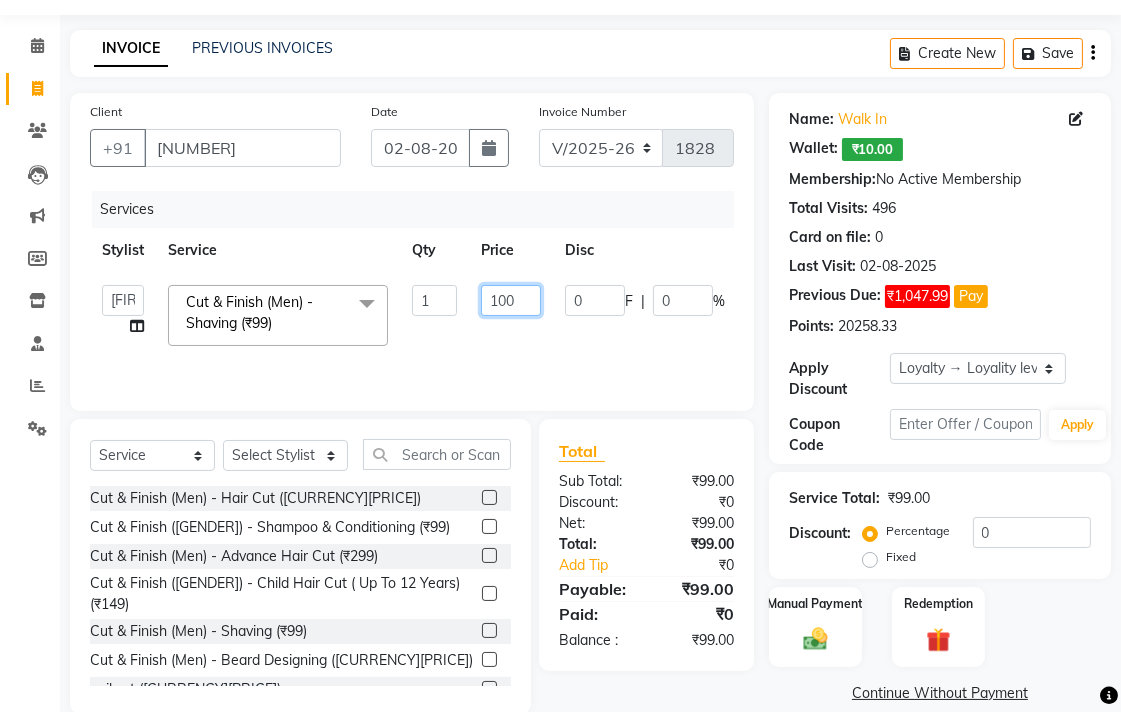 scroll, scrollTop: 88, scrollLeft: 0, axis: vertical 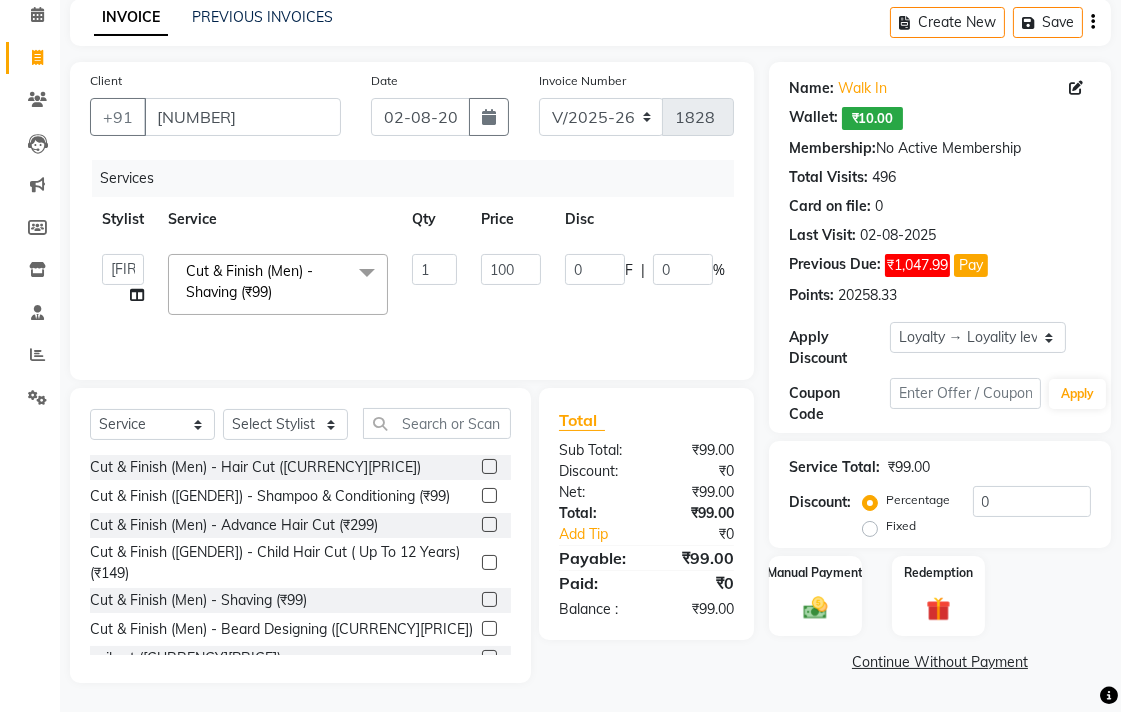 drag, startPoint x: 741, startPoint y: 678, endPoint x: 768, endPoint y: 633, distance: 52.478565 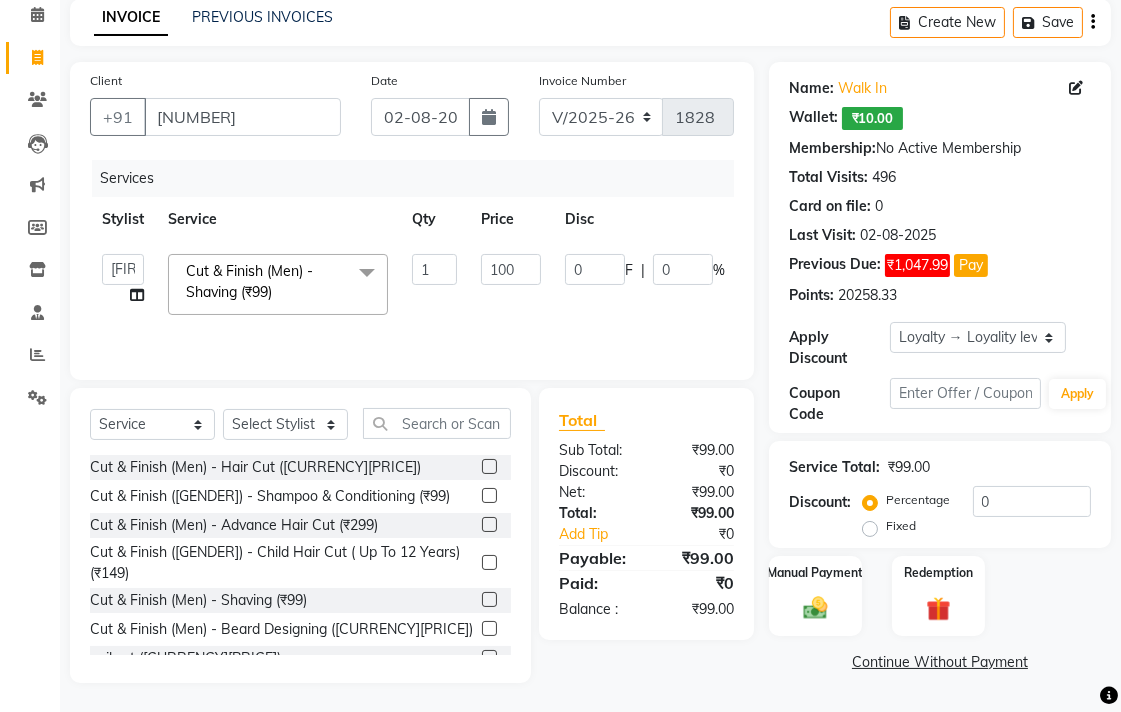 click on "Total Sub Total: ₹99.00 Discount: ₹0 Net: ₹99.00 Total: ₹99.00 Add Tip ₹0 Payable: ₹99.00 Paid: ₹0 Balance   : ₹99.00" 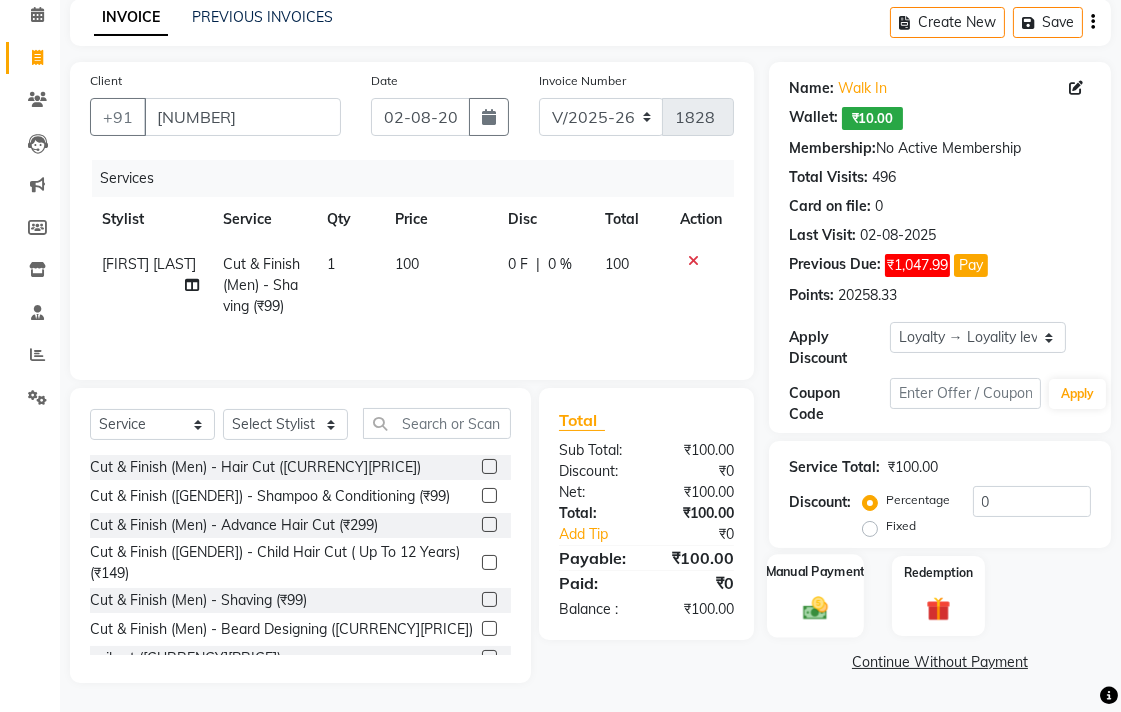click on "Manual Payment" 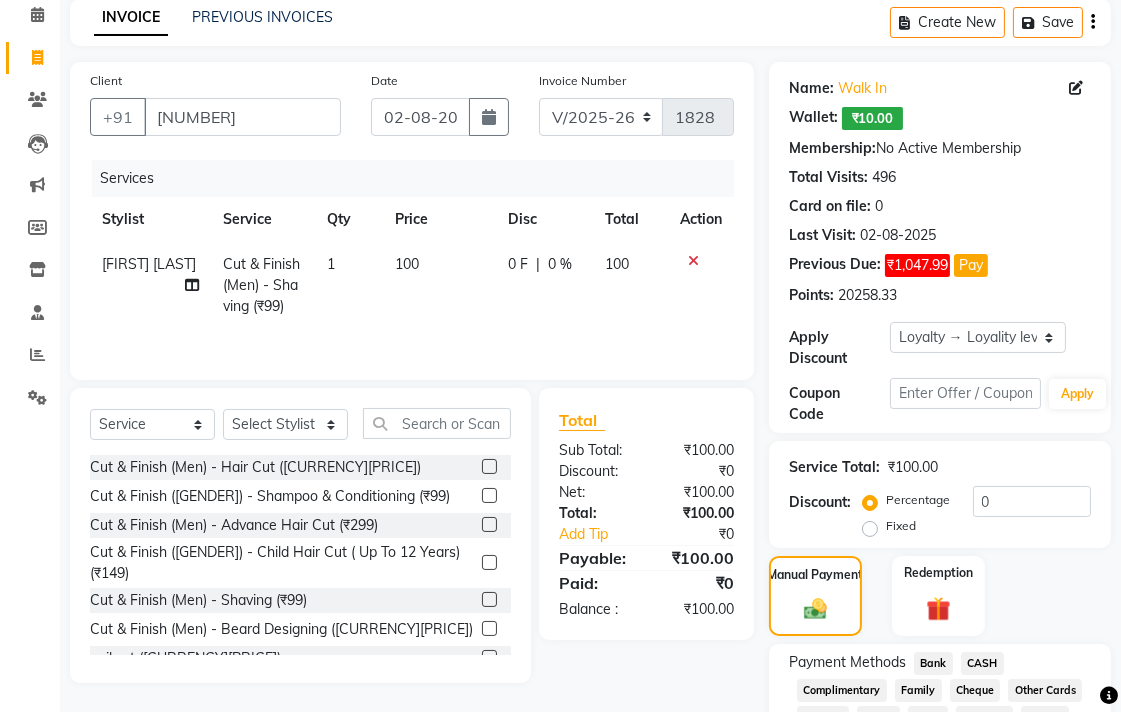 click on "CASH" 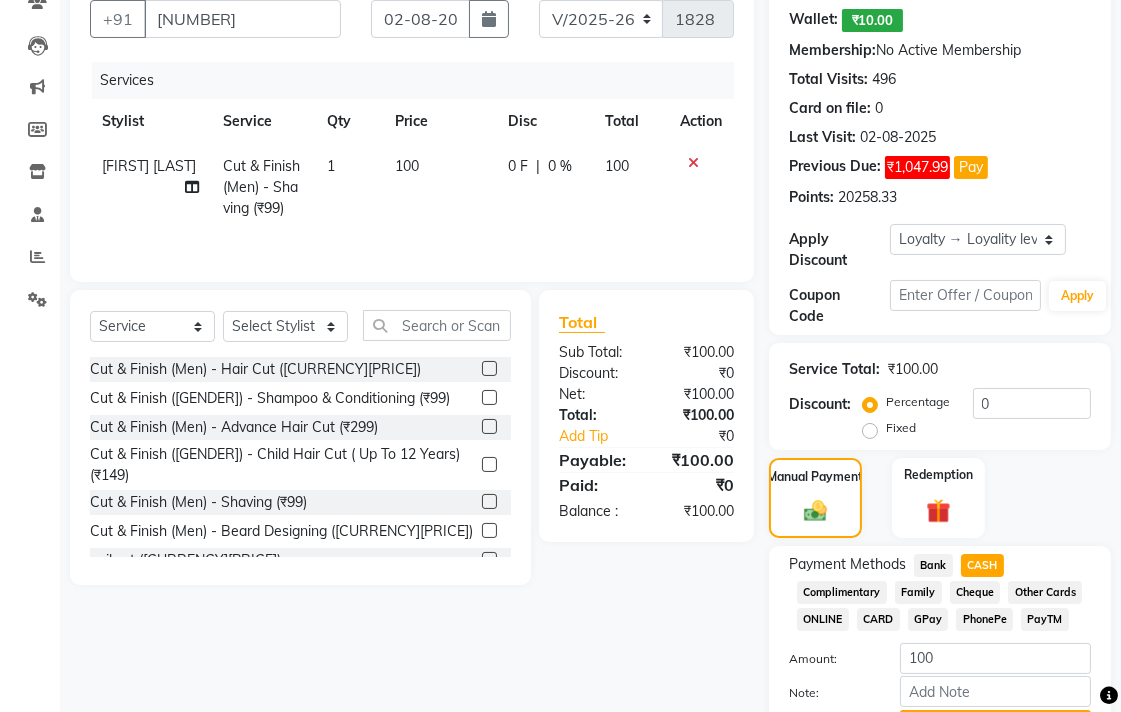 scroll, scrollTop: 295, scrollLeft: 0, axis: vertical 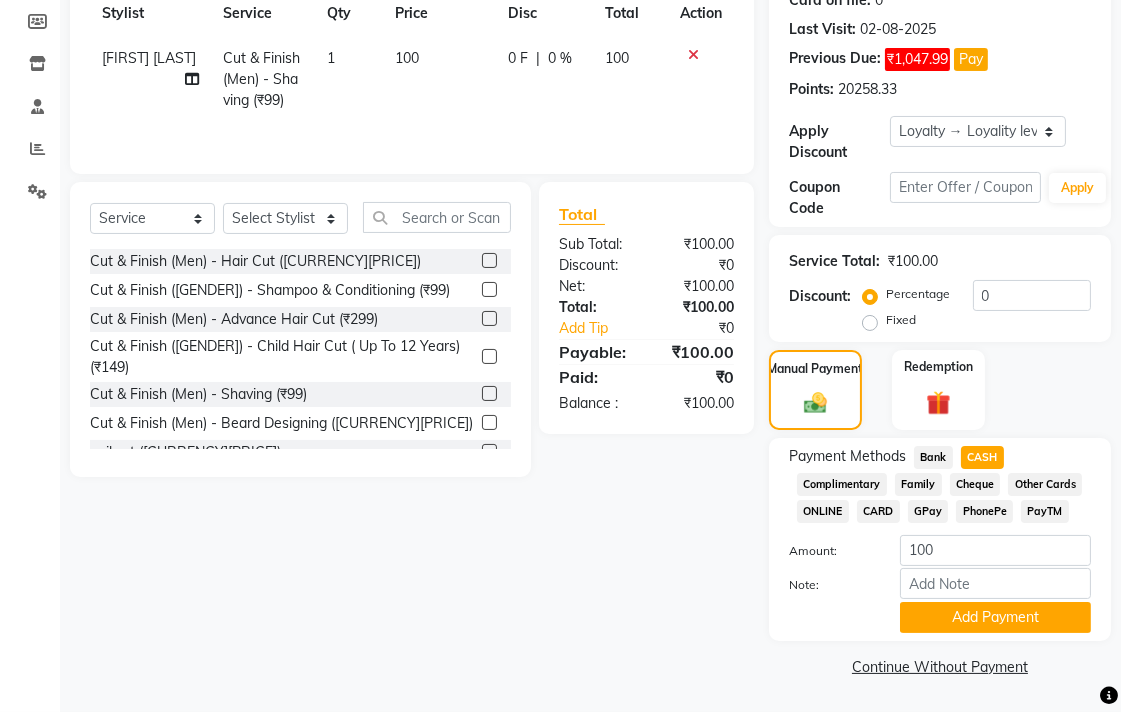 drag, startPoint x: 971, startPoint y: 631, endPoint x: 913, endPoint y: 677, distance: 74.02702 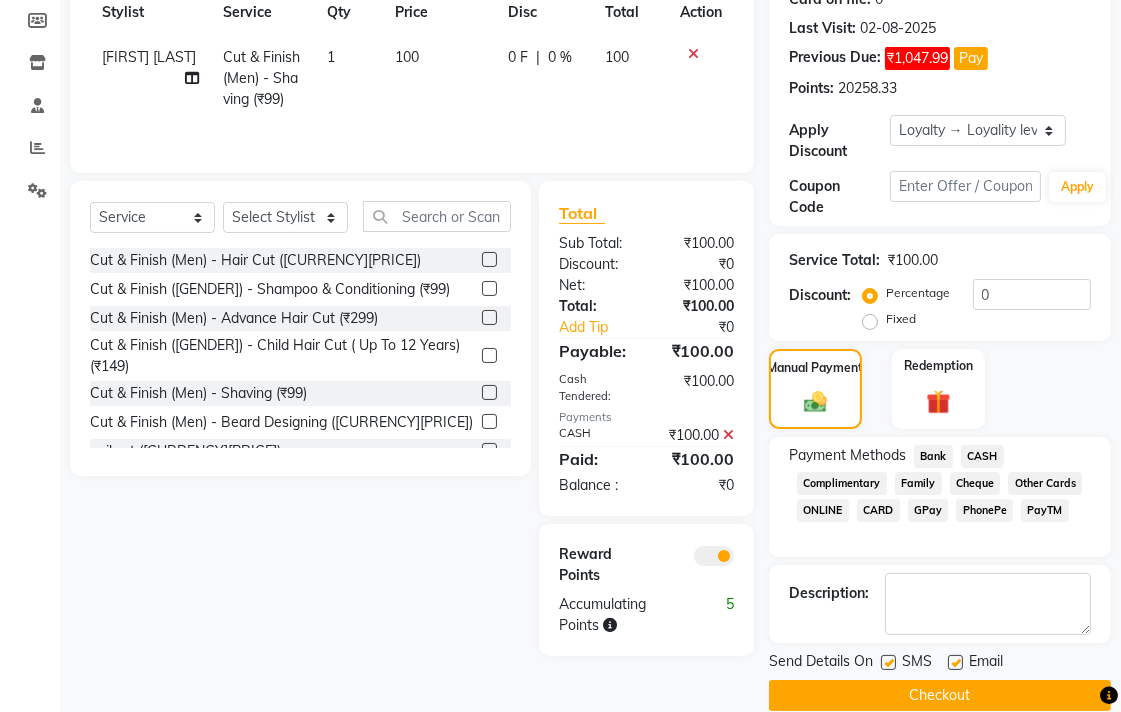 click on "Checkout" 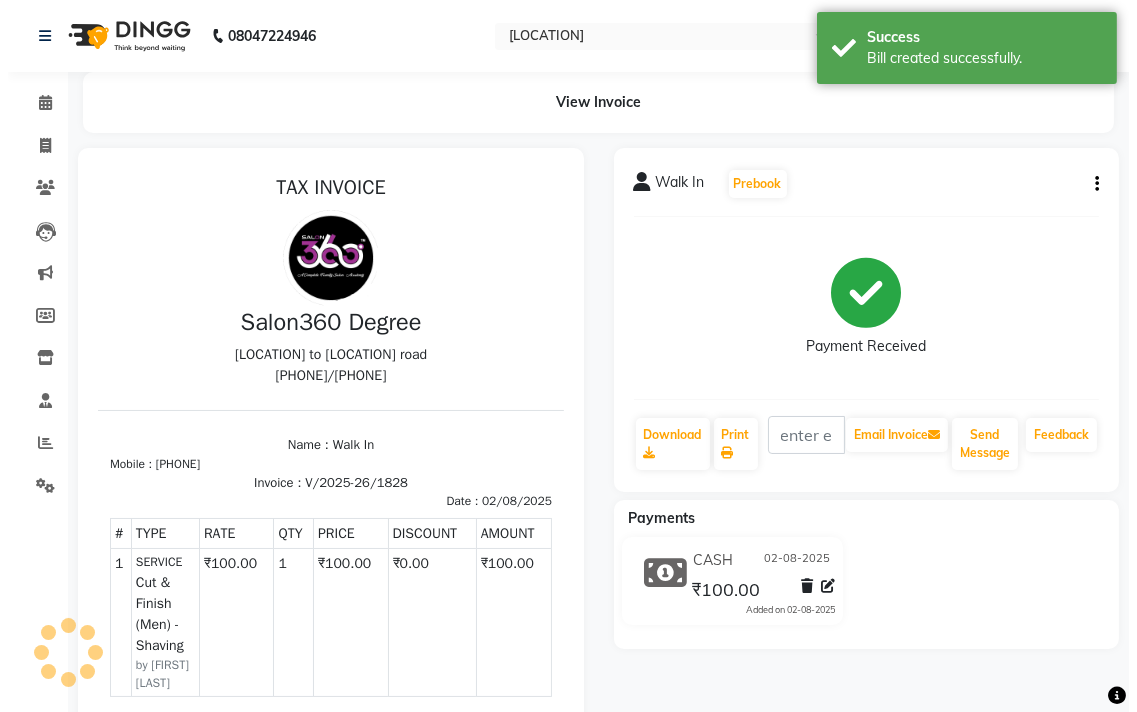 scroll, scrollTop: 0, scrollLeft: 0, axis: both 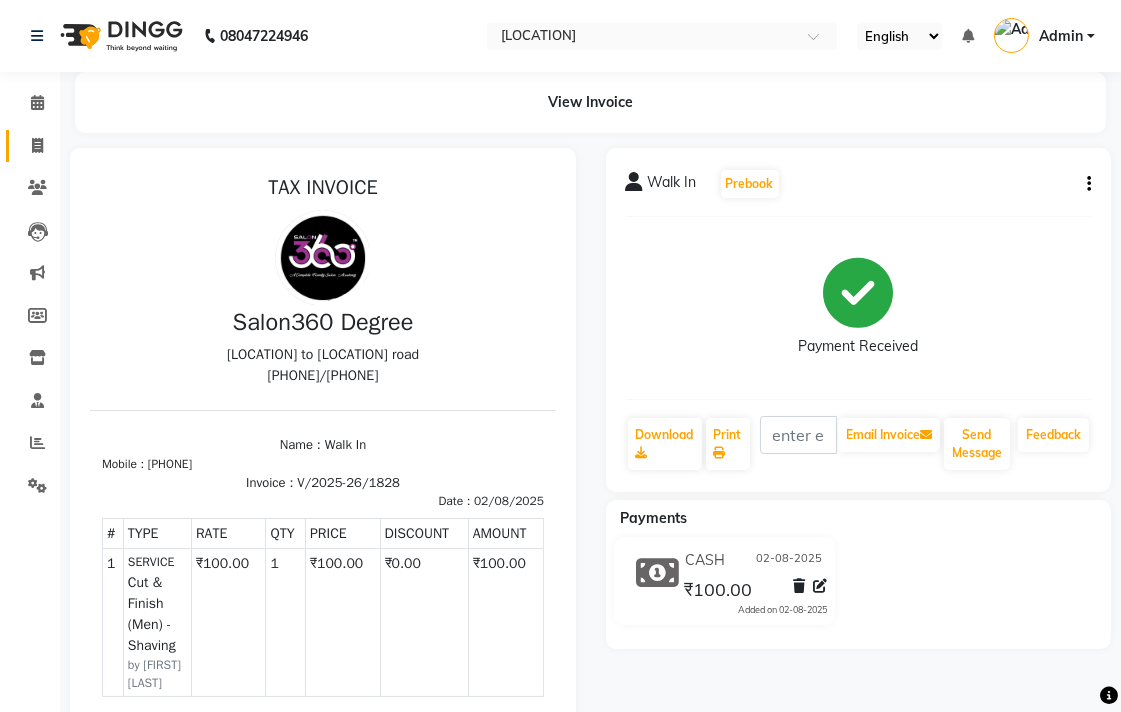 click on "Invoice" 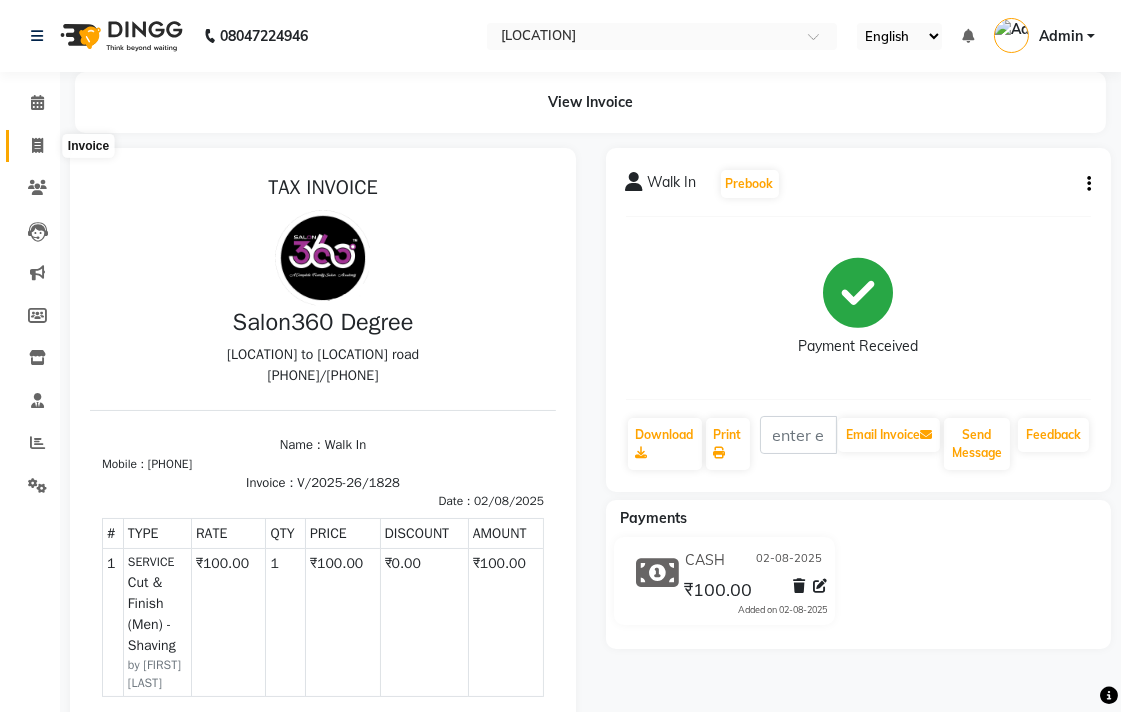 click 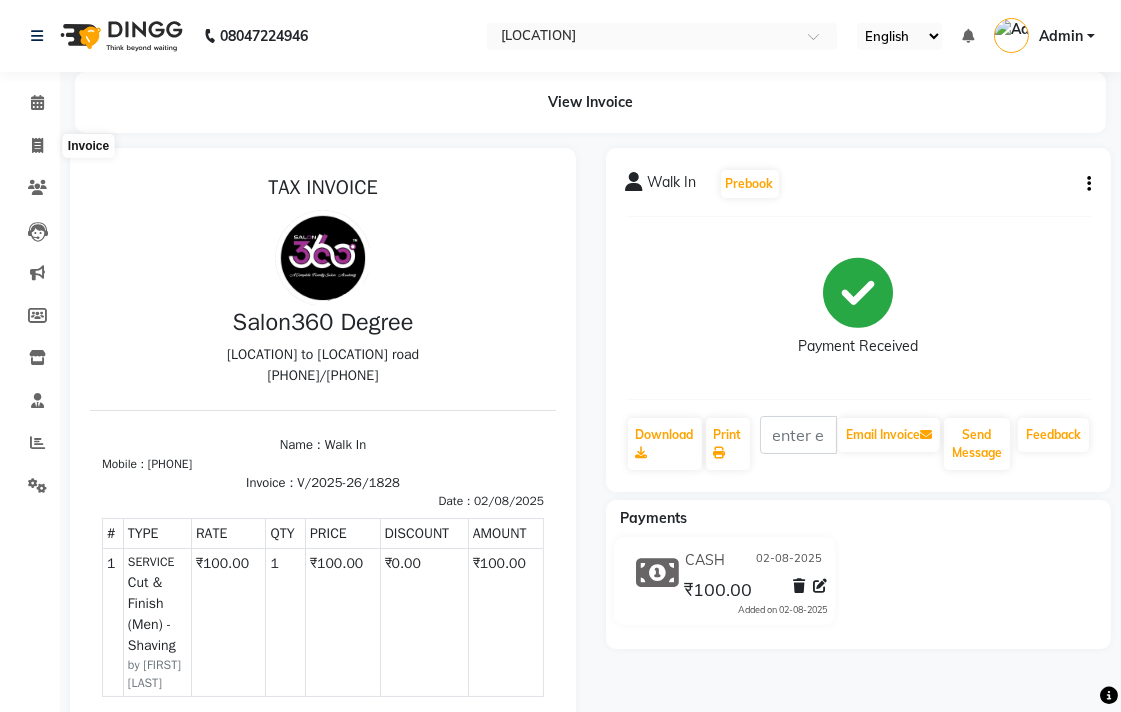 select on "service" 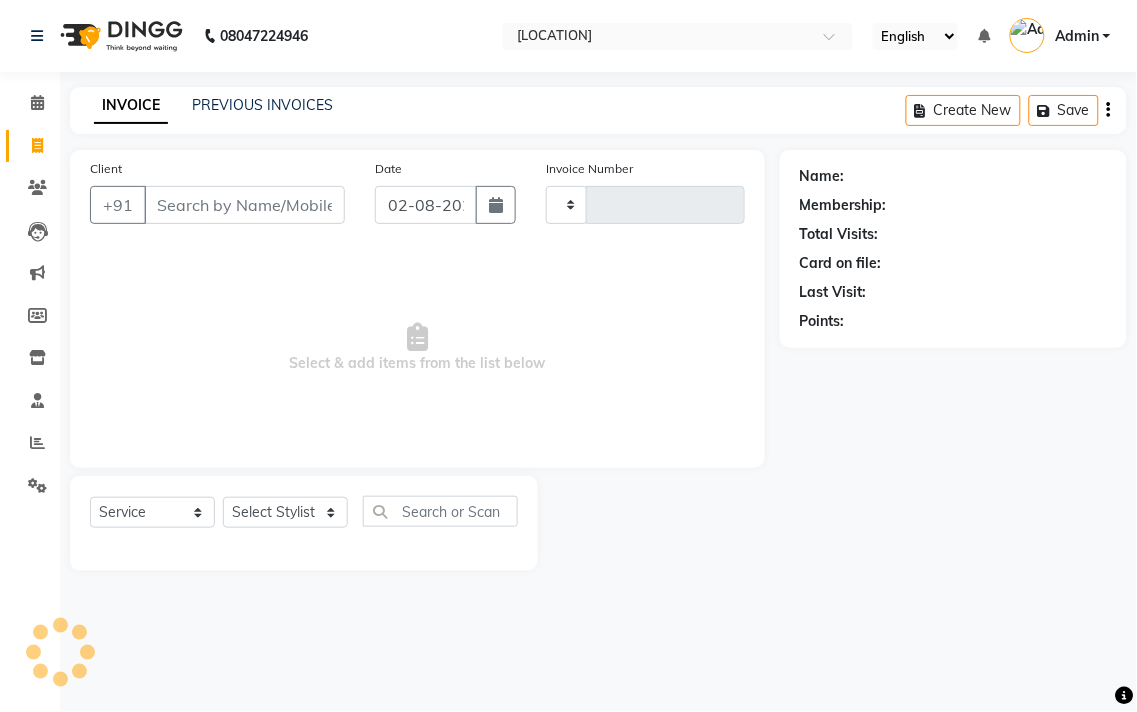 type on "1829" 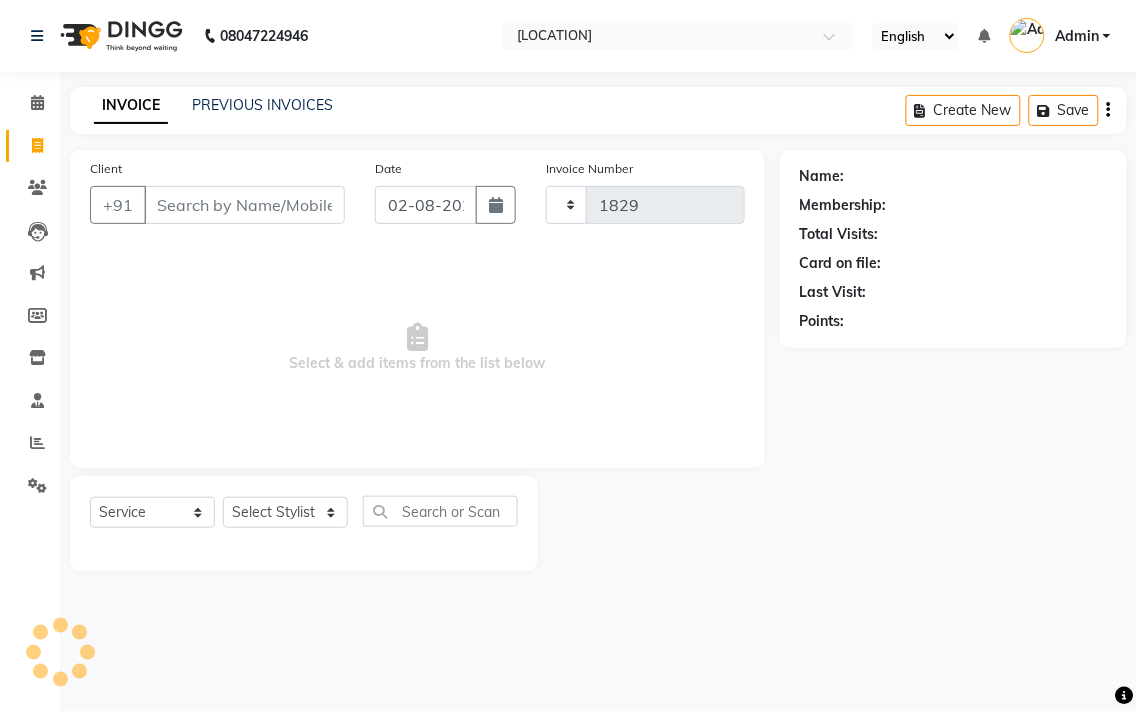 select on "5215" 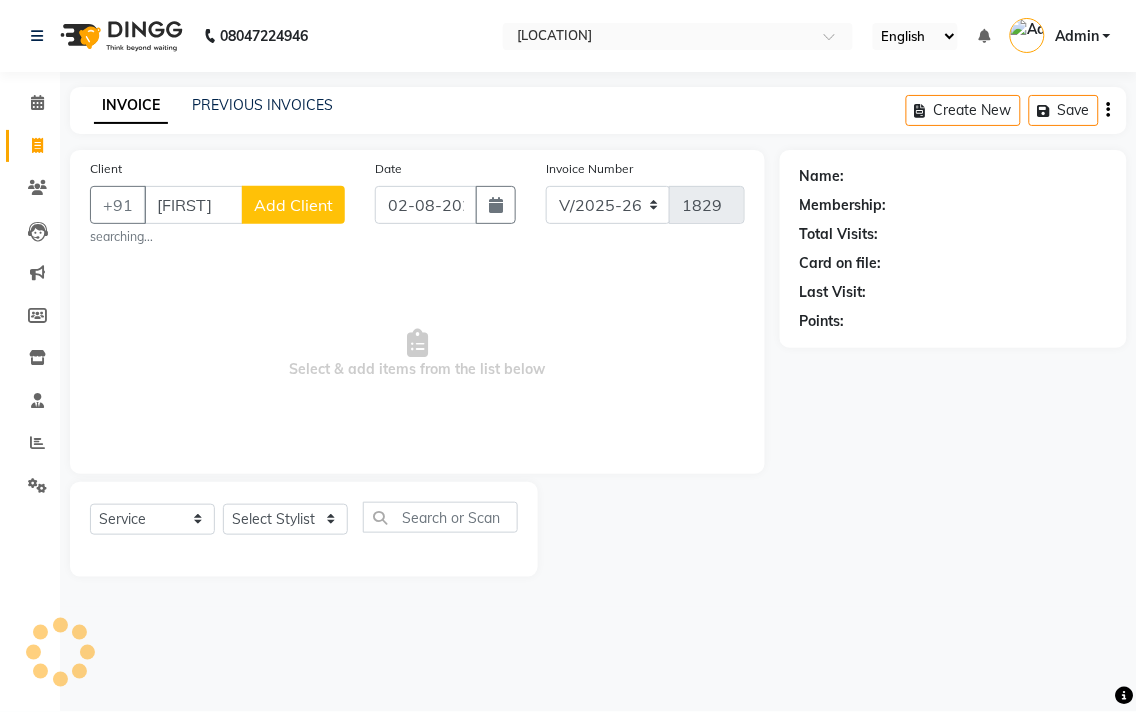 scroll, scrollTop: 0, scrollLeft: 0, axis: both 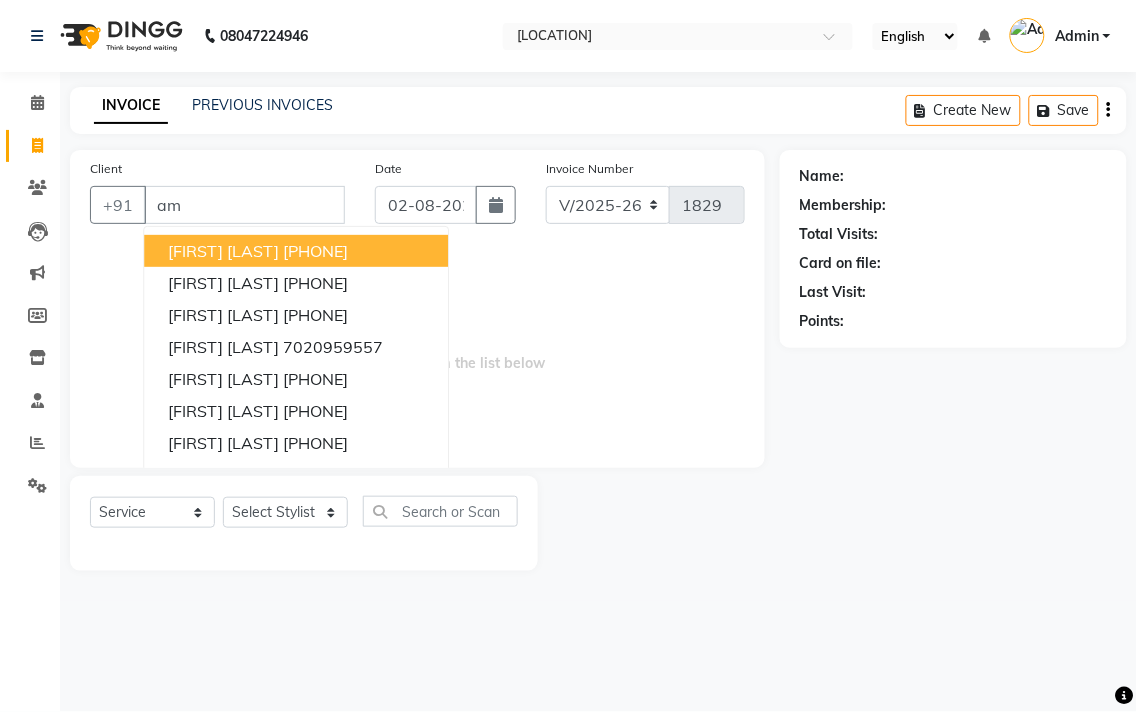 type on "a" 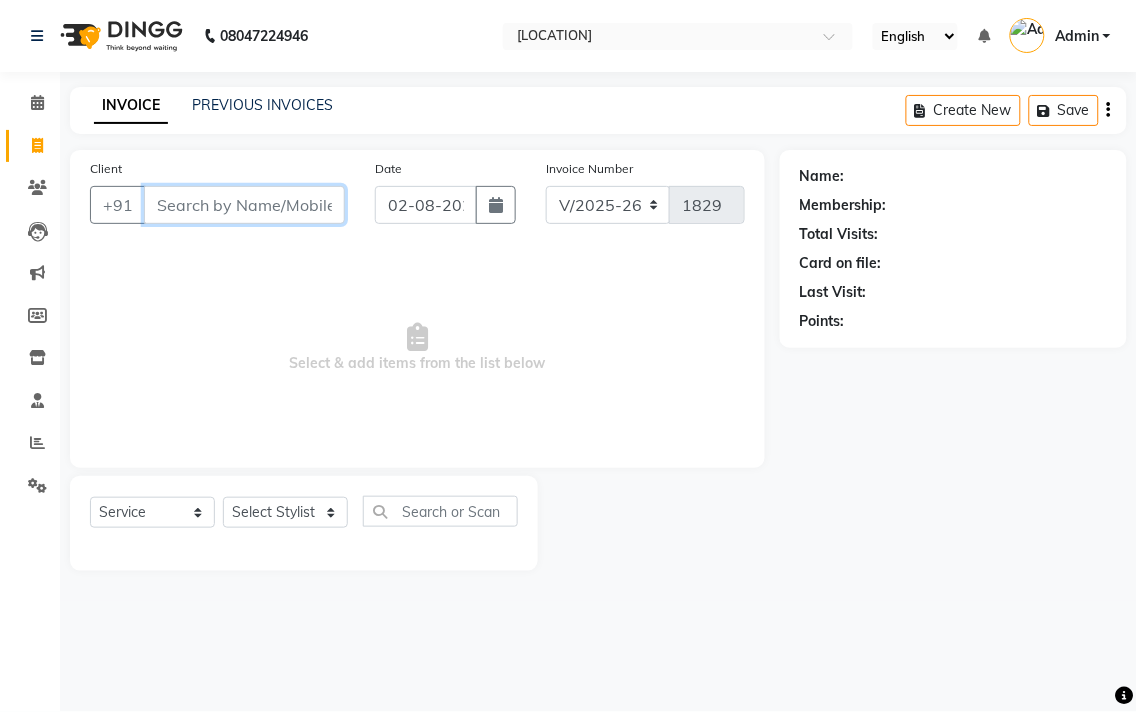 paste on "[PHONE]" 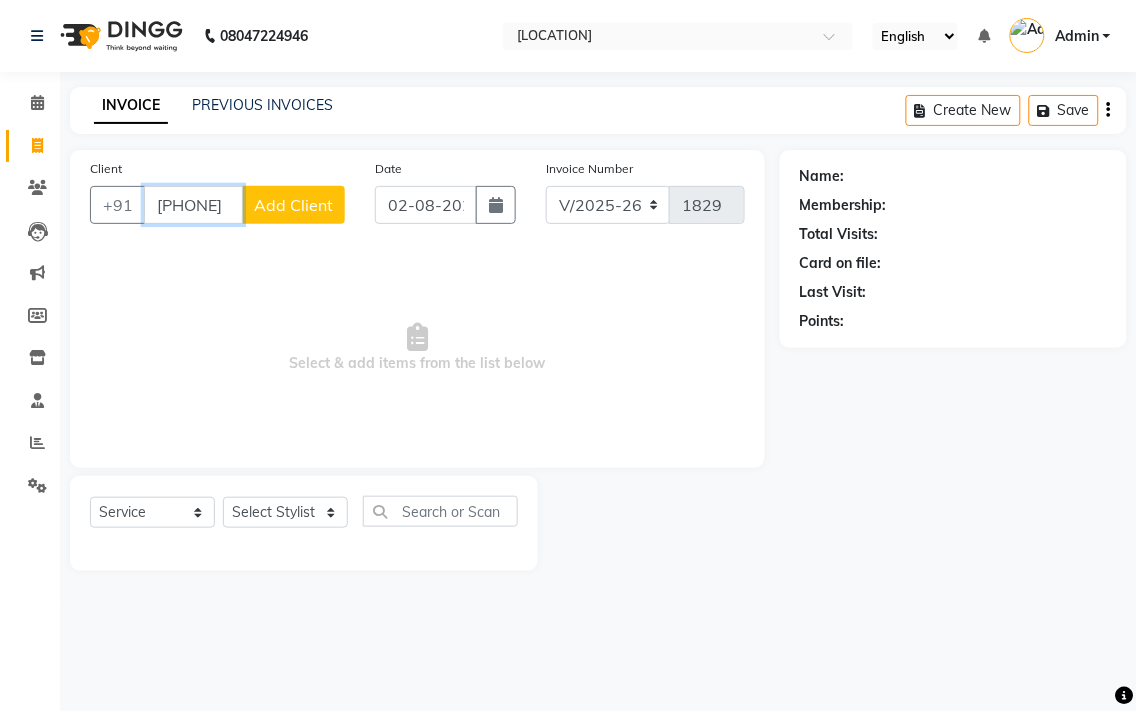 type on "[PHONE]" 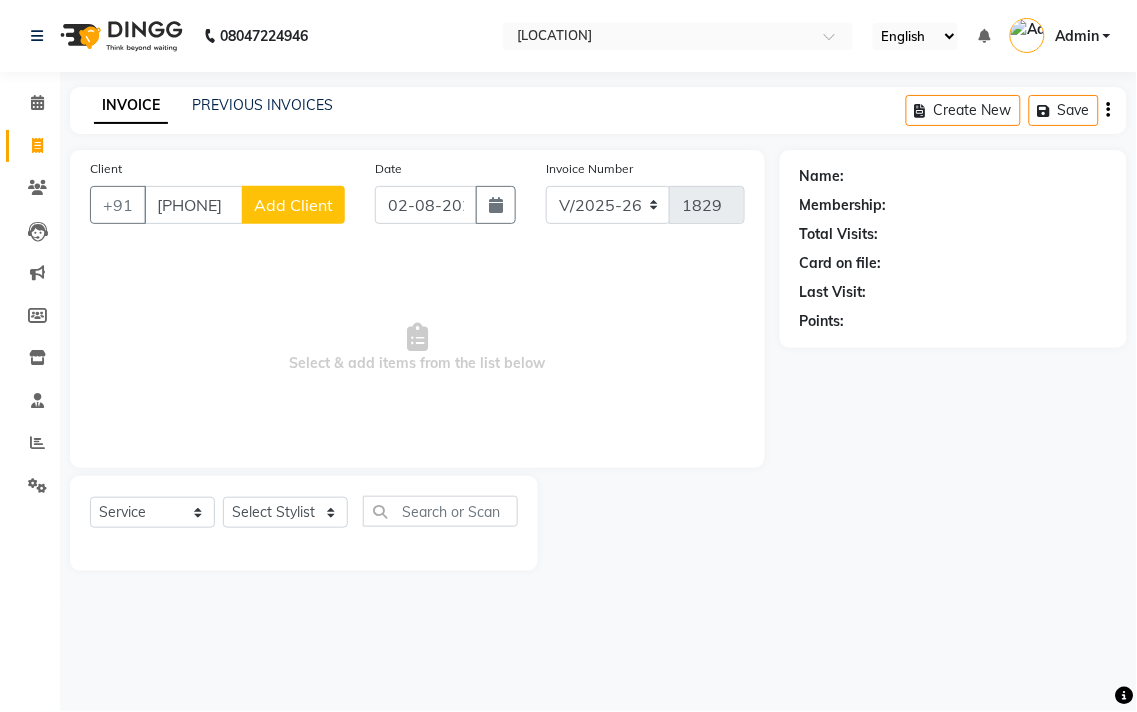 click on "Add Client" 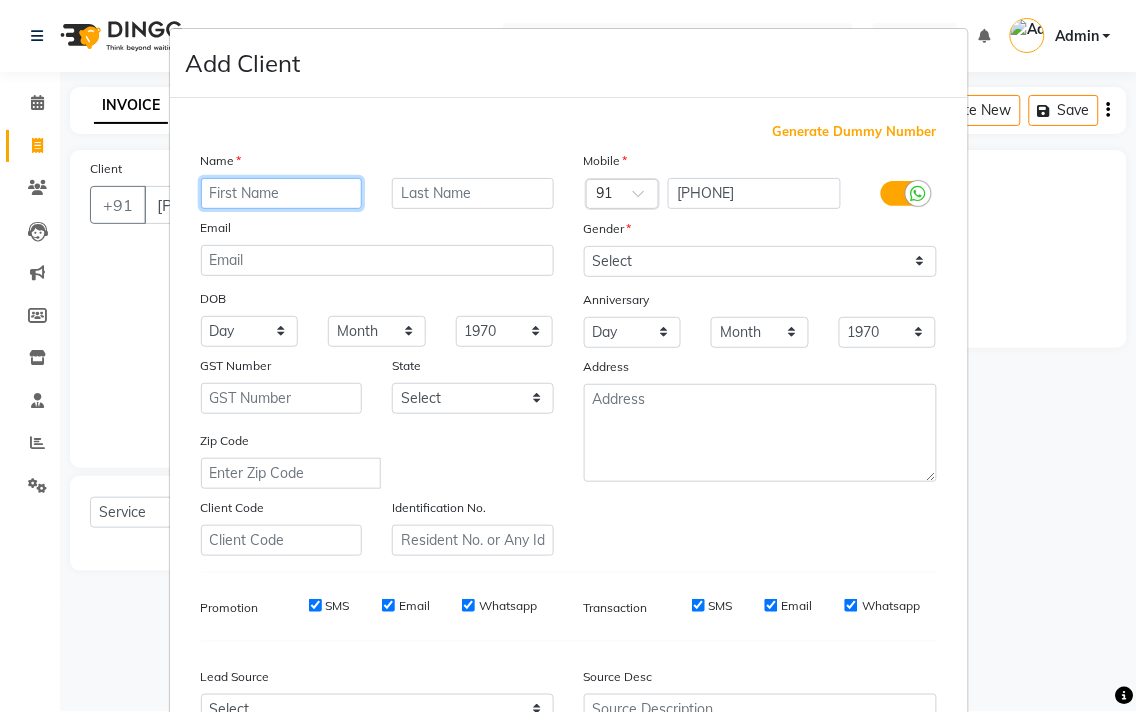 paste on "[FIRST] sir" 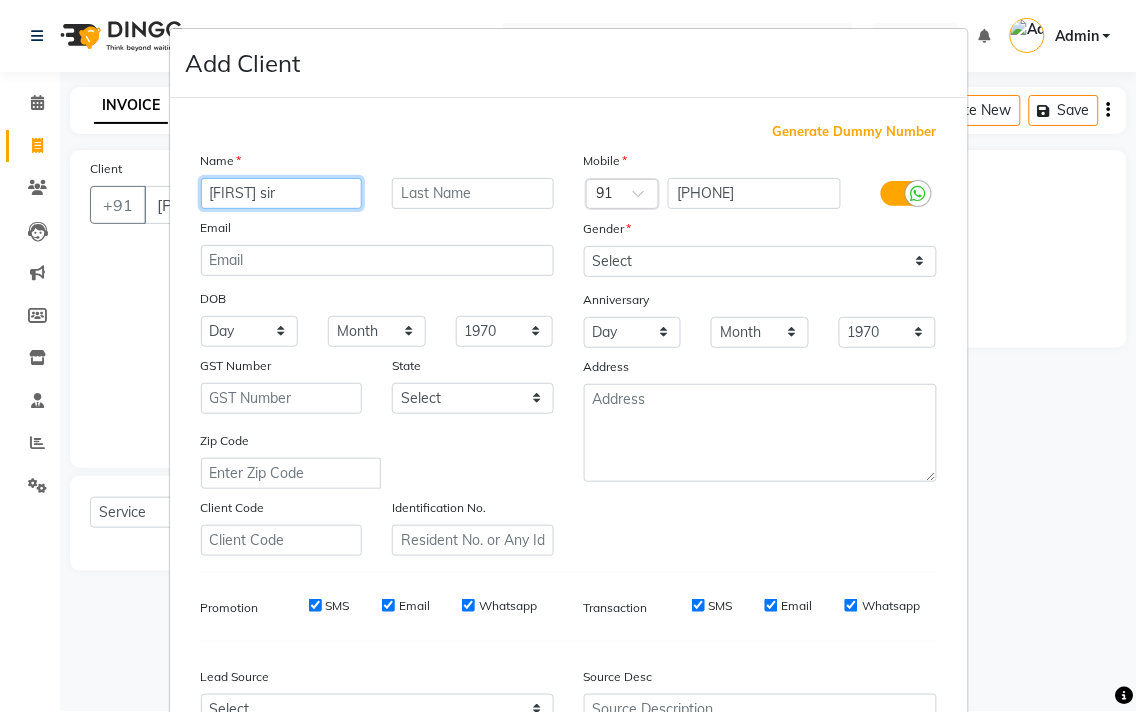 type on "[FIRST] sir" 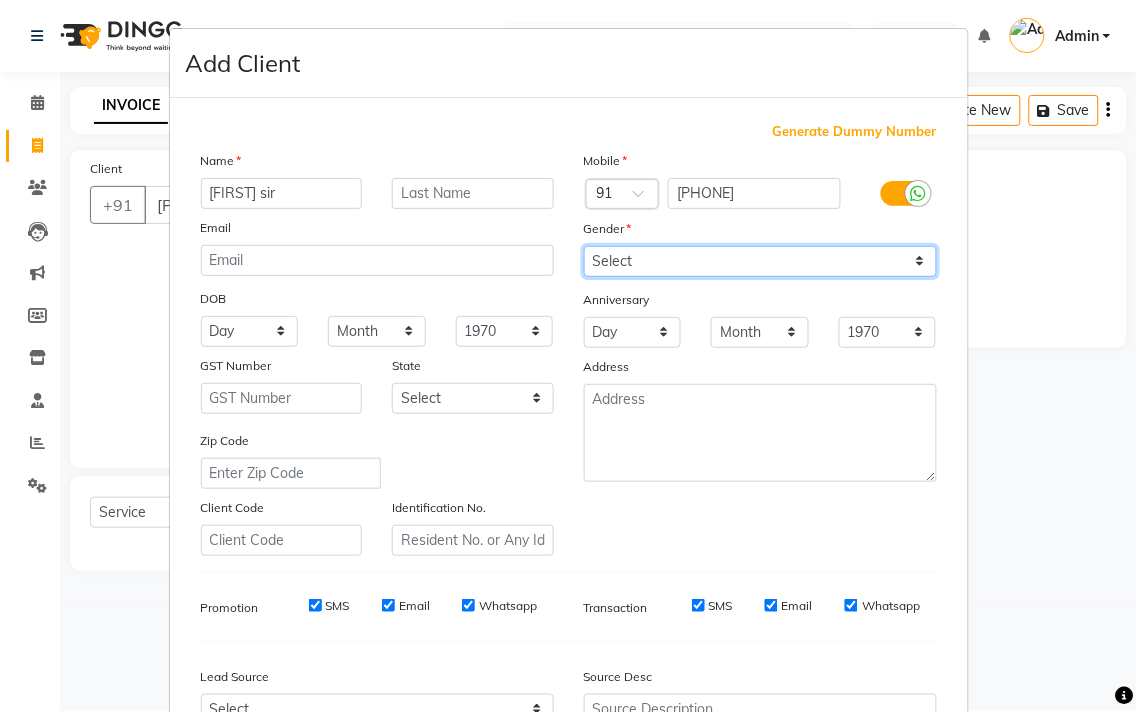 click on "Select Male Female Other Prefer Not To Say" at bounding box center (760, 261) 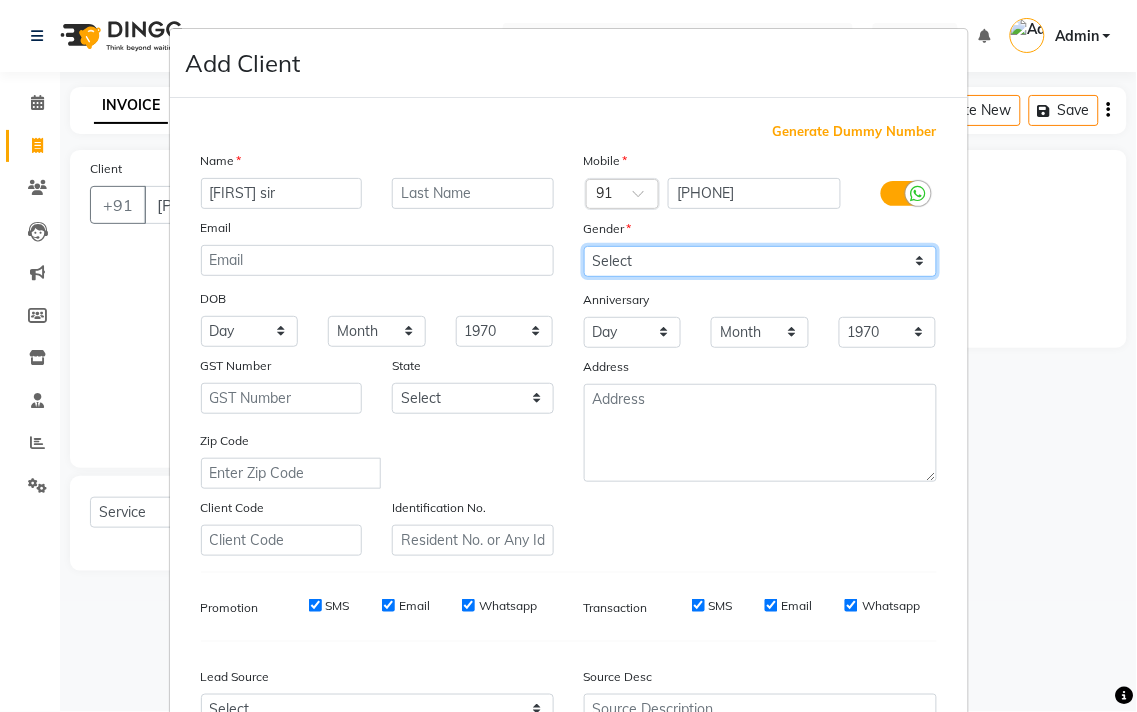 select on "male" 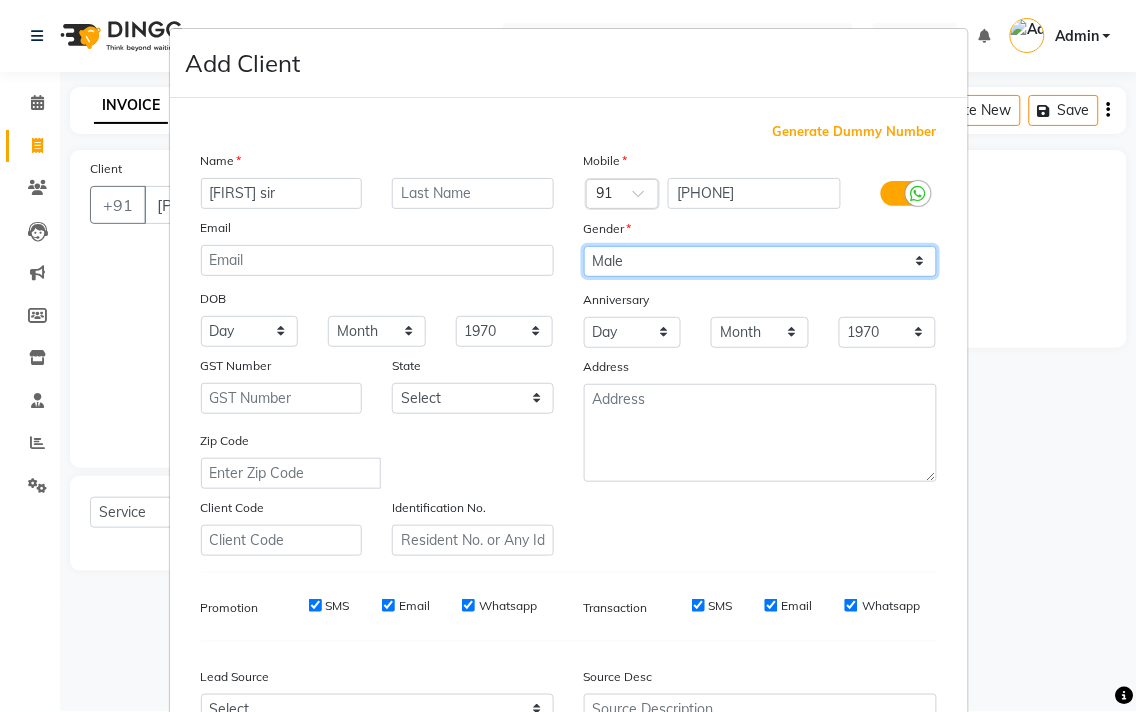 click on "Select Male Female Other Prefer Not To Say" at bounding box center [760, 261] 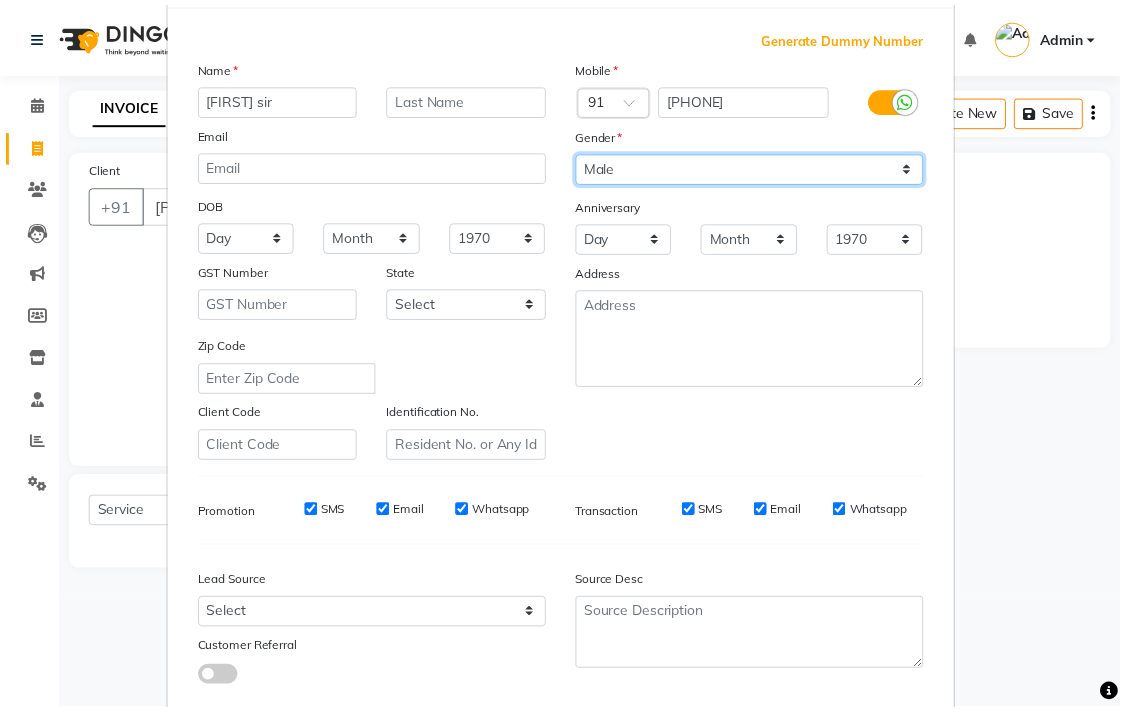 scroll, scrollTop: 212, scrollLeft: 0, axis: vertical 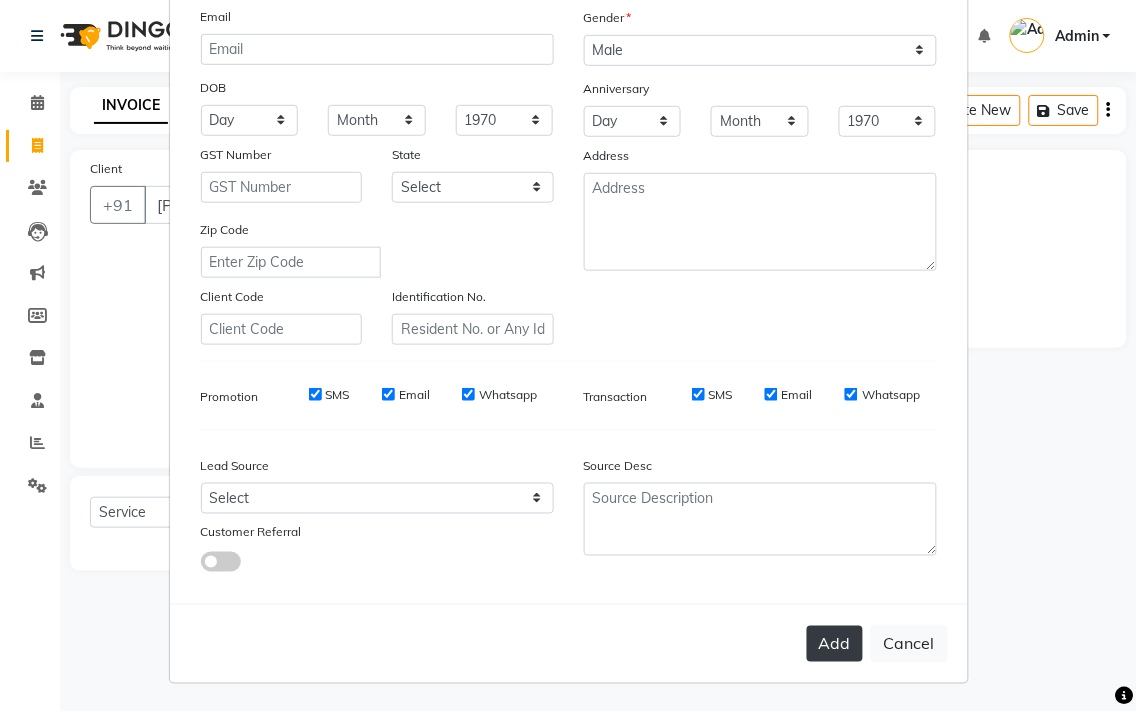 click on "Add" at bounding box center (835, 644) 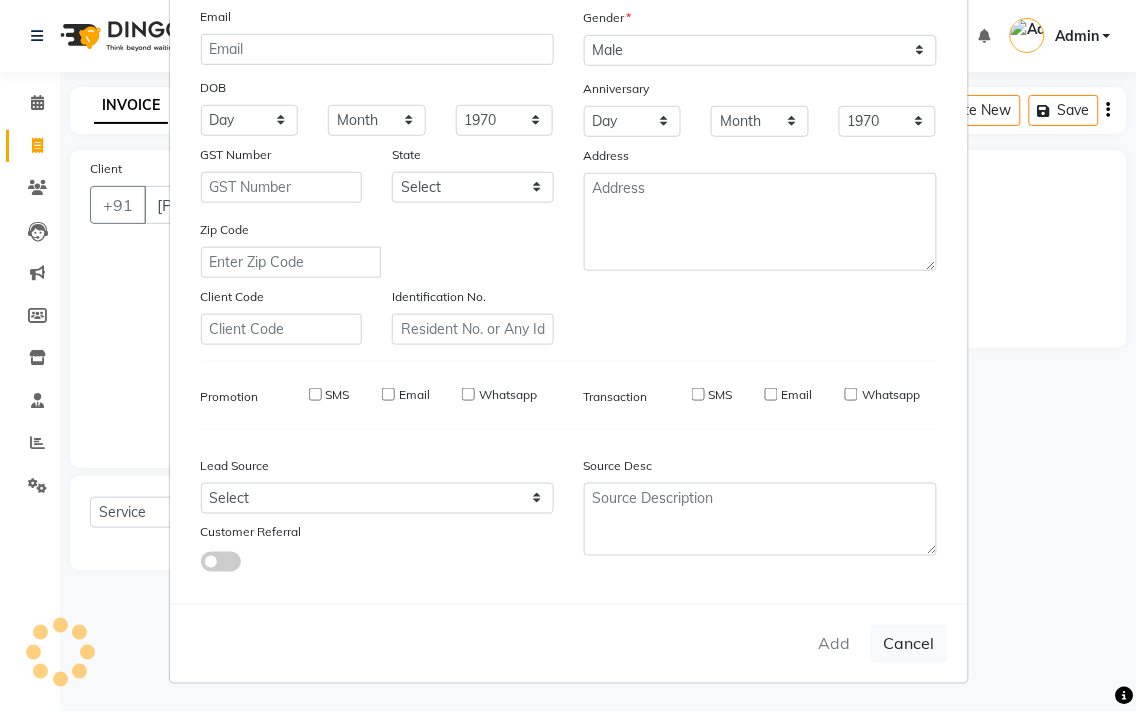 type 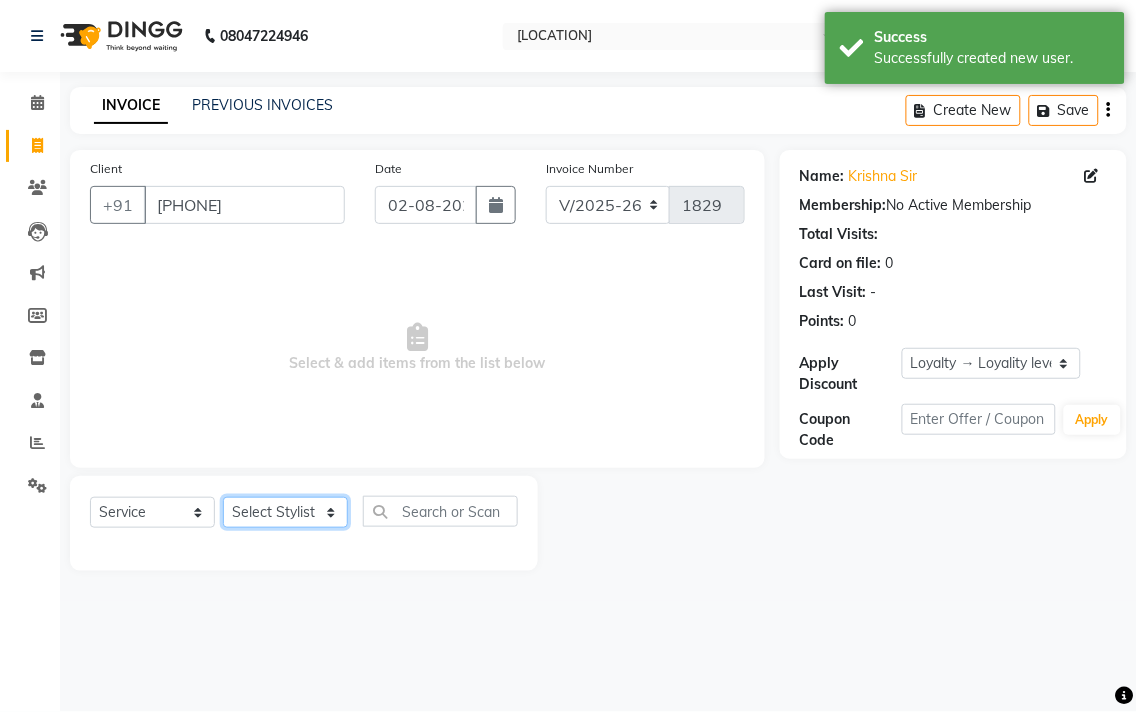 click on "Select Stylist [FIRST] [LAST] [FIRST] [LAST] [FIRST] [LAST] [FIRST] [LAST] [FIRST] [LAST] [FIRST] [LAST] [FIRST] [LAST] [FIRST] [LAST] [FIRST] [LAST] [FIRST] [LAST] [FIRST] [LAST]" 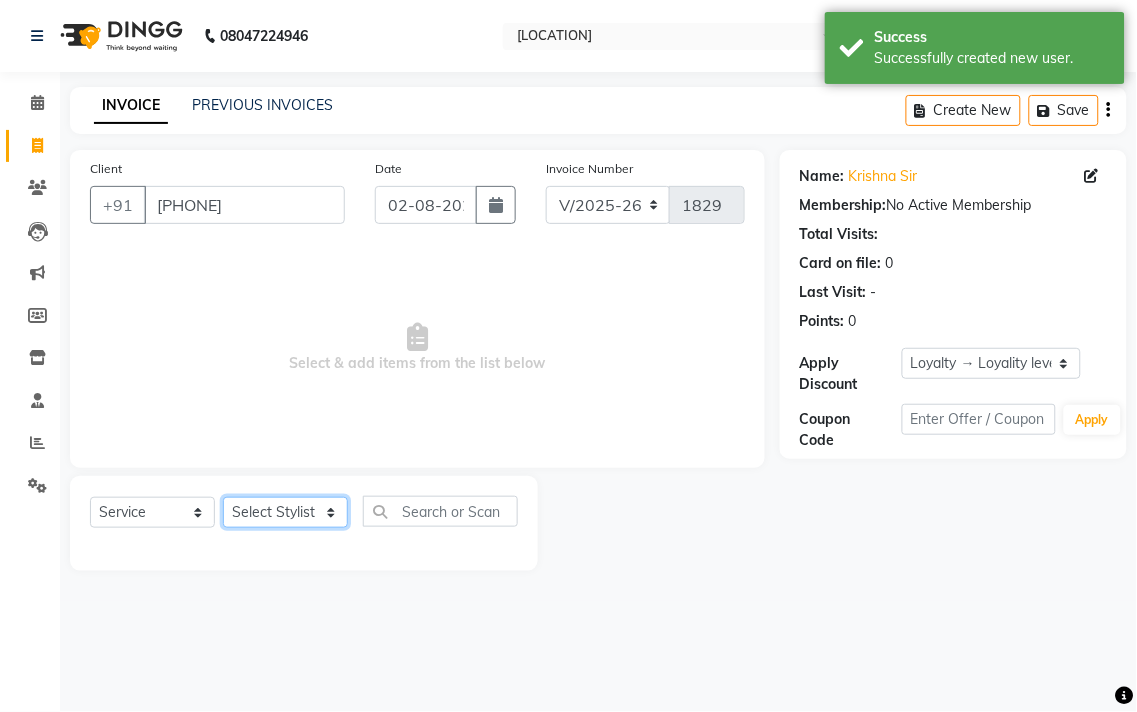 click on "Select Stylist [FIRST] [LAST] [FIRST] [LAST] [FIRST] [LAST] [FIRST] [LAST] [FIRST] [LAST] [FIRST] [LAST] [FIRST] [LAST] [FIRST] [LAST] [FIRST] [LAST] [FIRST] [LAST] [FIRST] [LAST]" 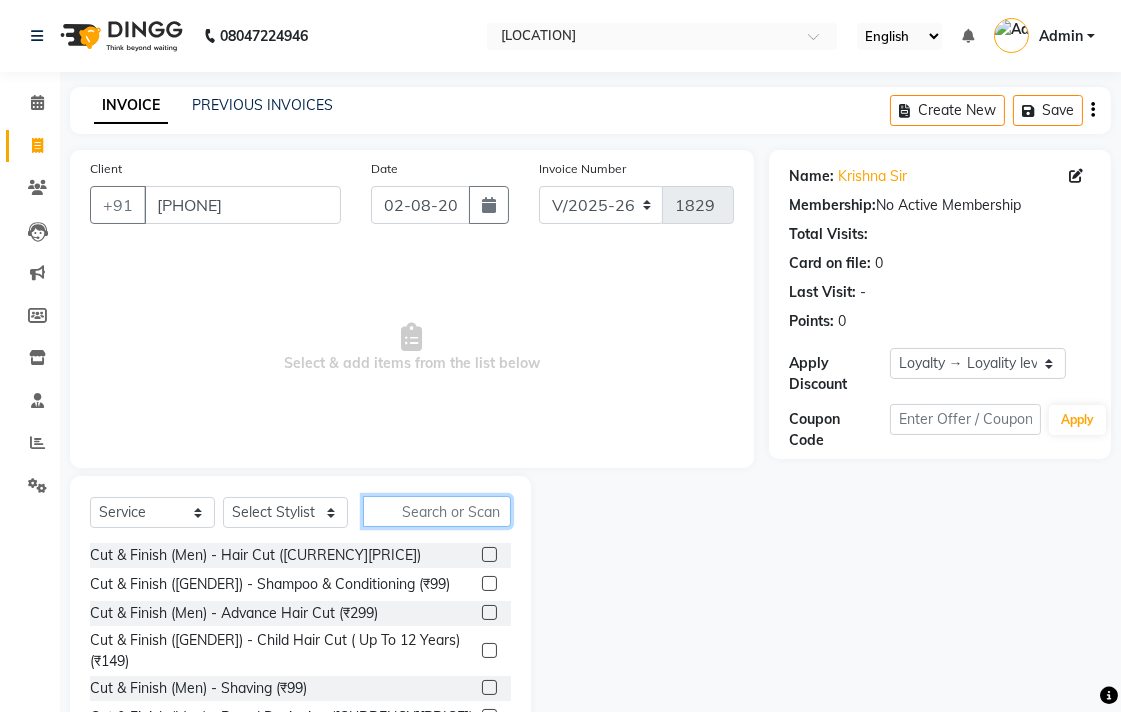 click 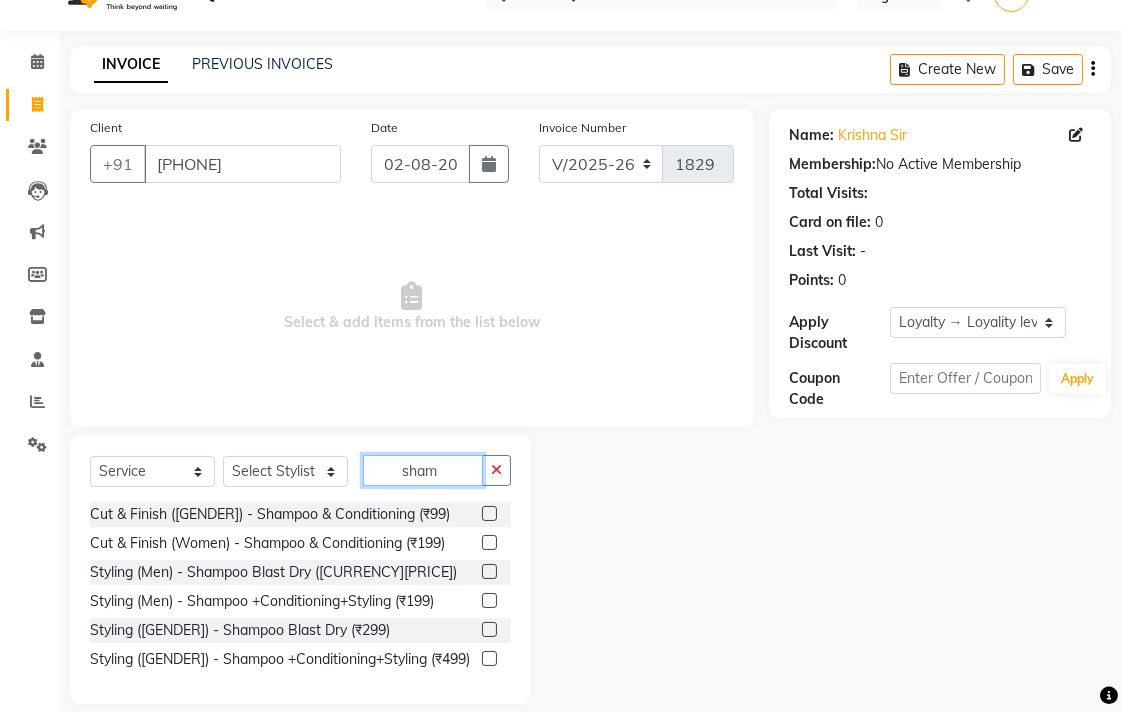 scroll, scrollTop: 63, scrollLeft: 0, axis: vertical 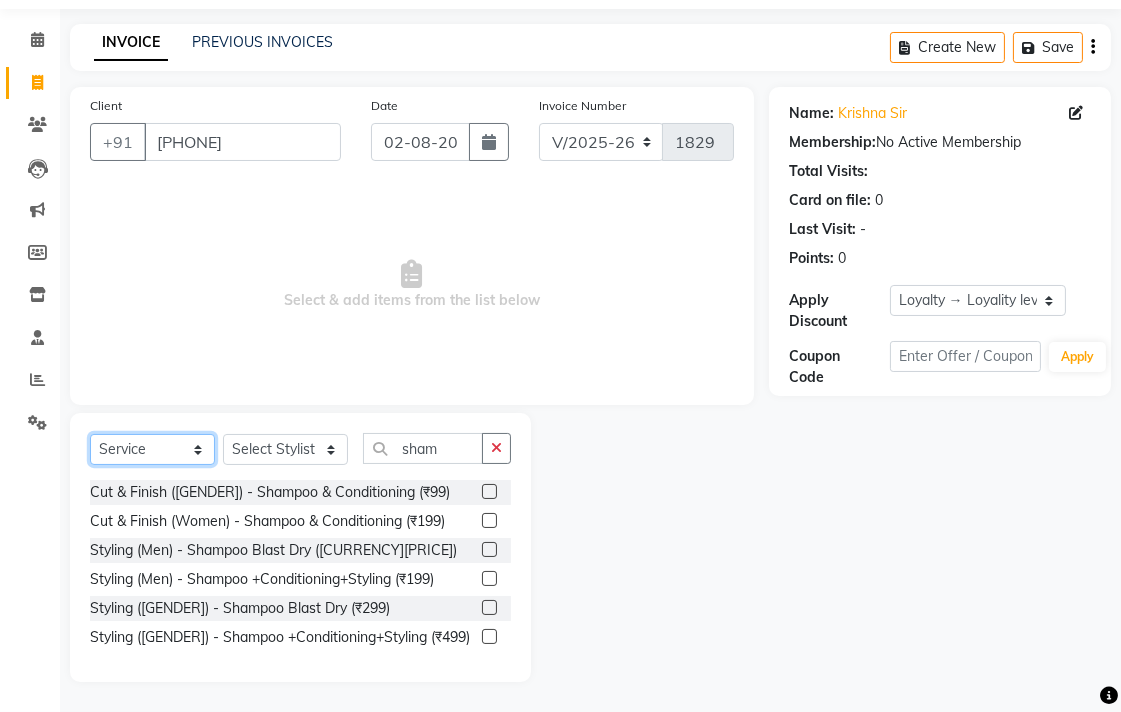click on "Select  Service  Product  Membership  Package Voucher Prepaid Gift Card" 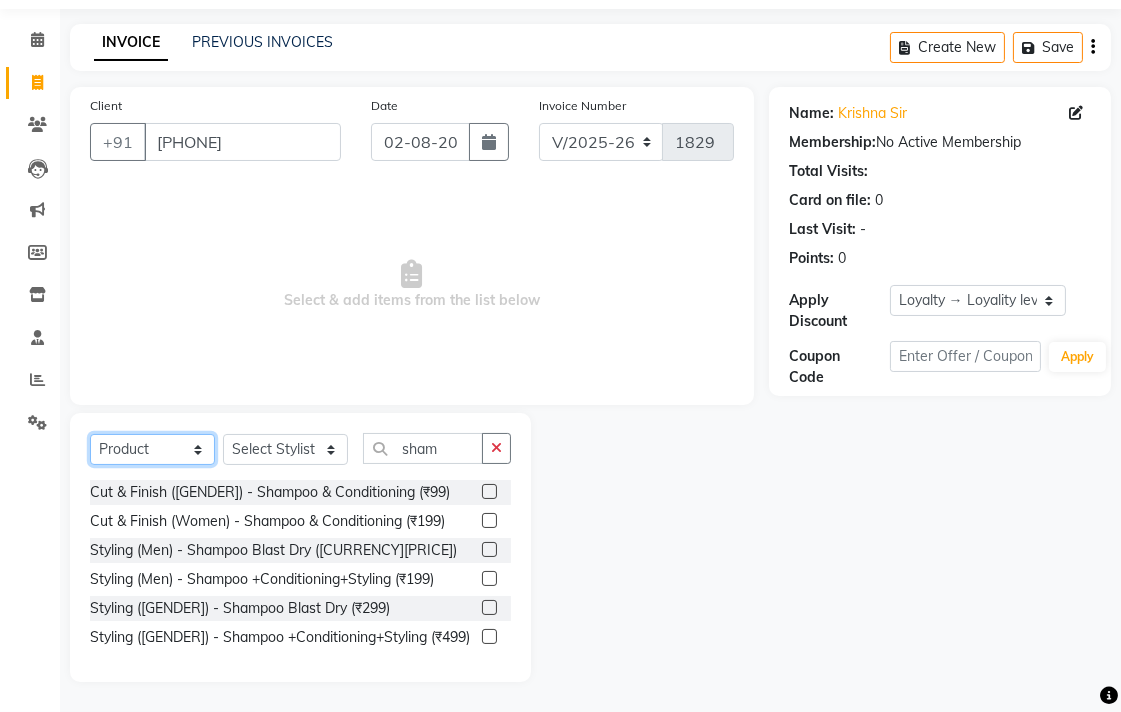 click on "Select  Service  Product  Membership  Package Voucher Prepaid Gift Card" 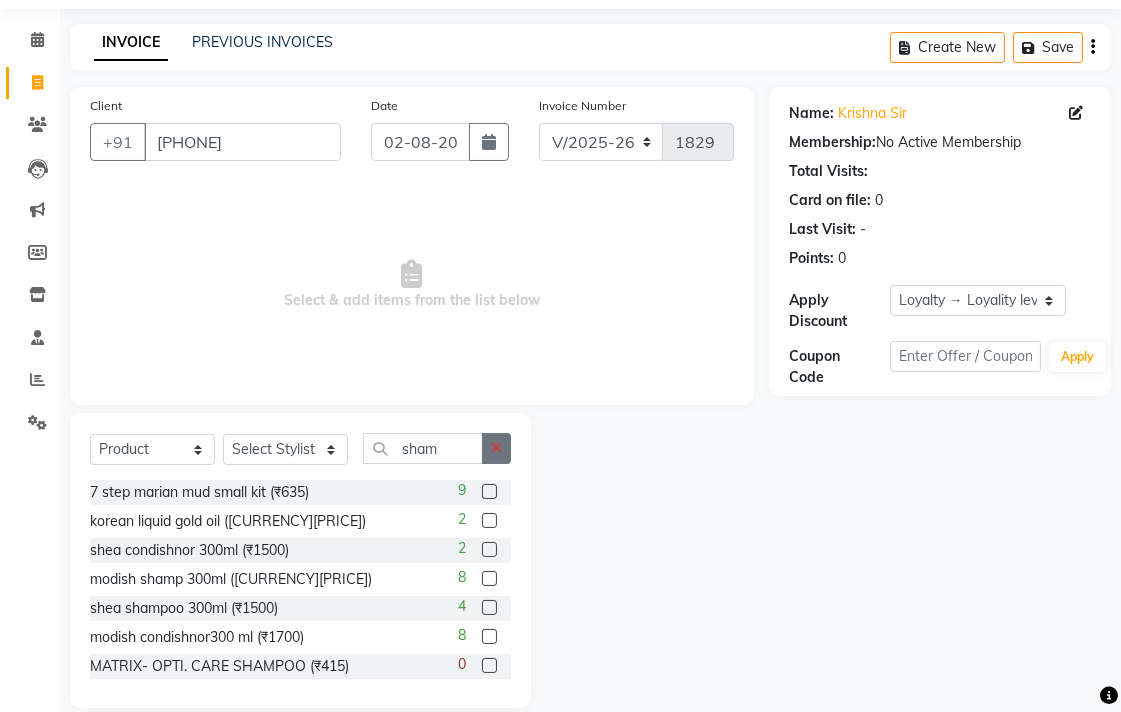 click 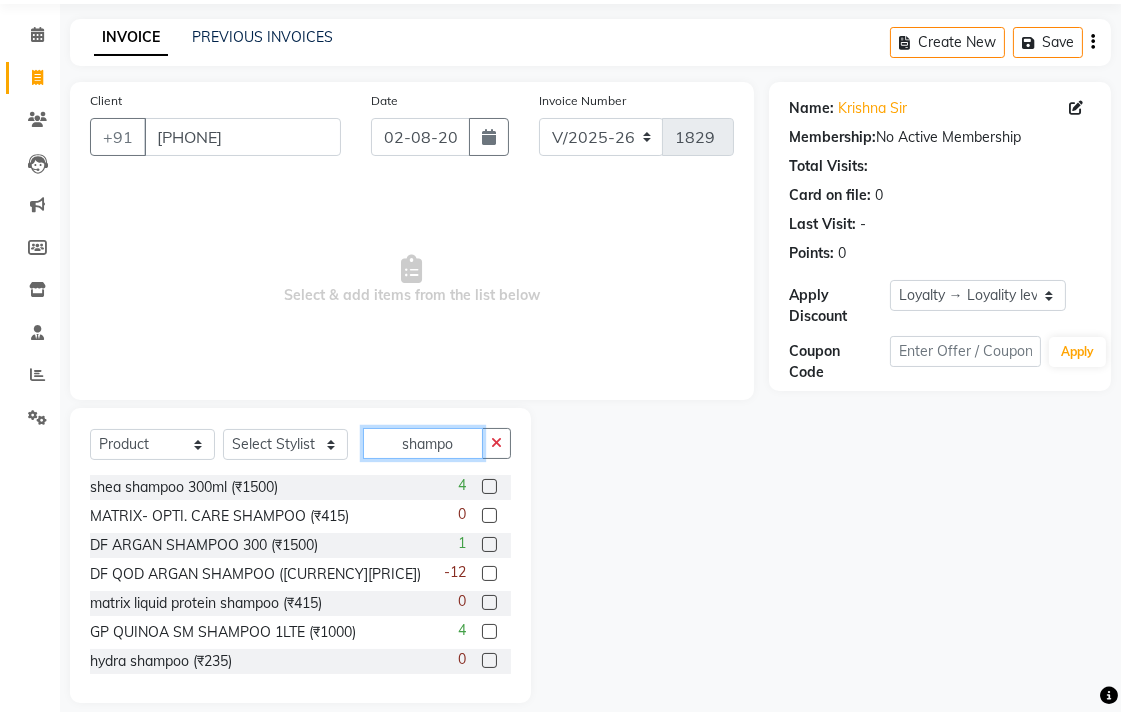 scroll, scrollTop: 88, scrollLeft: 0, axis: vertical 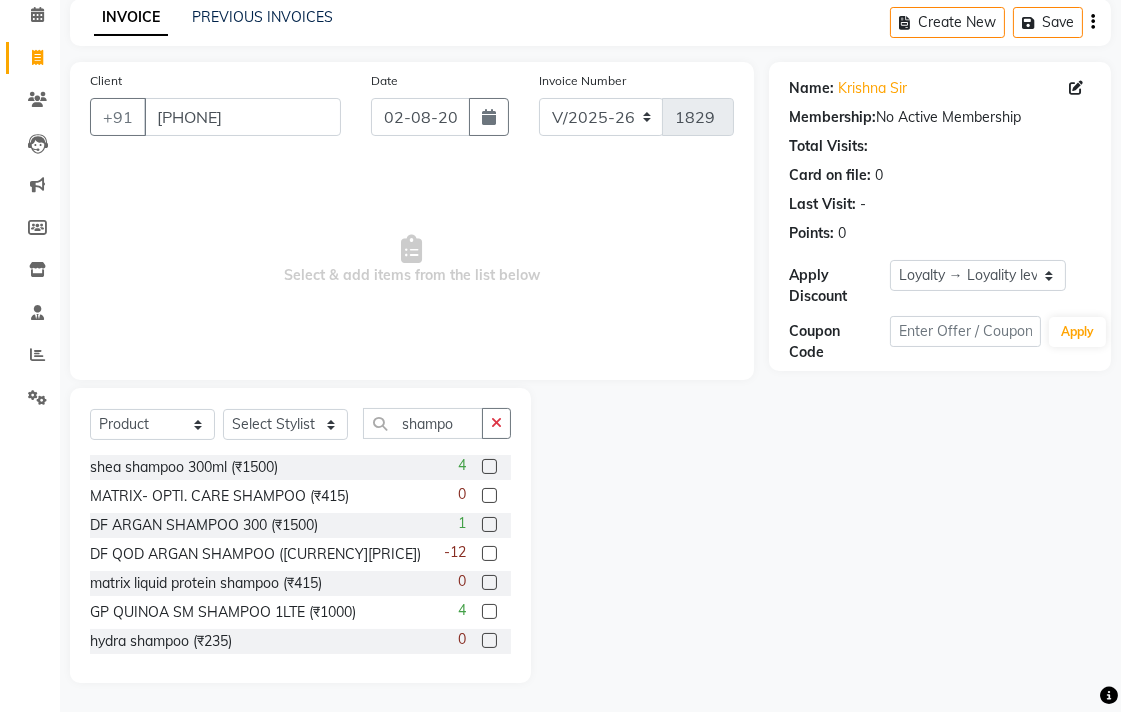 click 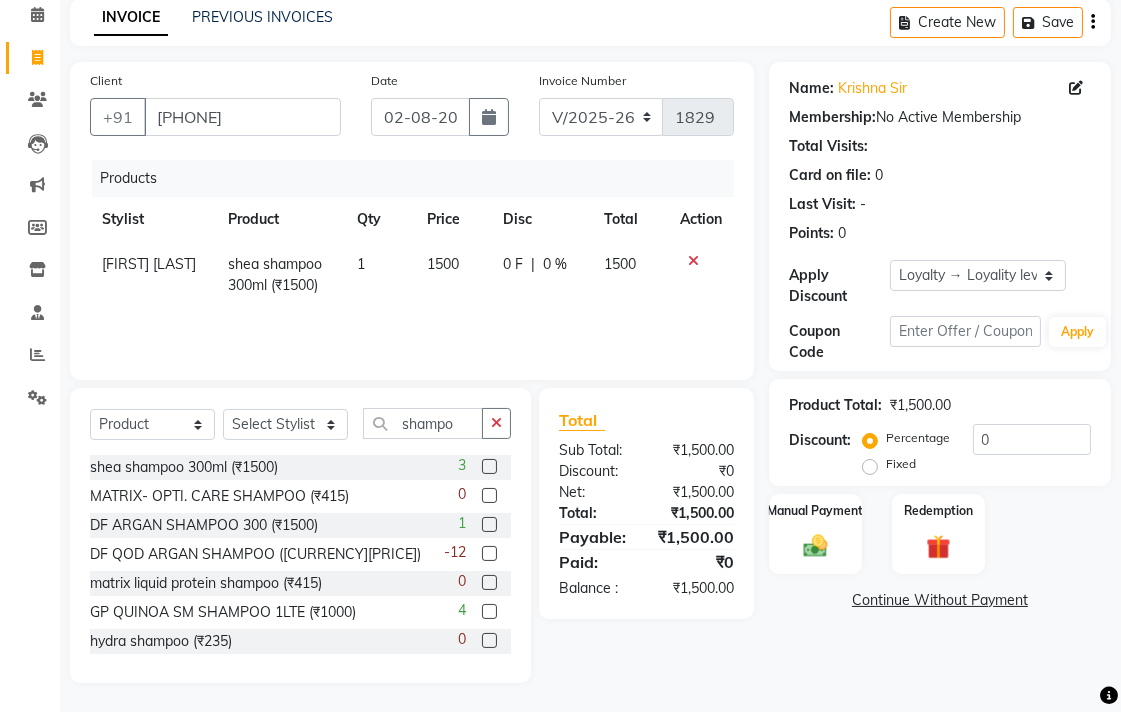 click on "Products Stylist Product Qty Price Disc Total Action [FIRST] [LAST] shea shampoo 300ml (₹1500) 1 1500 0 F | 0 % 1500" 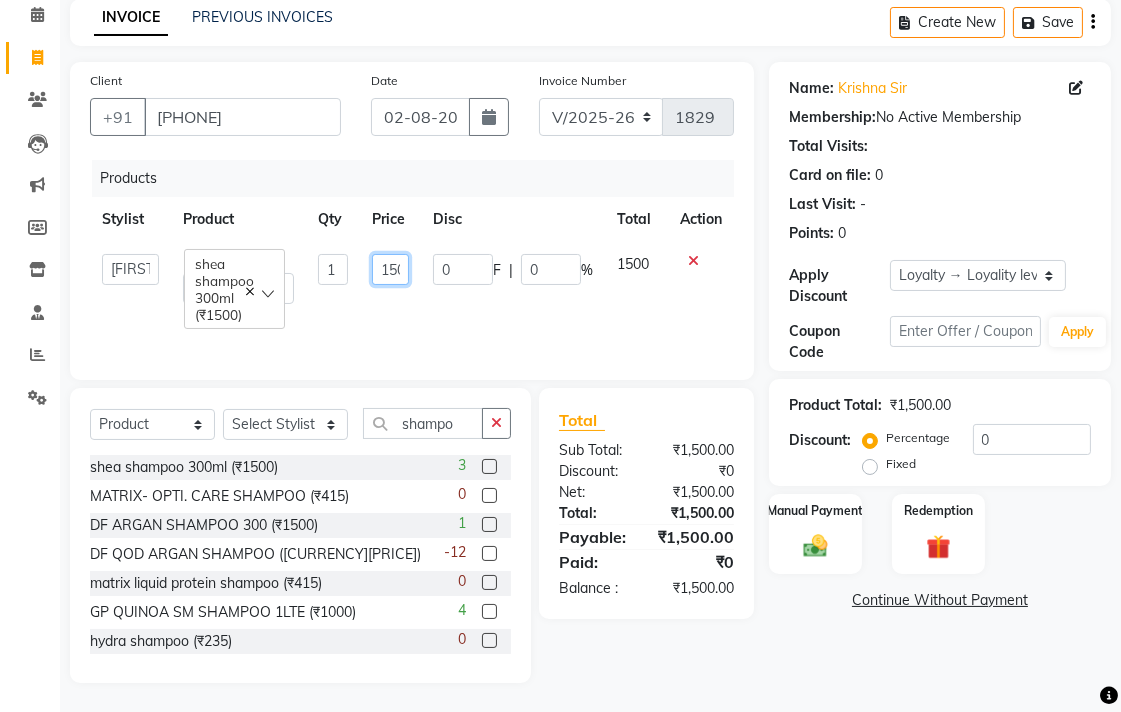 click on "1500" 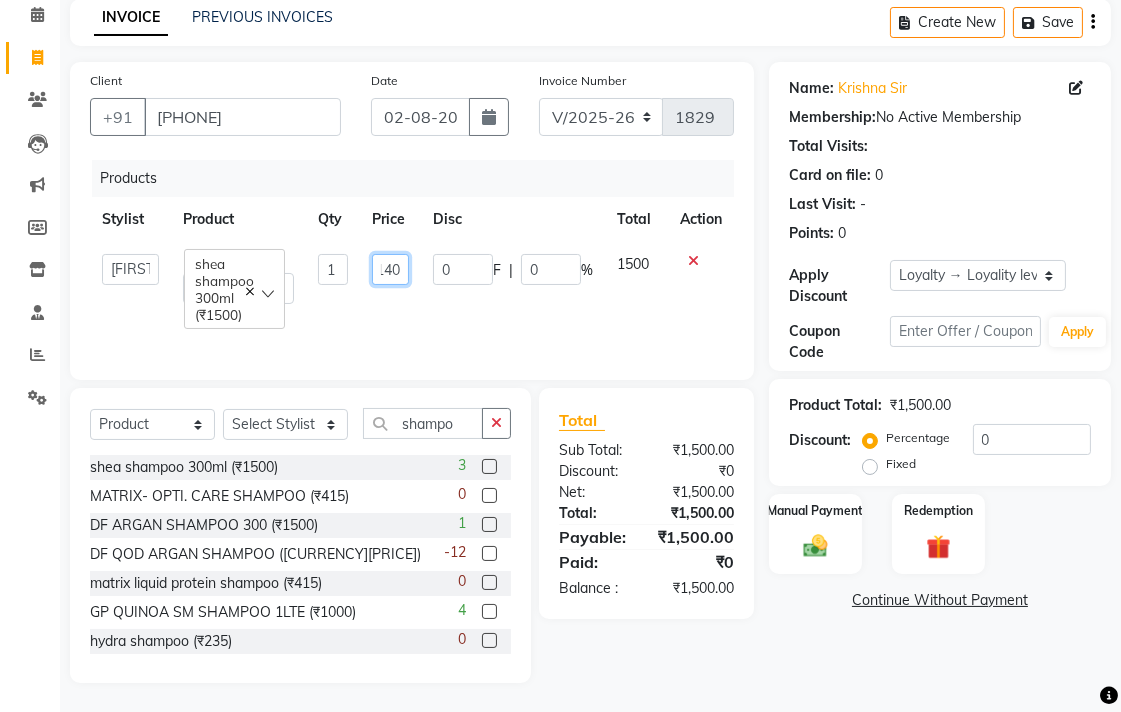 scroll, scrollTop: 0, scrollLeft: 13, axis: horizontal 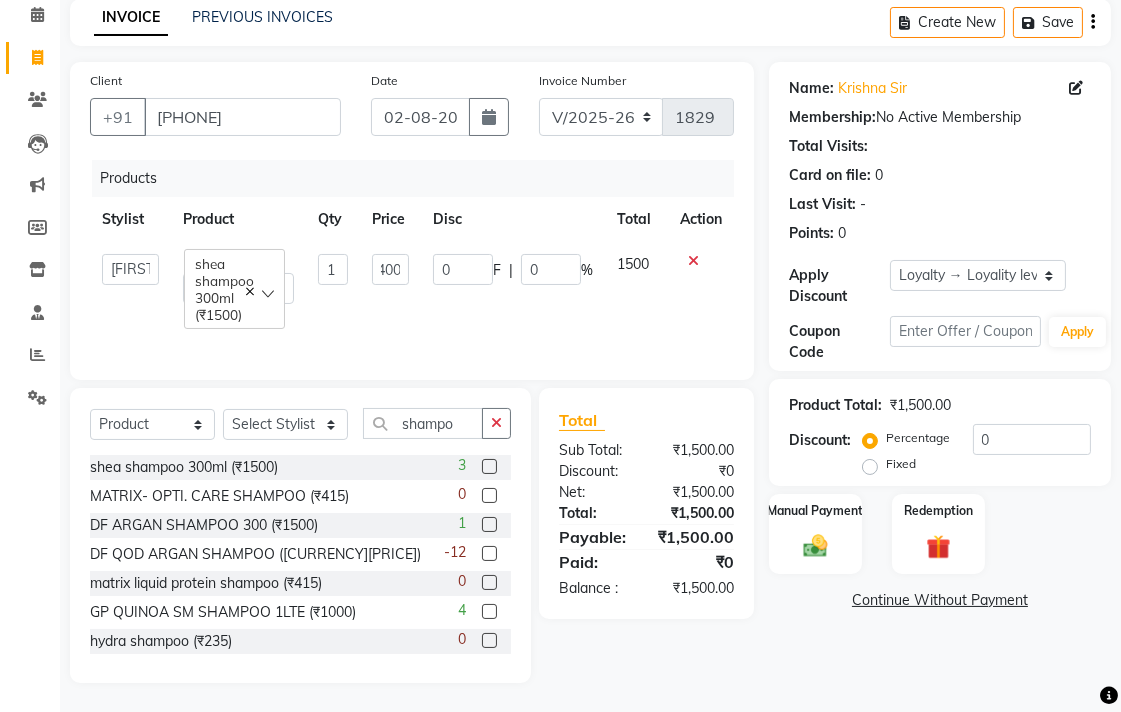 drag, startPoint x: 752, startPoint y: 687, endPoint x: 741, endPoint y: 671, distance: 19.416489 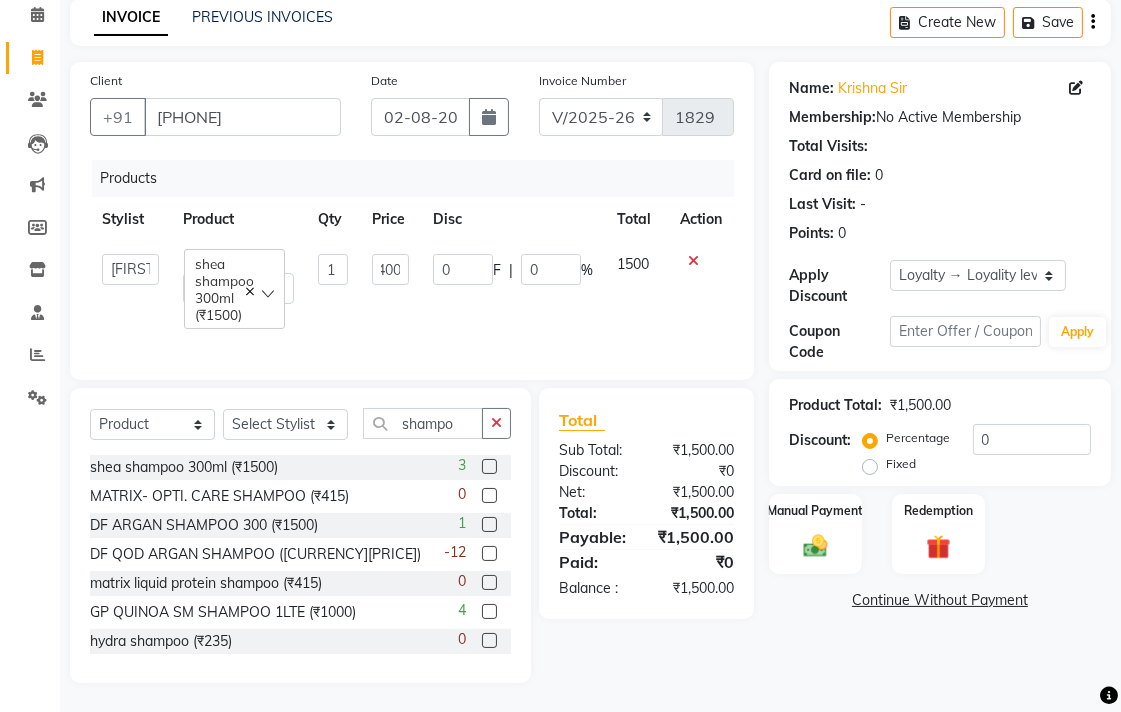 click on "INVOICE PREVIOUS INVOICES Create New Save Client +[PHONE] Date 02-08-2025 Invoice Number V/2025 V/2025-26 1829 Products Stylist Product Qty Price Disc Total Action [FIRST] [LAST] [FIRST] [LAST] [FIRST] [LAST] [FIRST] [LAST] [FIRST] [LAST] [FIRST] [LAST] [FIRST] [LAST] [FIRST] [LAST] [FIRST] [LAST] [FIRST] [LAST] [FIRST] [LAST] [FIRST] [LAST] shampoo shea shampoo 300ml ([CURRENCY][PRICE]) 1 1400 0 F | 0 % 1500 Select Service Product Membership Package Voucher Prepaid Gift Card Select Stylist [FIRST] [LAST] [FIRST] [LAST] [FIRST] [LAST] [FIRST] [LAST] [FIRST] [LAST] [FIRST] [LAST] [FIRST] [LAST] [FIRST] [LAST] [FIRST] [LAST] [FIRST] [LAST] [FIRST] [LAST] [FIRST] [LAST] shampo shea shampoo 300ml ([CURRENCY][PRICE]) 3 MATRIX- OPTI. CARE SHAMPOO ([CURRENCY][PRICE]) 0 DF ARGAN SHAMPOO 300 ([CURRENCY][PRICE]) 1 DF QOD ARGAN SHAMPOO ([CURRENCY][PRICE]) -12 matrix liquid protein shampoo ([CURRENCY][PRICE]) 0 GP QUINOA SM SHAMPOO 1LTE ([CURRENCY][PRICE]) 4 hydra shampoo ([CURRENCY][PRICE]) 0 silk ssence- hair botox, replenishing shampoo ([CURRENCY][PRICE]) 0 cadiveu- glossyhair -quartzo shine1 shampoo ([CURRENCY][PRICE]) 1 4 0 0 5 1 -4" 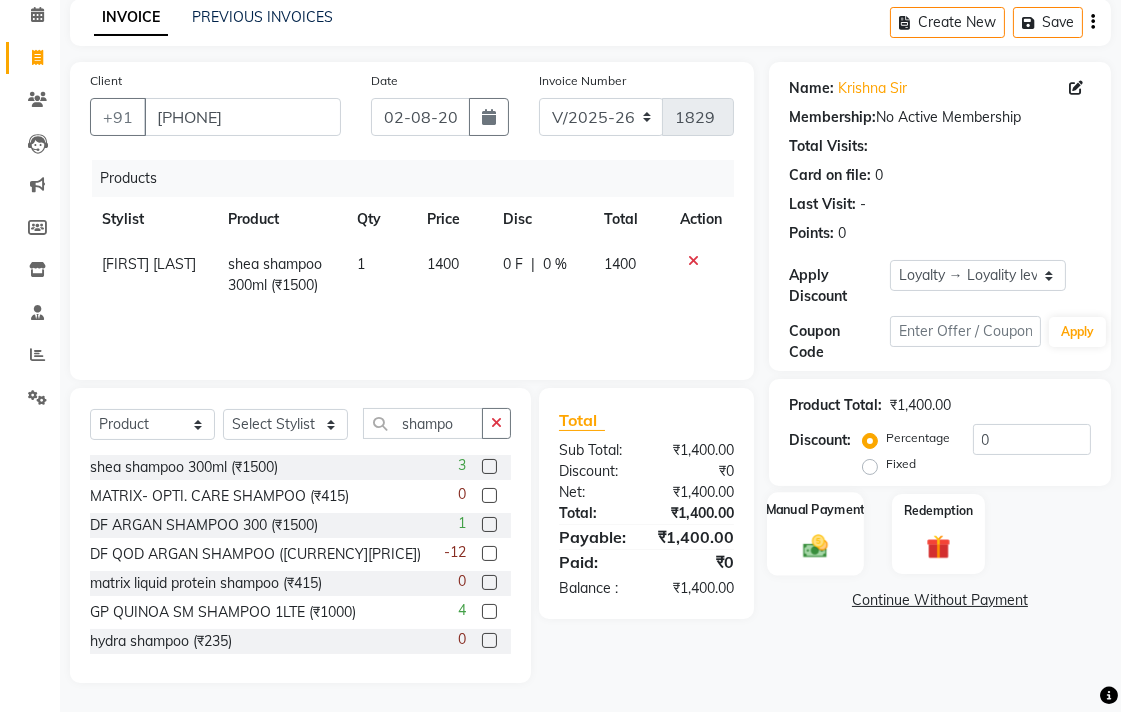 click 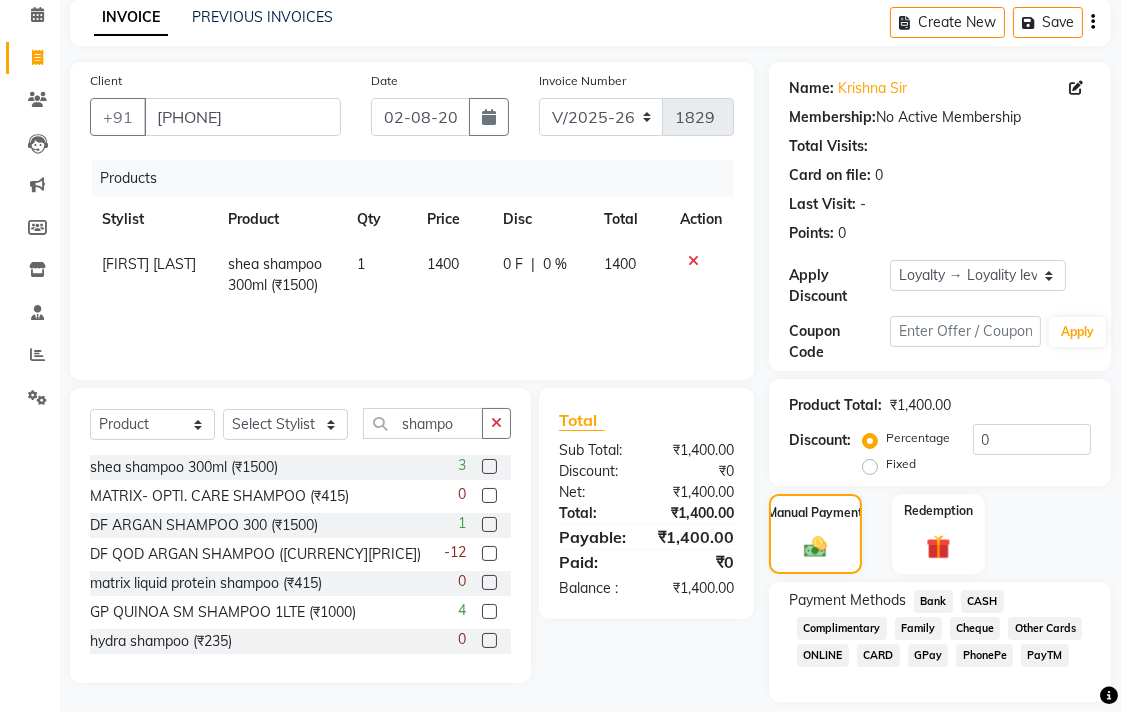 drag, startPoint x: 933, startPoint y: 594, endPoint x: 972, endPoint y: 632, distance: 54.451813 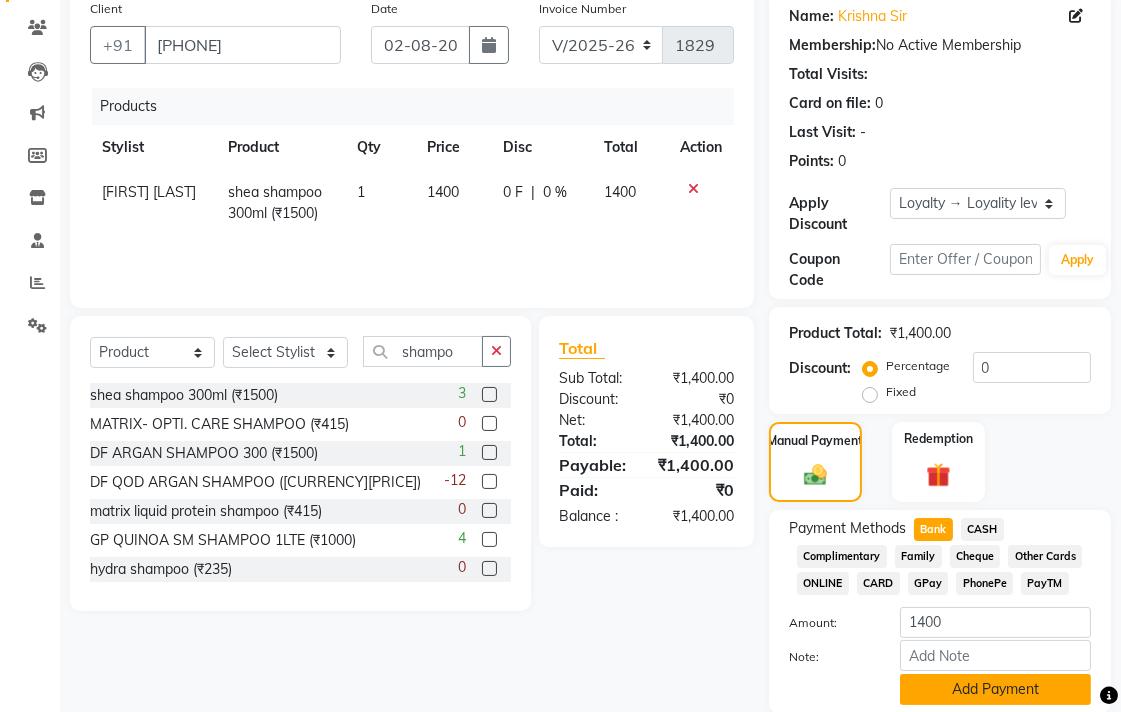 scroll, scrollTop: 233, scrollLeft: 0, axis: vertical 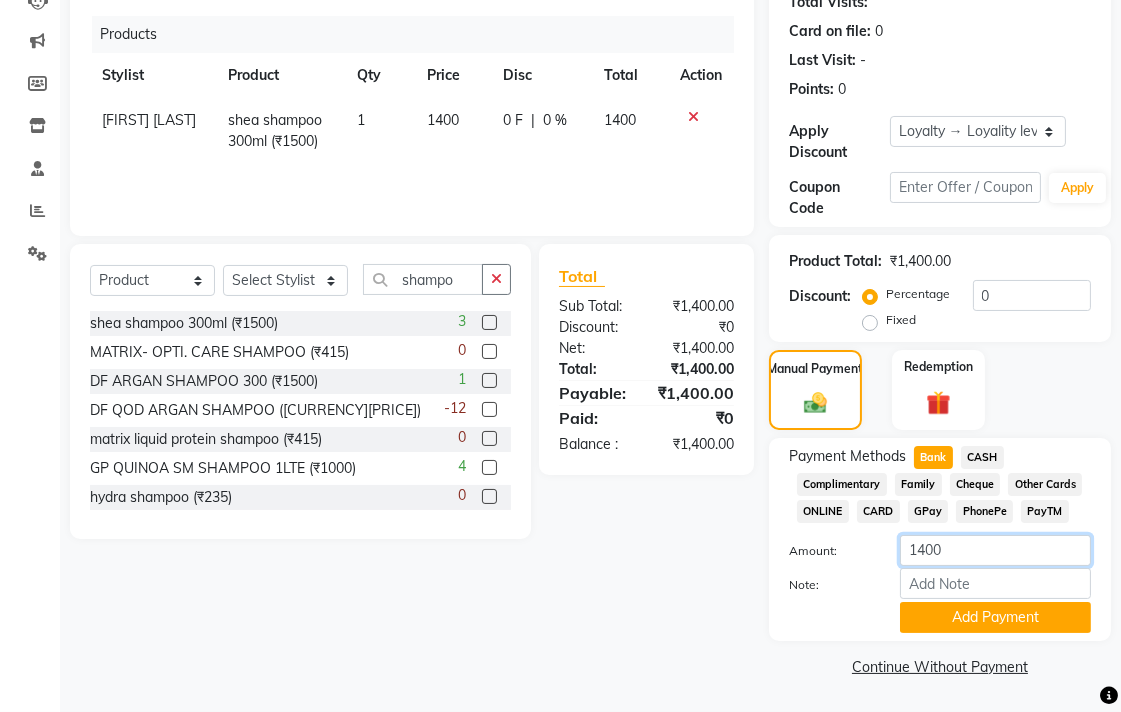click on "1400" 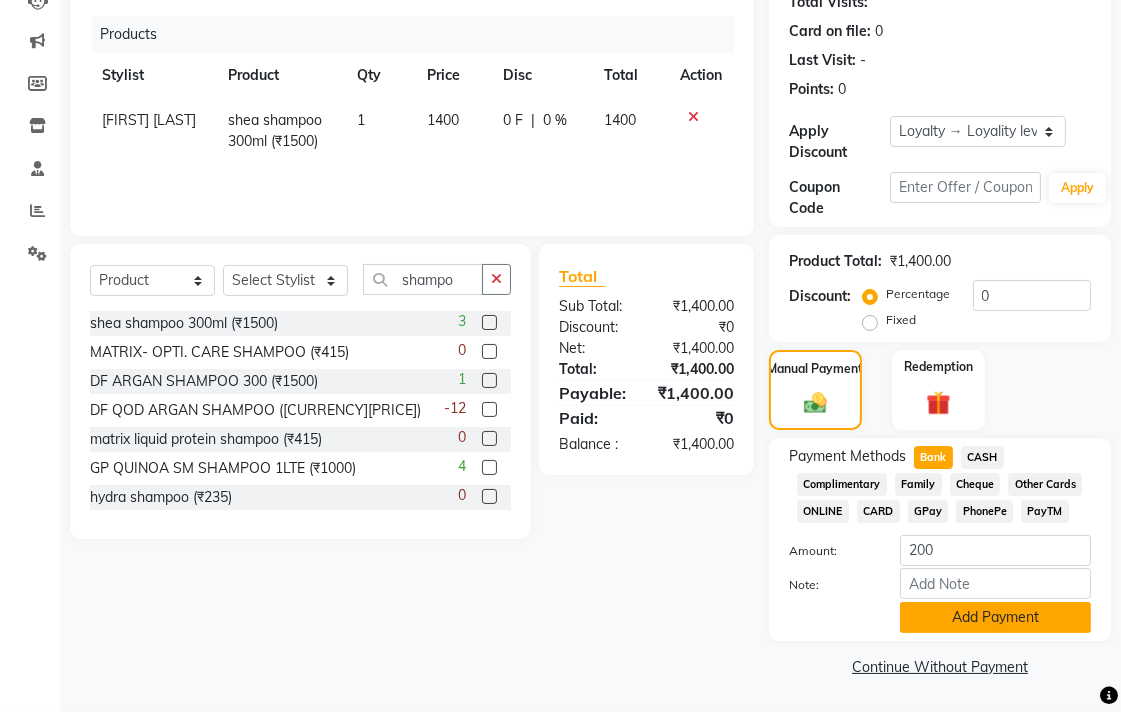 click on "Add Payment" 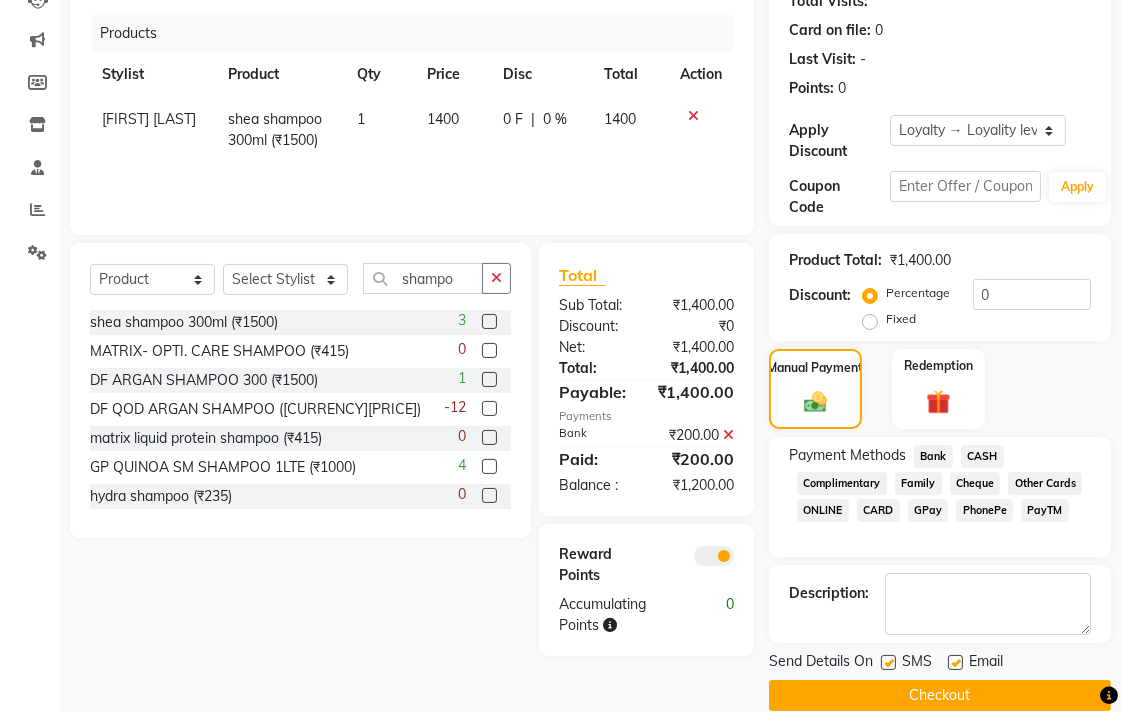 click on "CASH" 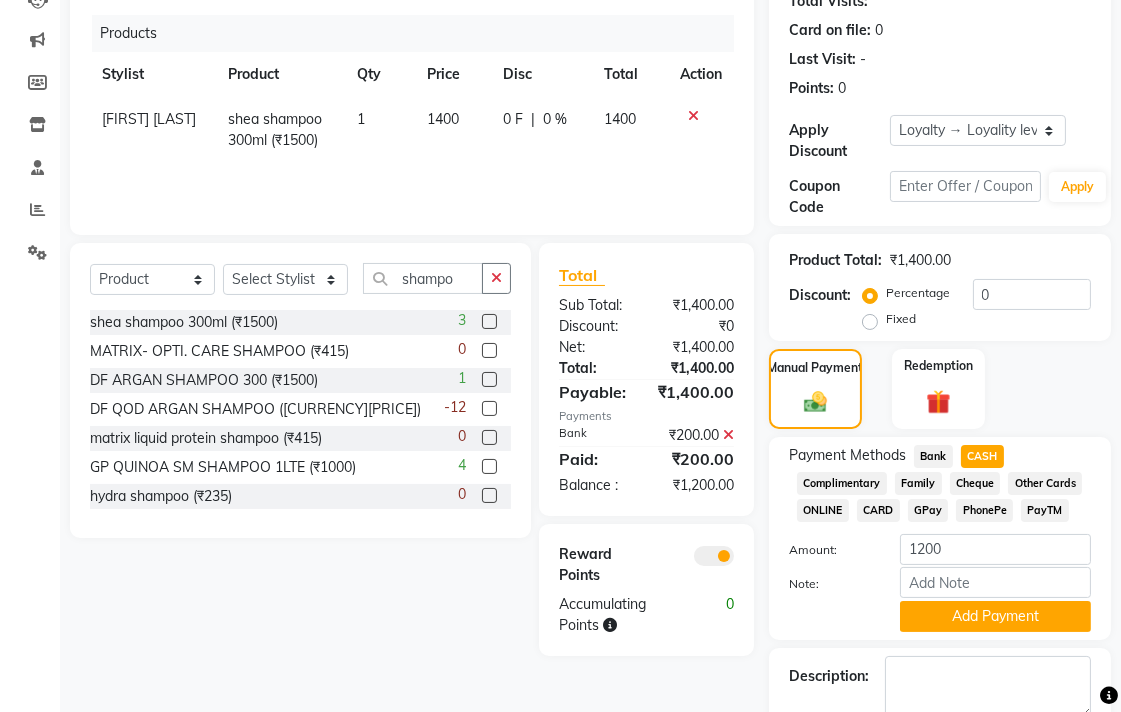 click on "Add Payment" 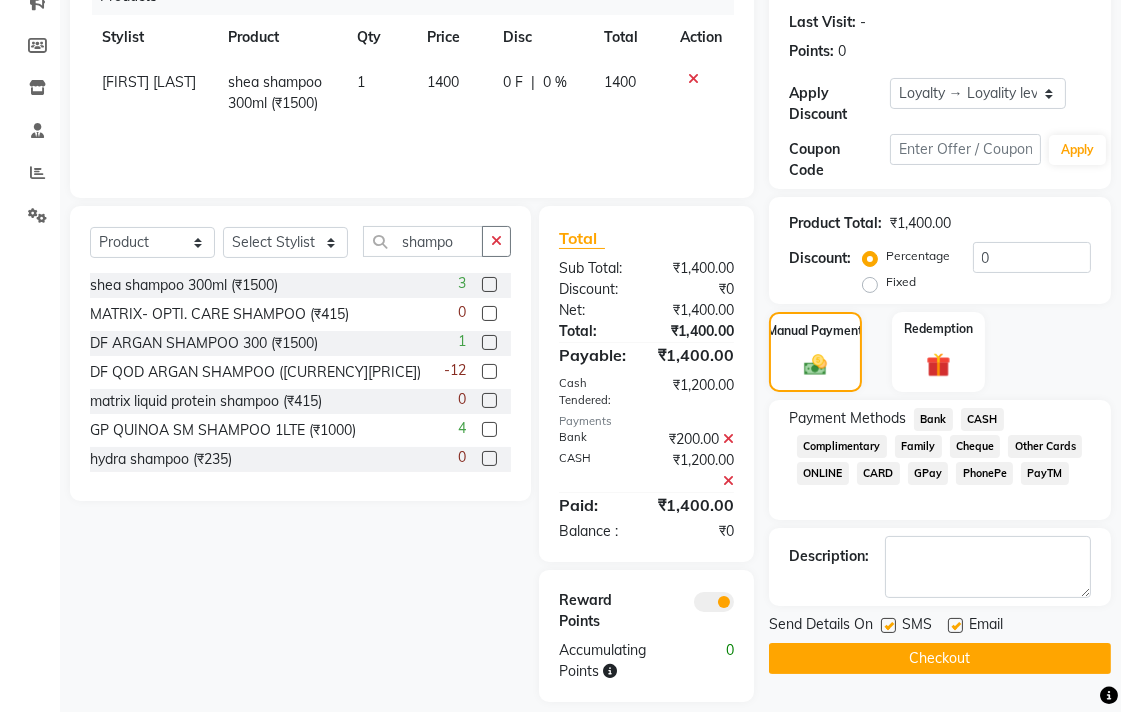 scroll, scrollTop: 290, scrollLeft: 0, axis: vertical 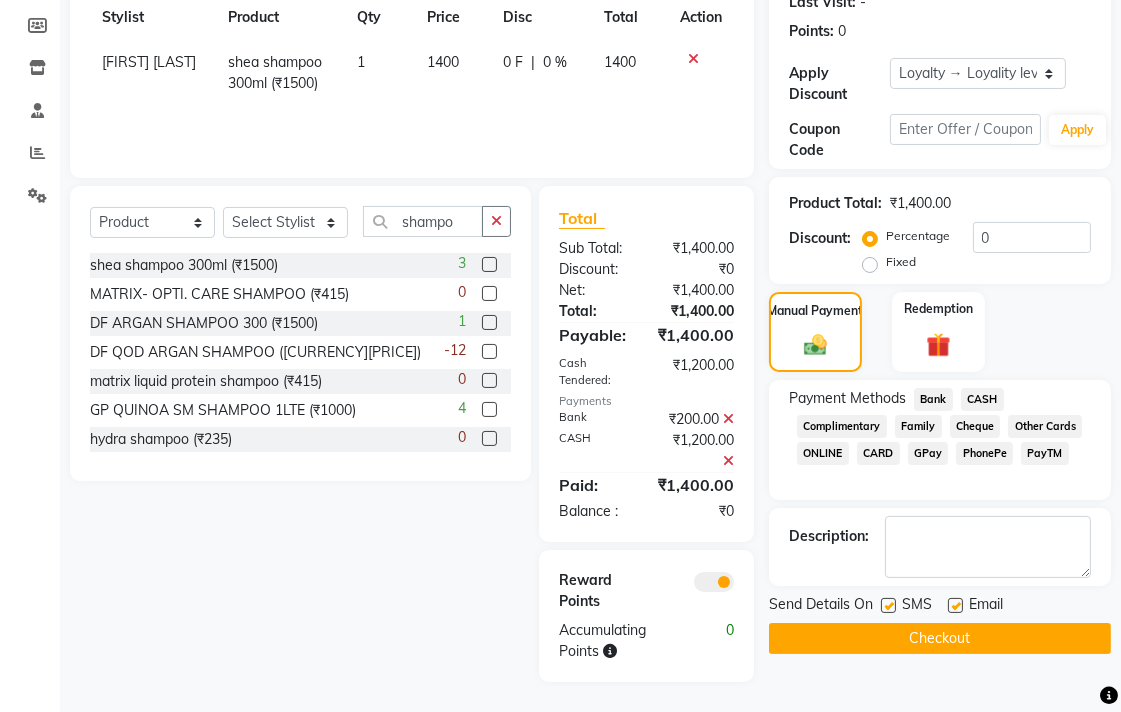 click on "Checkout" 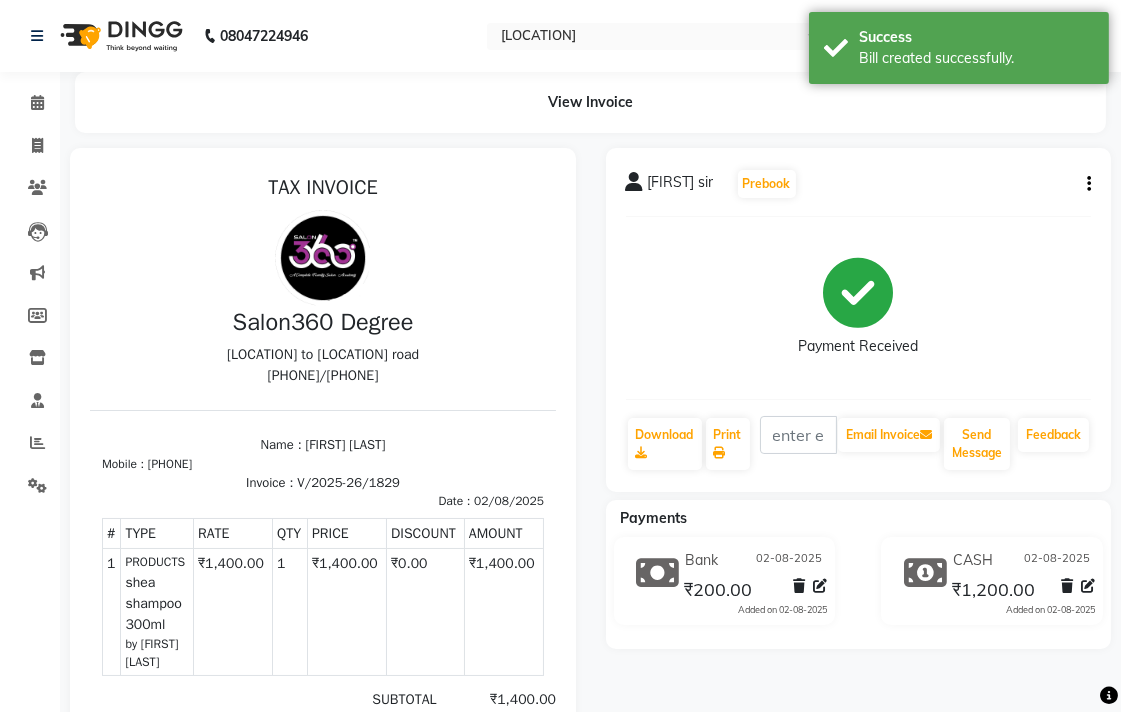 scroll, scrollTop: 0, scrollLeft: 0, axis: both 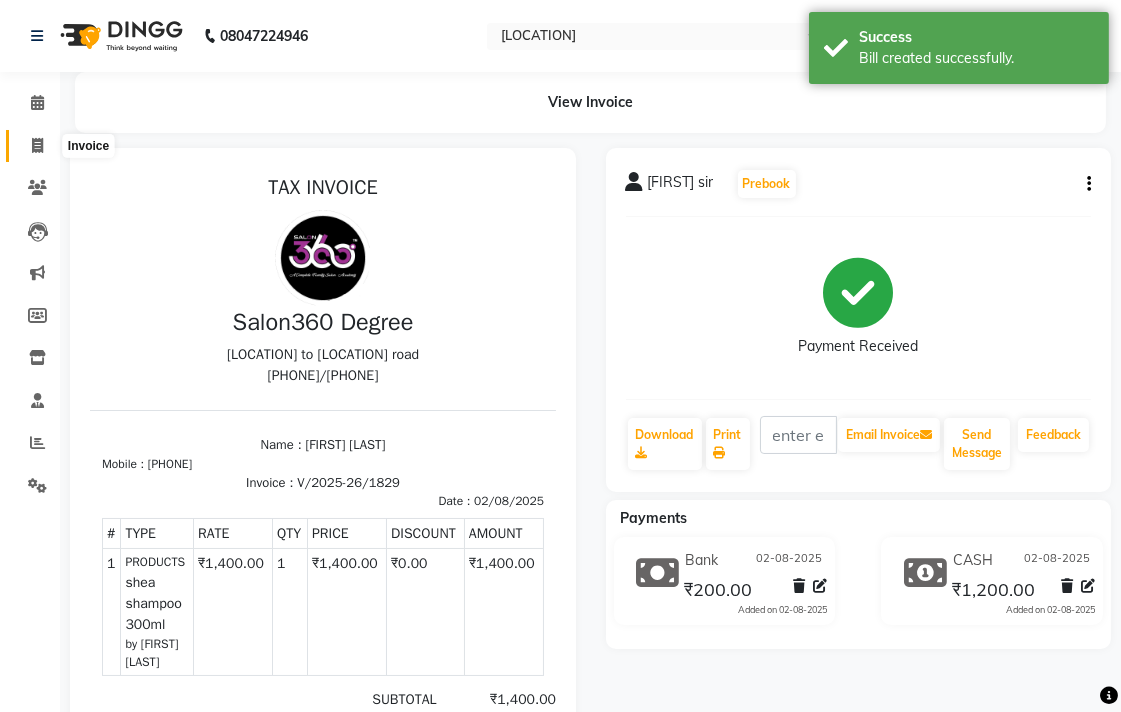 click 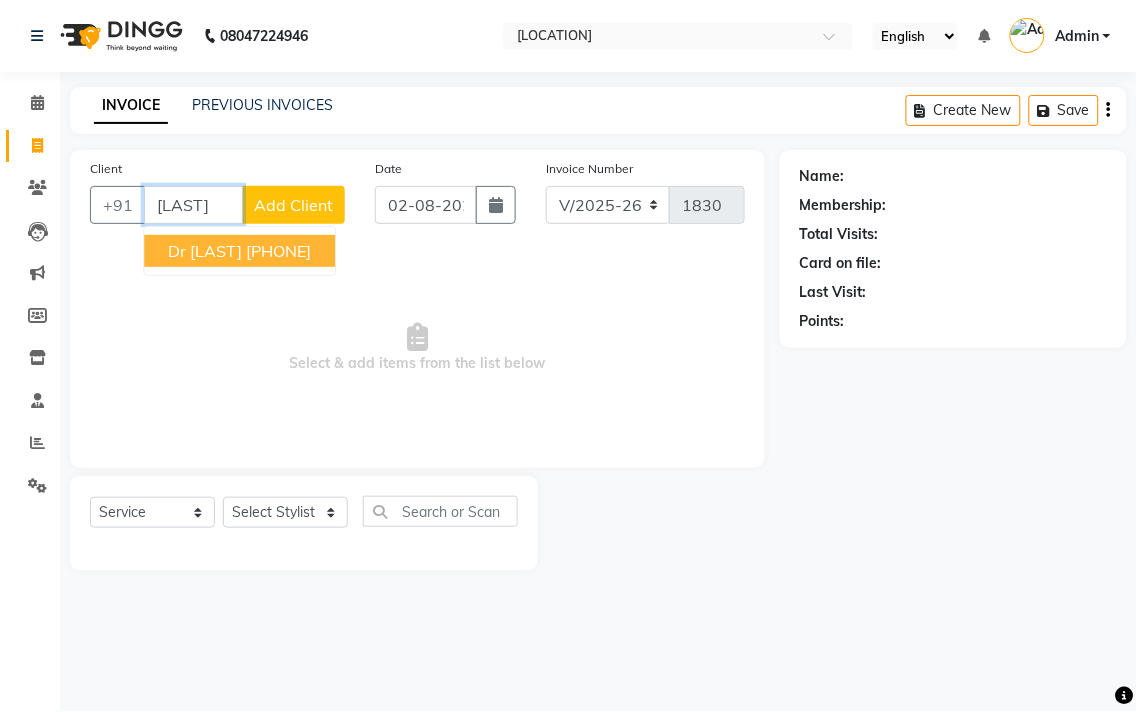 click on "Dr [LAST]" at bounding box center (205, 251) 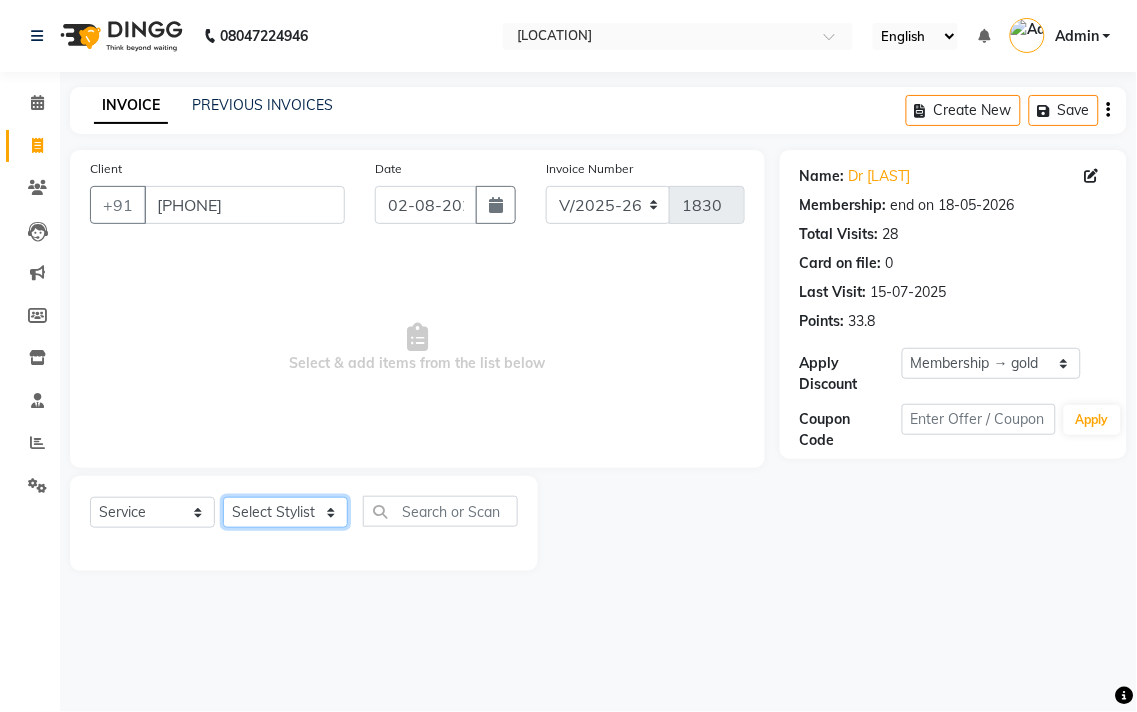 click on "Select Stylist [FIRST] [LAST] [FIRST] [LAST] [FIRST] [LAST] [FIRST] [LAST] [FIRST] [LAST] [FIRST] [LAST] [FIRST] [LAST] [FIRST] [LAST] [FIRST] [LAST] [FIRST] [LAST] [FIRST] [LAST]" 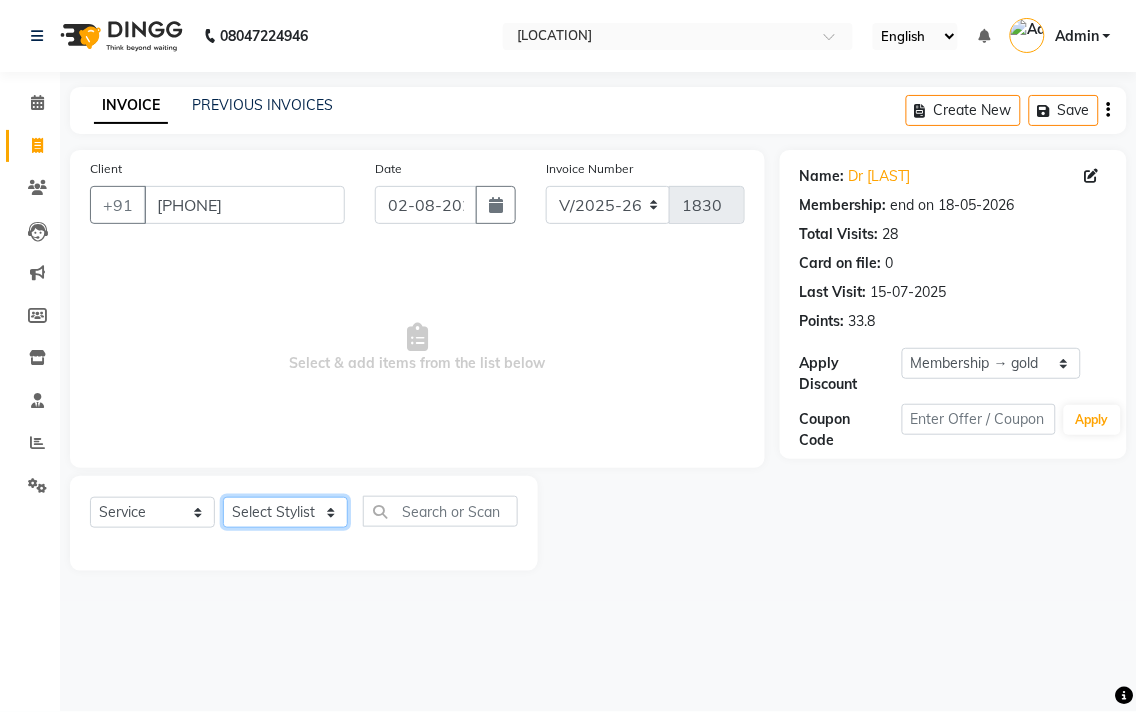click on "Select Stylist [FIRST] [LAST] [FIRST] [LAST] [FIRST] [LAST] [FIRST] [LAST] [FIRST] [LAST] [FIRST] [LAST] [FIRST] [LAST] [FIRST] [LAST] [FIRST] [LAST] [FIRST] [LAST] [FIRST] [LAST]" 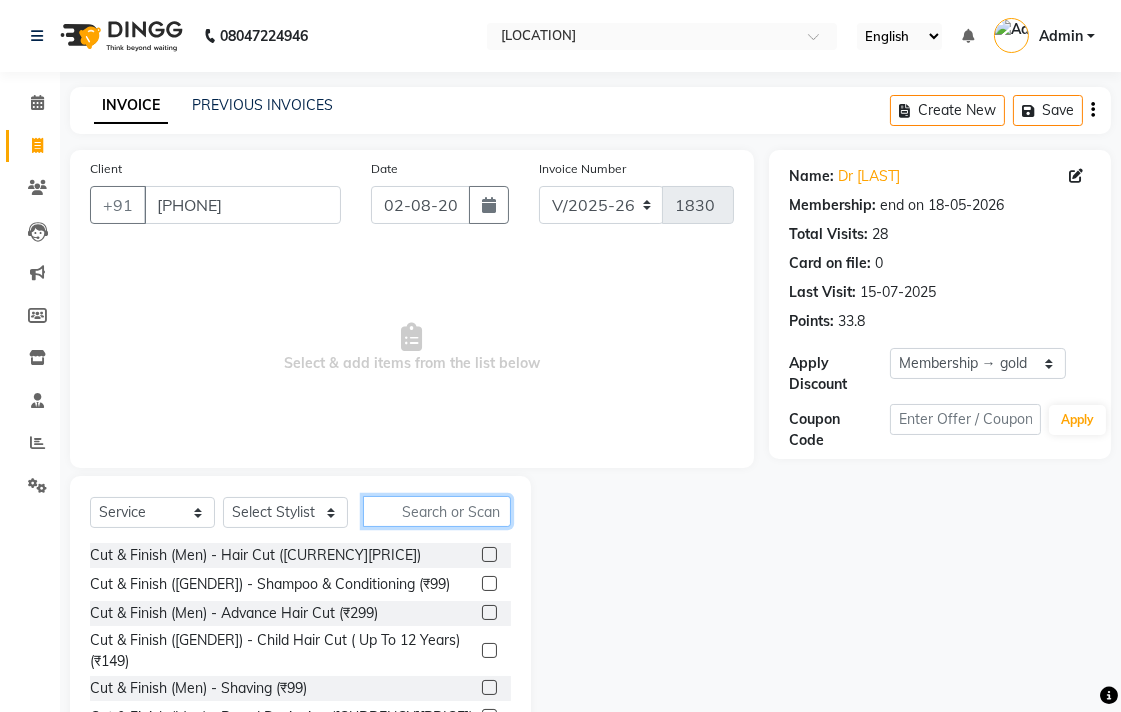 click 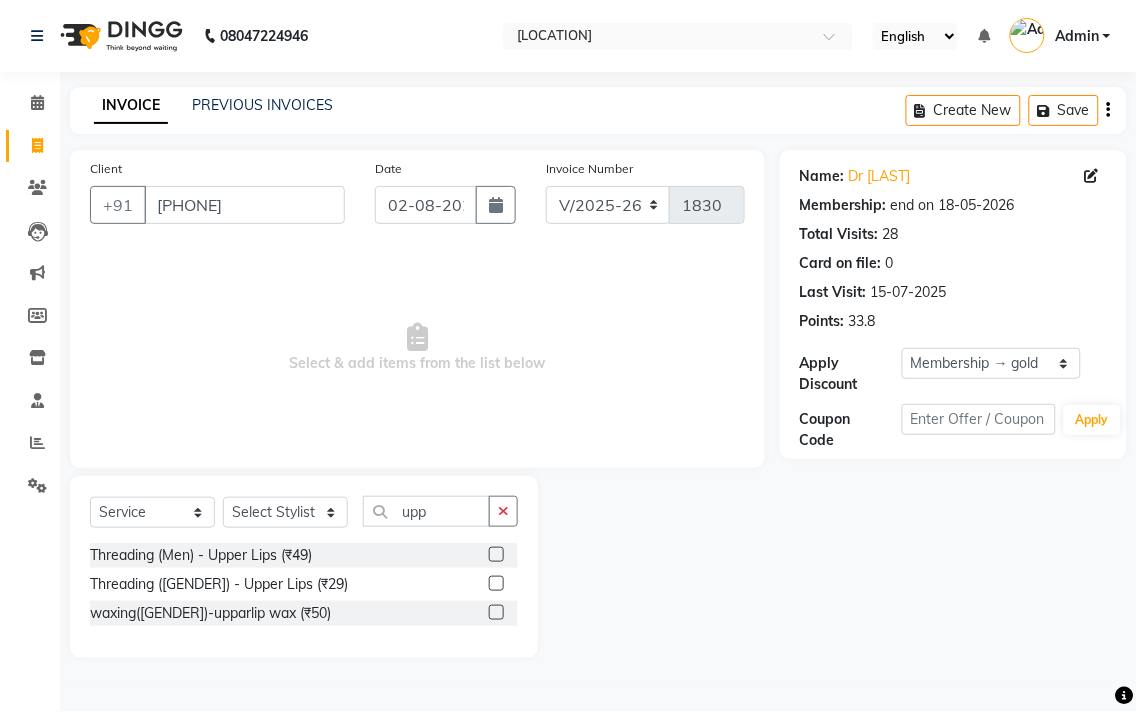 drag, startPoint x: 496, startPoint y: 578, endPoint x: 494, endPoint y: 567, distance: 11.18034 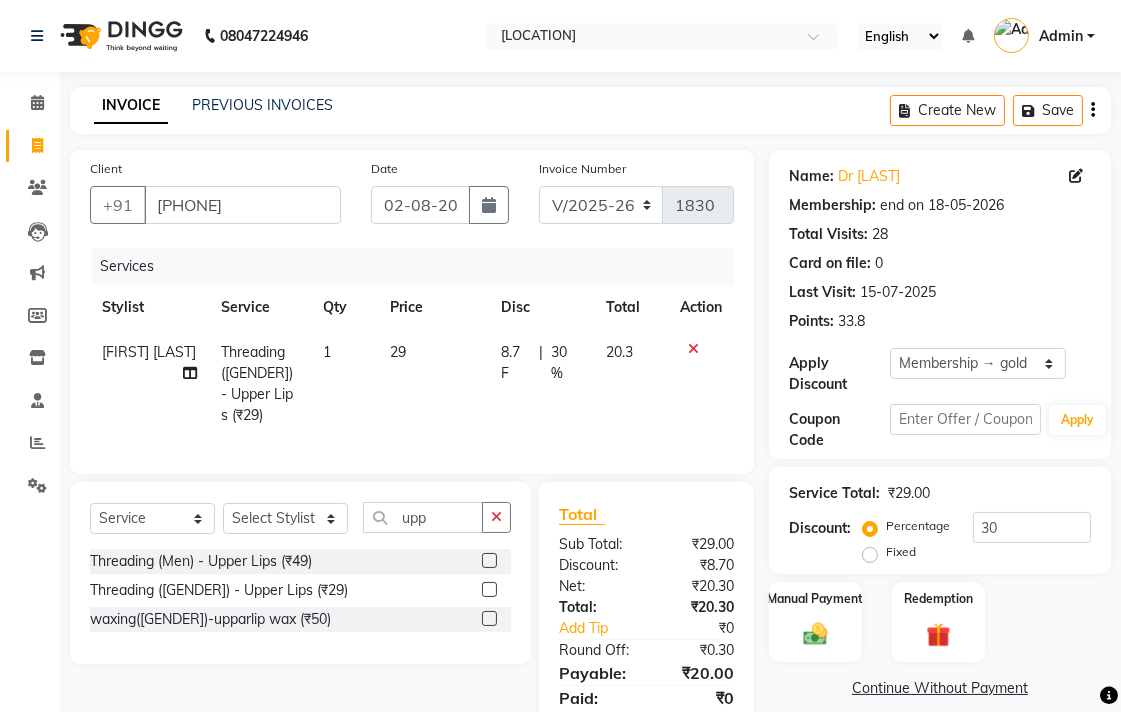click on "29" 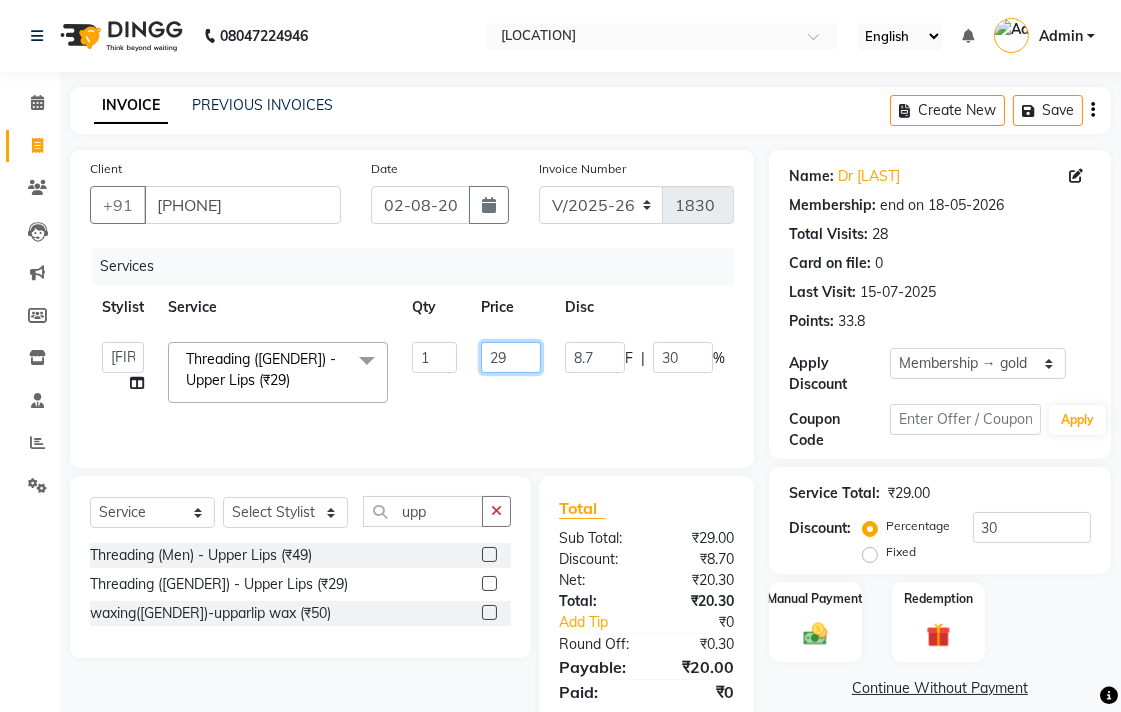click on "29" 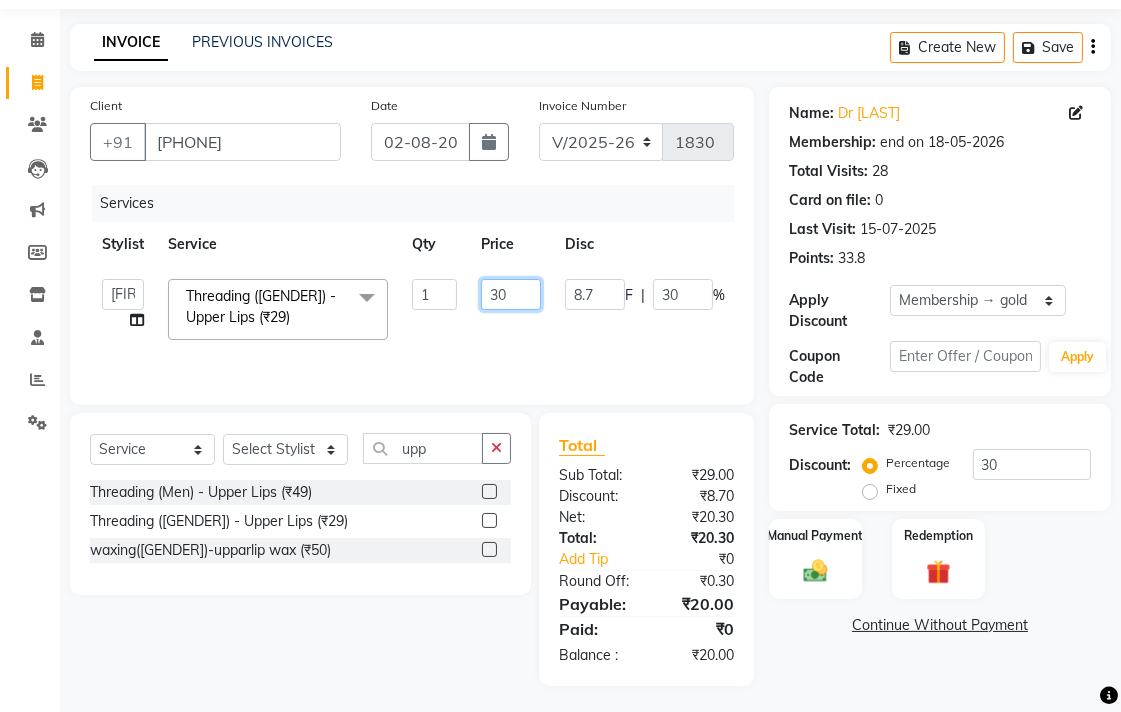 scroll, scrollTop: 66, scrollLeft: 0, axis: vertical 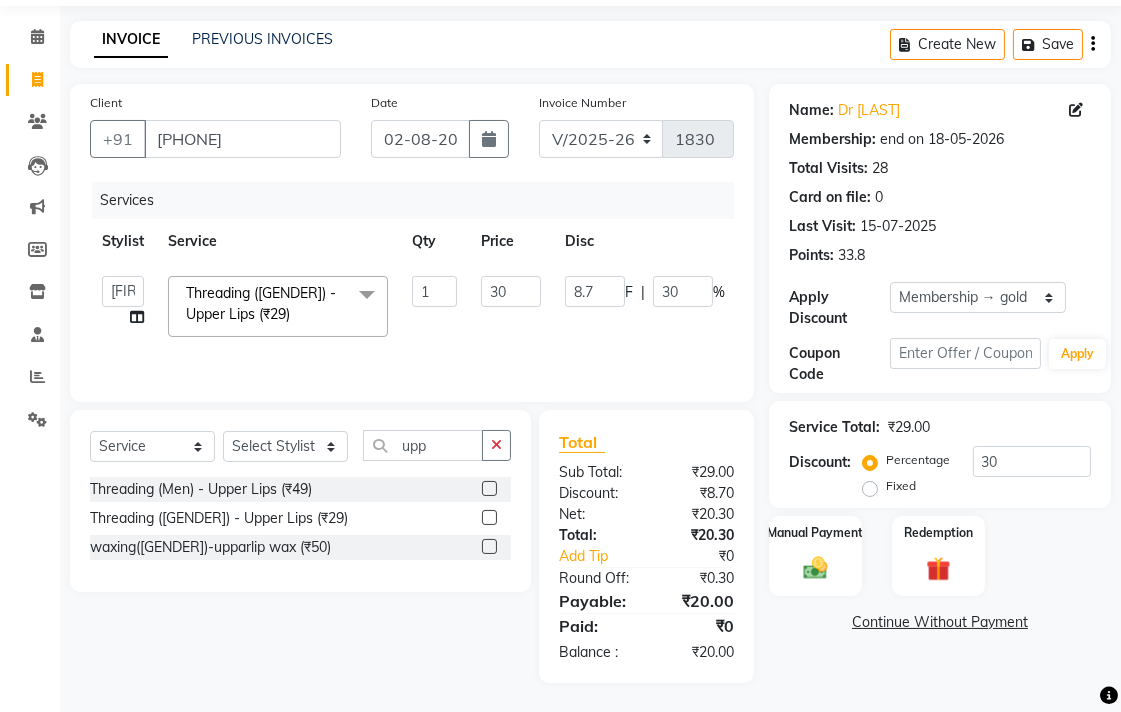 click on "Name: [FIRST] [LAST] Membership: end on 18-05-2026 Total Visits:  28 Card on file:  0 Last Visit:   15-07-2025 Points:   33.8  Apply Discount Select Membership → gold  Loyalty → Loyality level 1  Coupon Code Apply Service Total:  ₹29.00  Discount:  Percentage   Fixed  30 Manual Payment Redemption  Continue Without Payment" 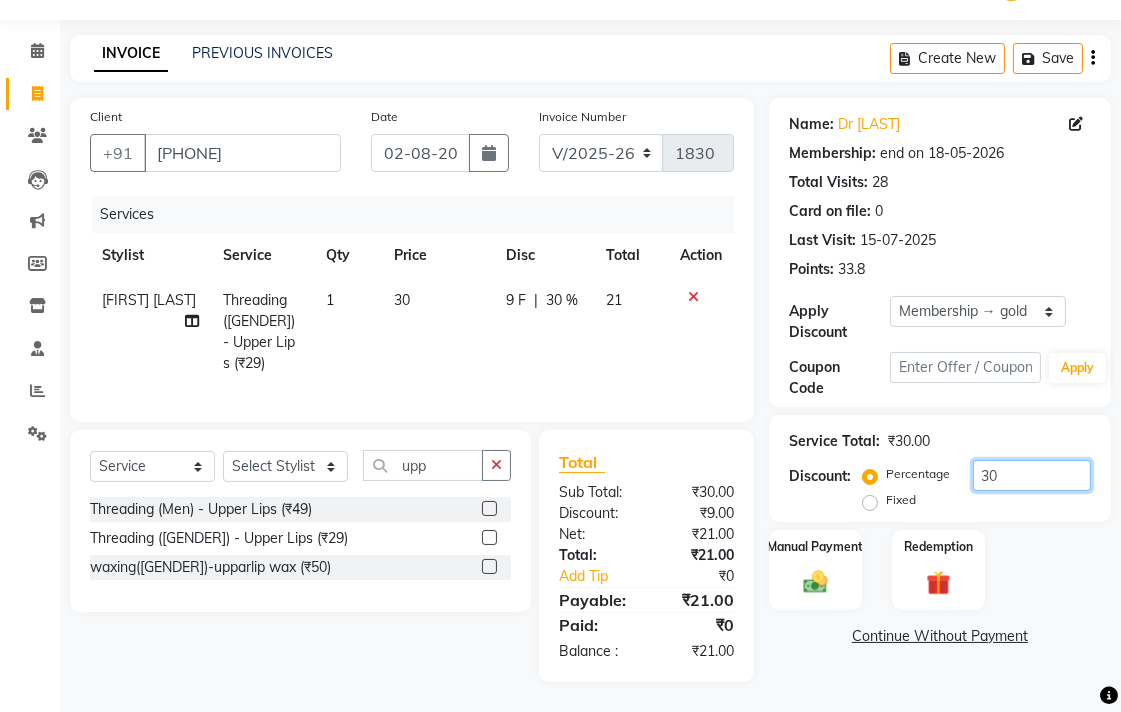 click on "30" 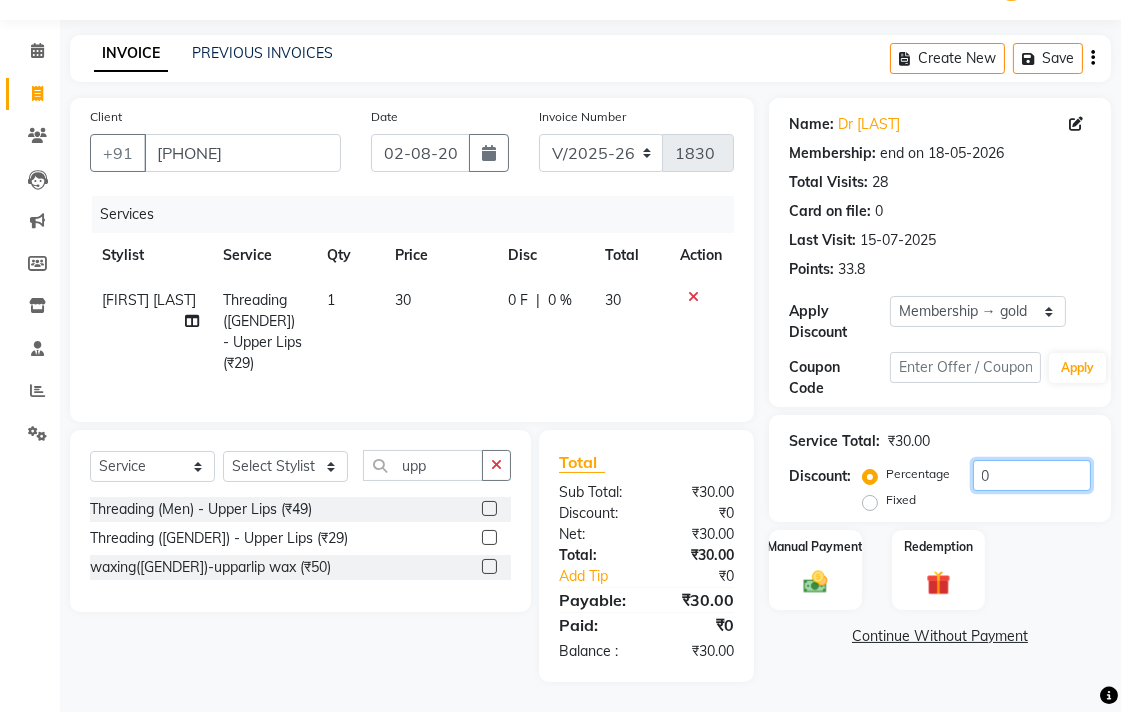 scroll, scrollTop: 68, scrollLeft: 0, axis: vertical 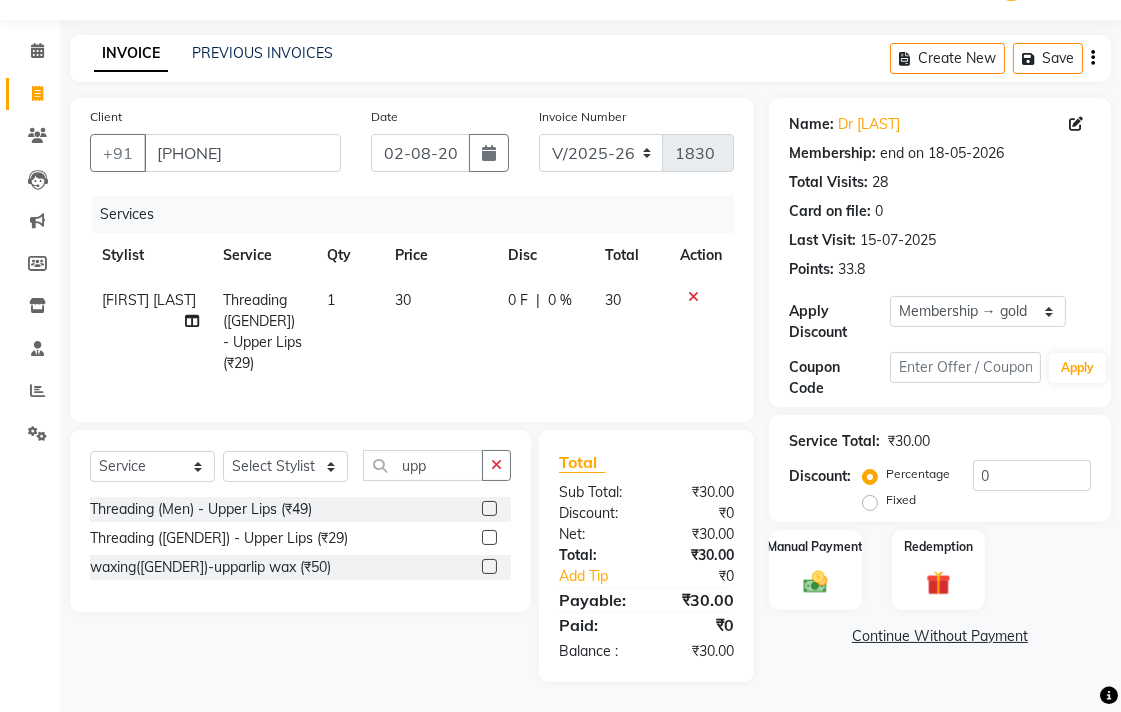drag, startPoint x: 810, startPoint y: 588, endPoint x: 865, endPoint y: 585, distance: 55.081757 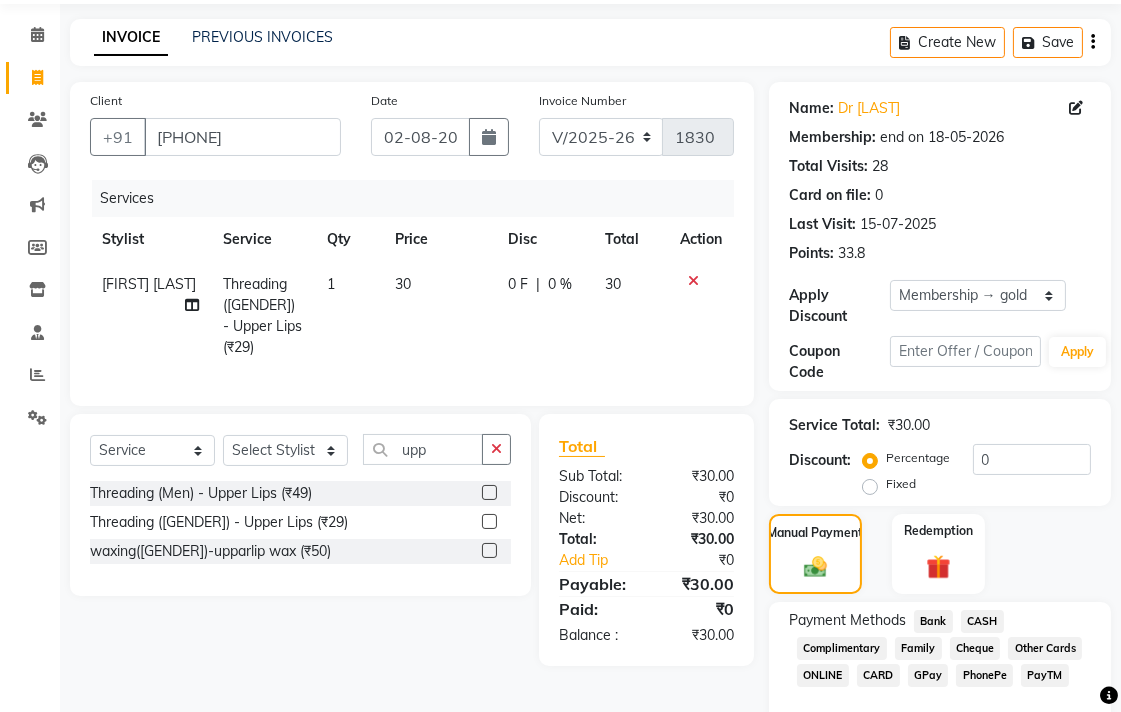 click on "CASH" 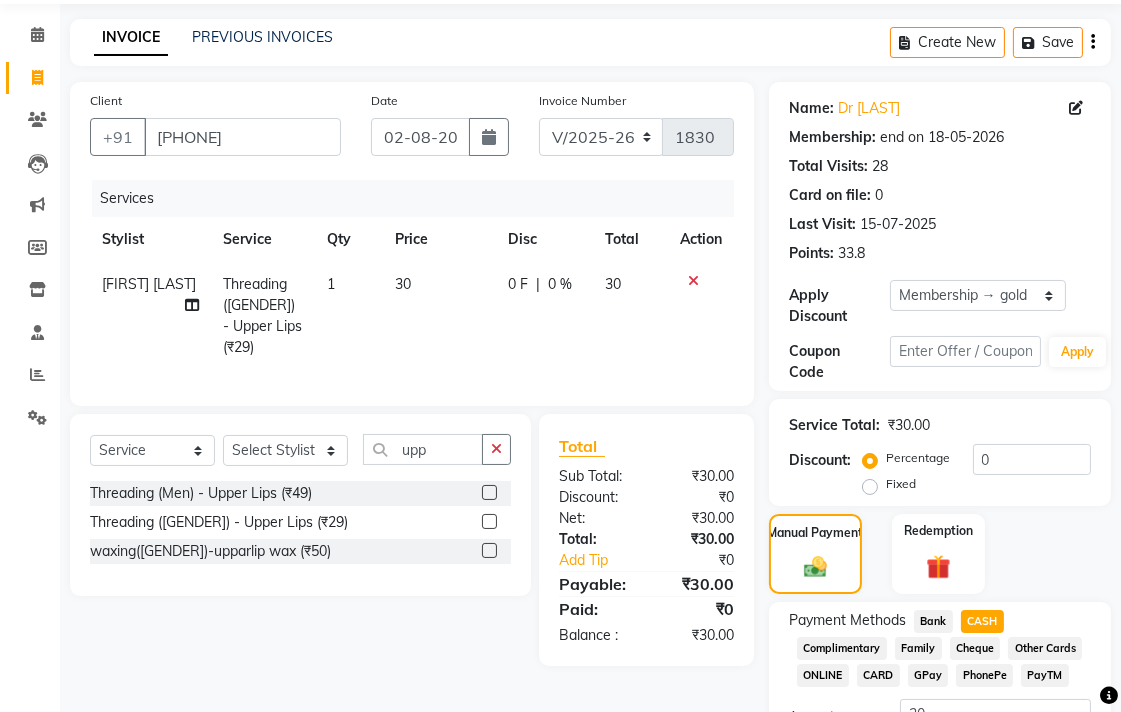 scroll, scrollTop: 233, scrollLeft: 0, axis: vertical 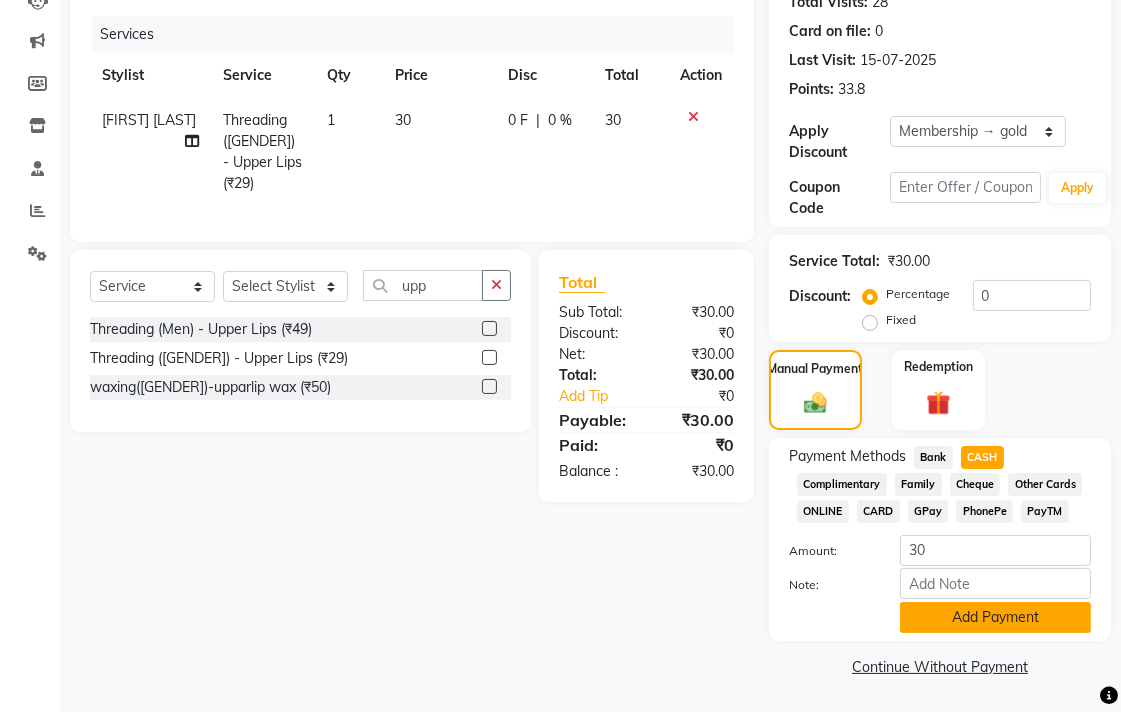 click on "Add Payment" 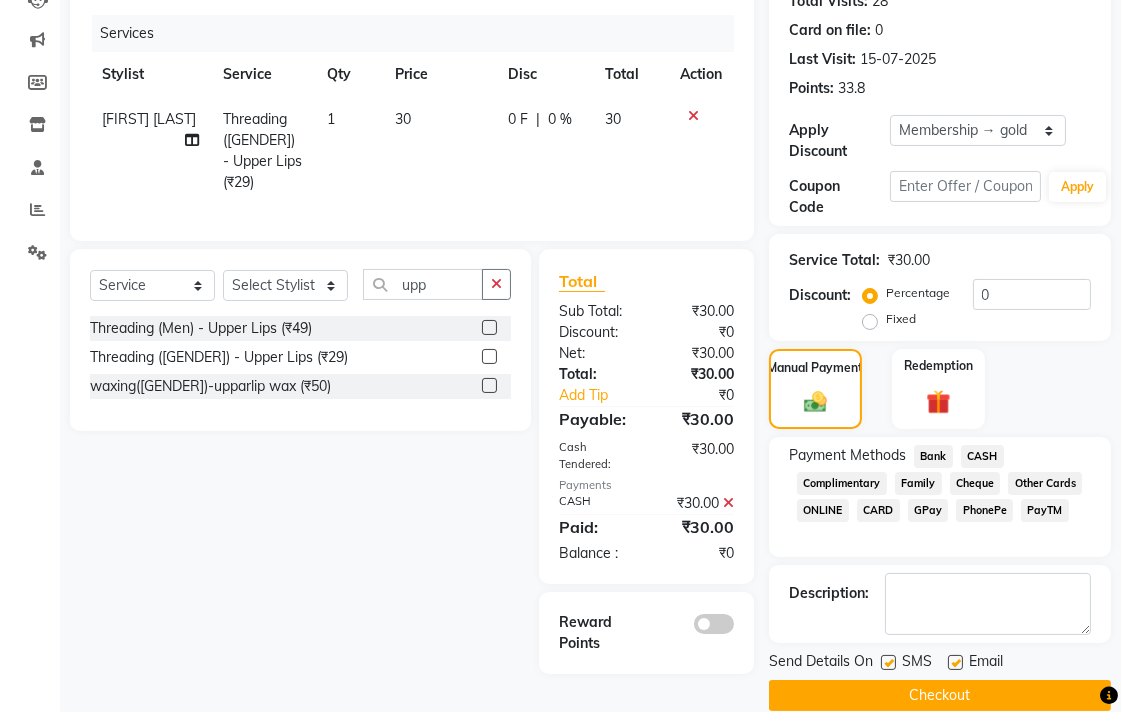 click on "Send Details On SMS Email  Checkout" 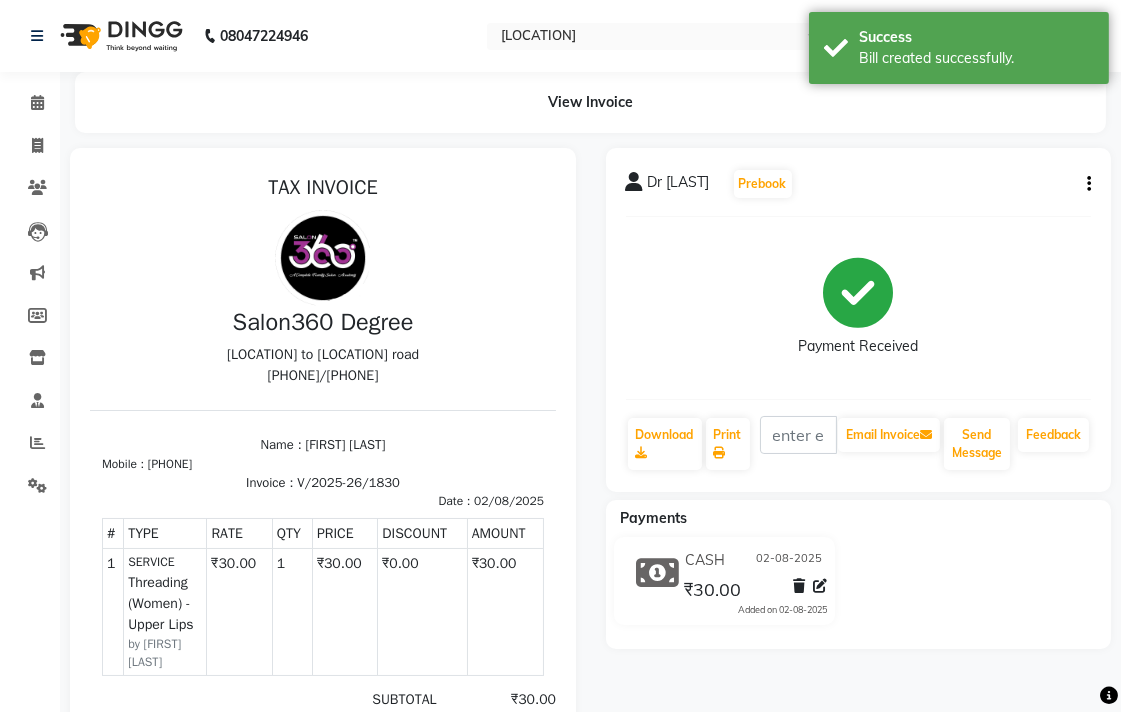 scroll, scrollTop: 0, scrollLeft: 0, axis: both 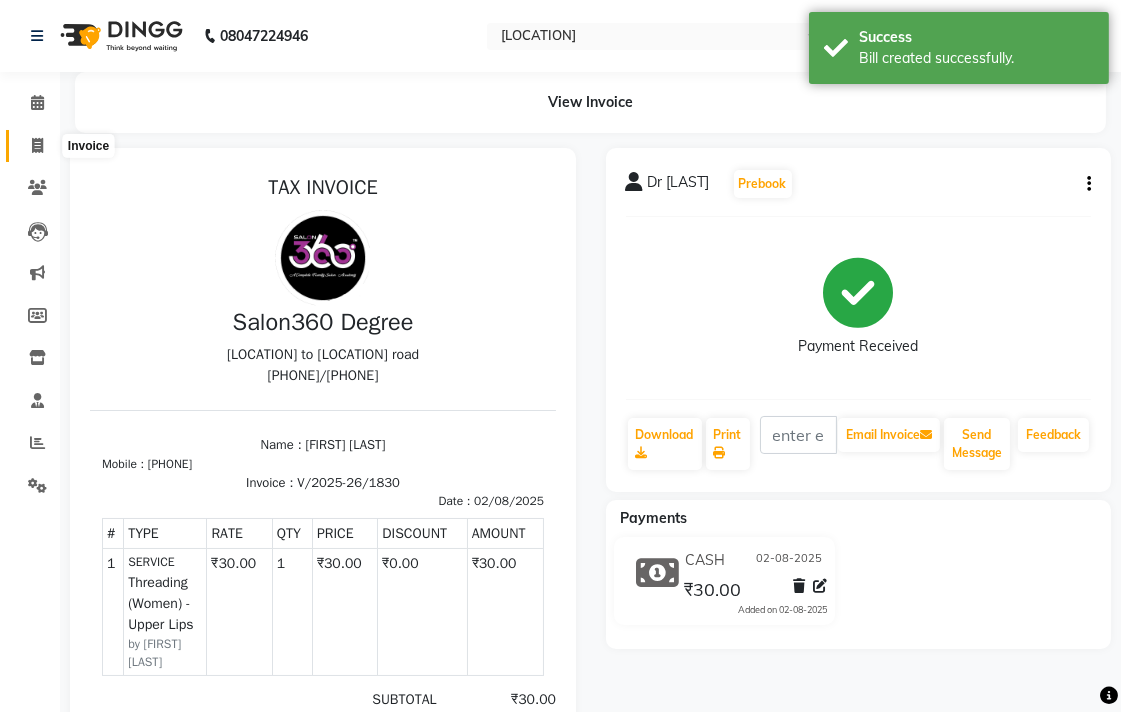 drag, startPoint x: 53, startPoint y: 141, endPoint x: 28, endPoint y: 141, distance: 25 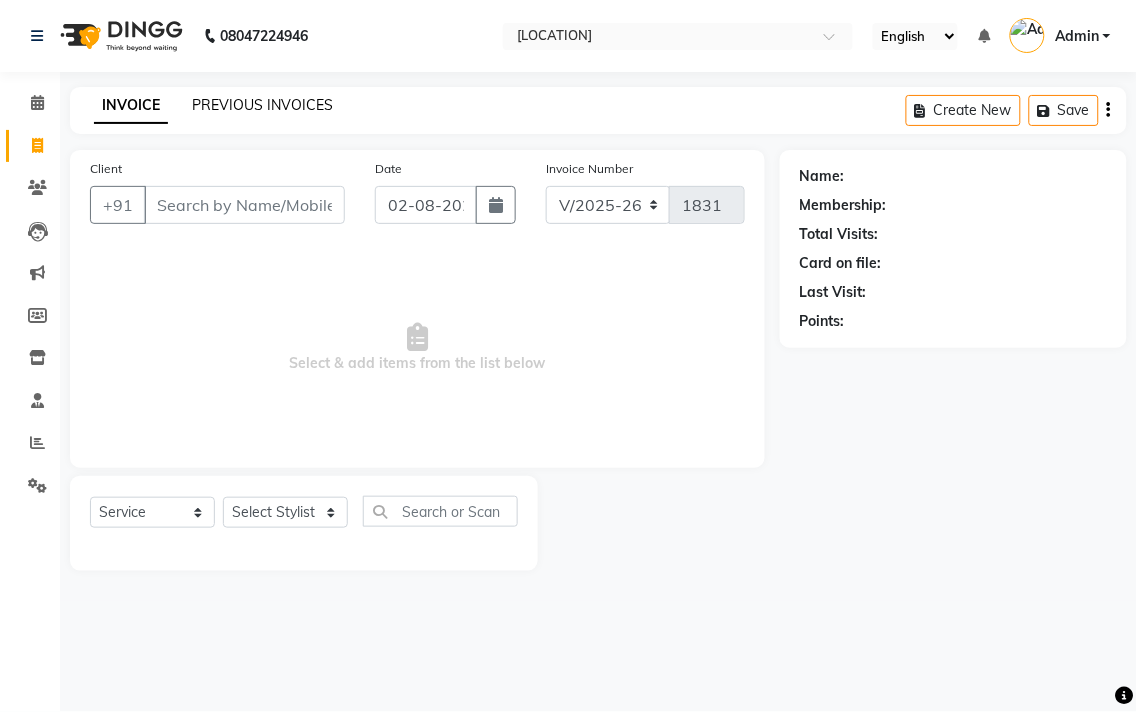 click on "PREVIOUS INVOICES" 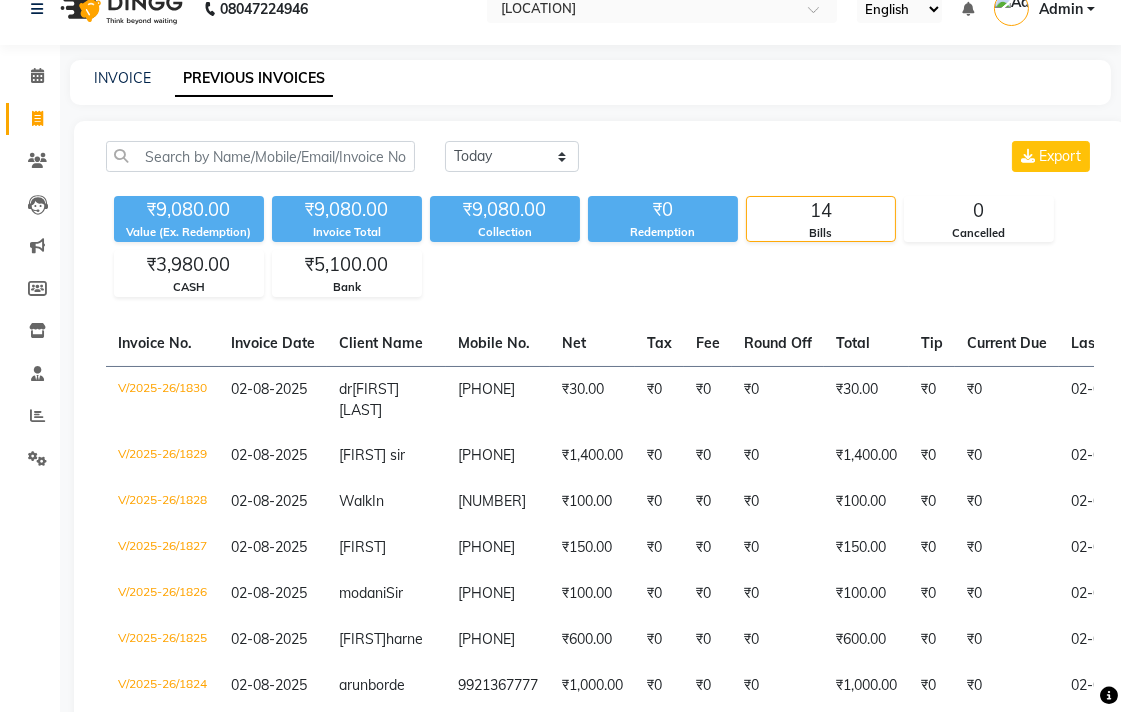 scroll, scrollTop: 0, scrollLeft: 0, axis: both 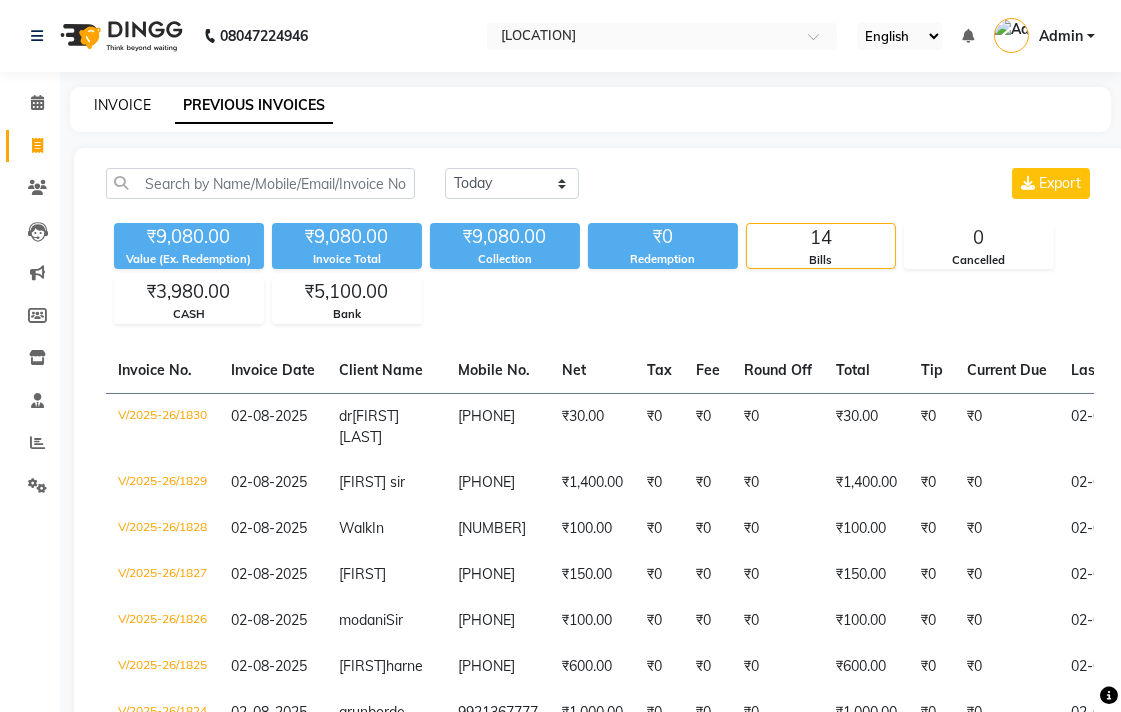 click on "INVOICE" 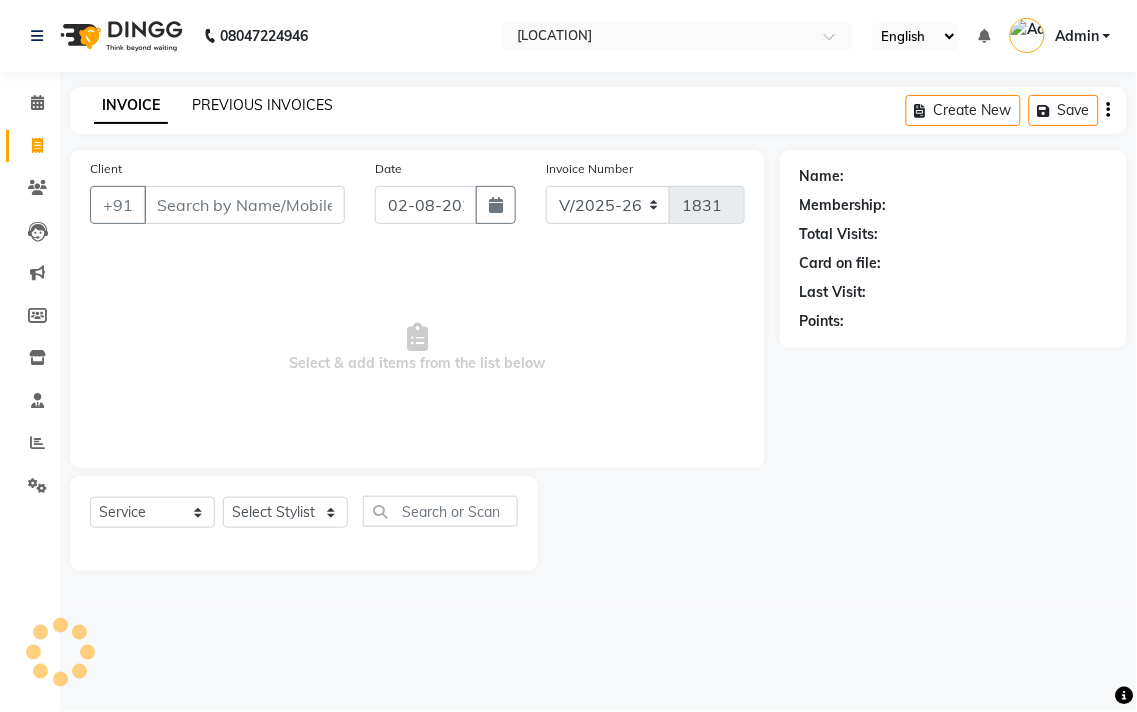 click on "PREVIOUS INVOICES" 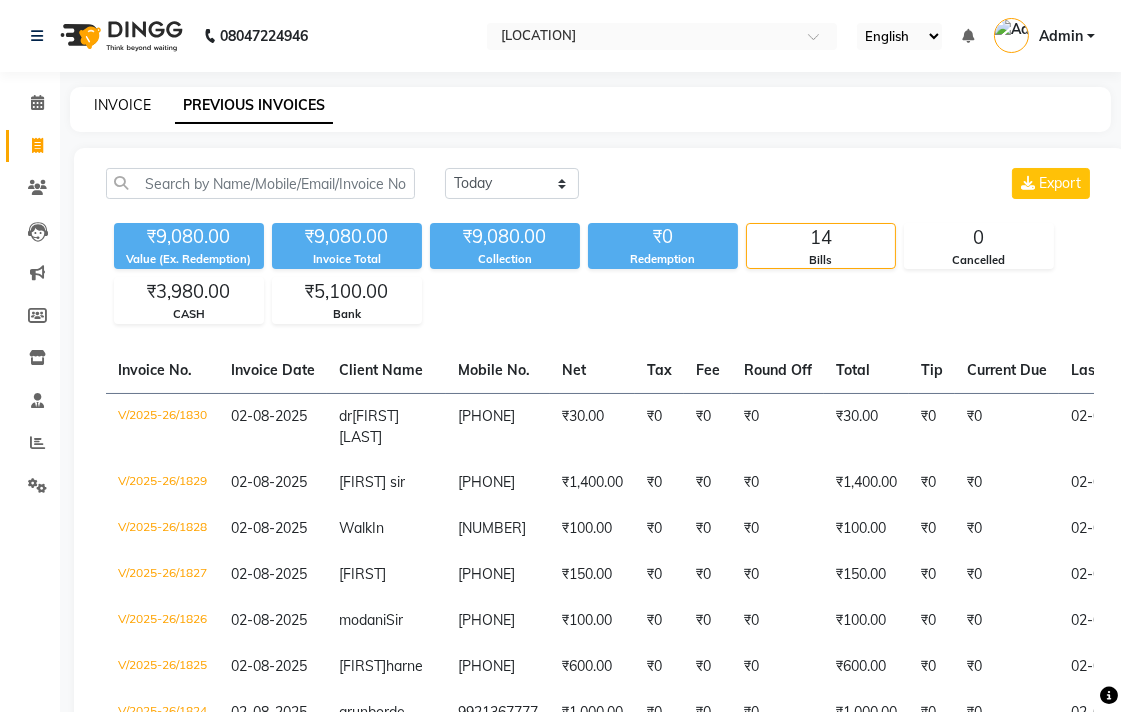 click on "INVOICE" 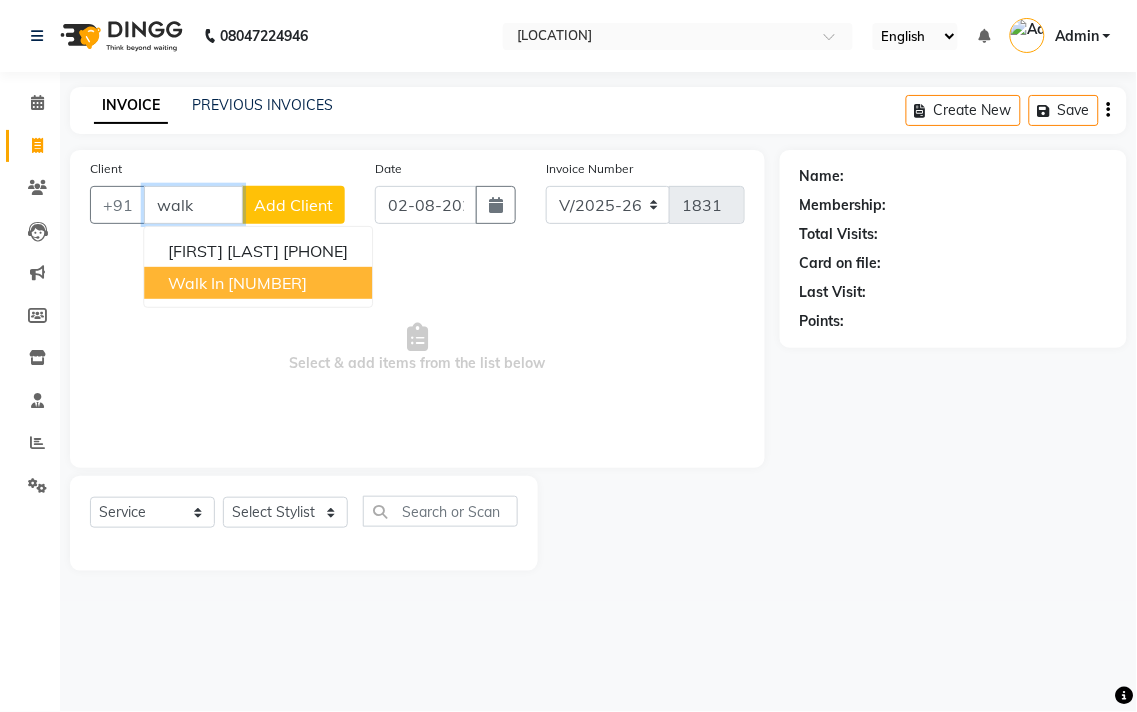 click on "Walk In" at bounding box center (196, 283) 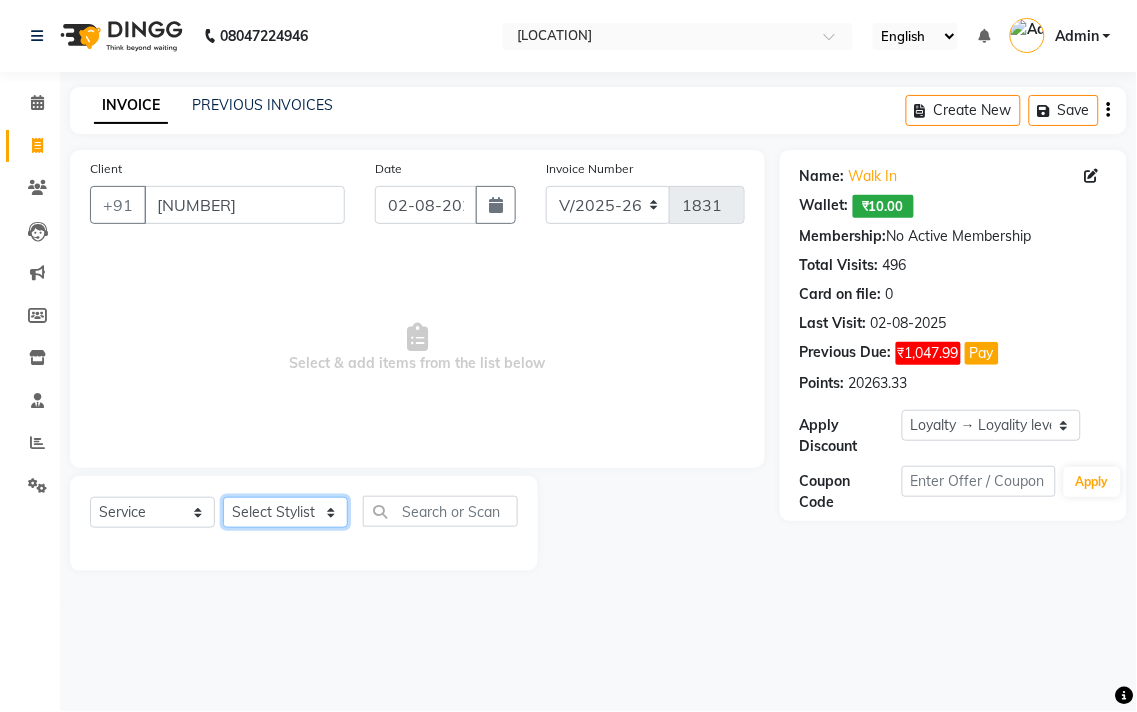 drag, startPoint x: 278, startPoint y: 524, endPoint x: 283, endPoint y: 511, distance: 13.928389 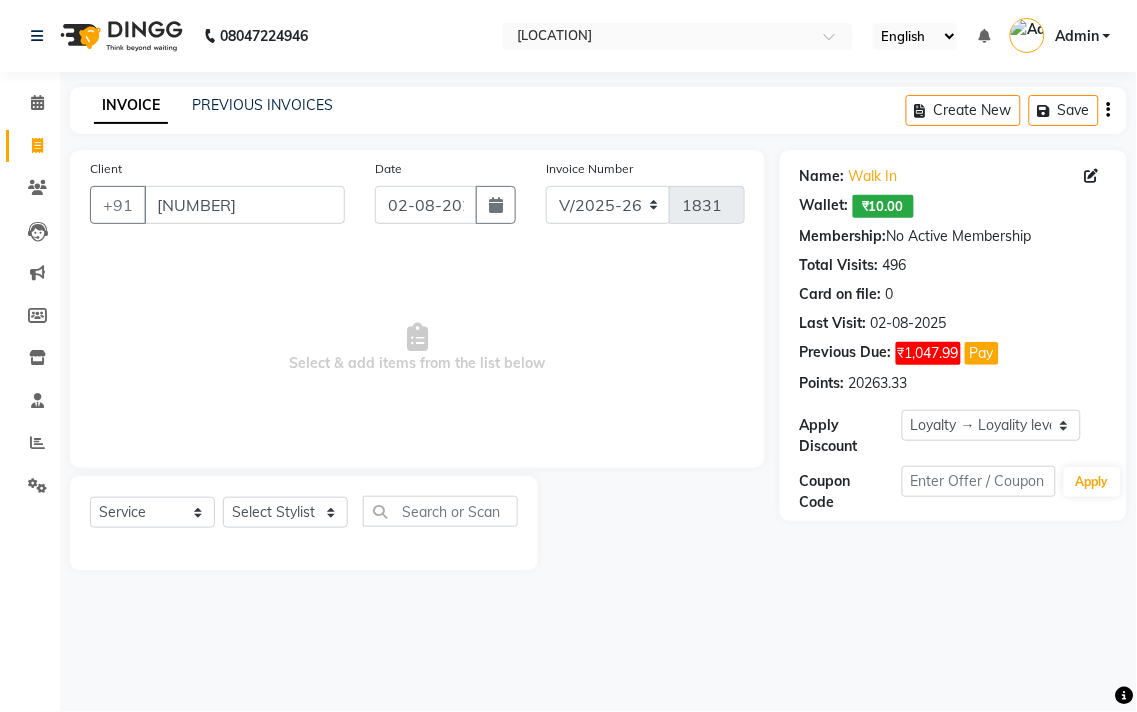 click on "Select & add items from the list below" at bounding box center (417, 348) 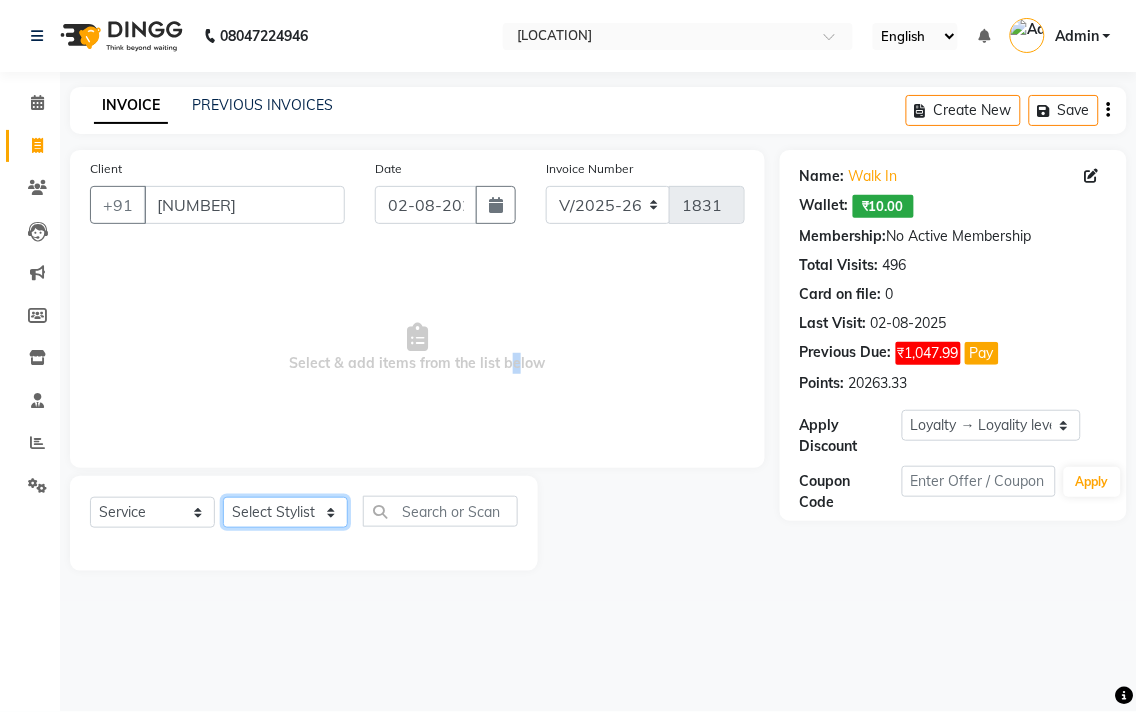 click on "Select Stylist [FIRST] [LAST] [FIRST] [LAST] [FIRST] [LAST] [FIRST] [LAST] [FIRST] [LAST] [FIRST] [LAST] [FIRST] [LAST] [FIRST] [LAST] [FIRST] [LAST] [FIRST] [LAST] [FIRST] [LAST]" 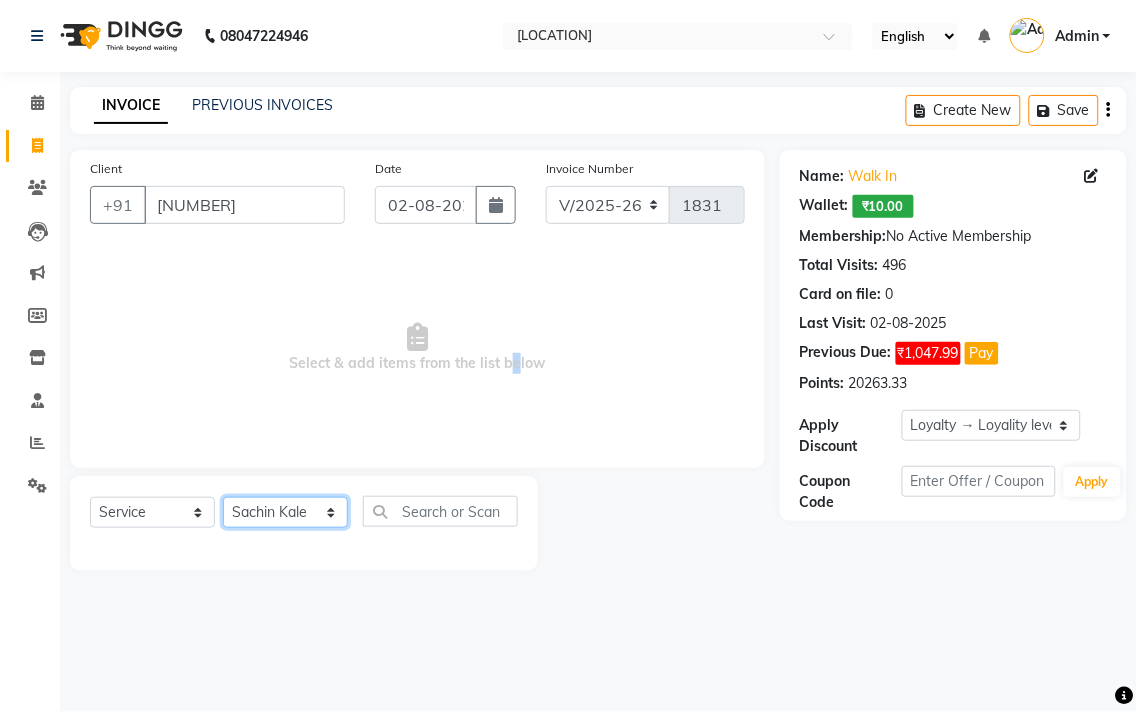 click on "Select Stylist [FIRST] [LAST] [FIRST] [LAST] [FIRST] [LAST] [FIRST] [LAST] [FIRST] [LAST] [FIRST] [LAST] [FIRST] [LAST] [FIRST] [LAST] [FIRST] [LAST] [FIRST] [LAST] [FIRST] [LAST]" 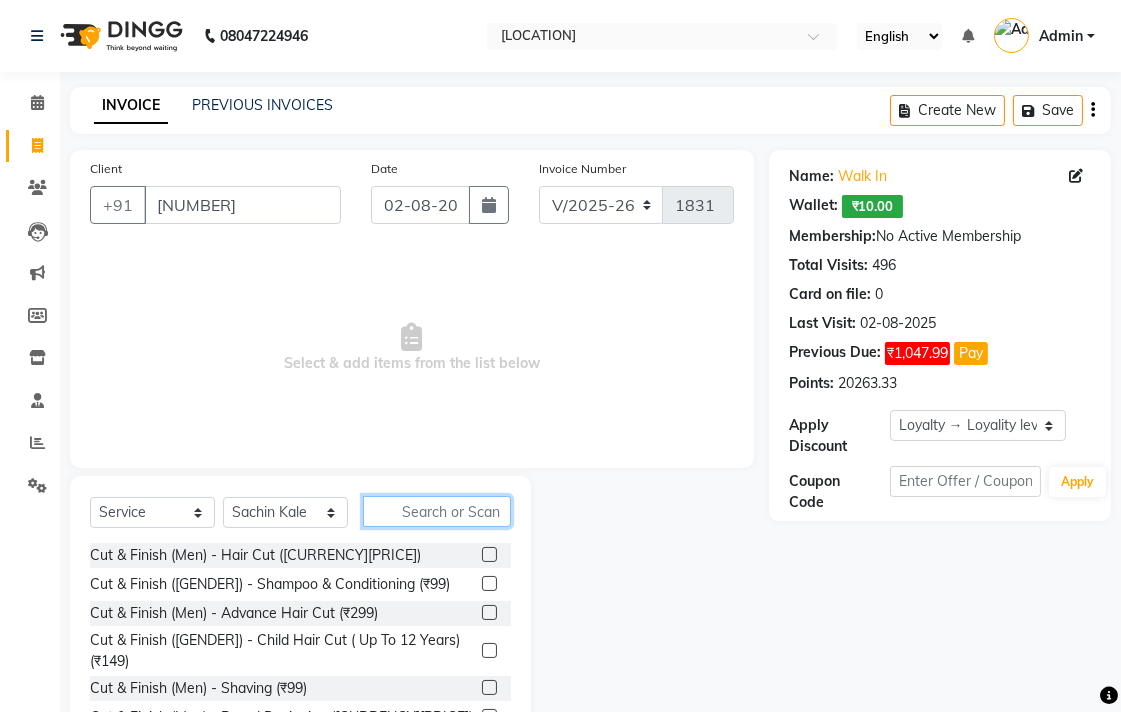 click 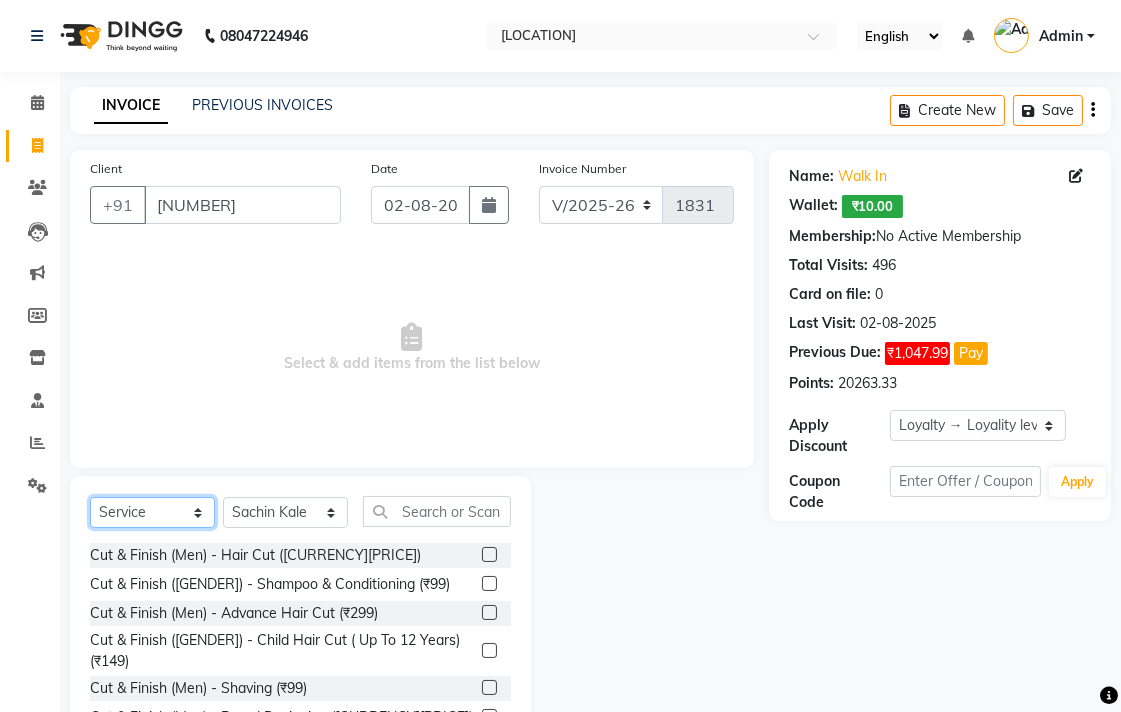 click on "Select  Service  Product  Membership  Package Voucher Prepaid Gift Card" 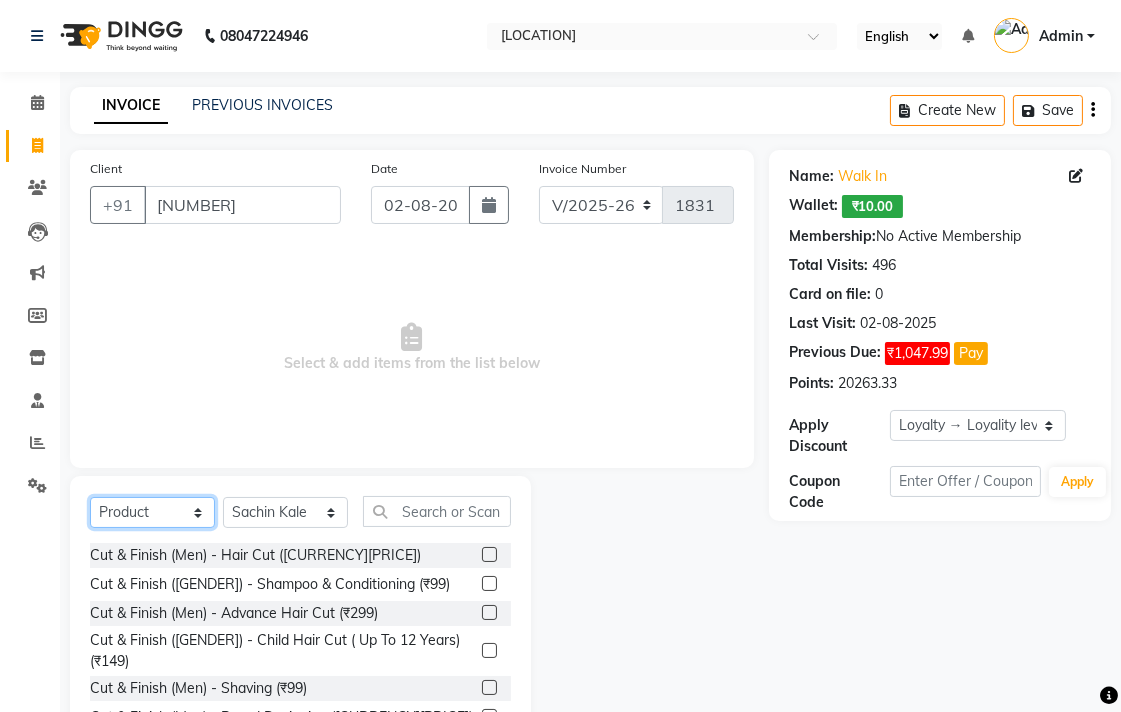 click on "Select  Service  Product  Membership  Package Voucher Prepaid Gift Card" 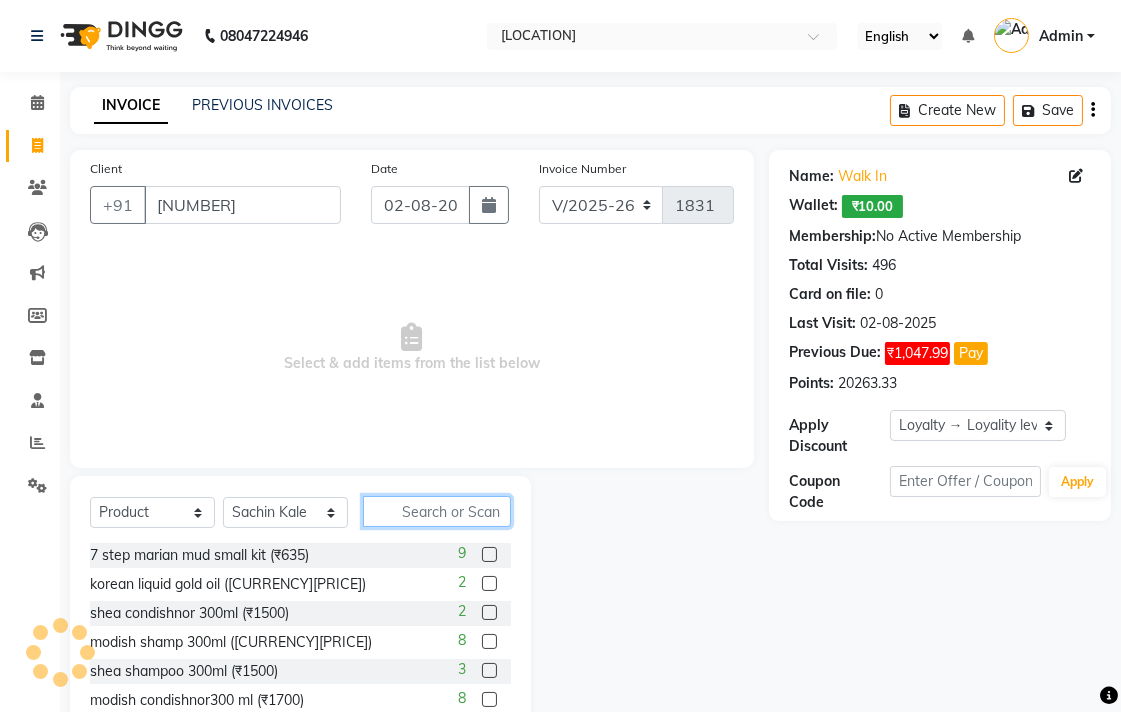 click 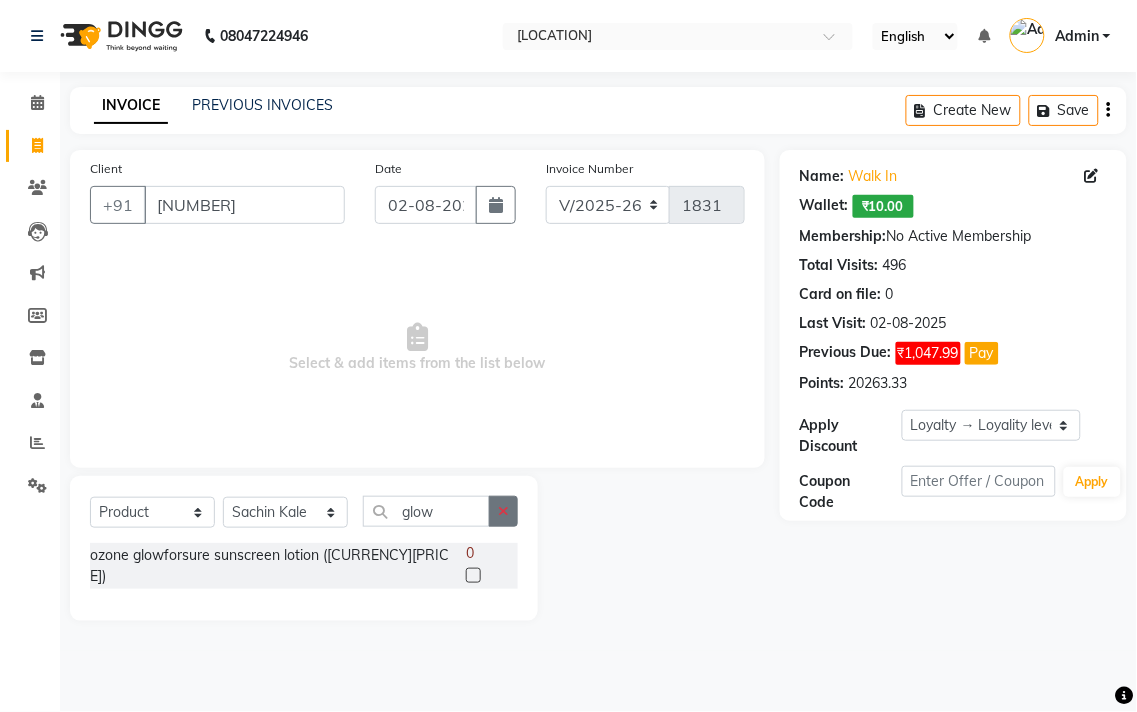 click 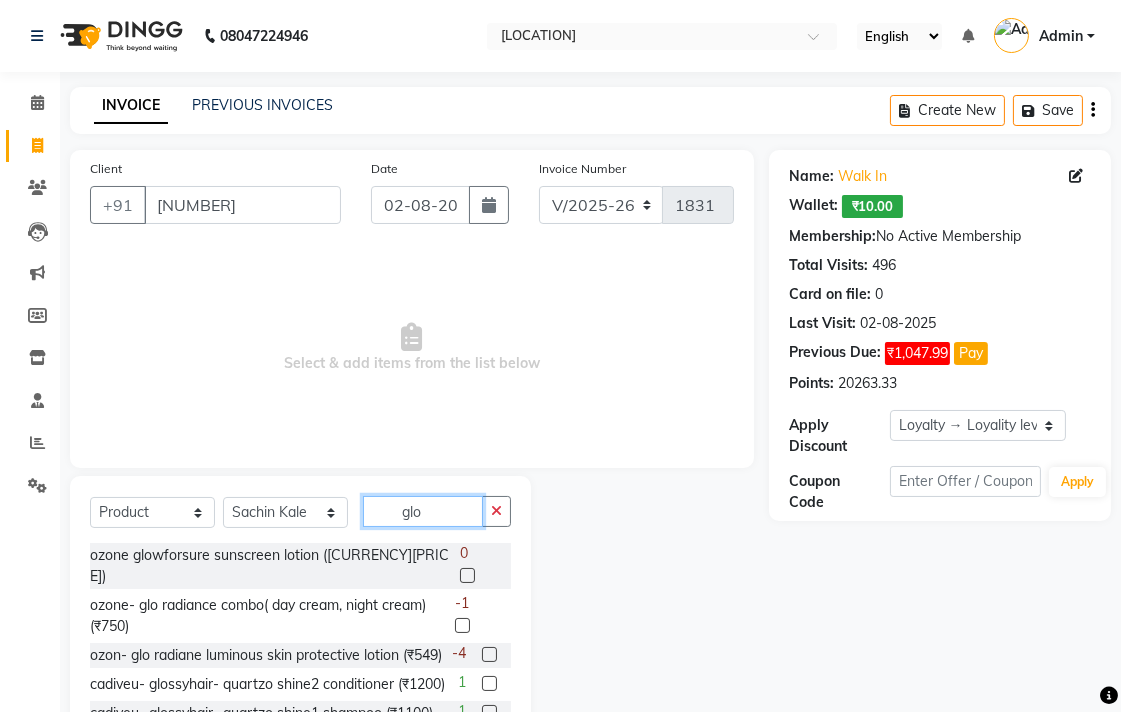 scroll, scrollTop: 88, scrollLeft: 0, axis: vertical 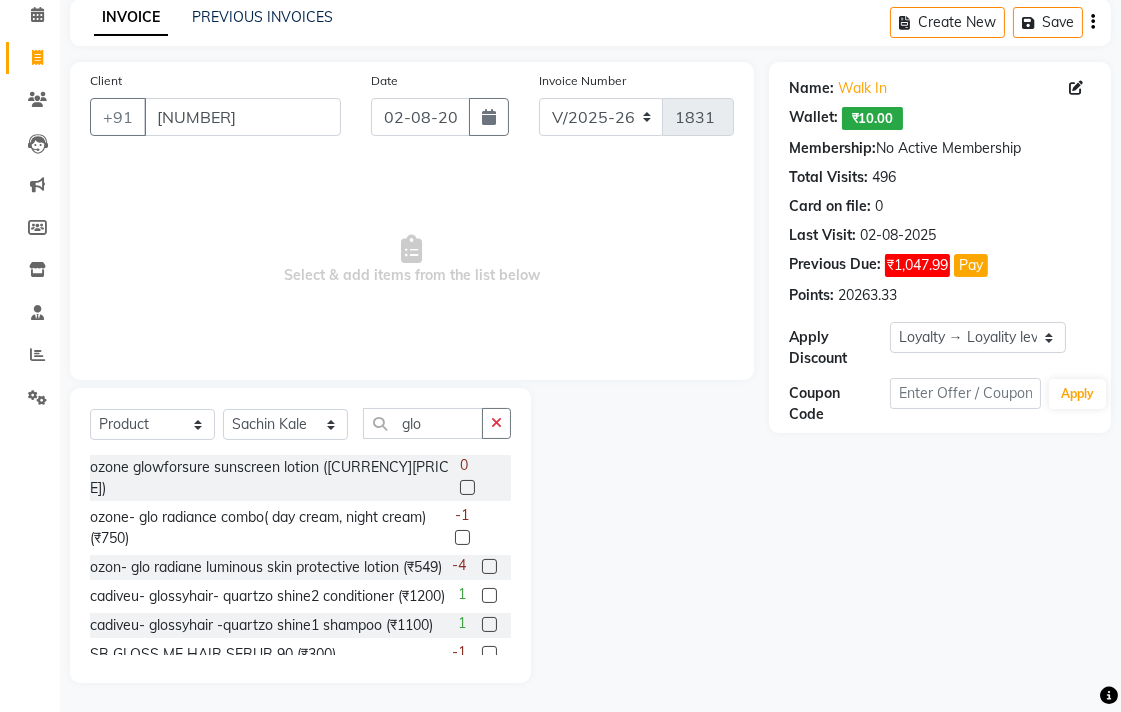 drag, startPoint x: 464, startPoint y: 512, endPoint x: 452, endPoint y: 458, distance: 55.31727 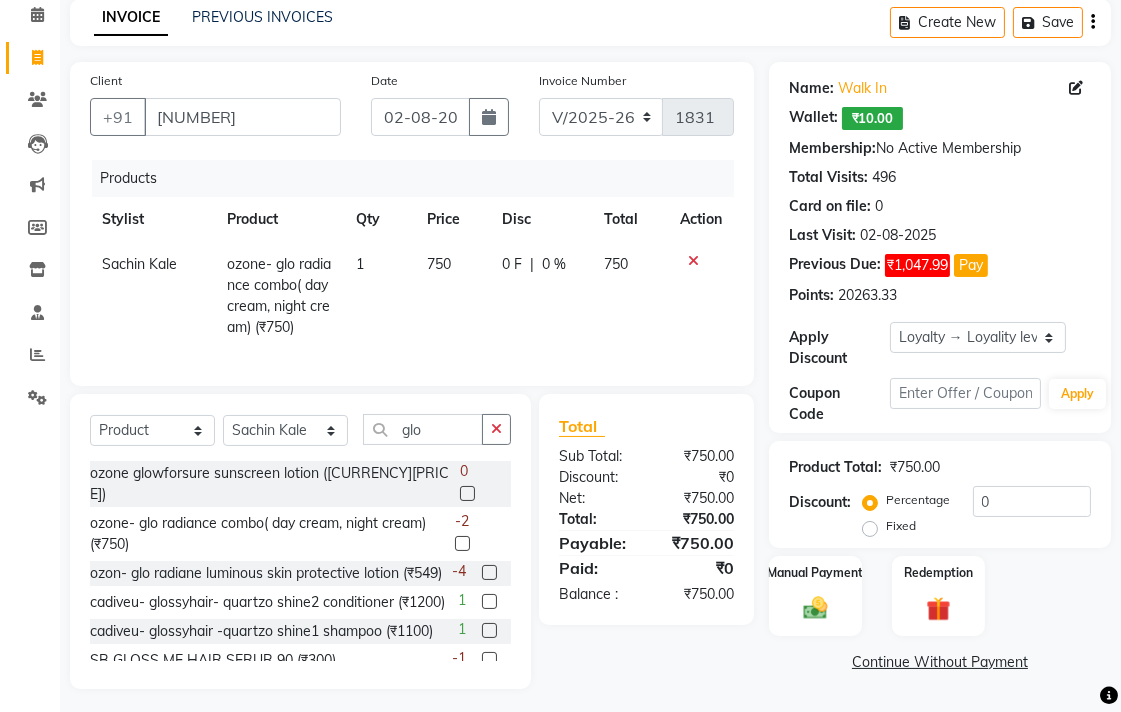 click on "750" 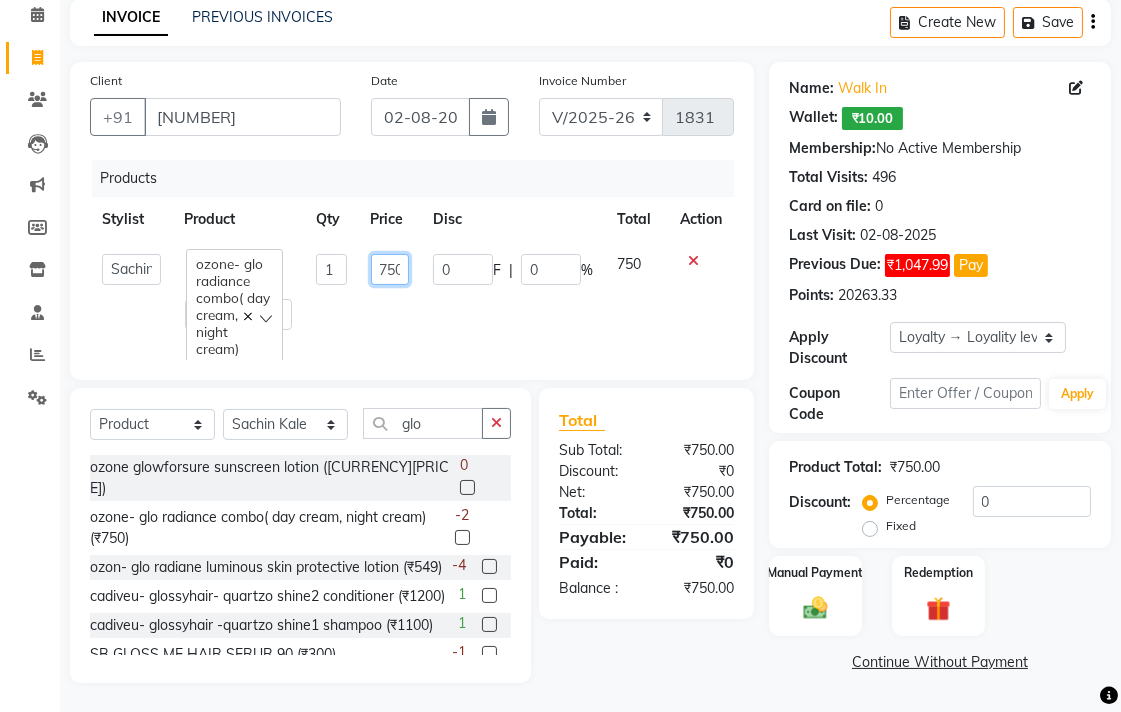 click on "750" 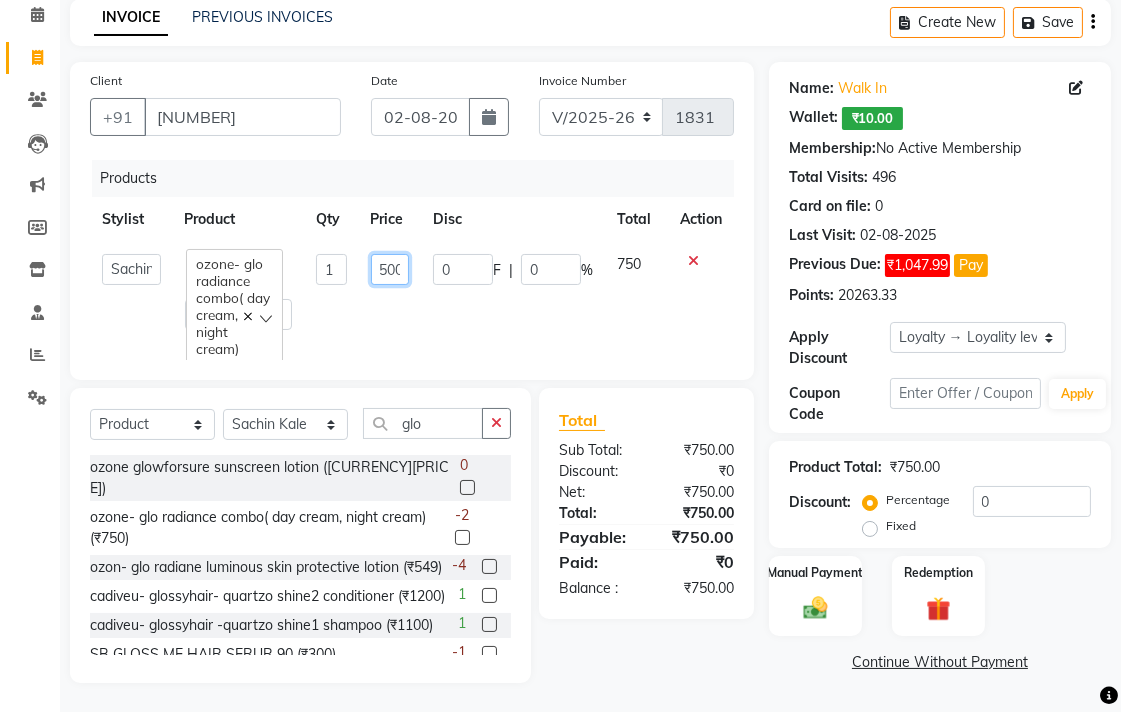 scroll, scrollTop: 0, scrollLeft: 6, axis: horizontal 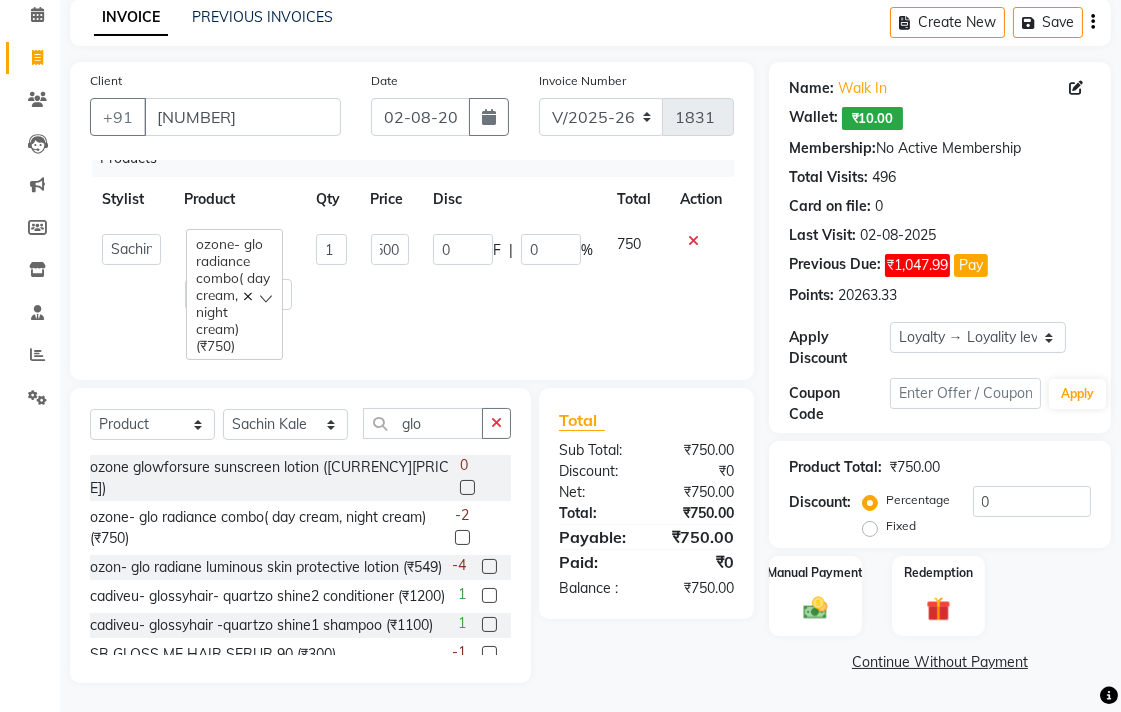 click on "Total Sub Total: ₹750.00 Discount: ₹0 Net: ₹750.00 Total: ₹750.00 Payable: ₹750.00 Paid: ₹0 Balance   : ₹750.00" 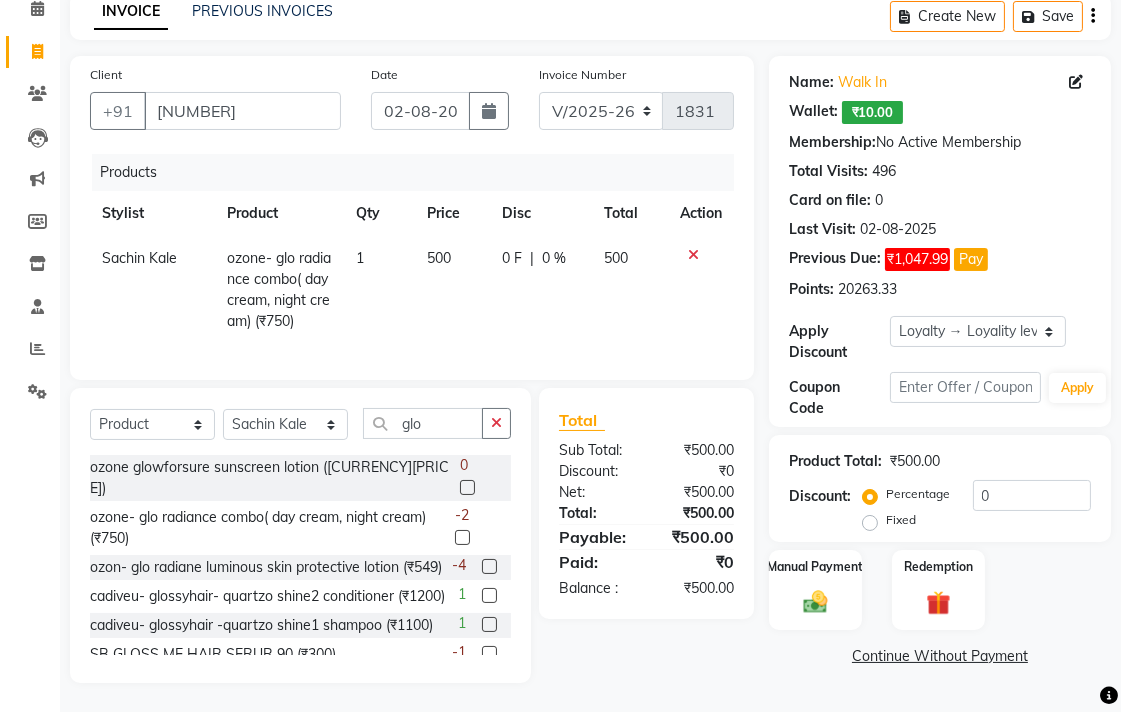 scroll, scrollTop: 95, scrollLeft: 0, axis: vertical 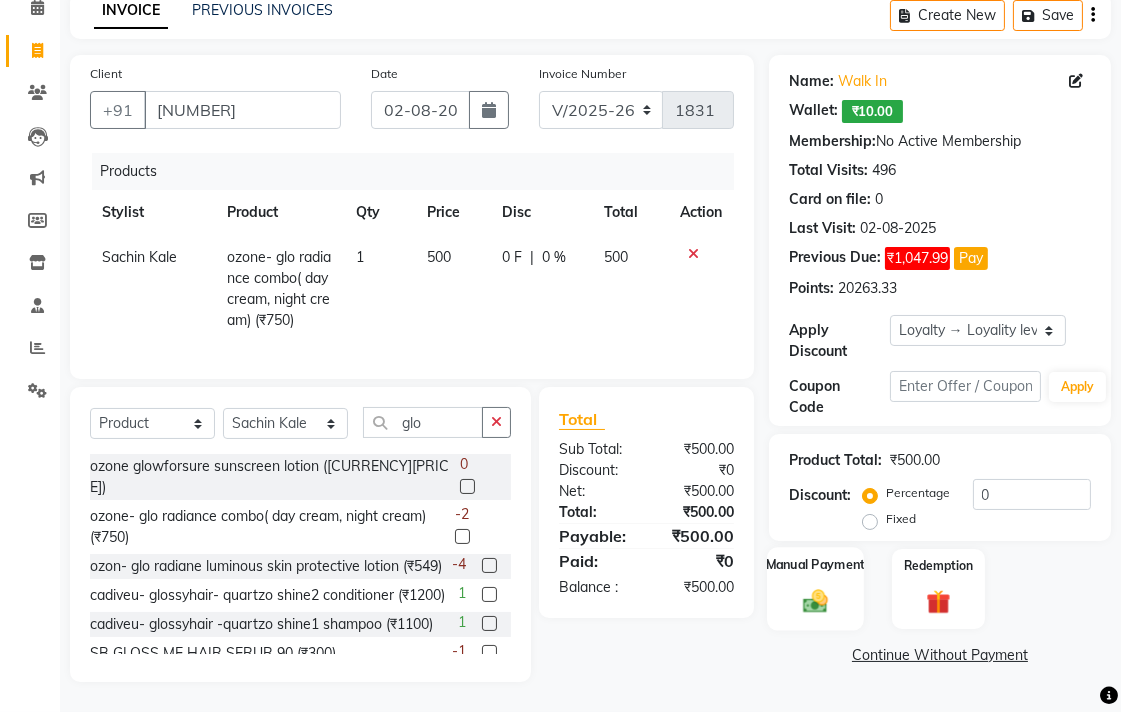 click on "Manual Payment" 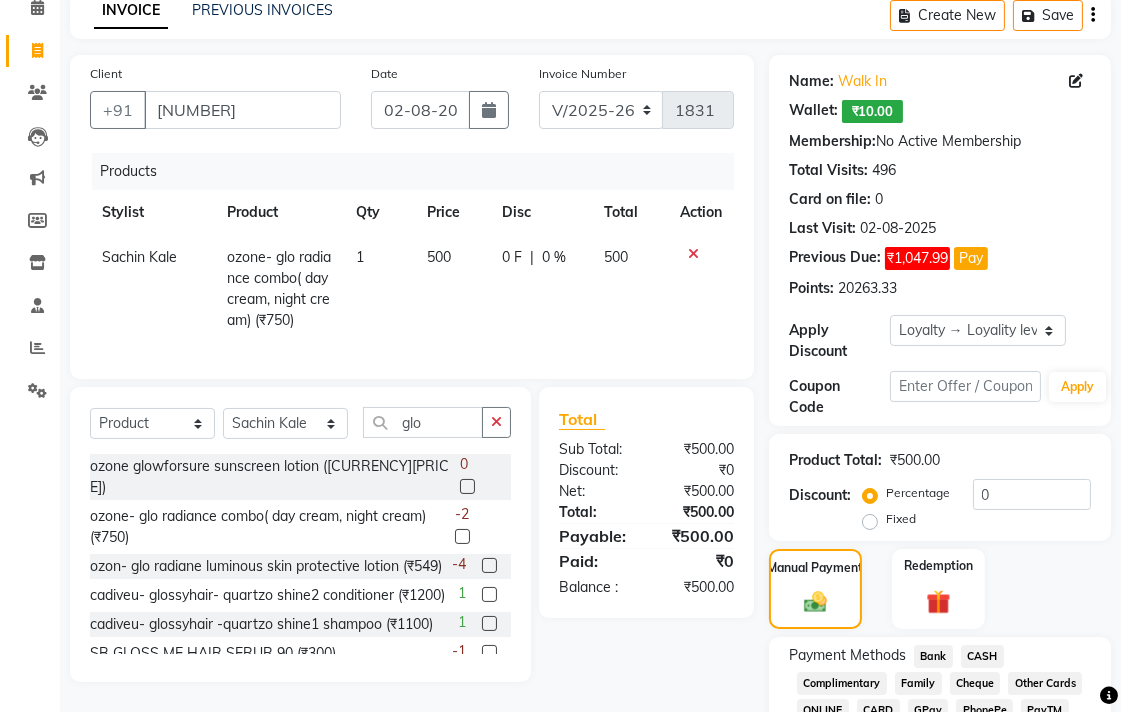 click on "CASH" 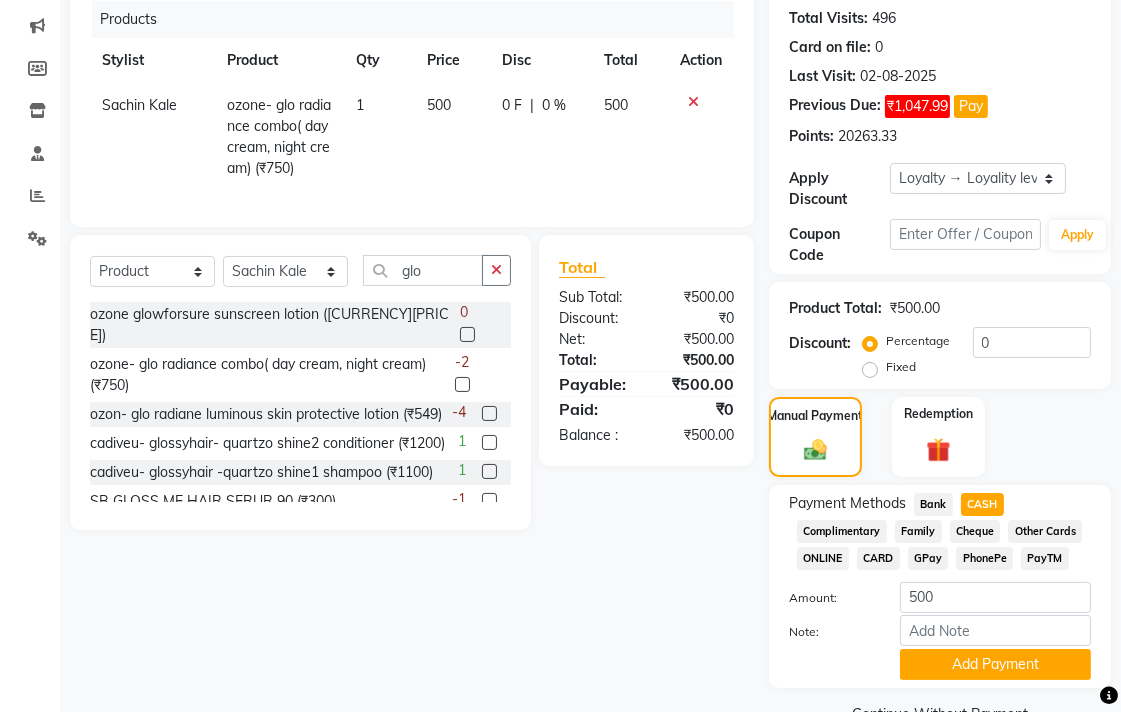 scroll, scrollTop: 295, scrollLeft: 0, axis: vertical 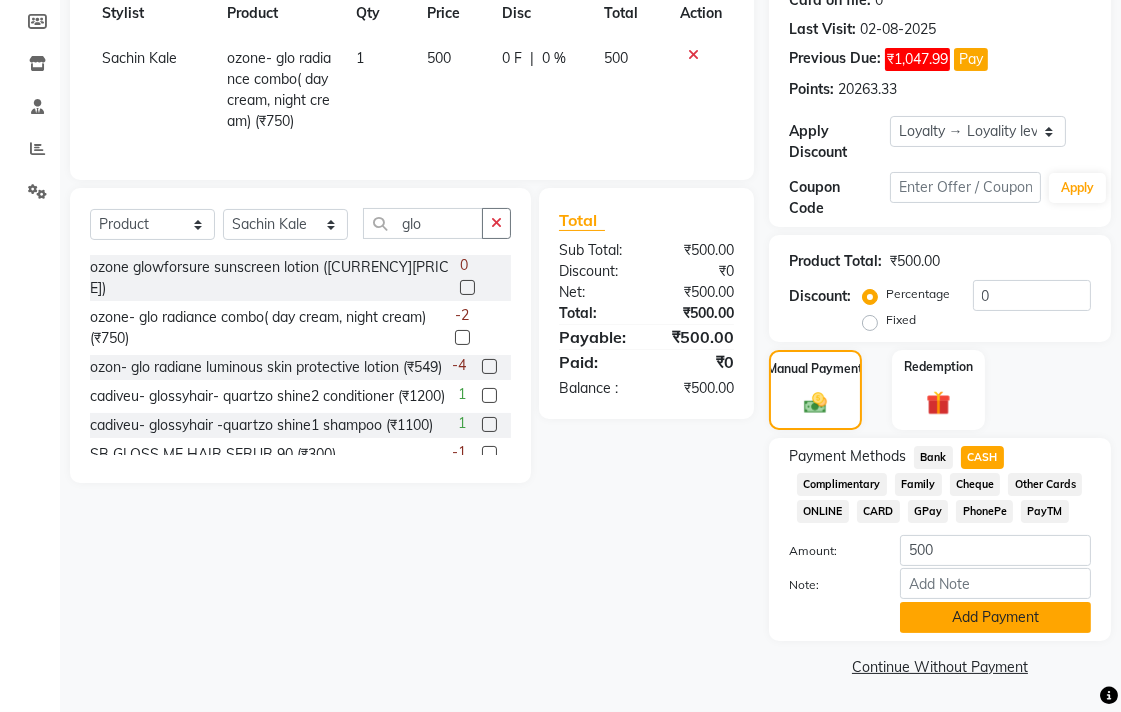 click on "Add Payment" 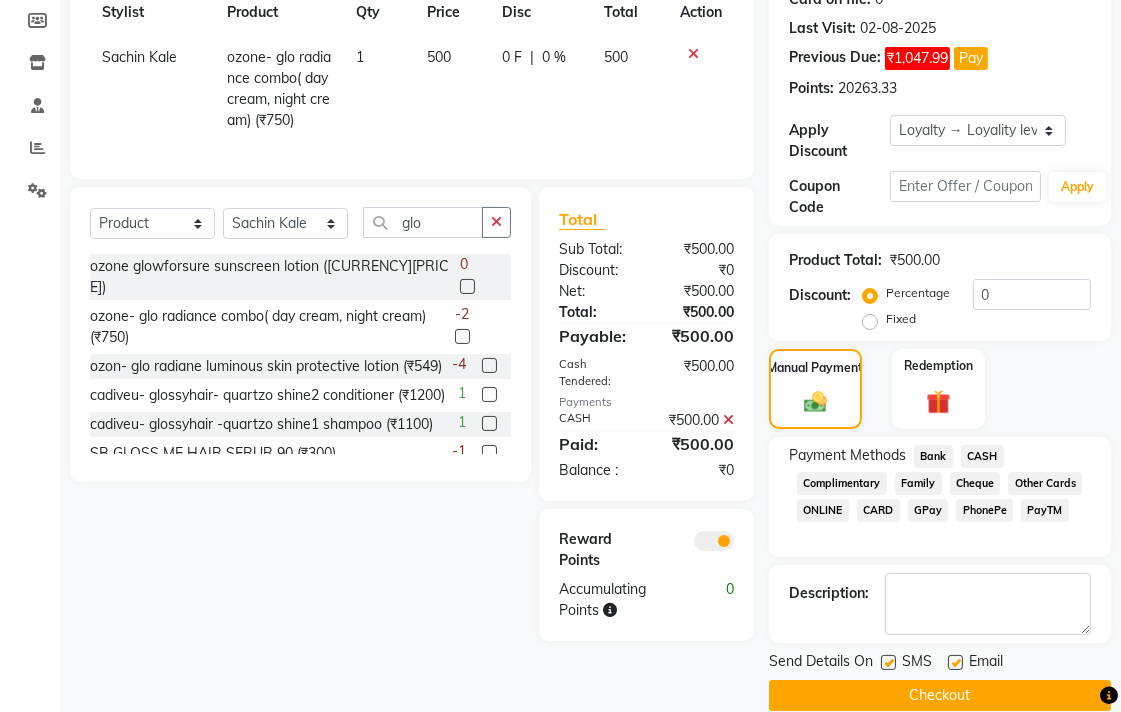 click on "Checkout" 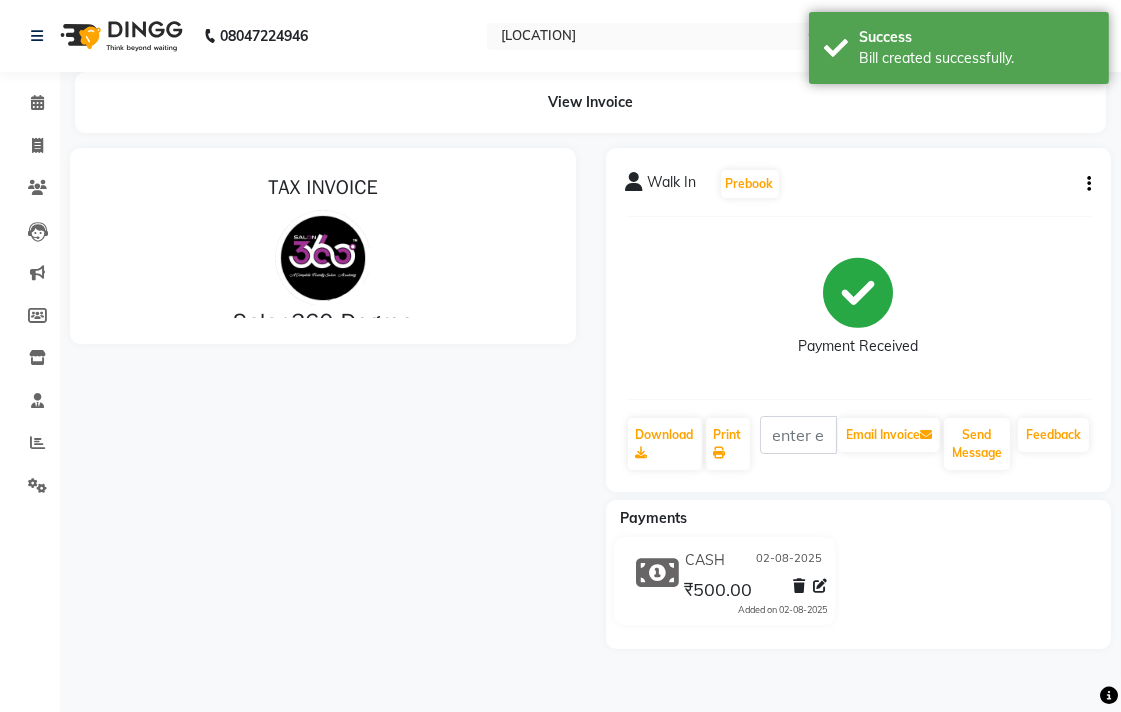 scroll, scrollTop: 0, scrollLeft: 0, axis: both 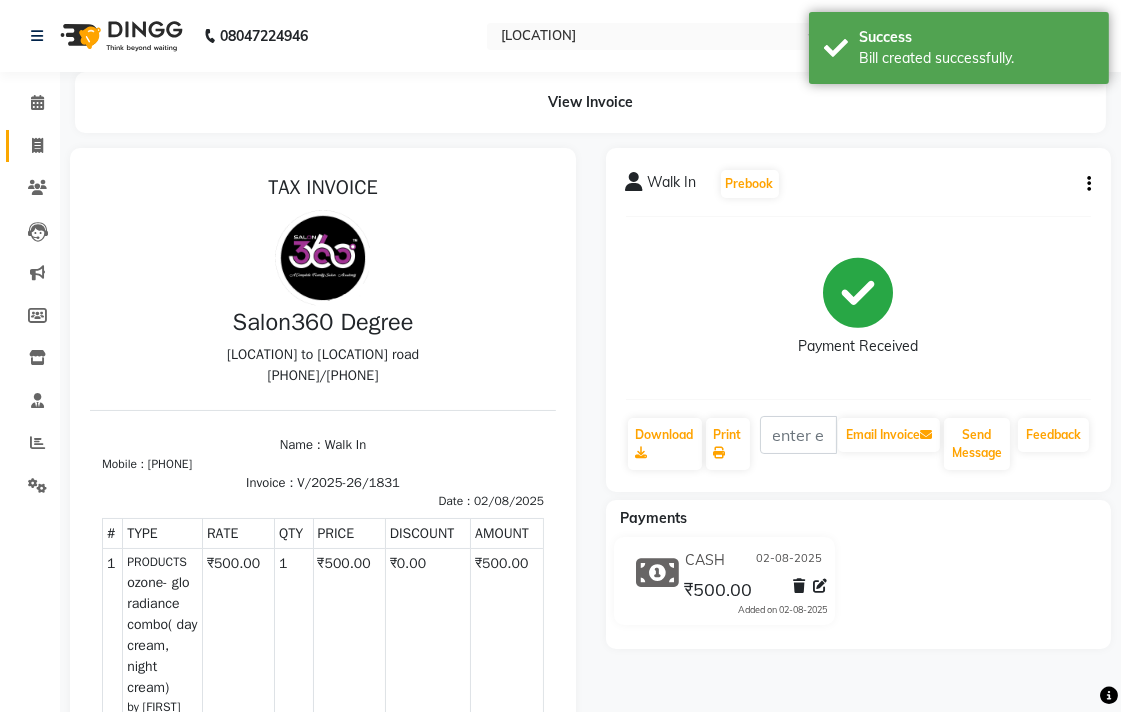 drag, startPoint x: 13, startPoint y: 143, endPoint x: 24, endPoint y: 141, distance: 11.18034 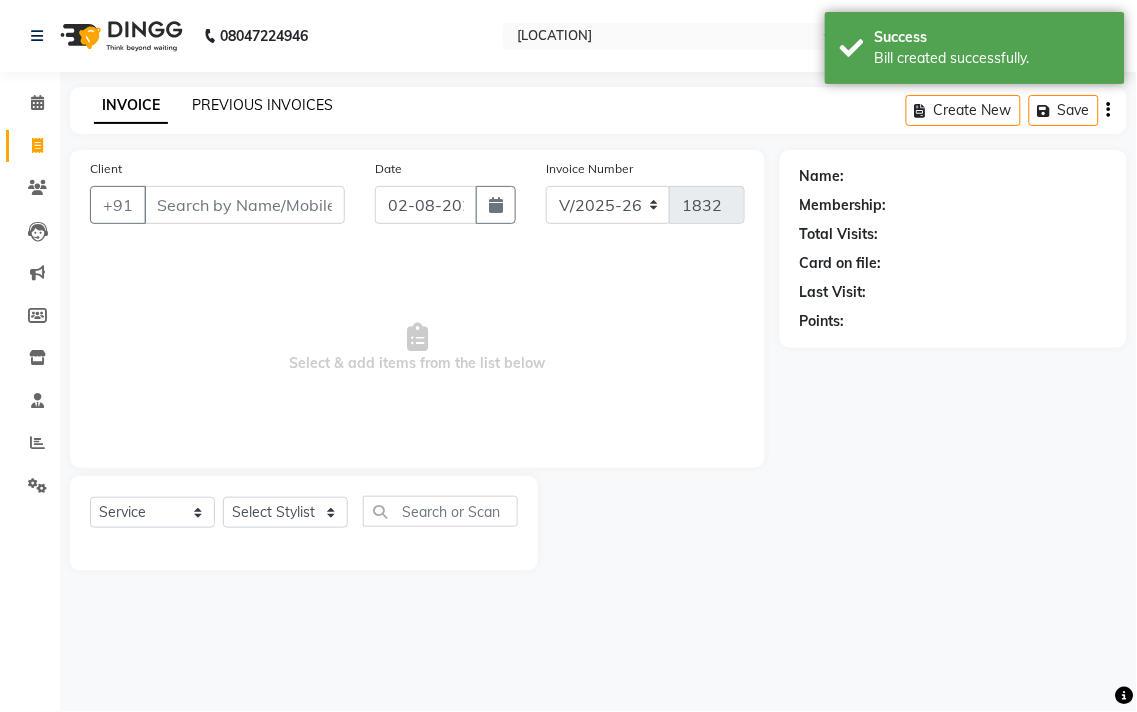 click on "PREVIOUS INVOICES" 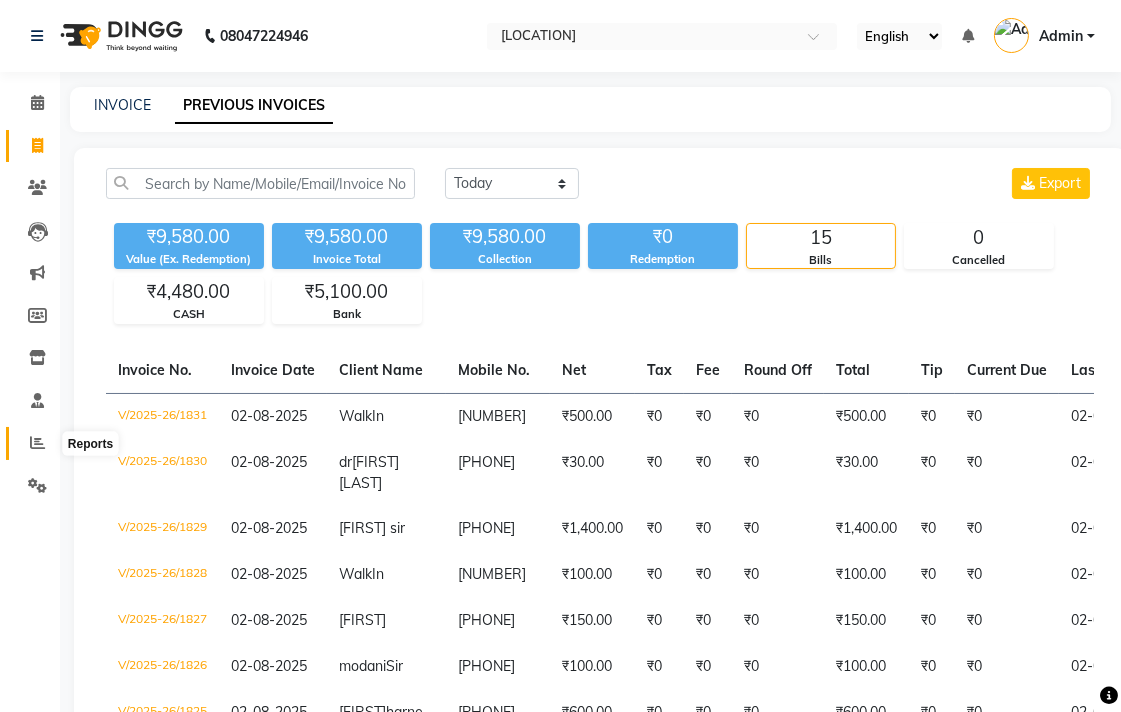 click 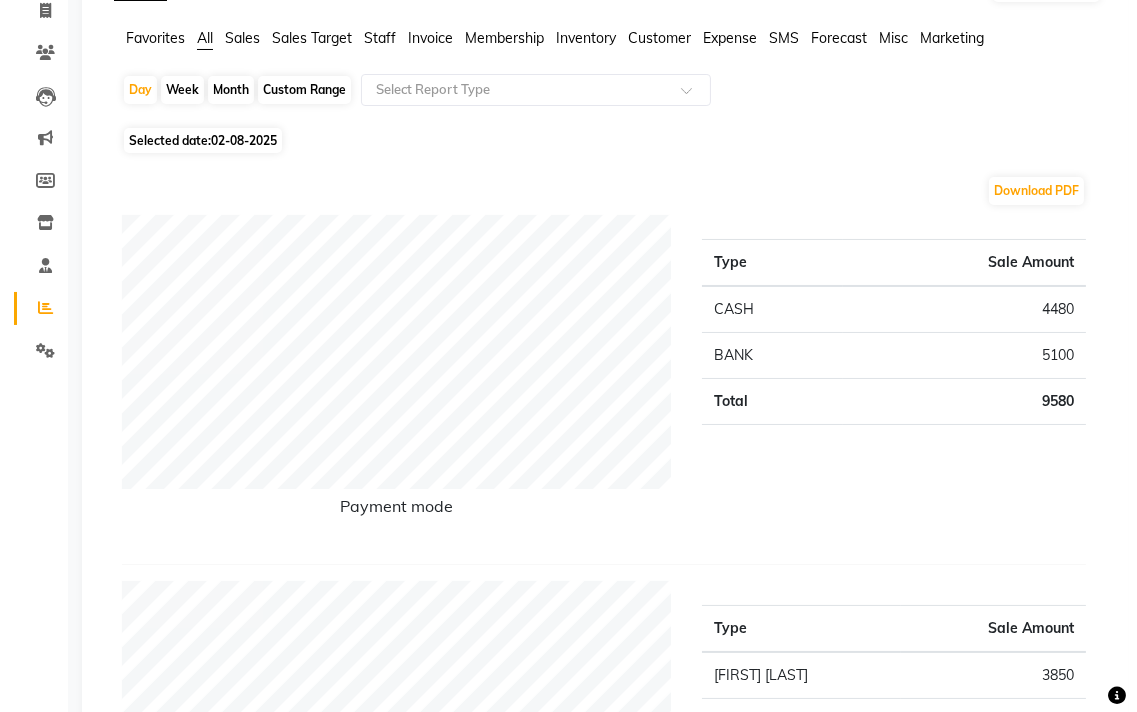 scroll, scrollTop: 0, scrollLeft: 0, axis: both 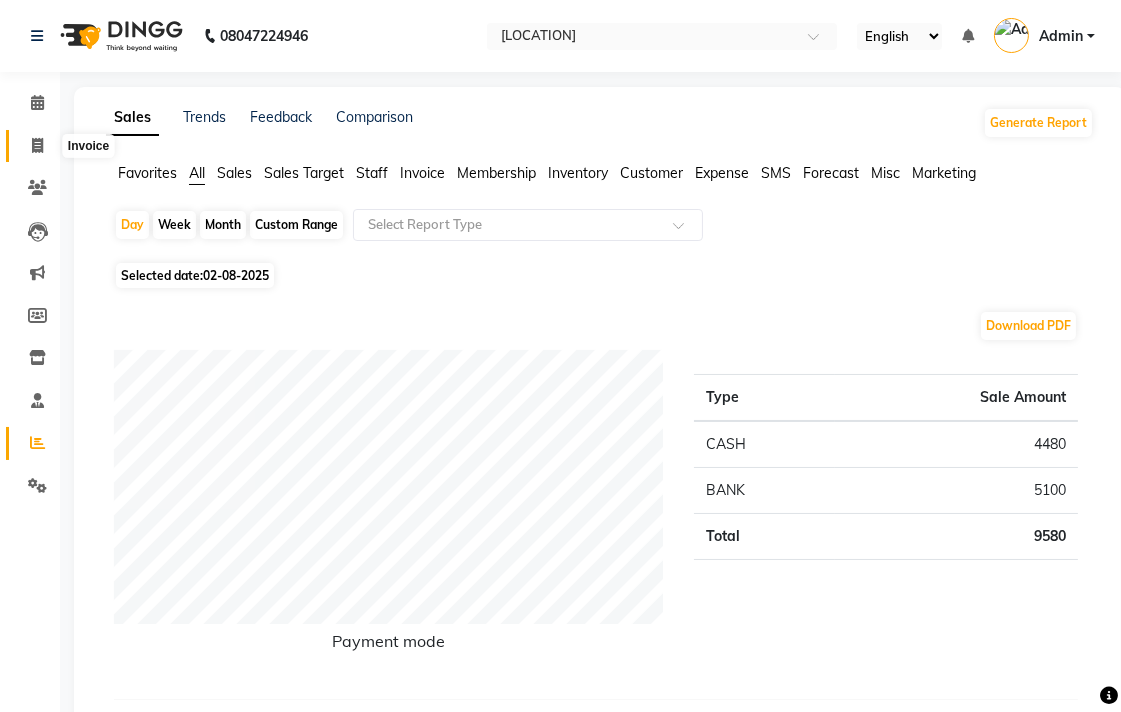 click 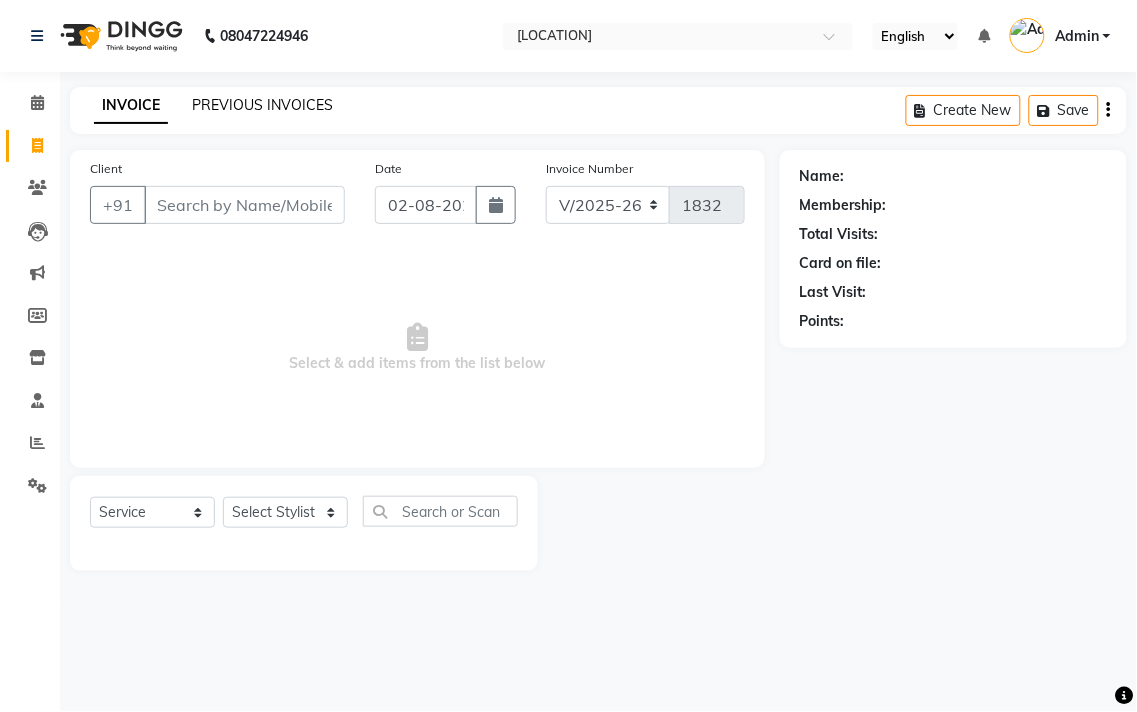 click on "PREVIOUS INVOICES" 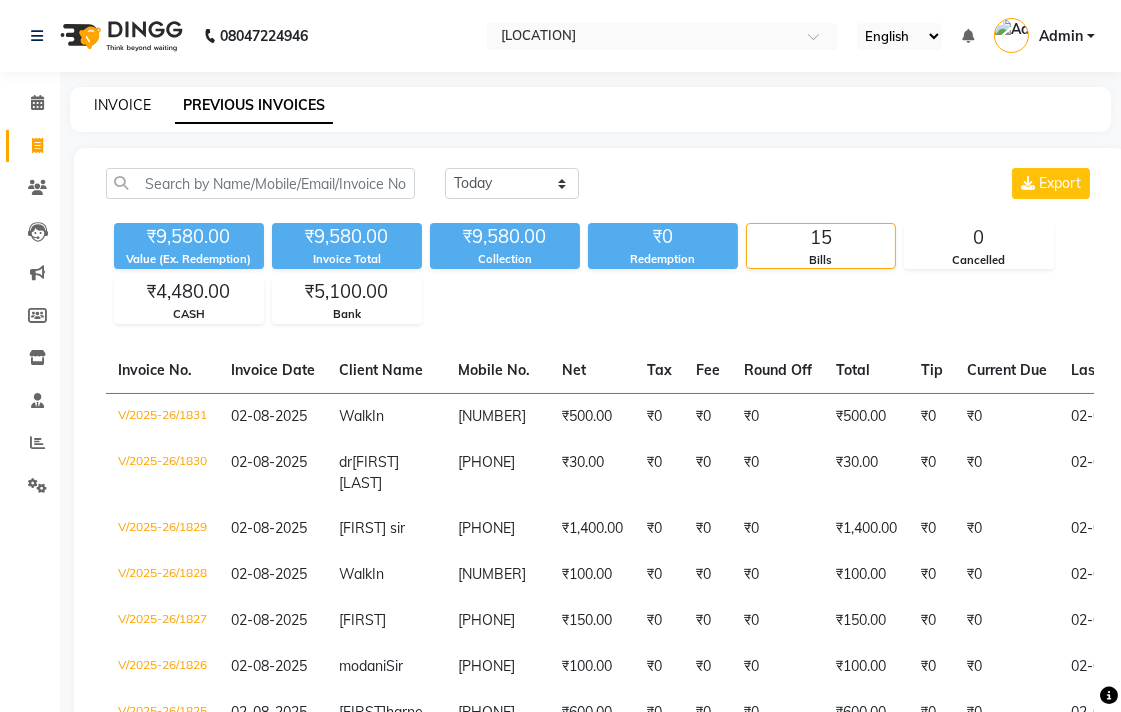 click on "INVOICE" 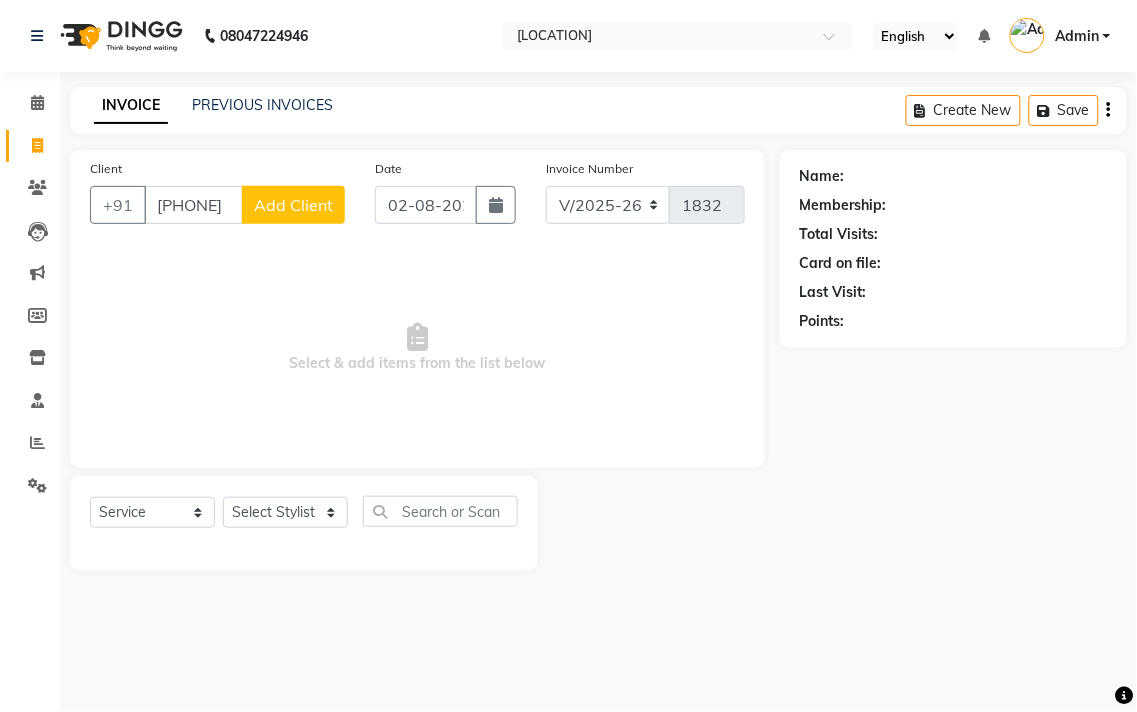 click on "Add Client" 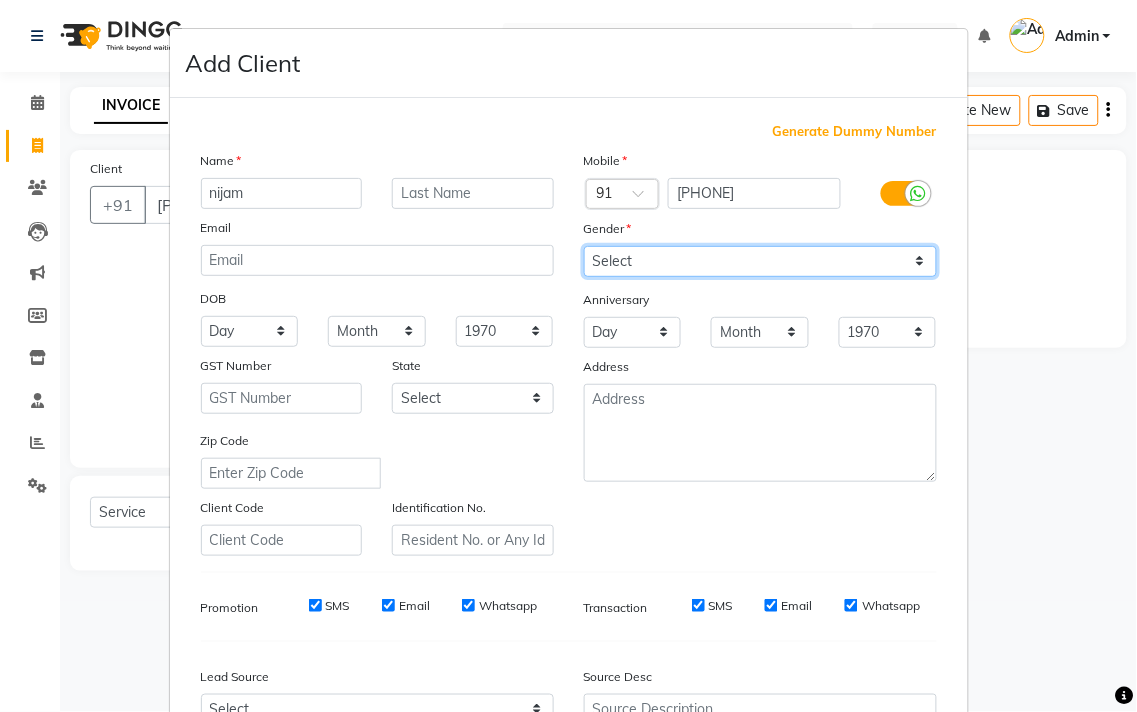 drag, startPoint x: 667, startPoint y: 247, endPoint x: 667, endPoint y: 272, distance: 25 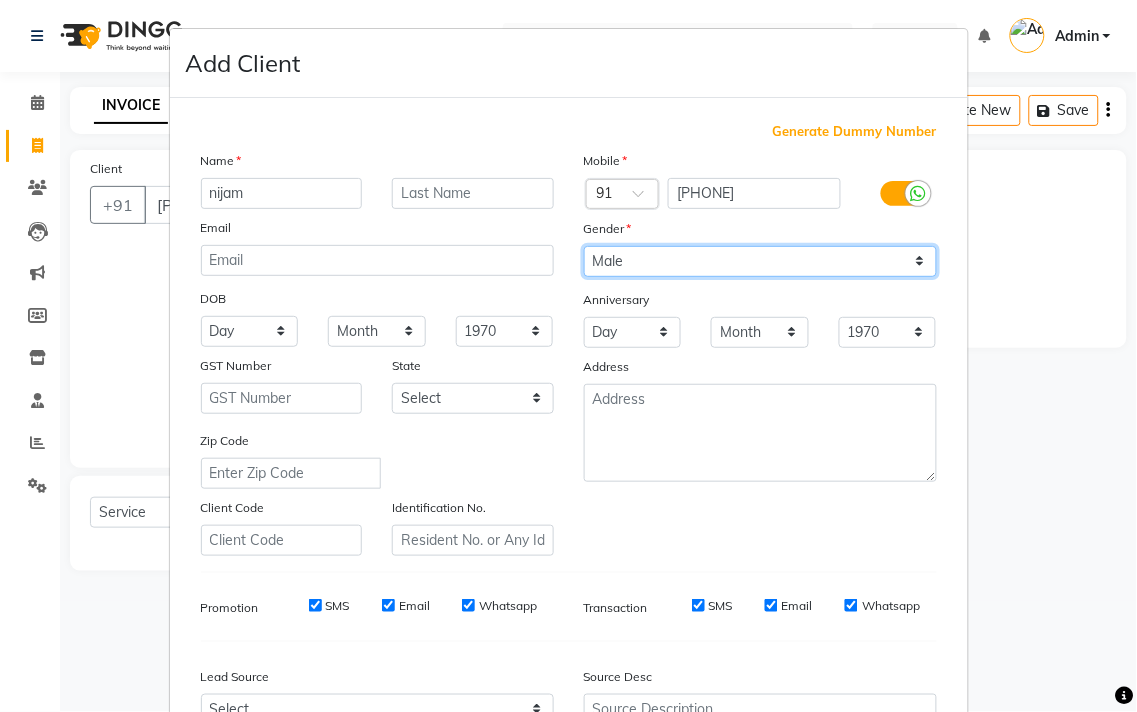 click on "Select Male Female Other Prefer Not To Say" at bounding box center [760, 261] 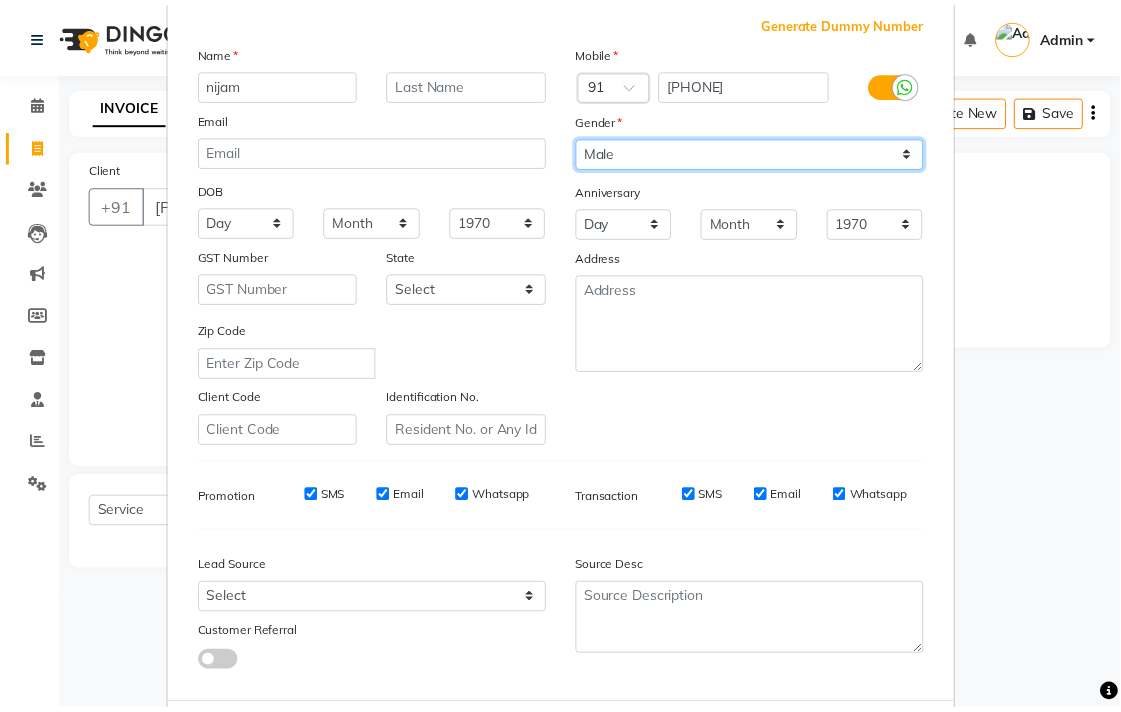 scroll, scrollTop: 212, scrollLeft: 0, axis: vertical 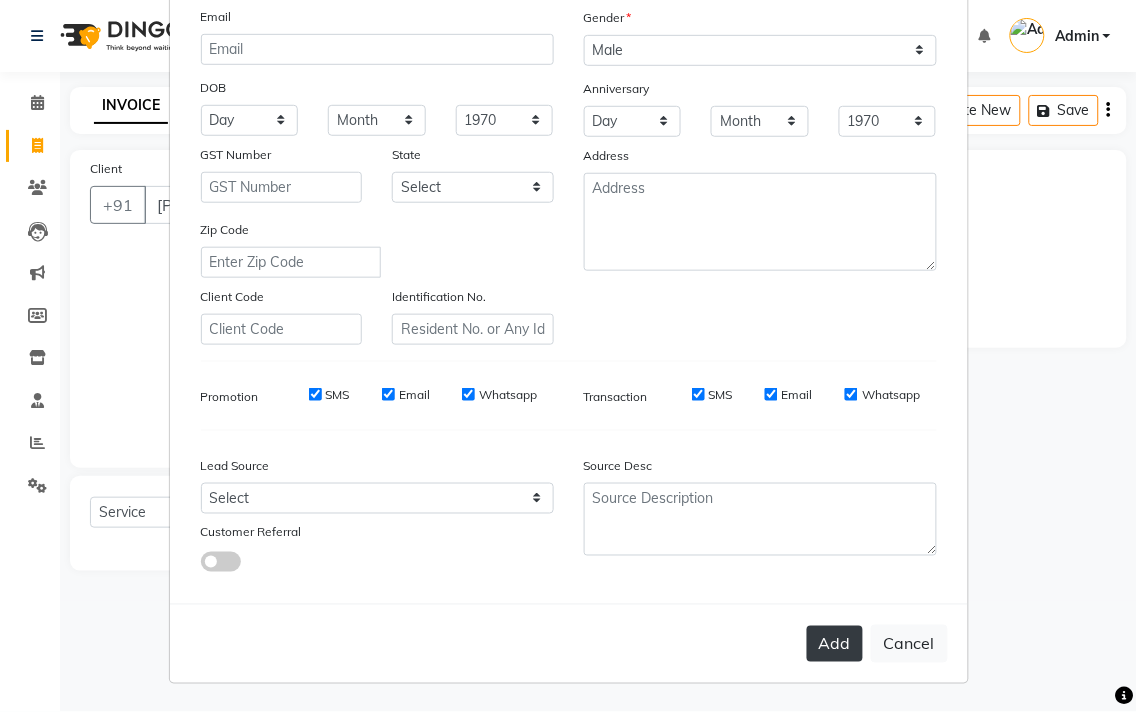 click on "Add" at bounding box center [835, 644] 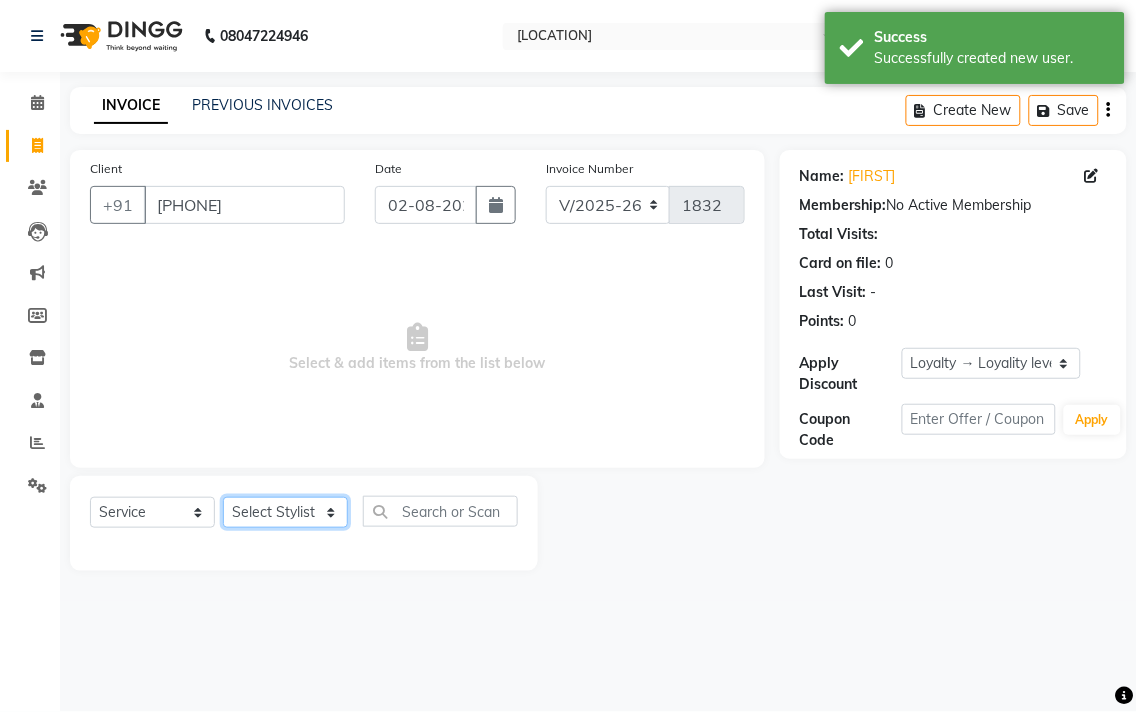 click on "Select Stylist [FIRST] [LAST] [FIRST] [LAST] [FIRST] [LAST] [FIRST] [LAST] [FIRST] [LAST] [FIRST] [LAST] [FIRST] [LAST] [FIRST] [LAST] [FIRST] [LAST] [FIRST] [LAST] [FIRST] [LAST]" 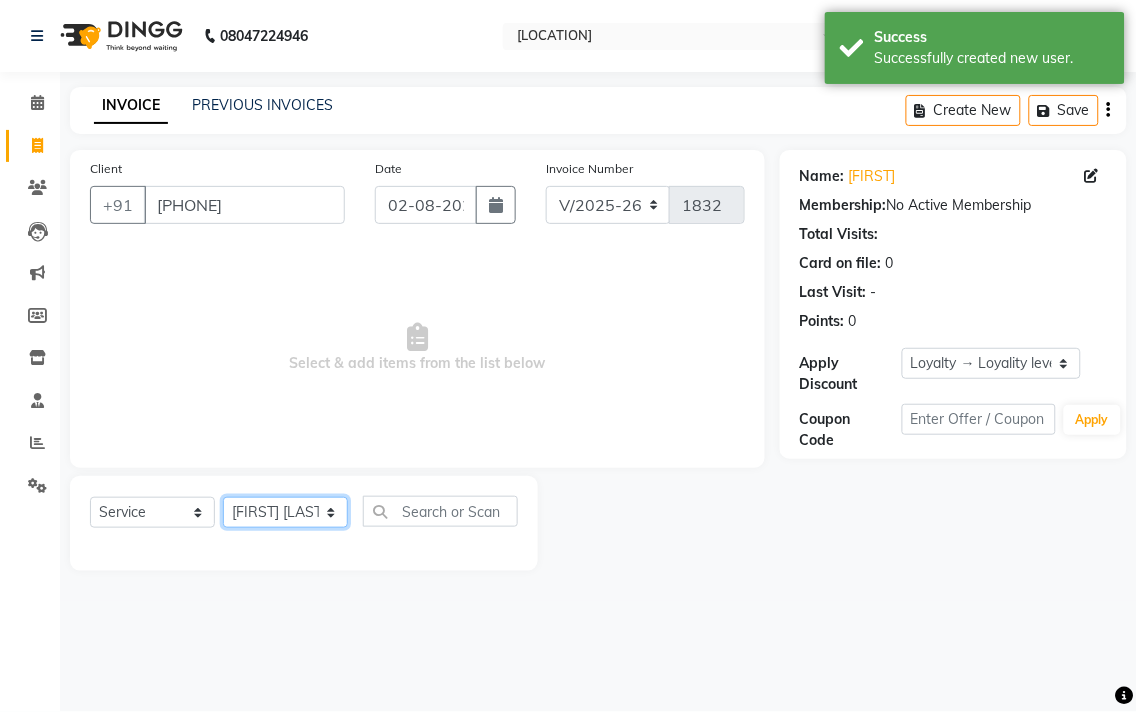 click on "Select Stylist [FIRST] [LAST] [FIRST] [LAST] [FIRST] [LAST] [FIRST] [LAST] [FIRST] [LAST] [FIRST] [LAST] [FIRST] [LAST] [FIRST] [LAST] [FIRST] [LAST] [FIRST] [LAST] [FIRST] [LAST]" 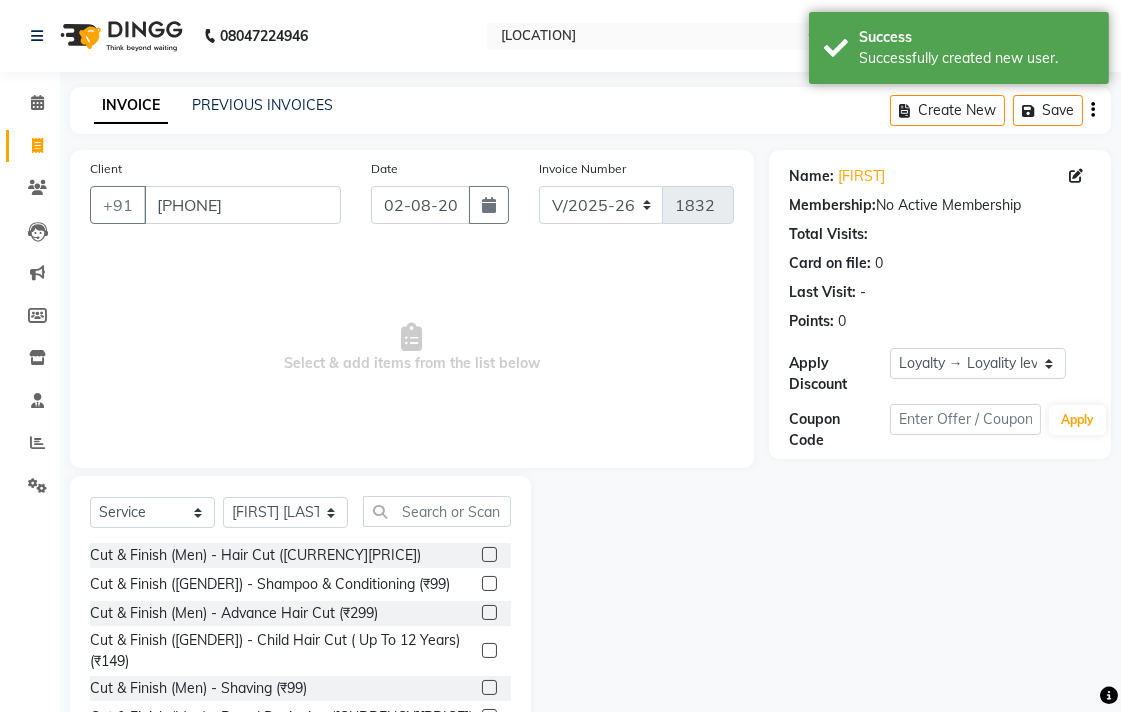 click 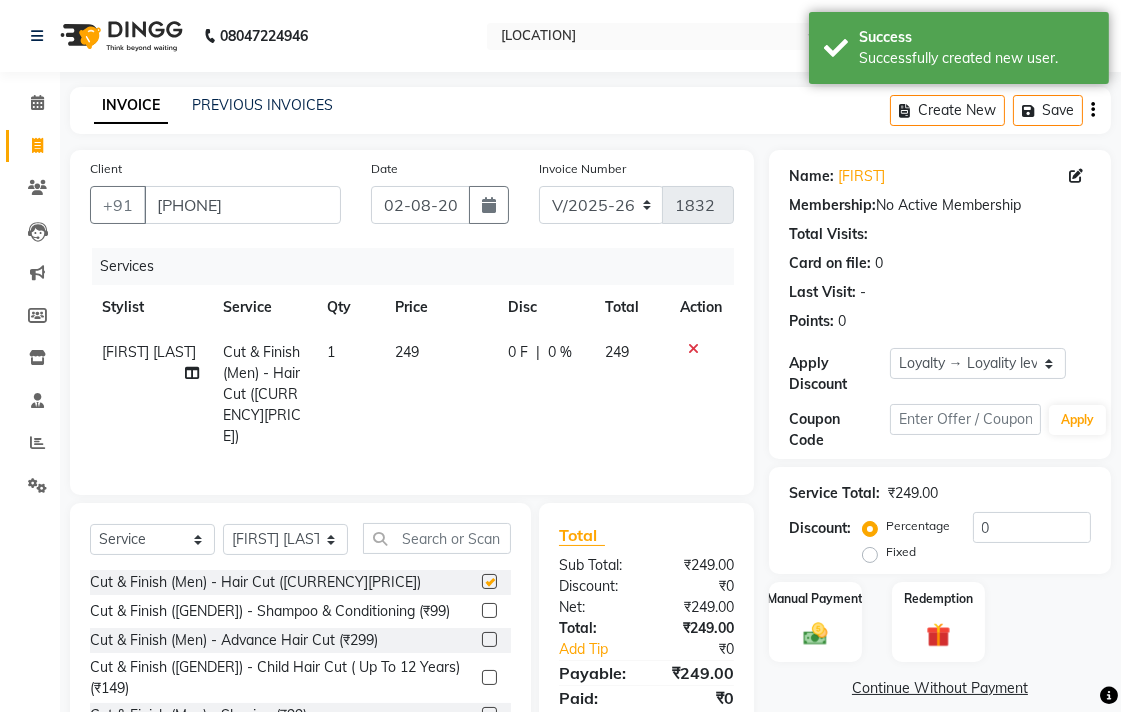scroll, scrollTop: 91, scrollLeft: 0, axis: vertical 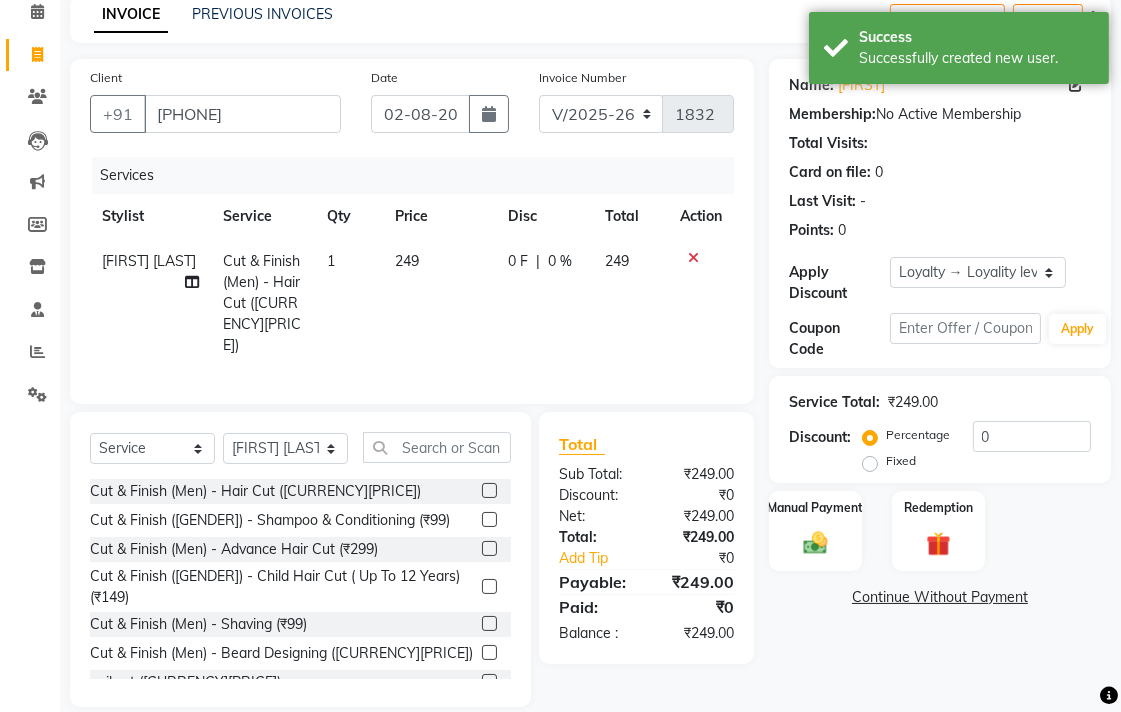 drag, startPoint x: 468, startPoint y: 625, endPoint x: 471, endPoint y: 584, distance: 41.109608 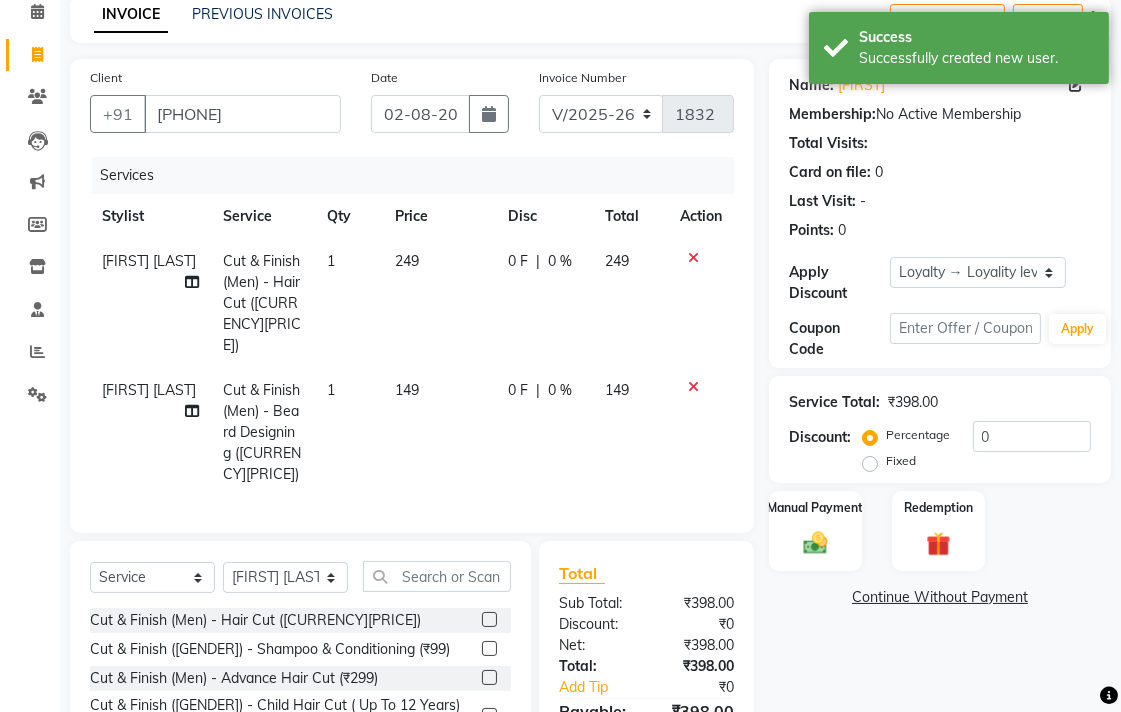 click on "249" 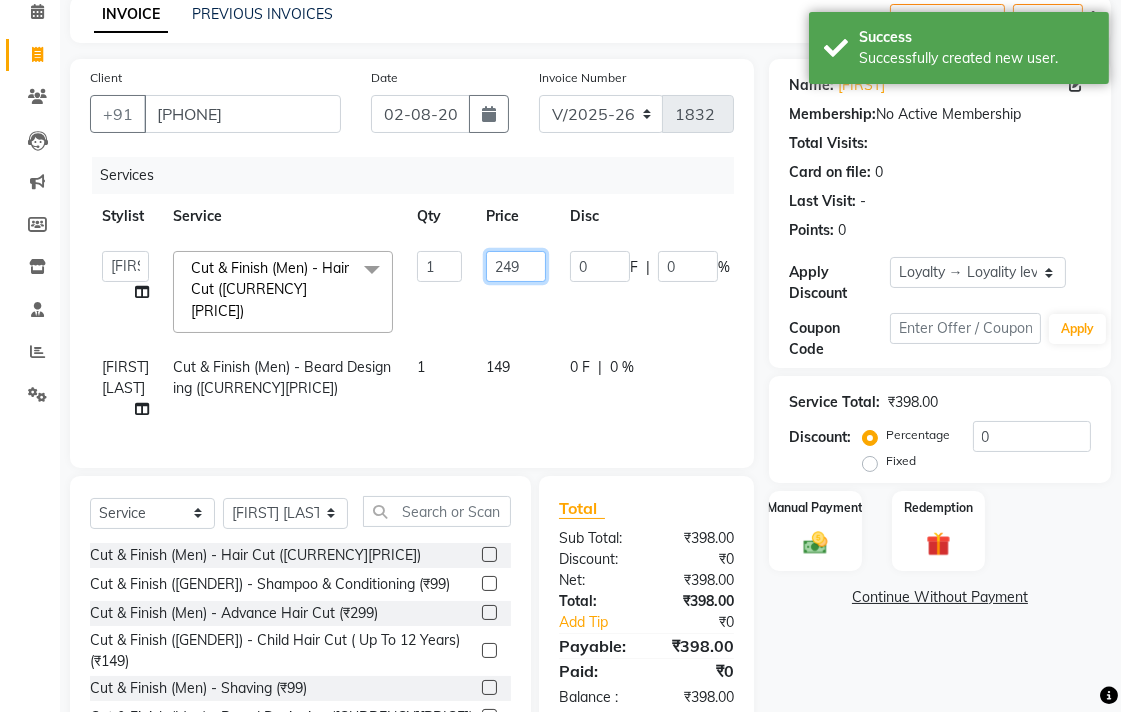 click on "249" 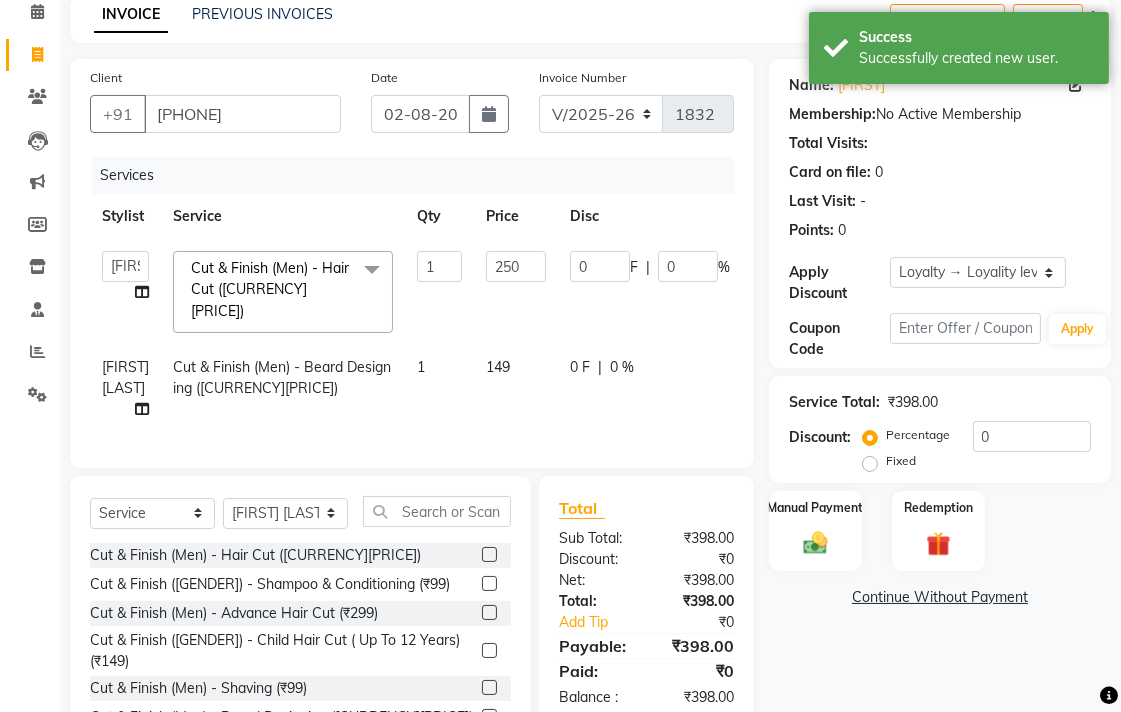 click on "[FIRST] [LAST] Cut & Finish (Men) - Beard Designing (₹149) 1 149 0 F | 0 % 149" 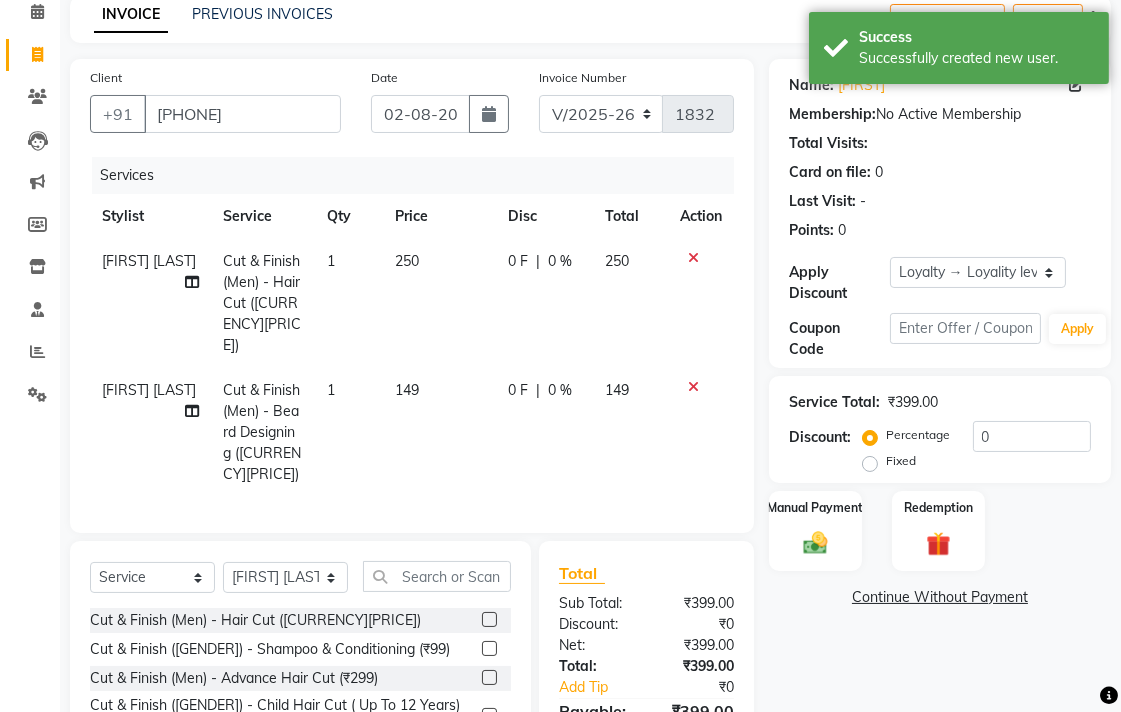 drag, startPoint x: 447, startPoint y: 388, endPoint x: 476, endPoint y: 373, distance: 32.649654 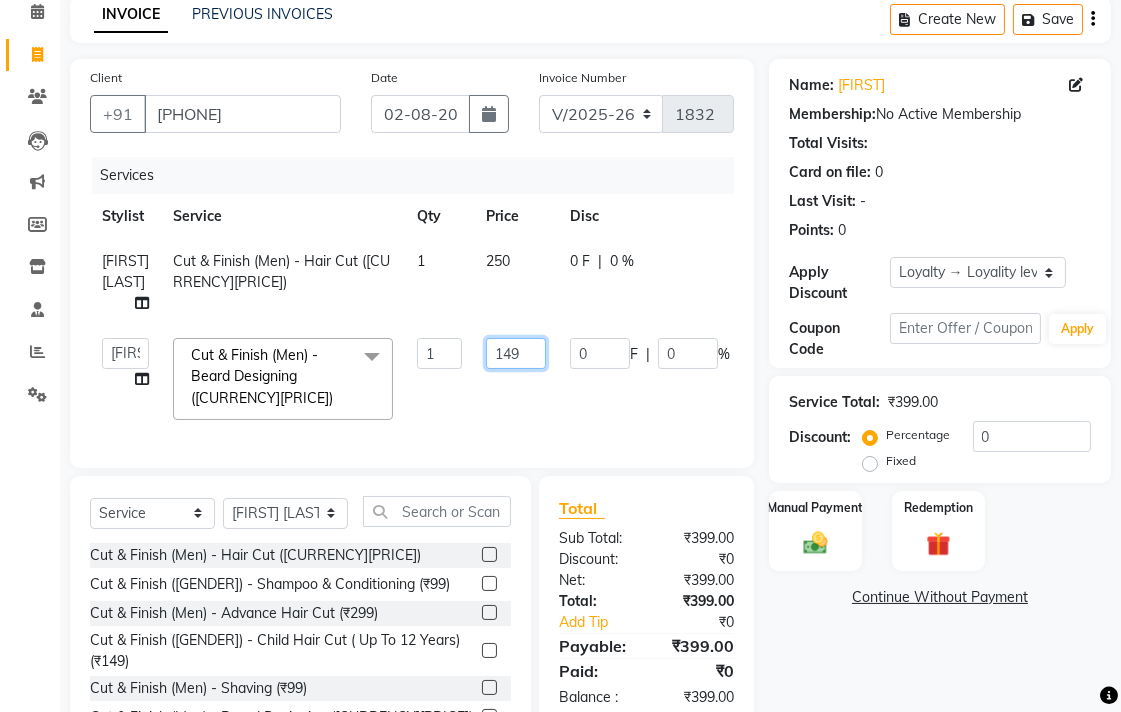 click on "149" 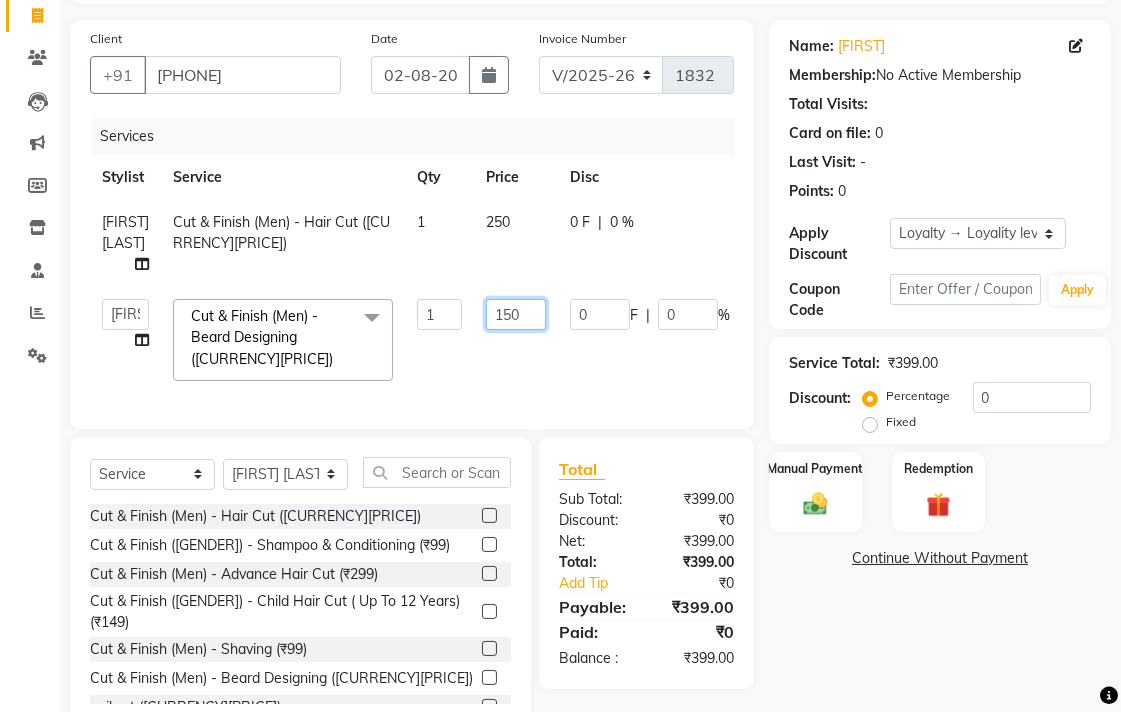 scroll, scrollTop: 196, scrollLeft: 0, axis: vertical 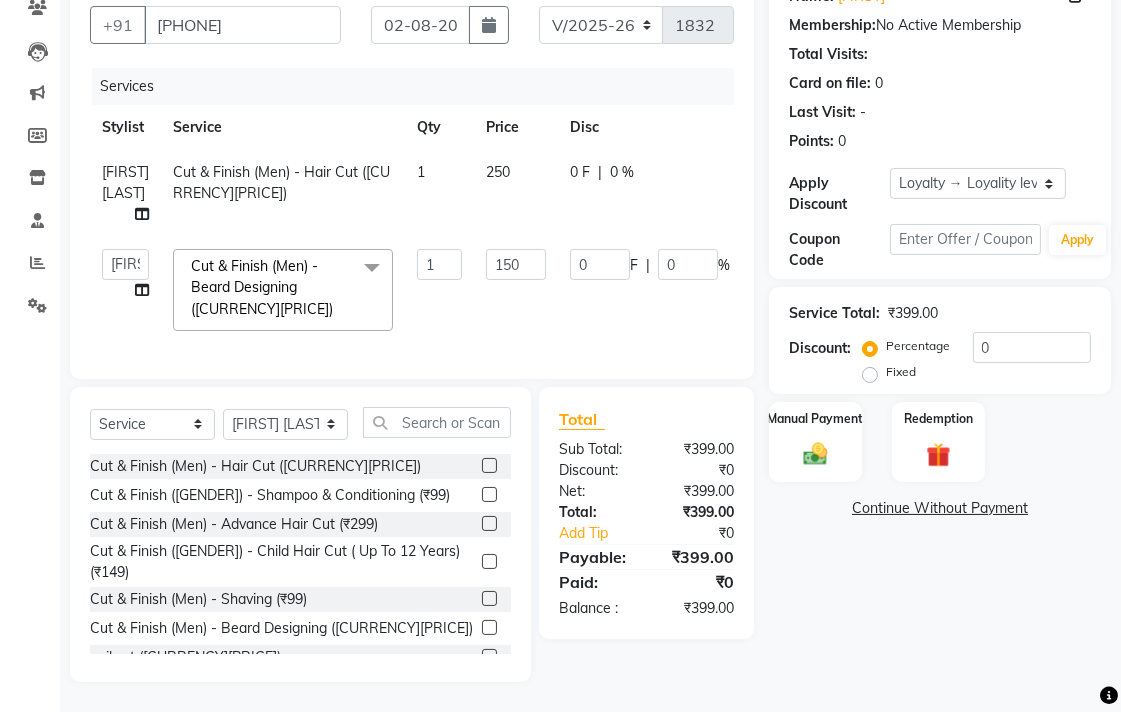 click on "Name: [FIRST] Membership:  No Active Membership  Total Visits:   Card on file:  0 Last Visit:   - Points:   0  Apply Discount Select  Loyalty → Loyality level 1  Coupon Code Apply Service Total:  ₹399.00  Discount:  Percentage   Fixed  0 Manual Payment Redemption  Continue Without Payment" 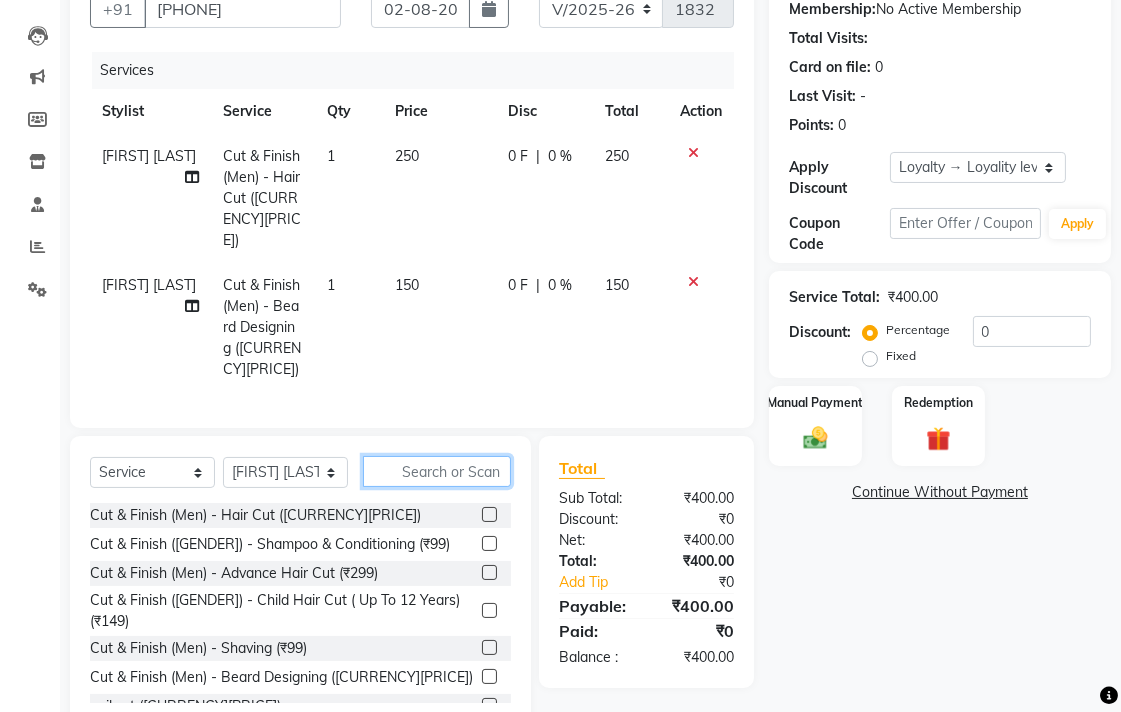 click 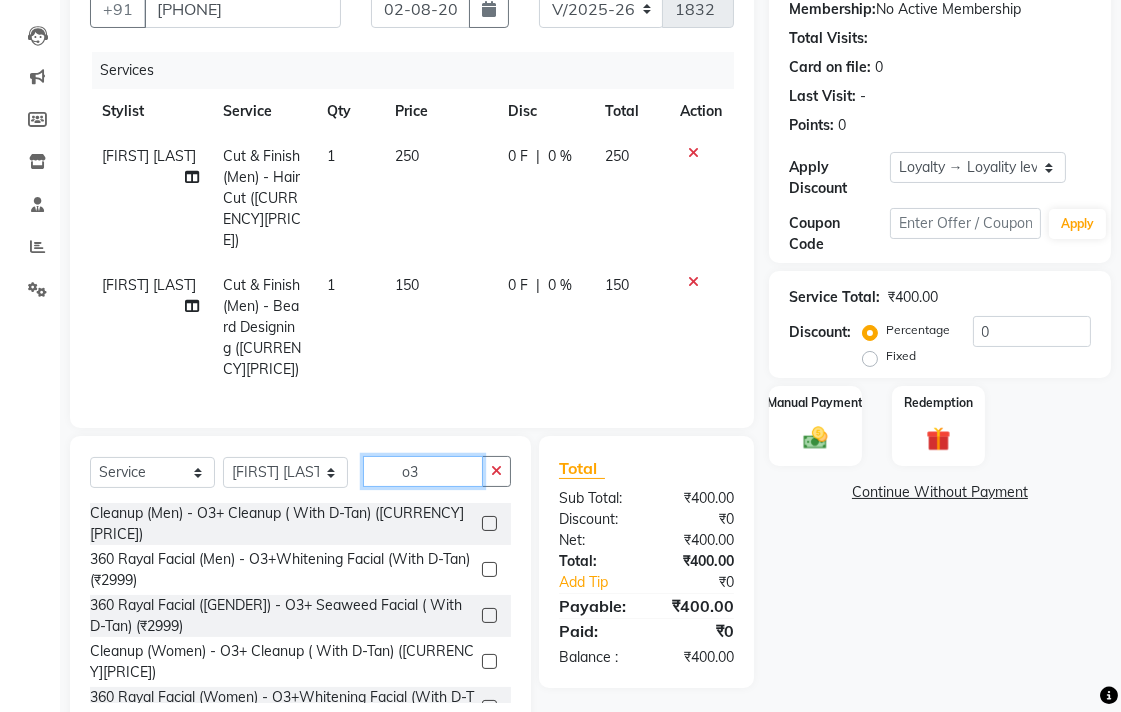 scroll, scrollTop: 198, scrollLeft: 0, axis: vertical 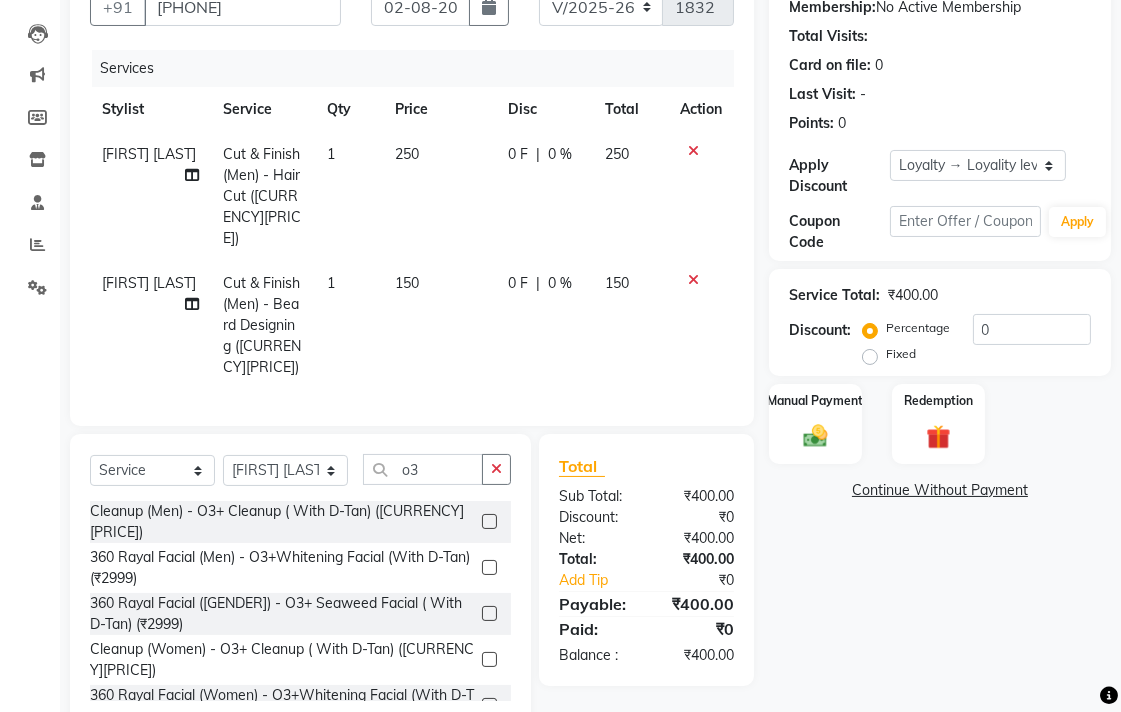 click 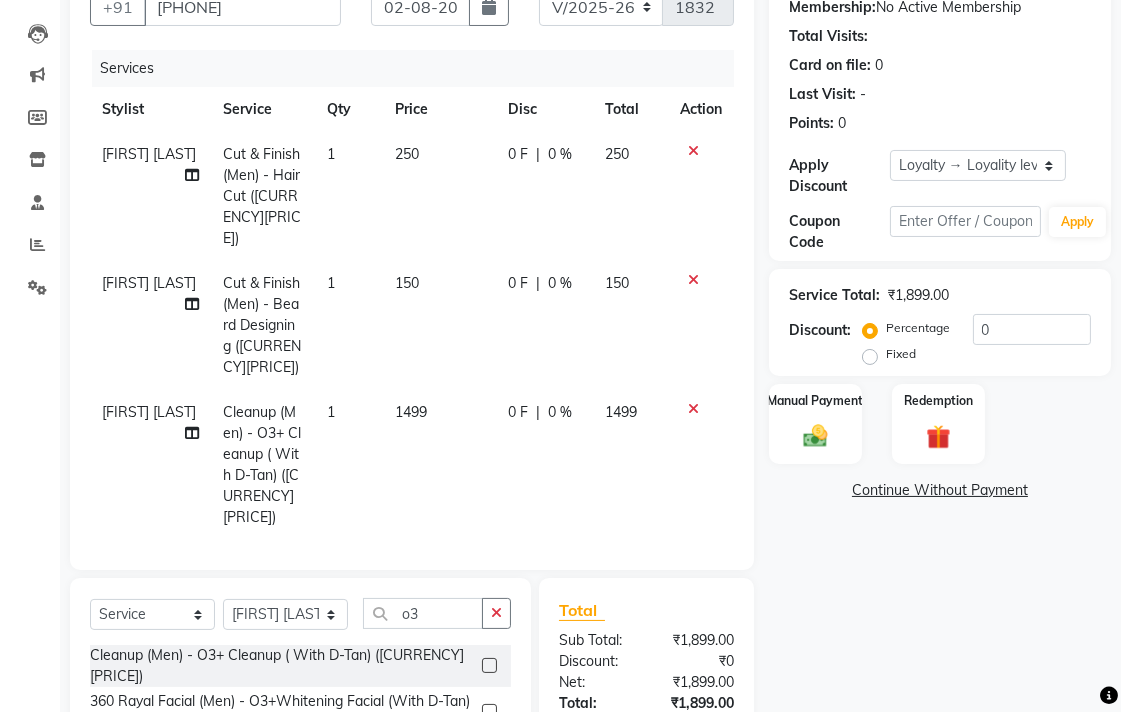 click on "1499" 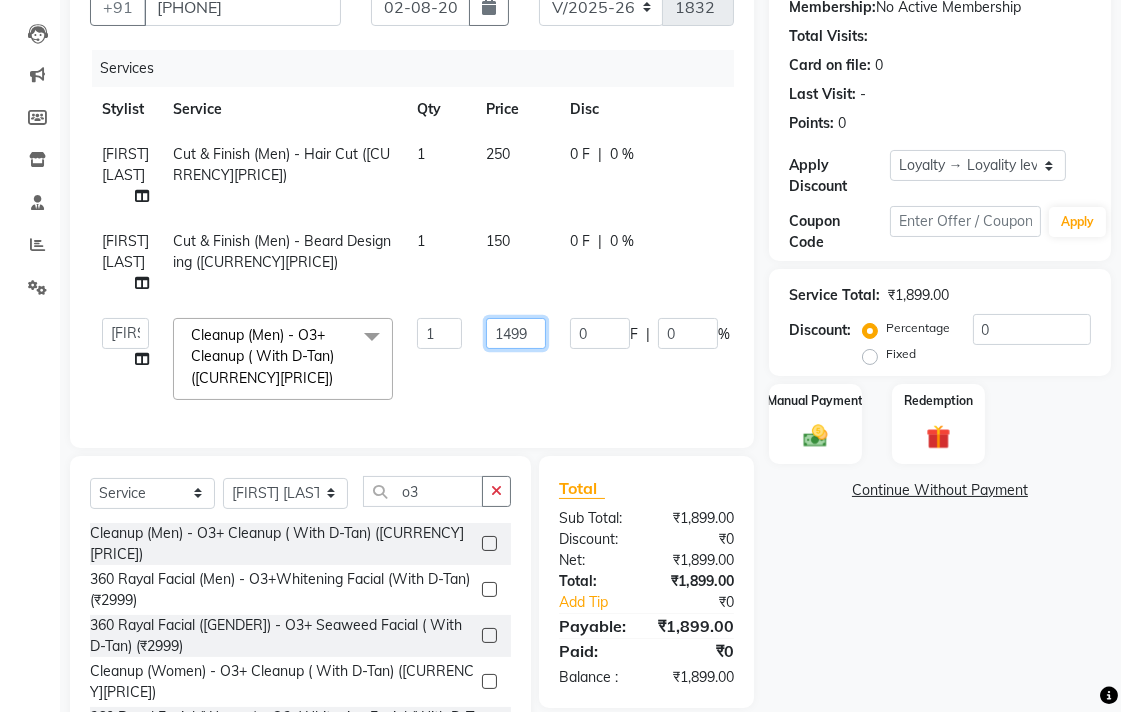 click on "1499" 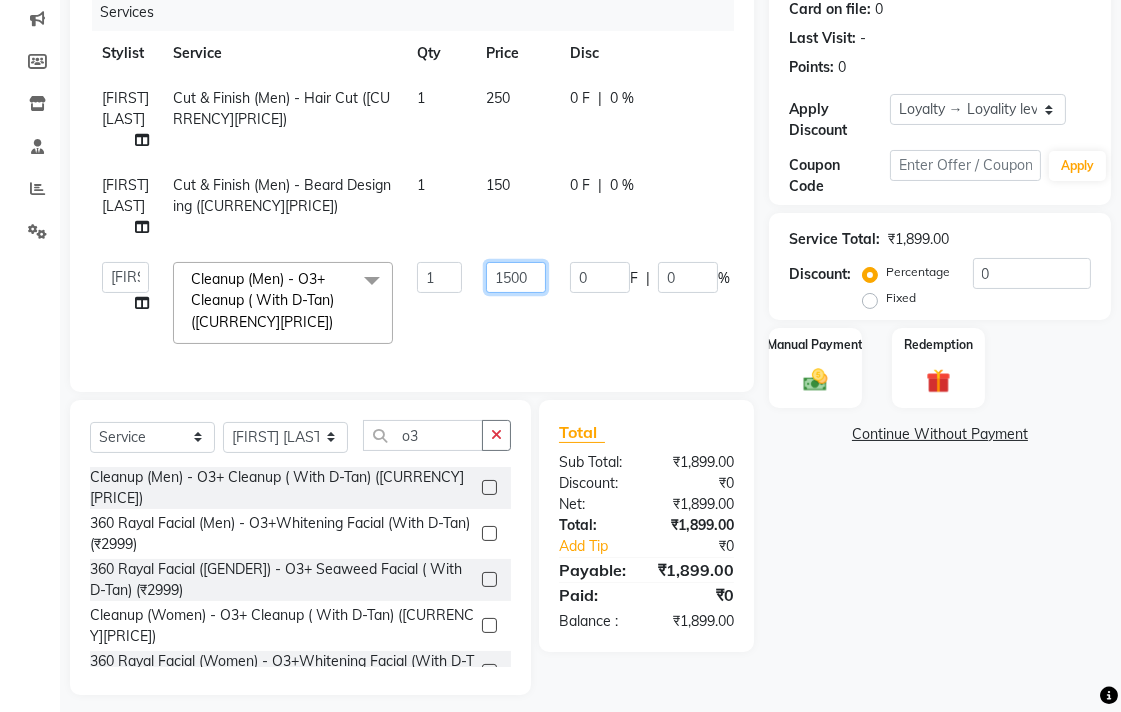 scroll, scrollTop: 284, scrollLeft: 0, axis: vertical 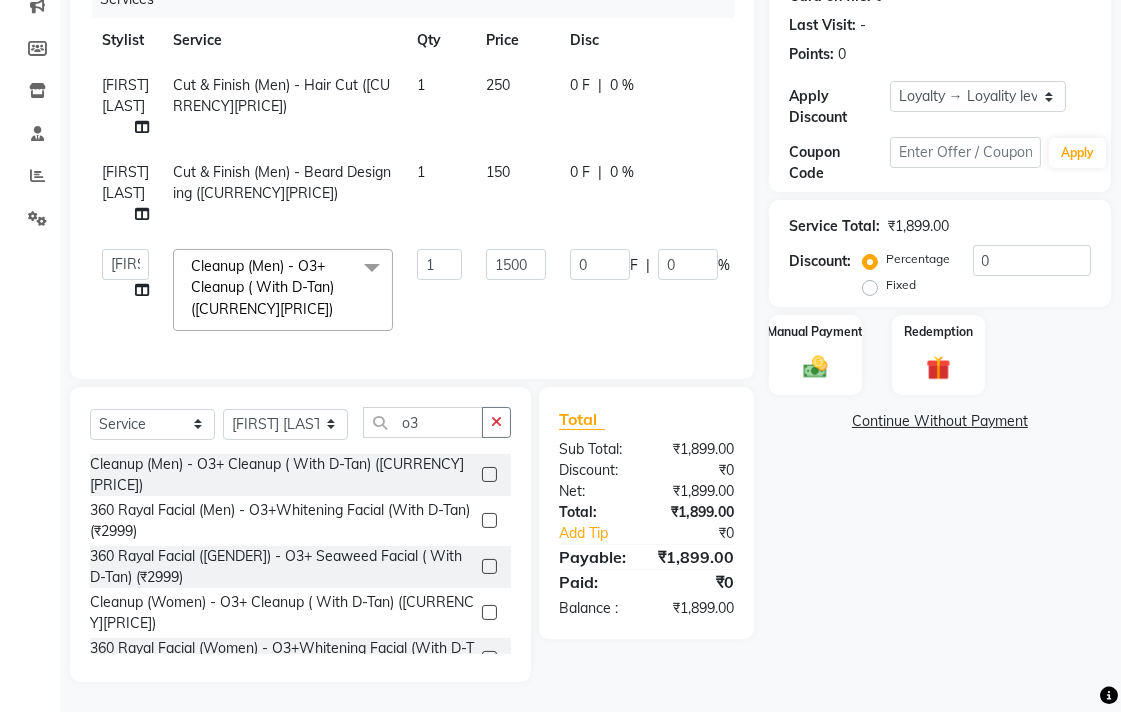click on "Name: [FIRST] Membership:  No Active Membership  Total Visits:   Card on file:  0 Last Visit:   - Points:   0  Apply Discount Select  Loyalty → Loyality level 1  Coupon Code Apply Service Total:  ₹1,899.00  Discount:  Percentage   Fixed  0 Manual Payment Redemption  Continue Without Payment" 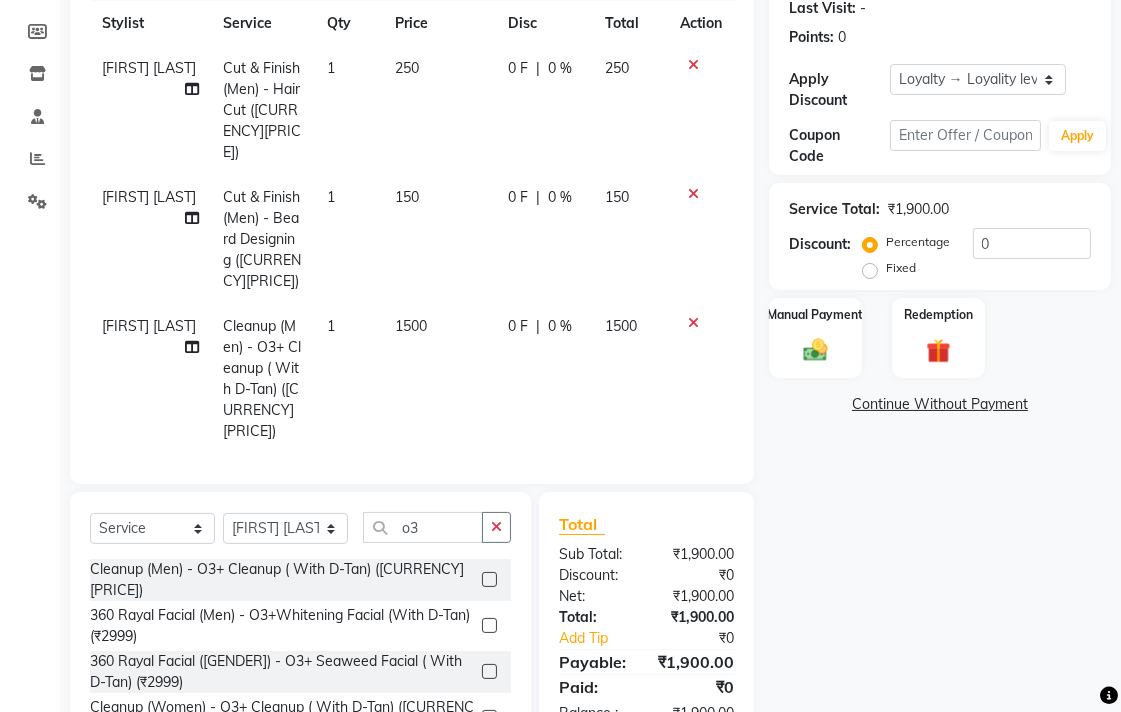 drag, startPoint x: 771, startPoint y: 336, endPoint x: 871, endPoint y: 352, distance: 101.27191 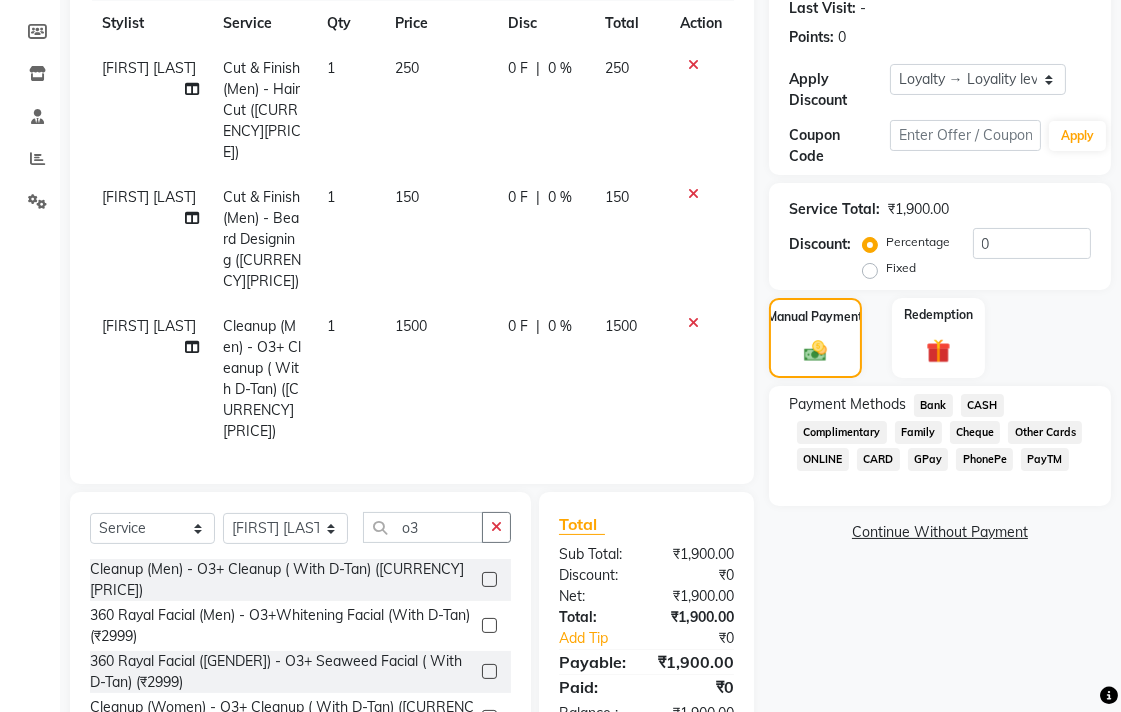 click on "CASH" 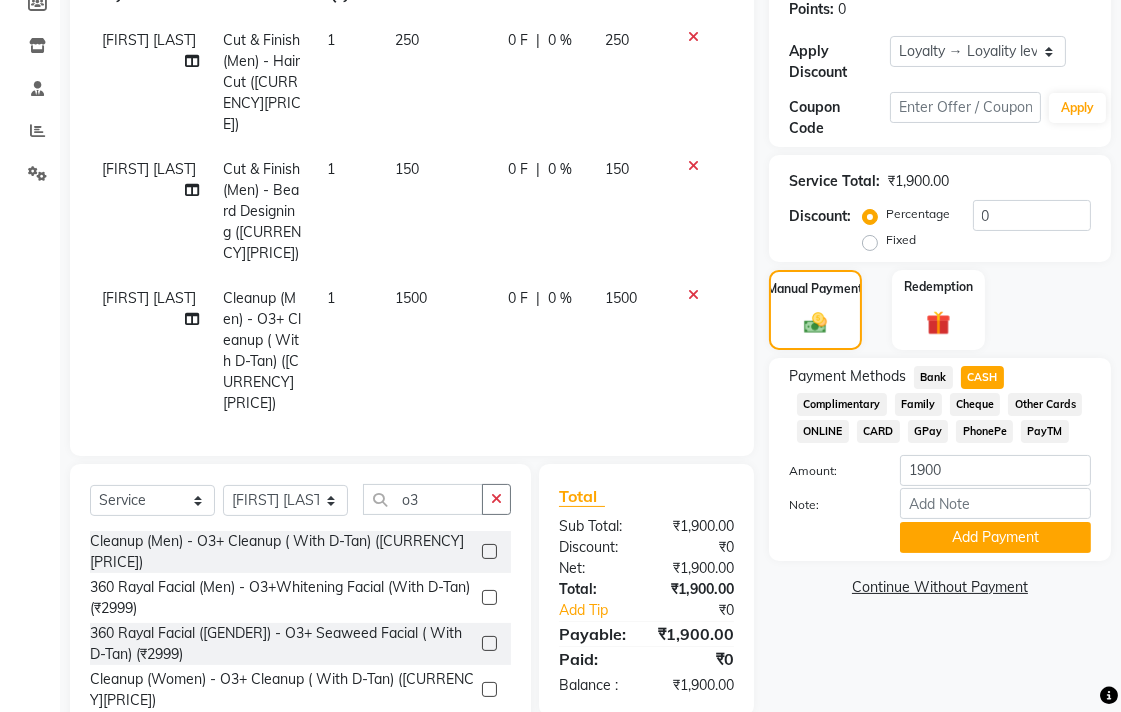 scroll, scrollTop: 327, scrollLeft: 0, axis: vertical 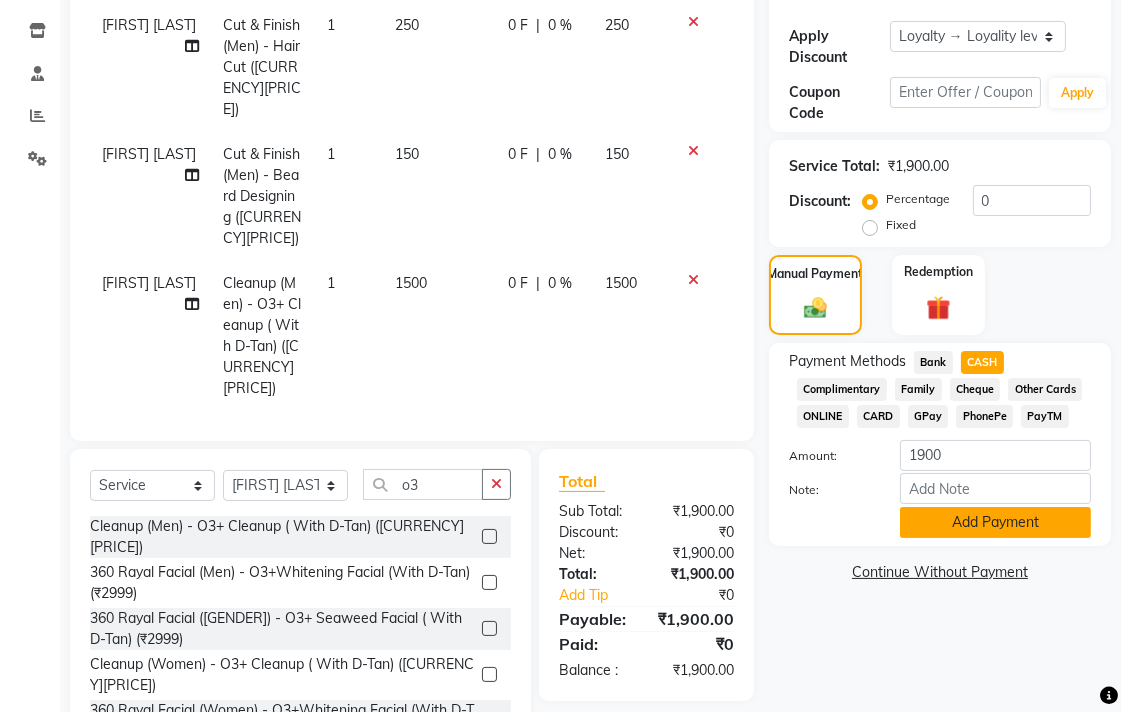 click on "Add Payment" 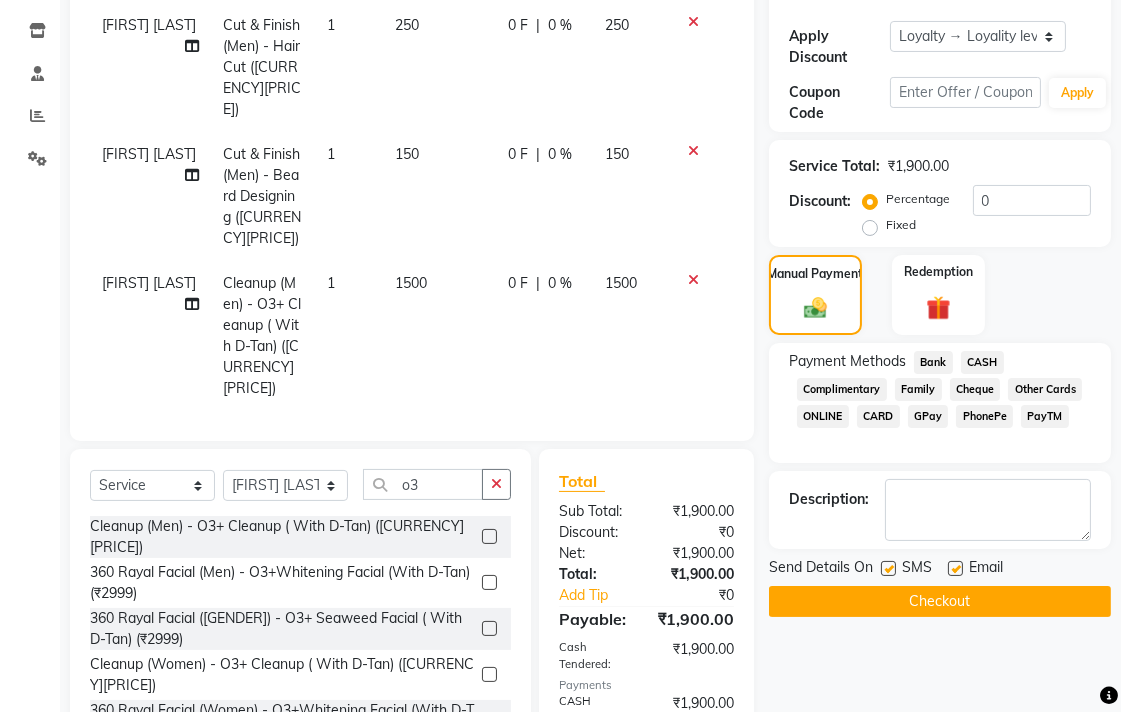 click on "Checkout" 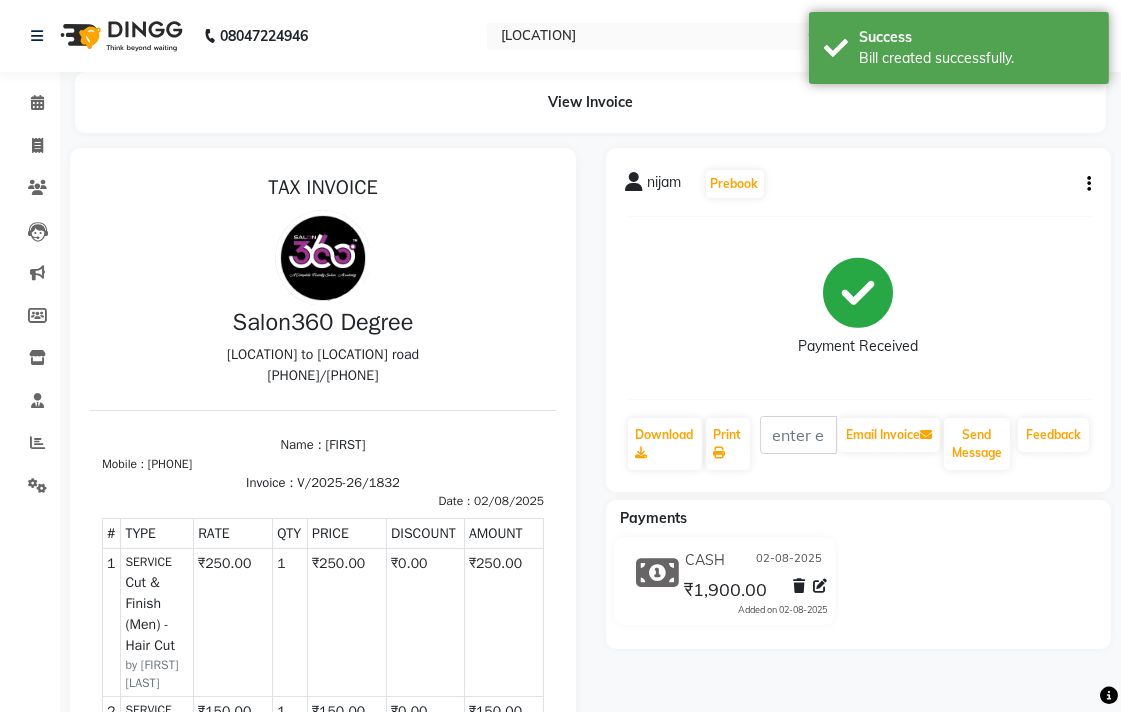 scroll, scrollTop: 0, scrollLeft: 0, axis: both 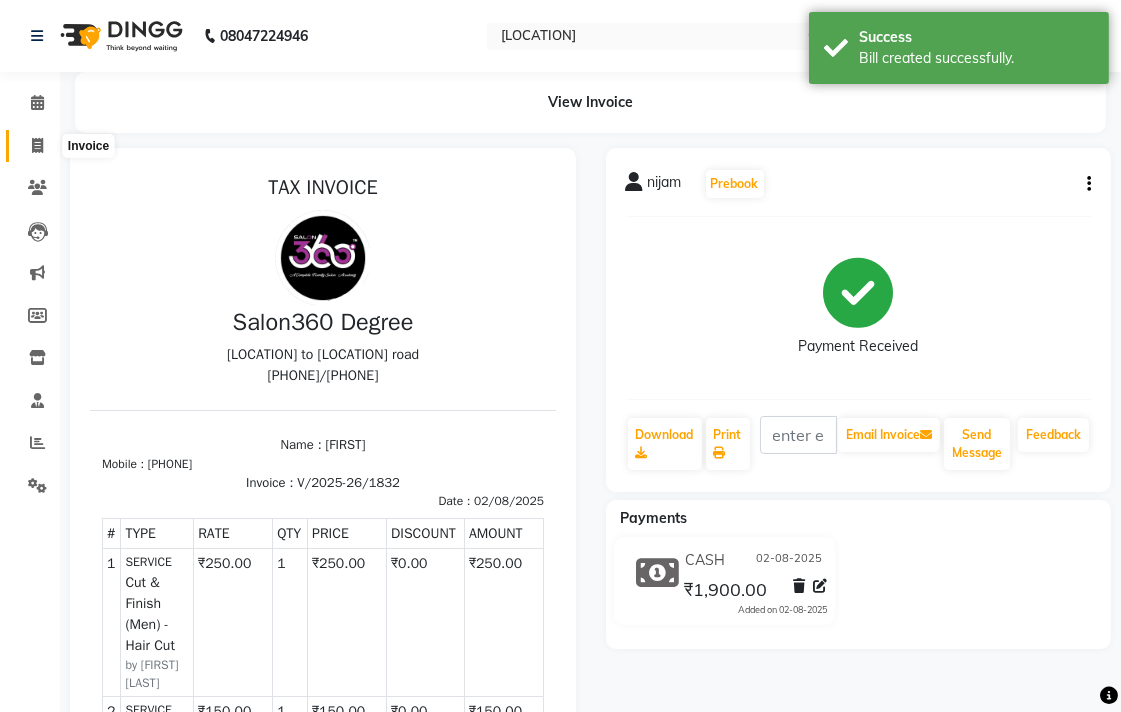 click 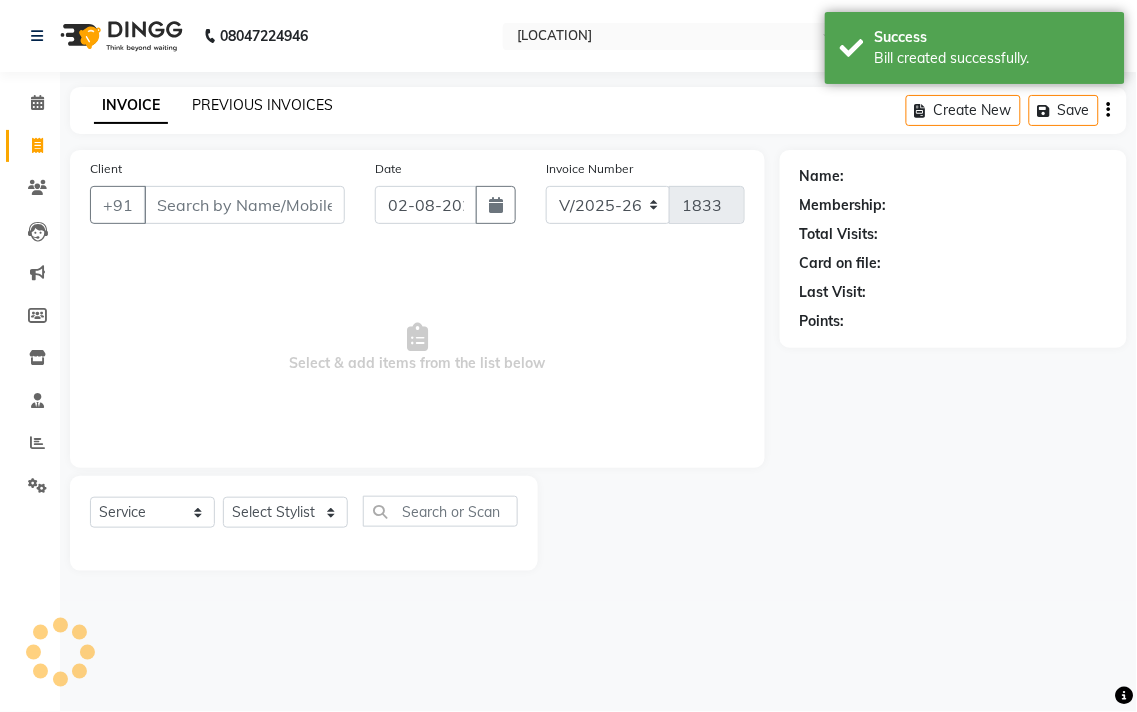 click on "PREVIOUS INVOICES" 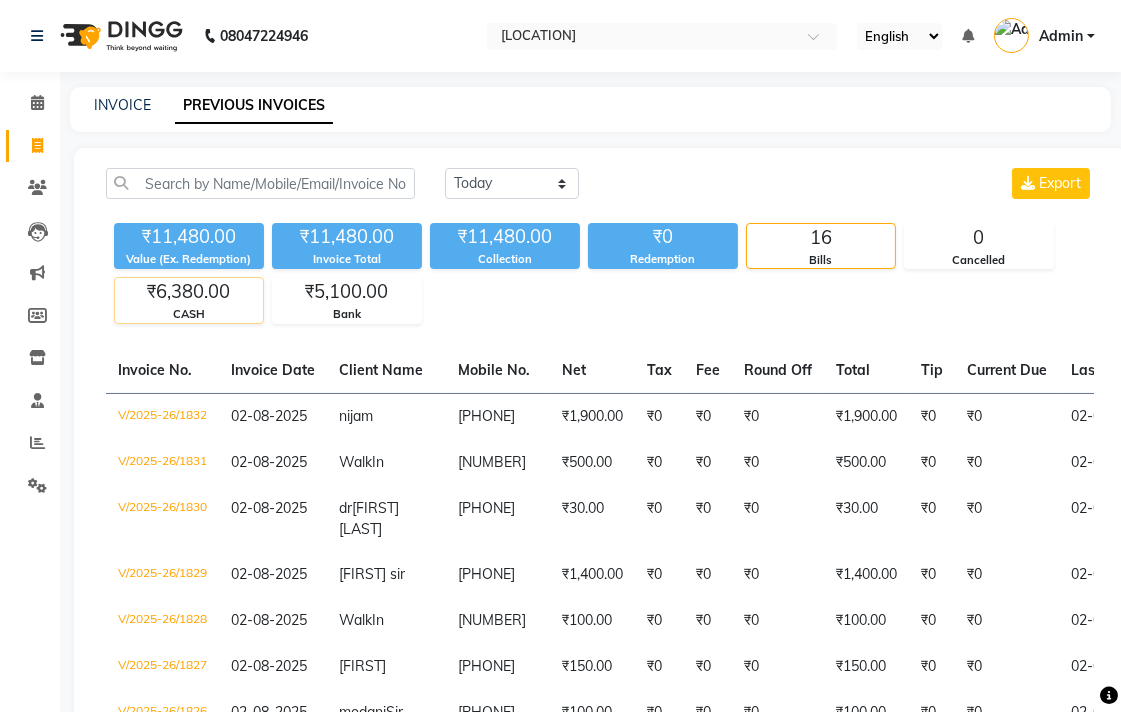 click on "₹6,380.00" 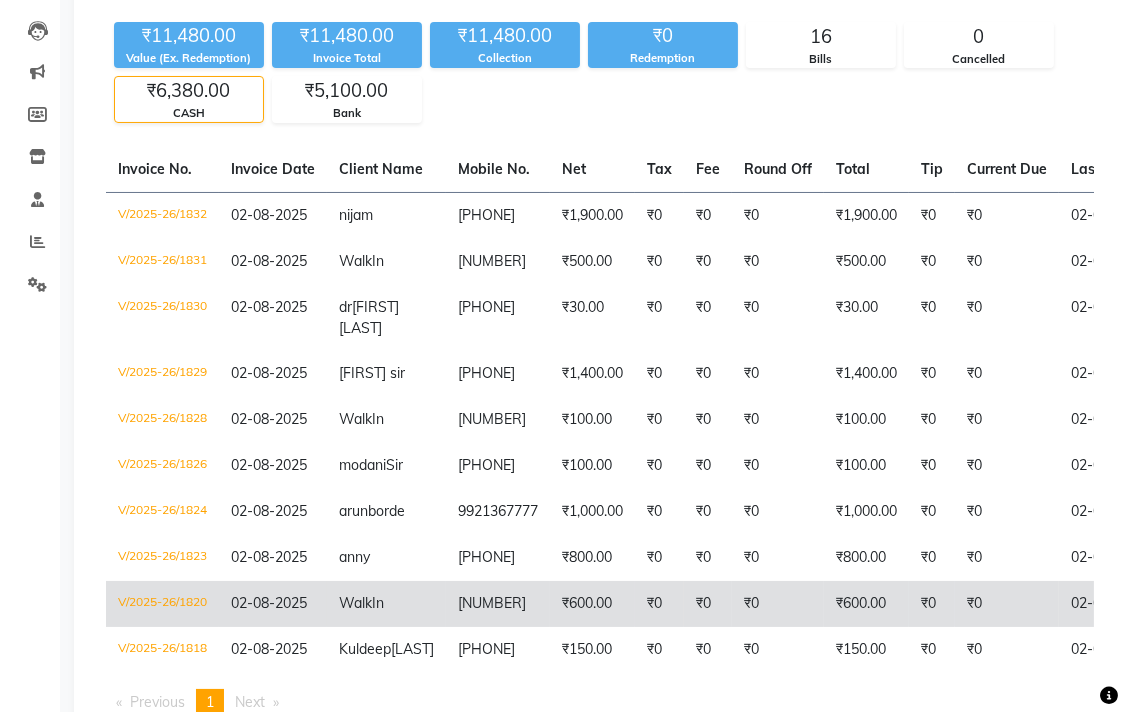 scroll, scrollTop: 304, scrollLeft: 0, axis: vertical 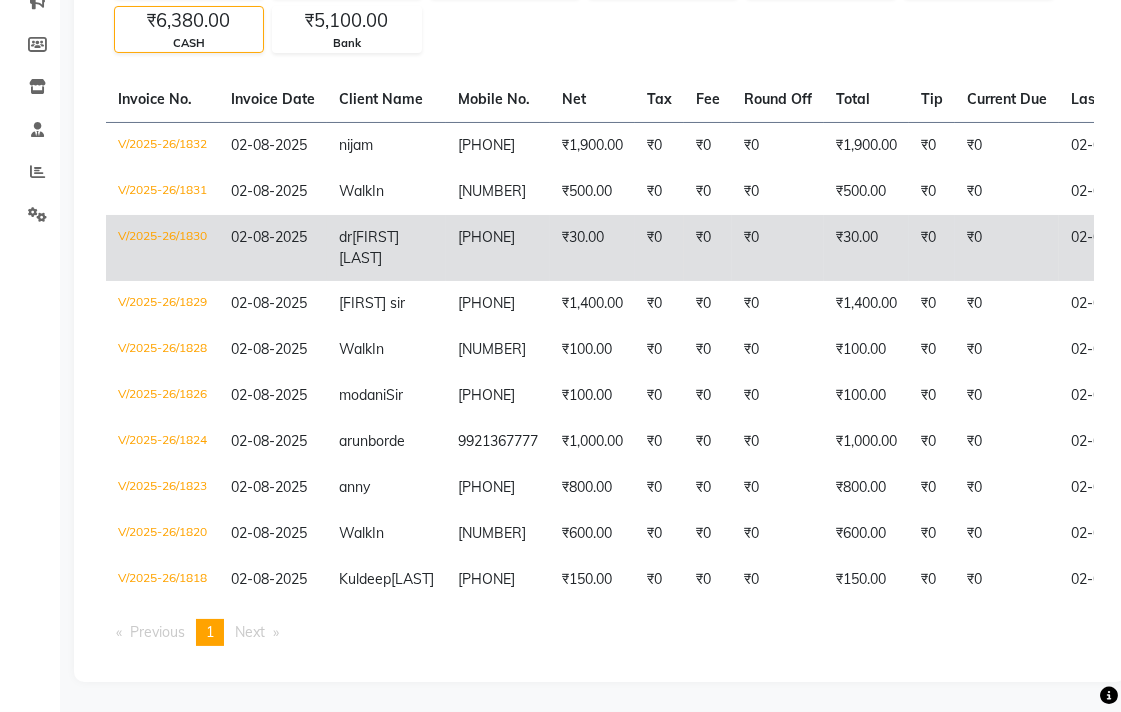 click on "V/2025-26/1830" 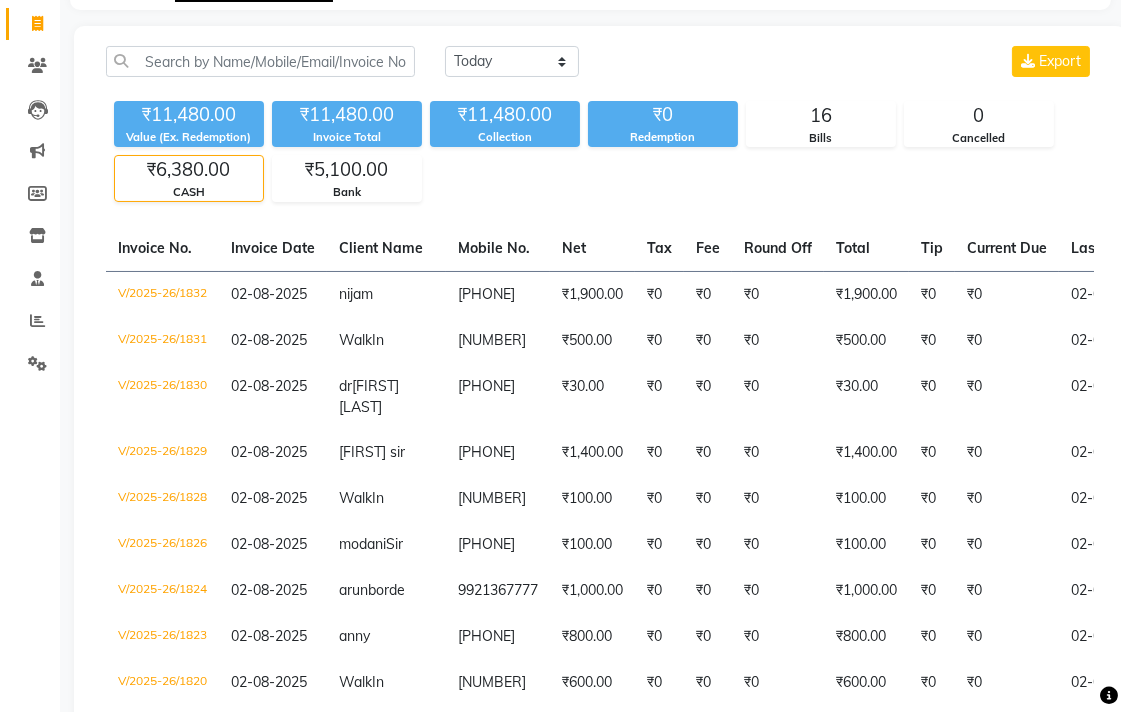 scroll, scrollTop: 0, scrollLeft: 0, axis: both 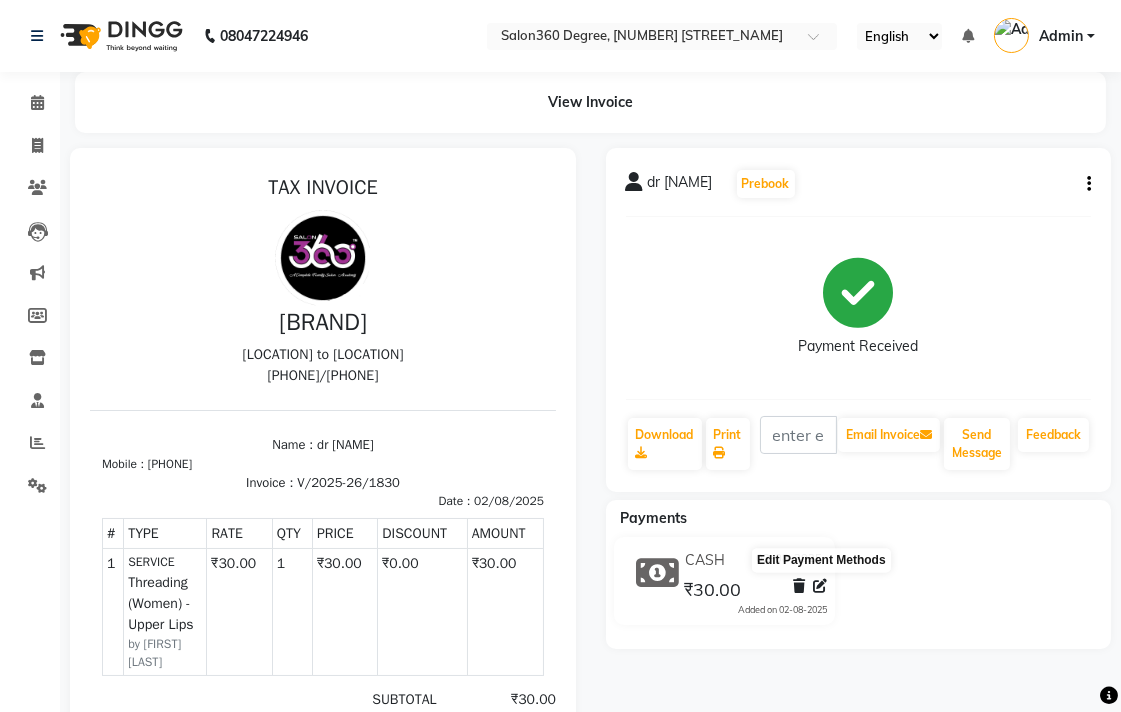 click 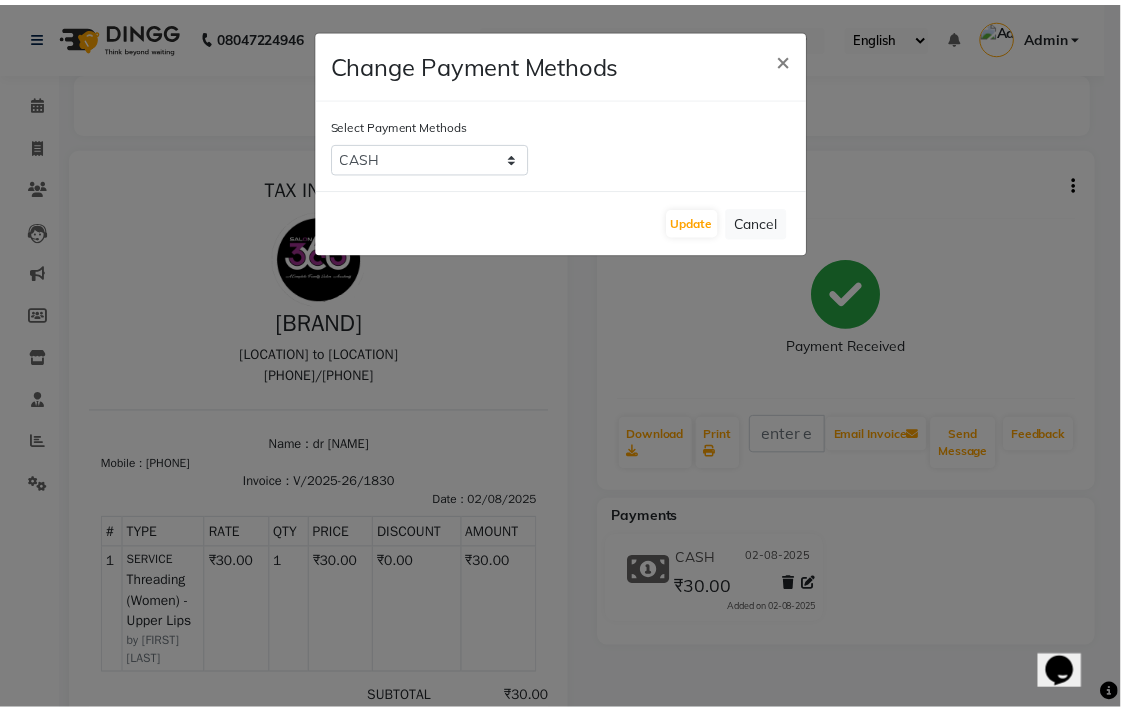 scroll, scrollTop: 0, scrollLeft: 0, axis: both 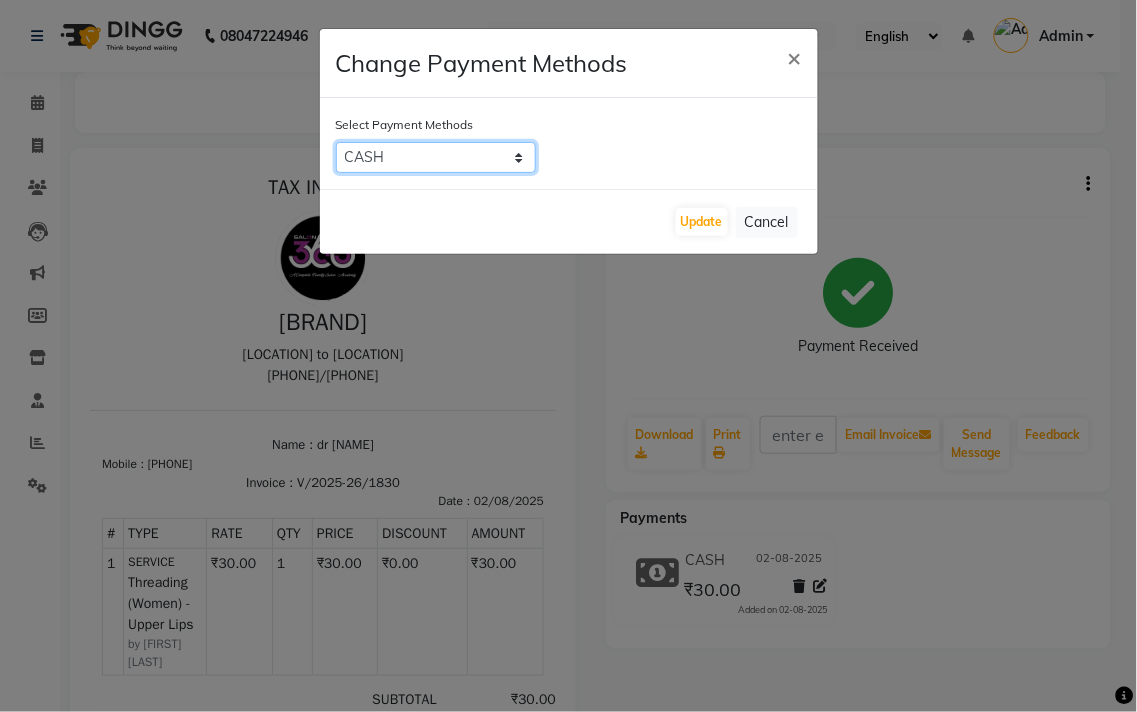 drag, startPoint x: 492, startPoint y: 160, endPoint x: 484, endPoint y: 171, distance: 13.601471 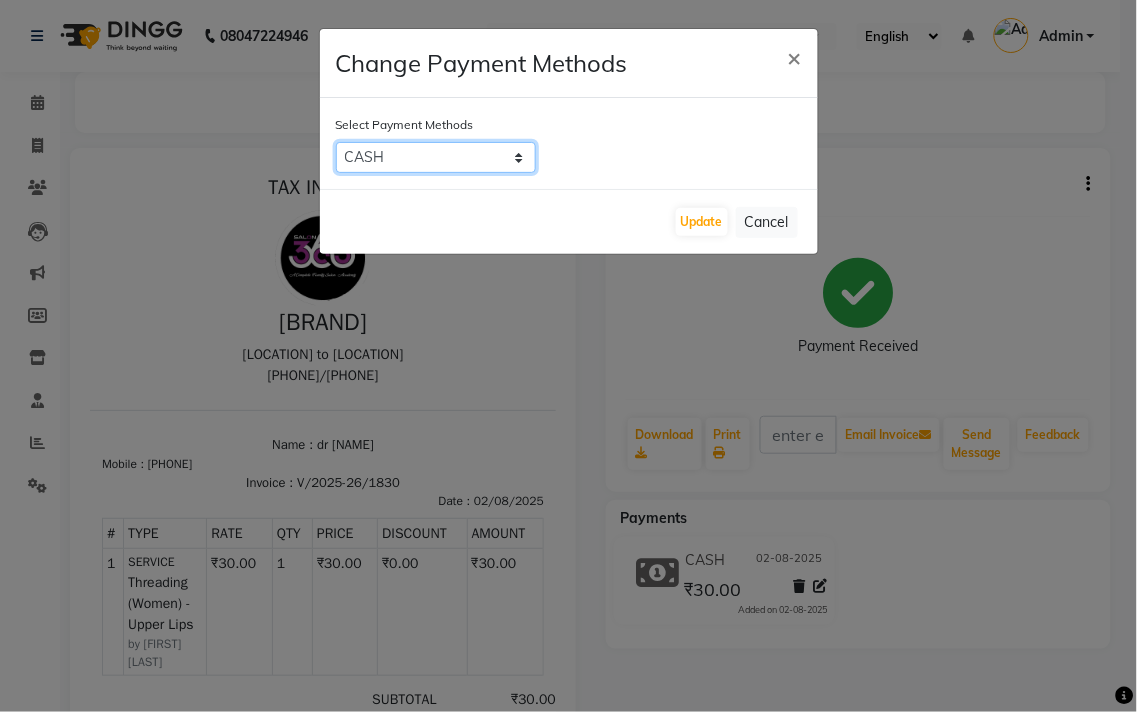 select on "17" 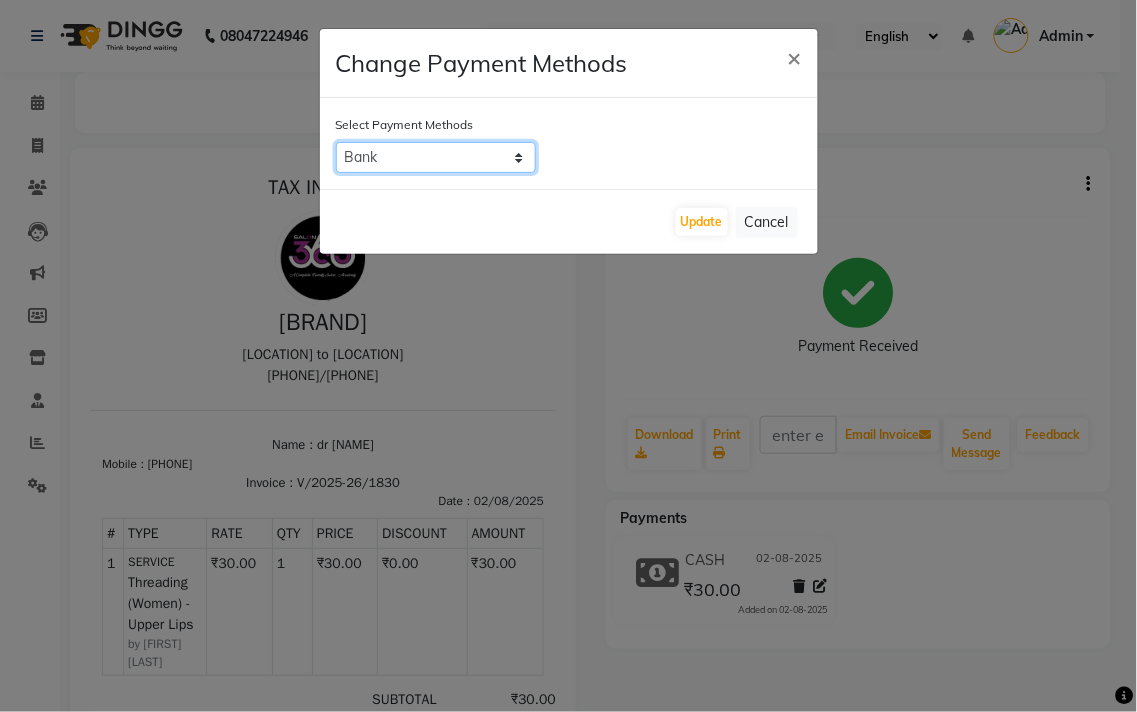 click on "Bank   CASH   Complimentary   Family   Cheque   Other Cards   ONLINE   CARD   GPay   PhonePe   PayTM" 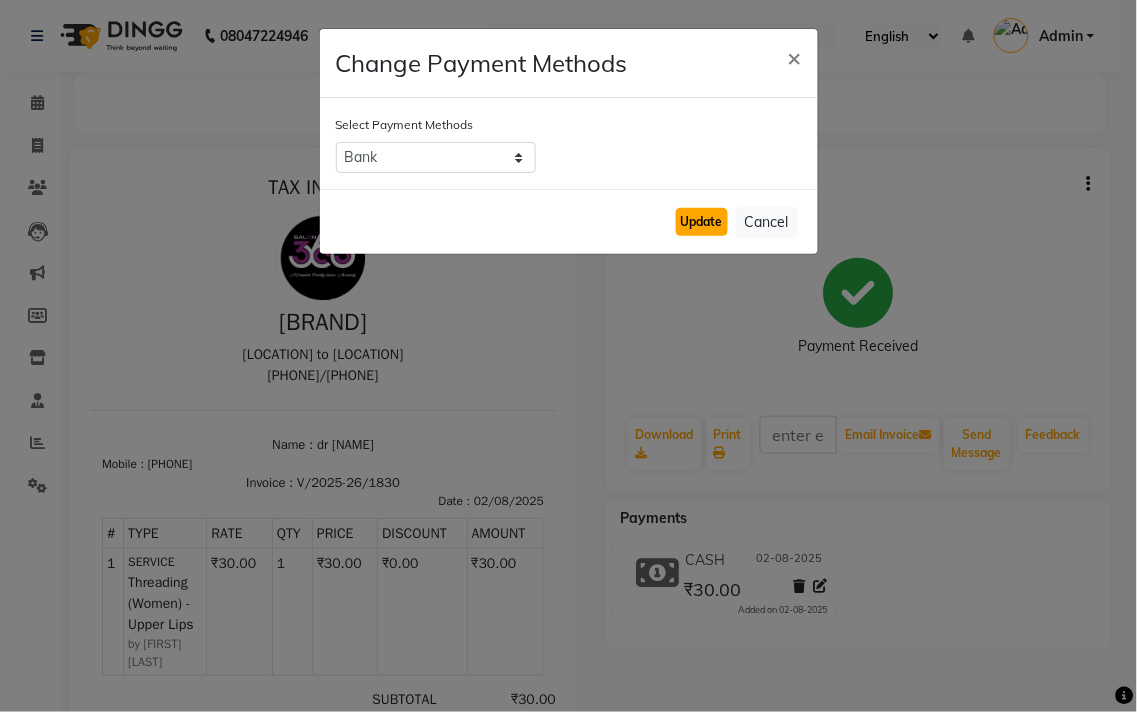 click on "Update" 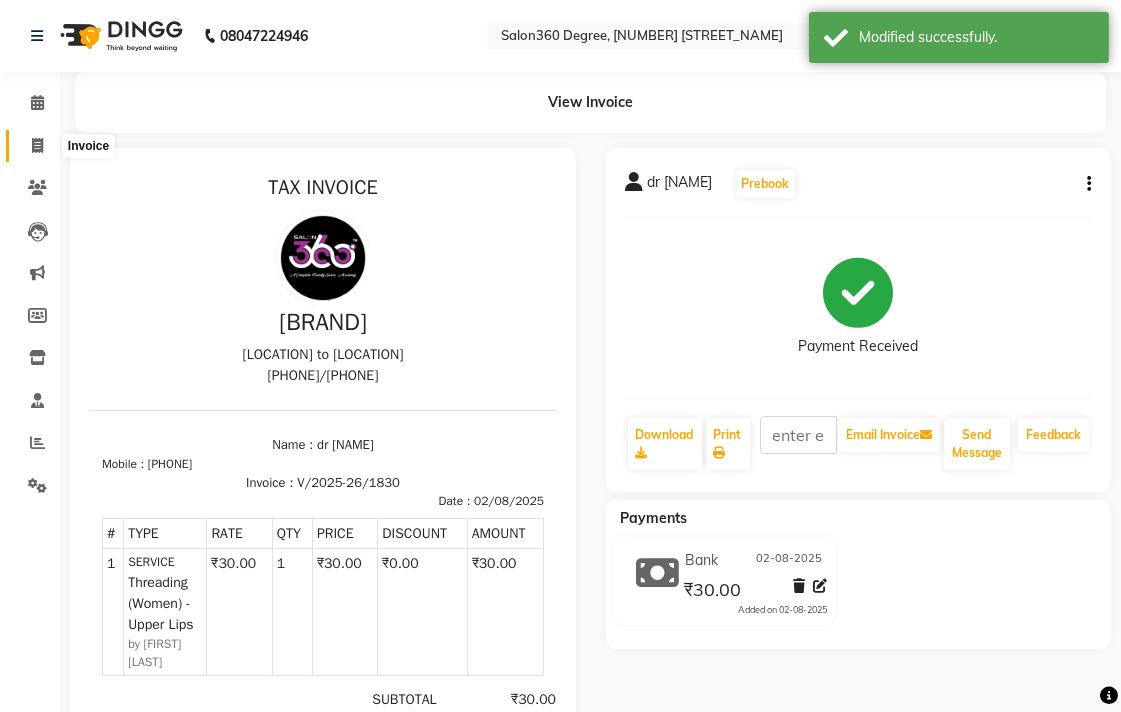 click 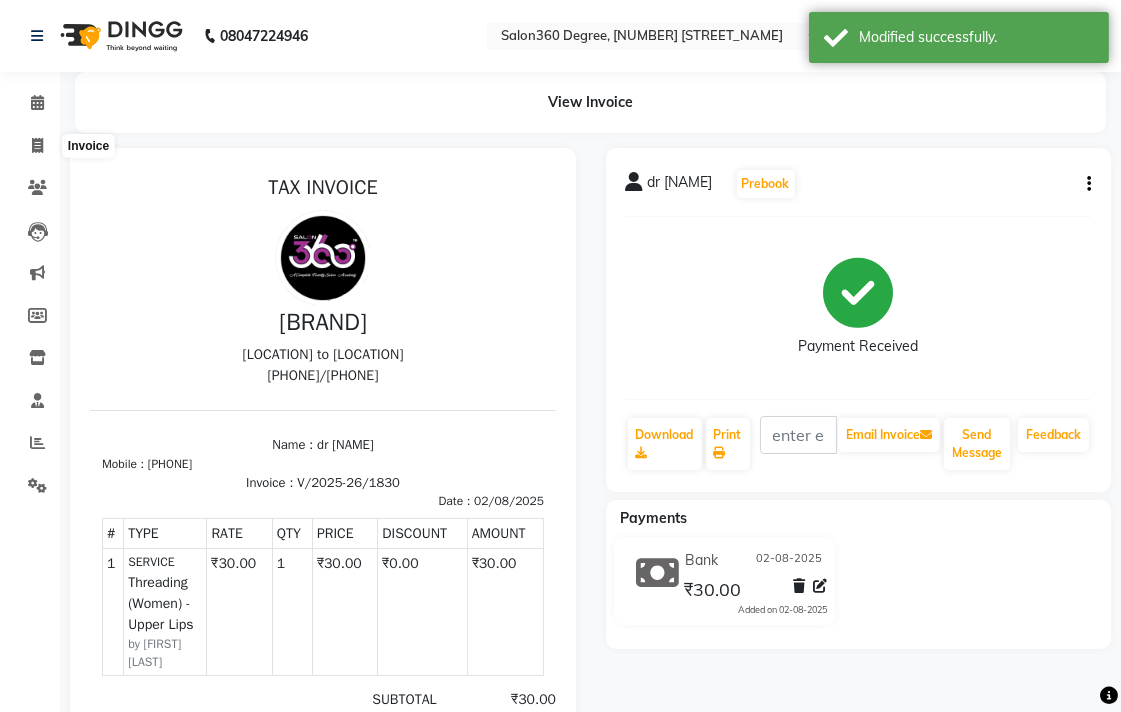 select on "5215" 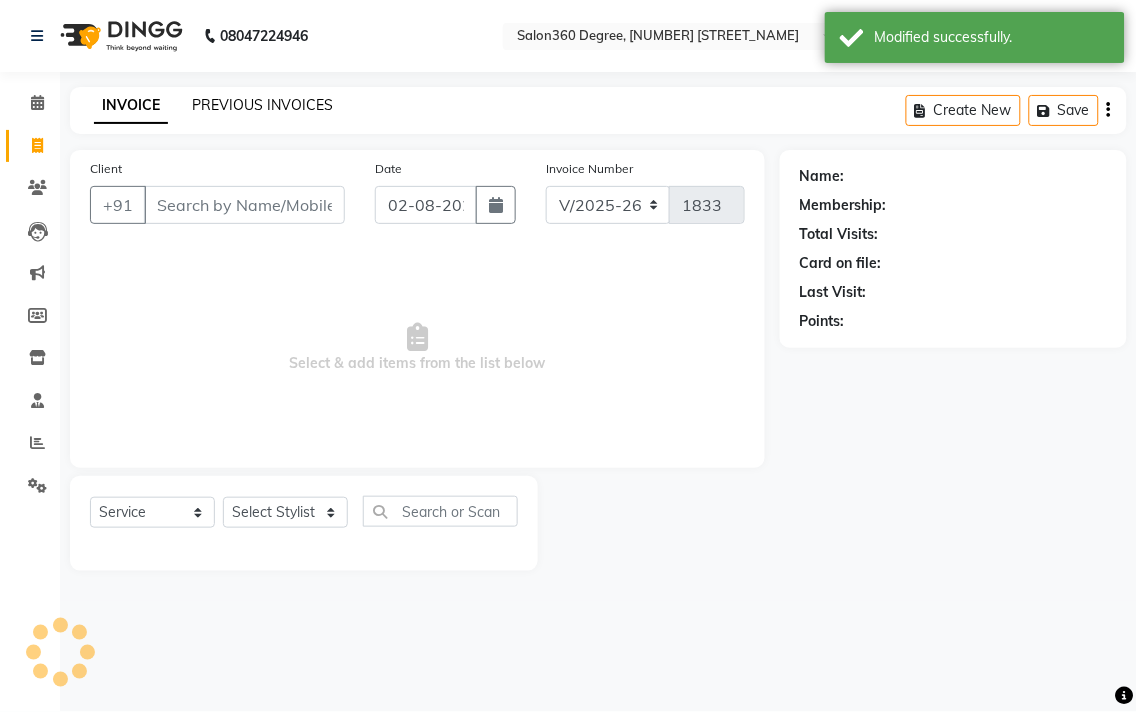 click on "PREVIOUS INVOICES" 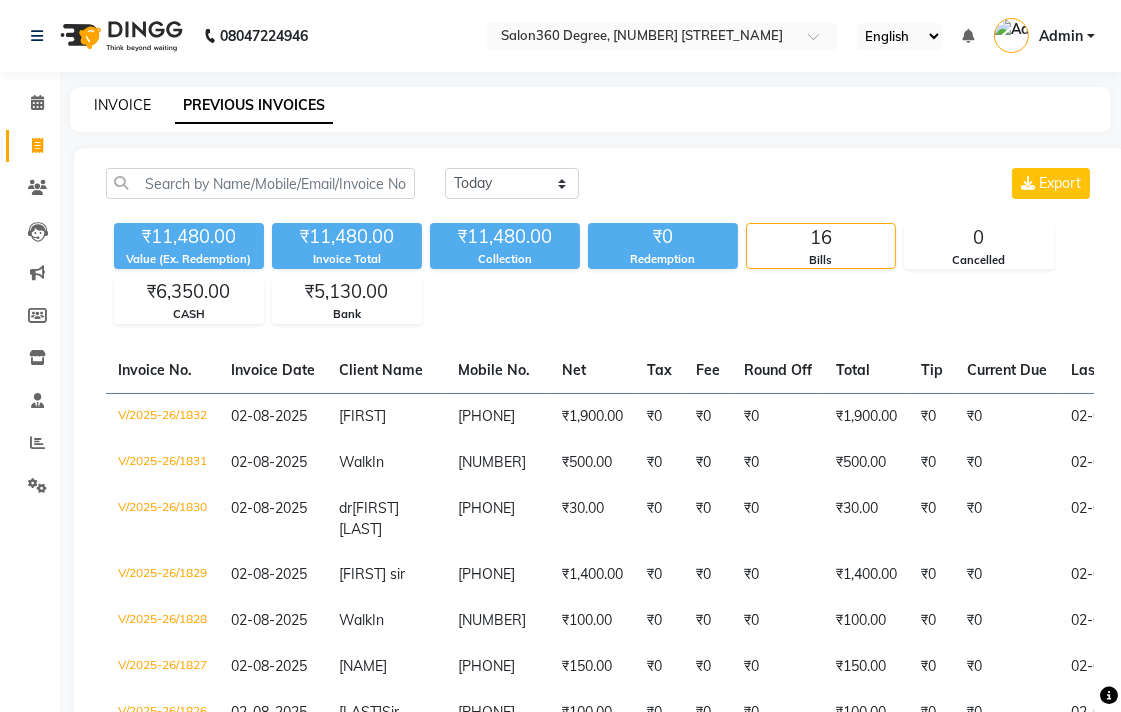 click on "INVOICE" 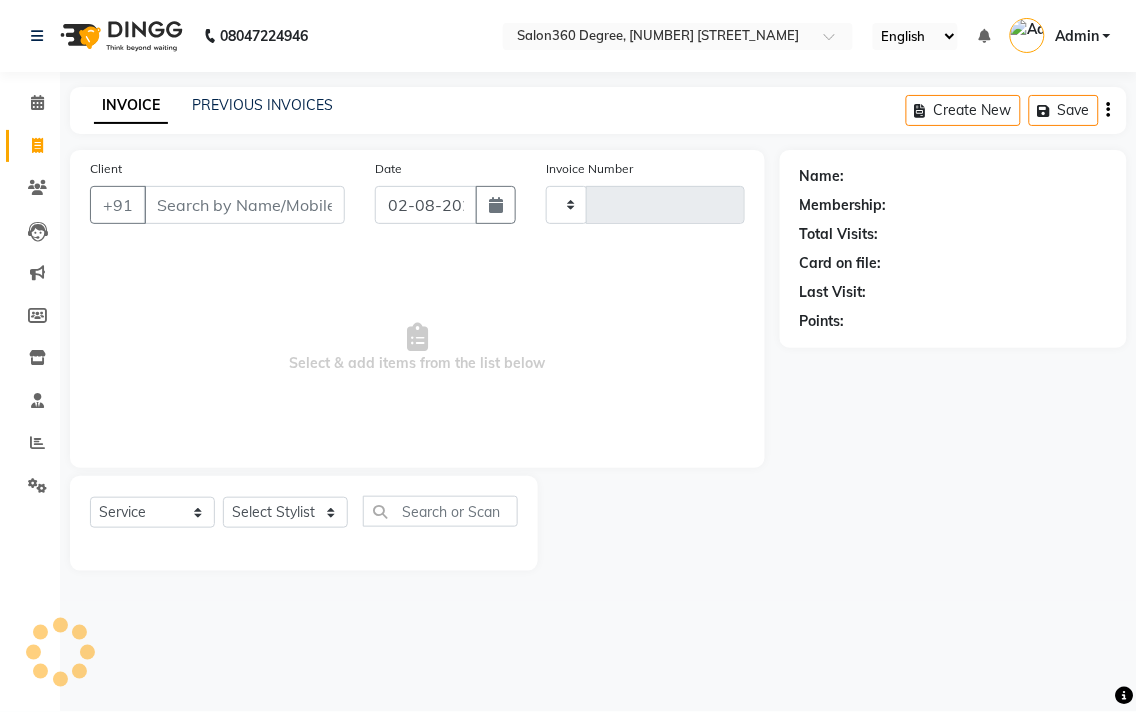 type on "1833" 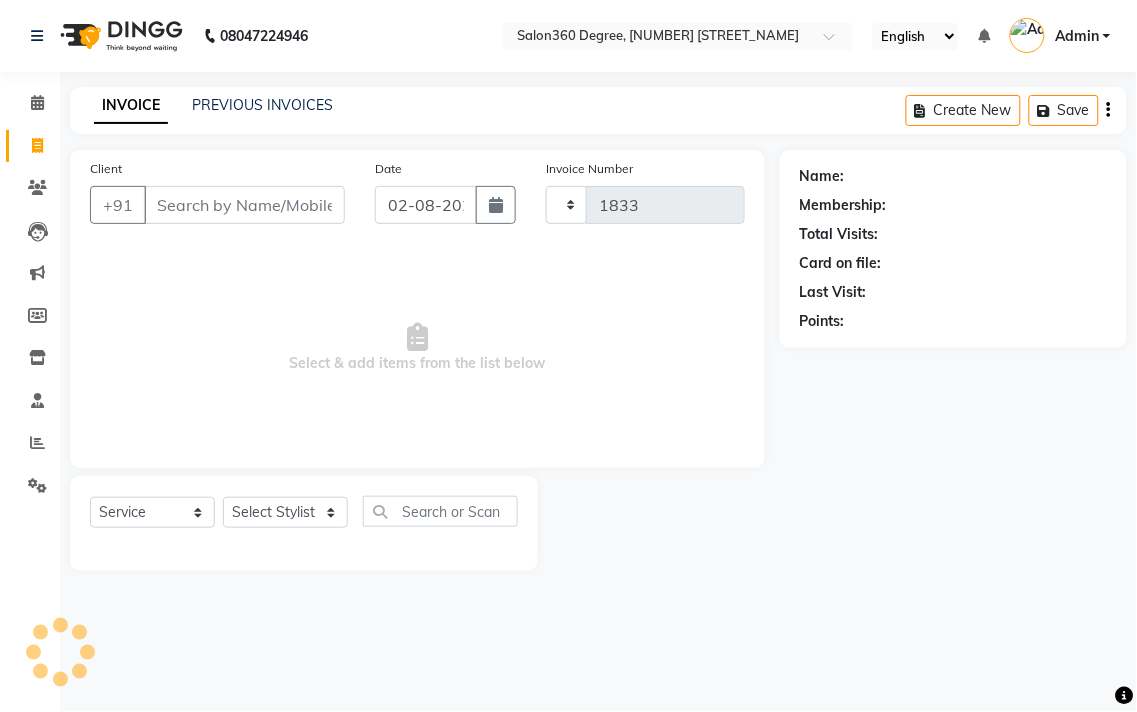 select on "5215" 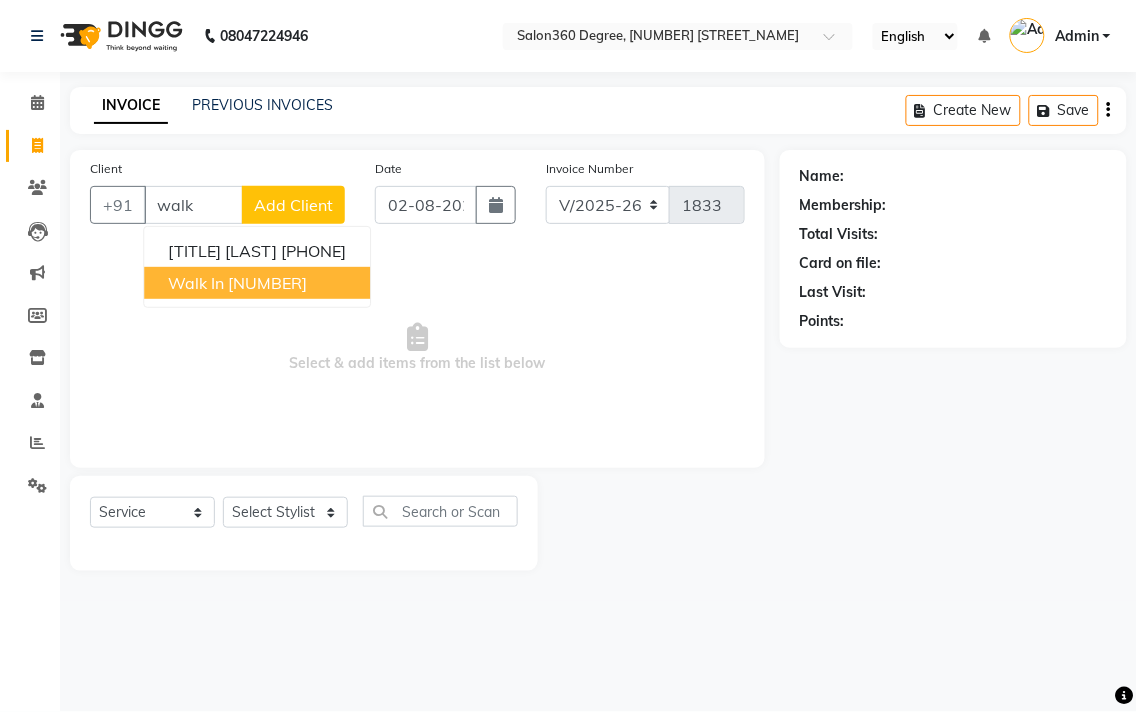 click on "[NUMBER]" at bounding box center [267, 283] 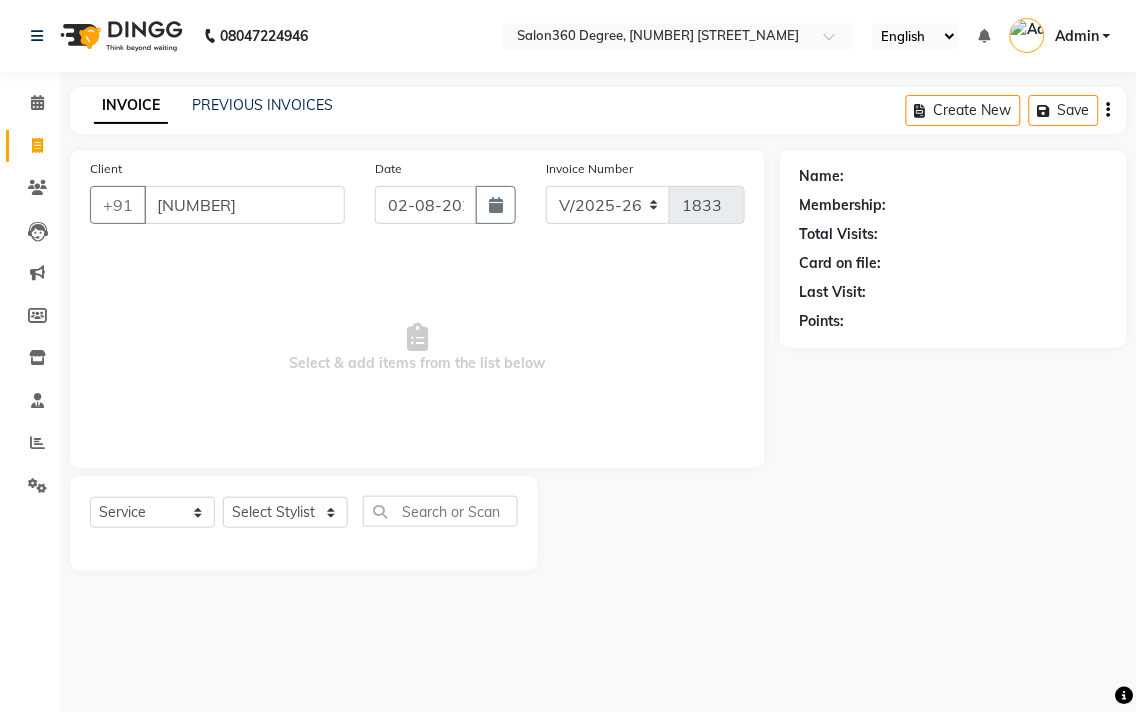 type on "[NUMBER]" 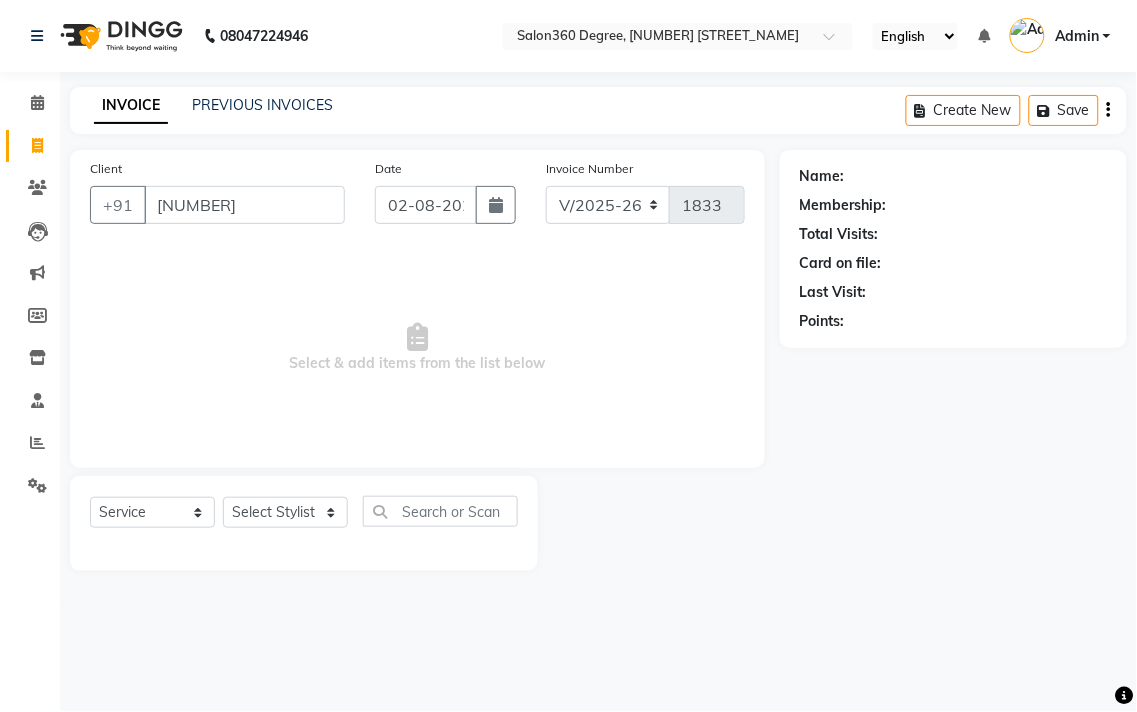 select on "1: Object" 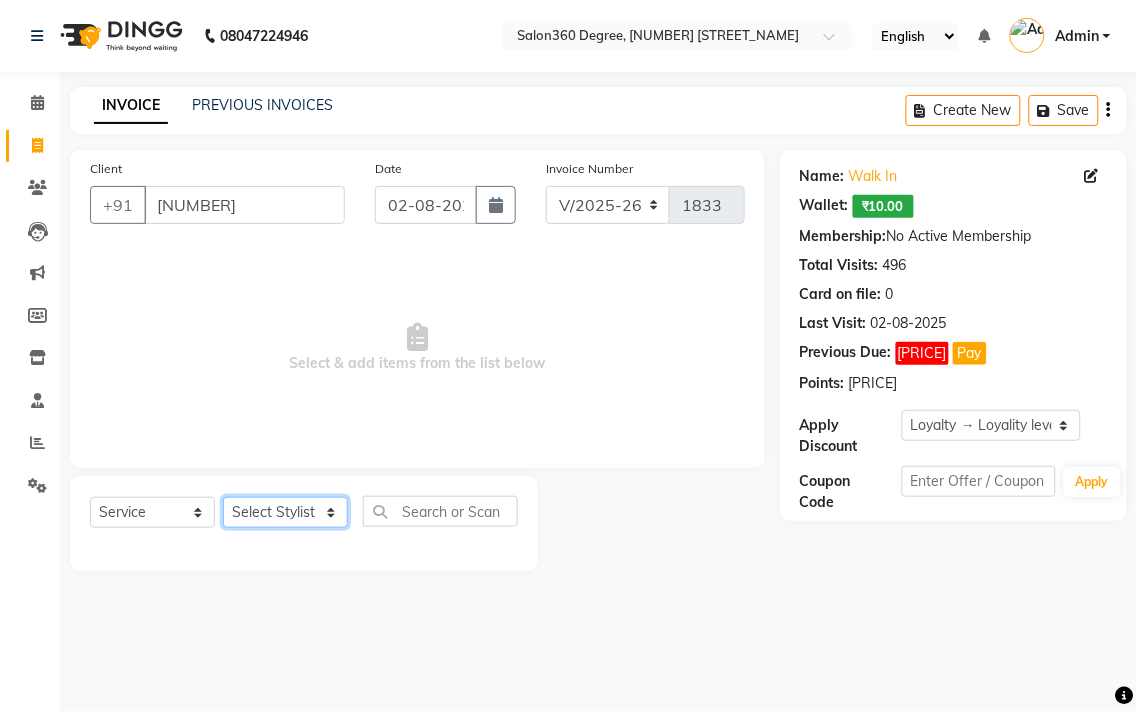 click on "Select Stylist [FIRST] [LAST] [FIRST] [LAST] [FIRST] [LAST] [FIRST] [LAST] [FIRST] [LAST] [FIRST] [LAST] [FIRST] [LAST] [FIRST] [LAST] [FIRST] [LAST] [FIRST] [LAST] [FIRST] [LAST]" 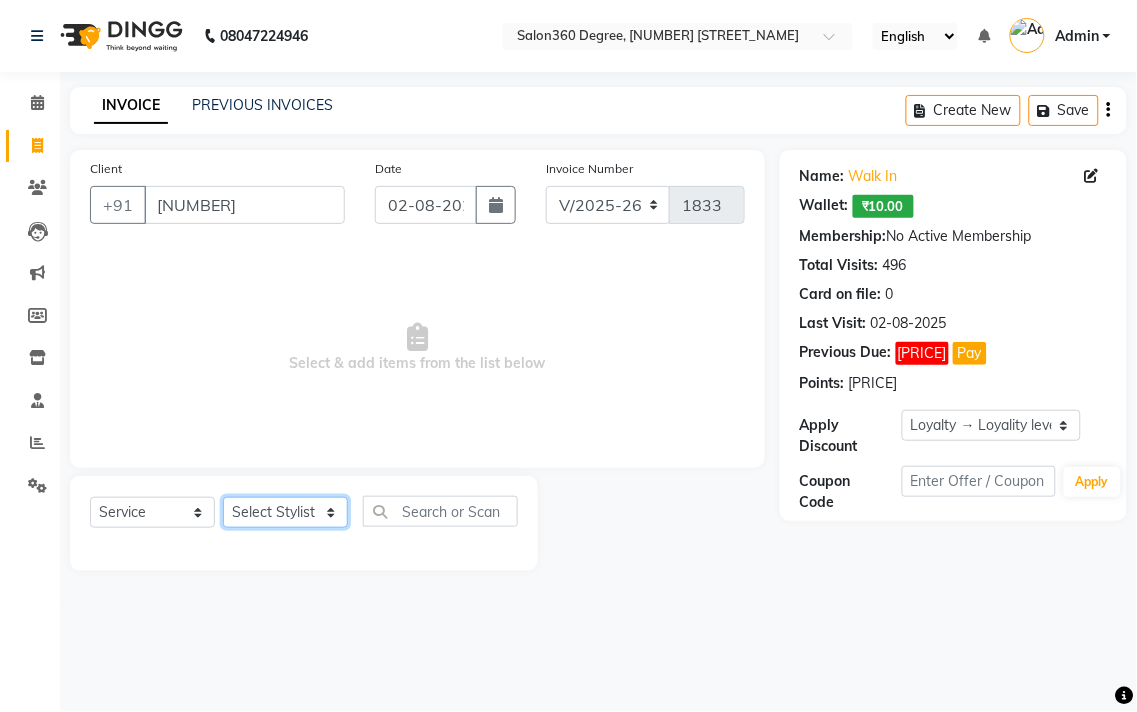 select on "37037" 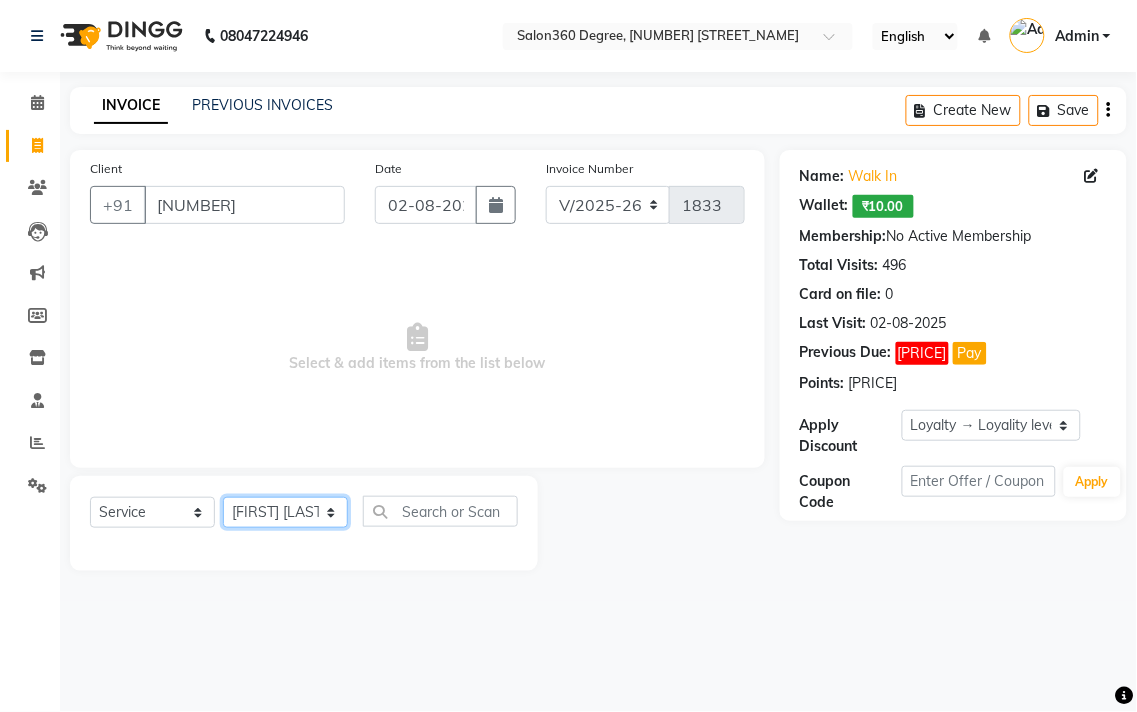 click on "Select Stylist [FIRST] [LAST] [FIRST] [LAST] [FIRST] [LAST] [FIRST] [LAST] [FIRST] [LAST] [FIRST] [LAST] [FIRST] [LAST] [FIRST] [LAST] [FIRST] [LAST] [FIRST] [LAST] [FIRST] [LAST]" 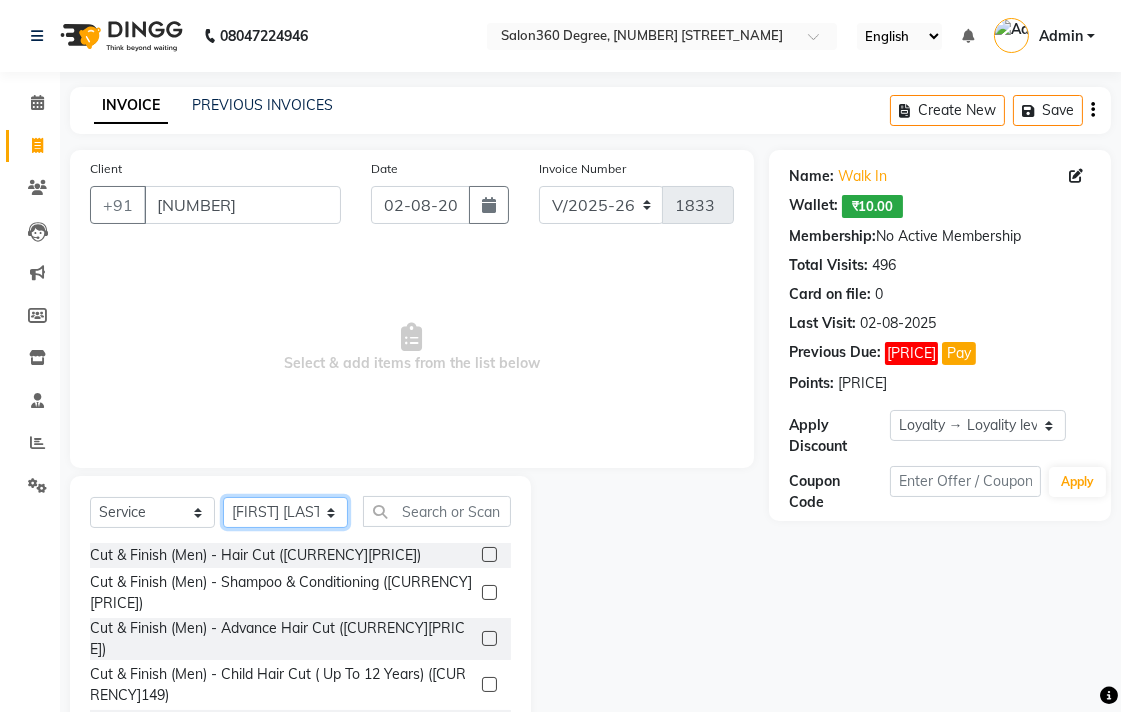 scroll, scrollTop: 88, scrollLeft: 0, axis: vertical 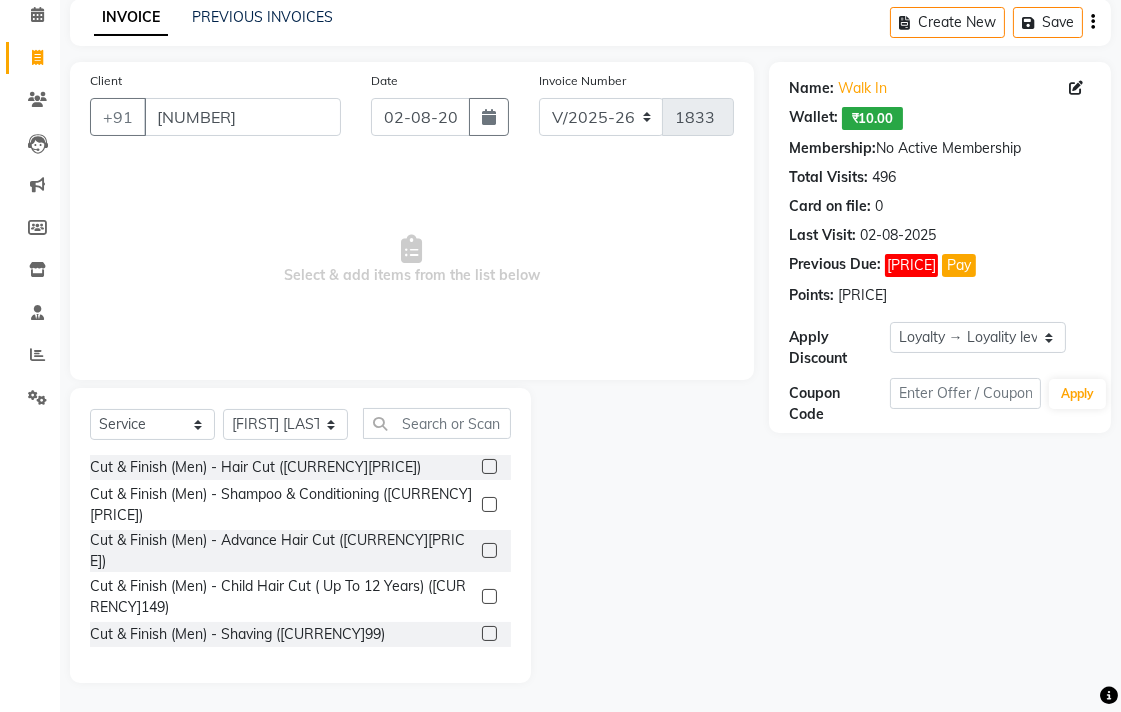 drag, startPoint x: 473, startPoint y: 624, endPoint x: 461, endPoint y: 427, distance: 197.36514 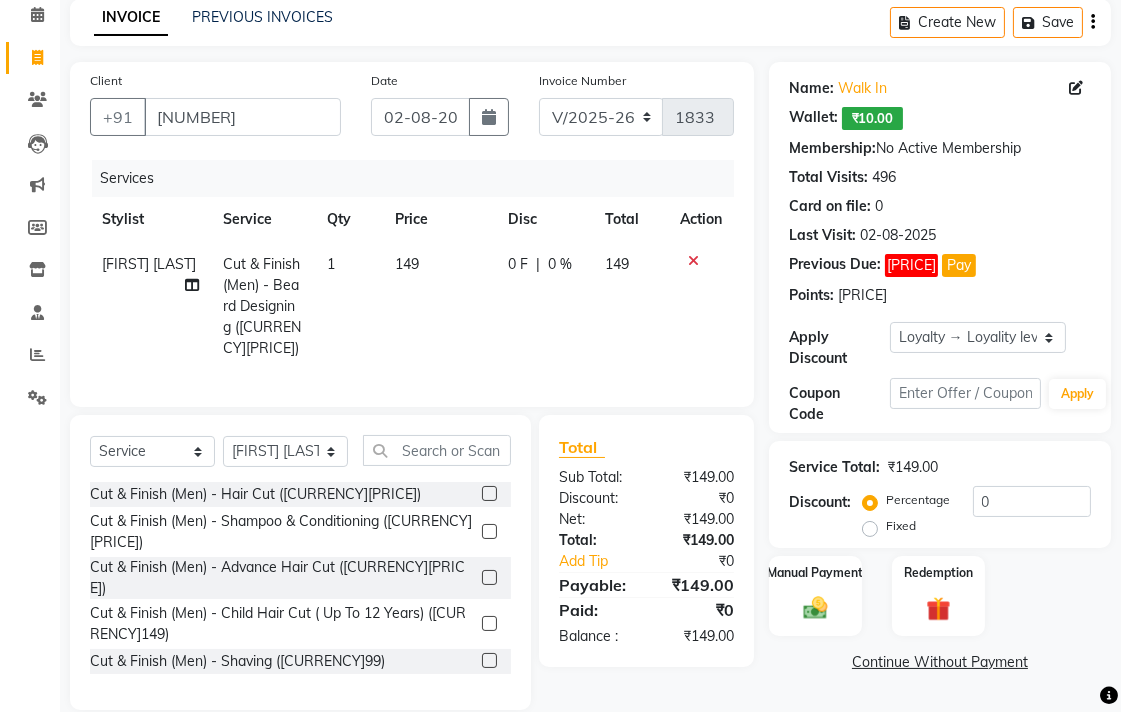 checkbox on "false" 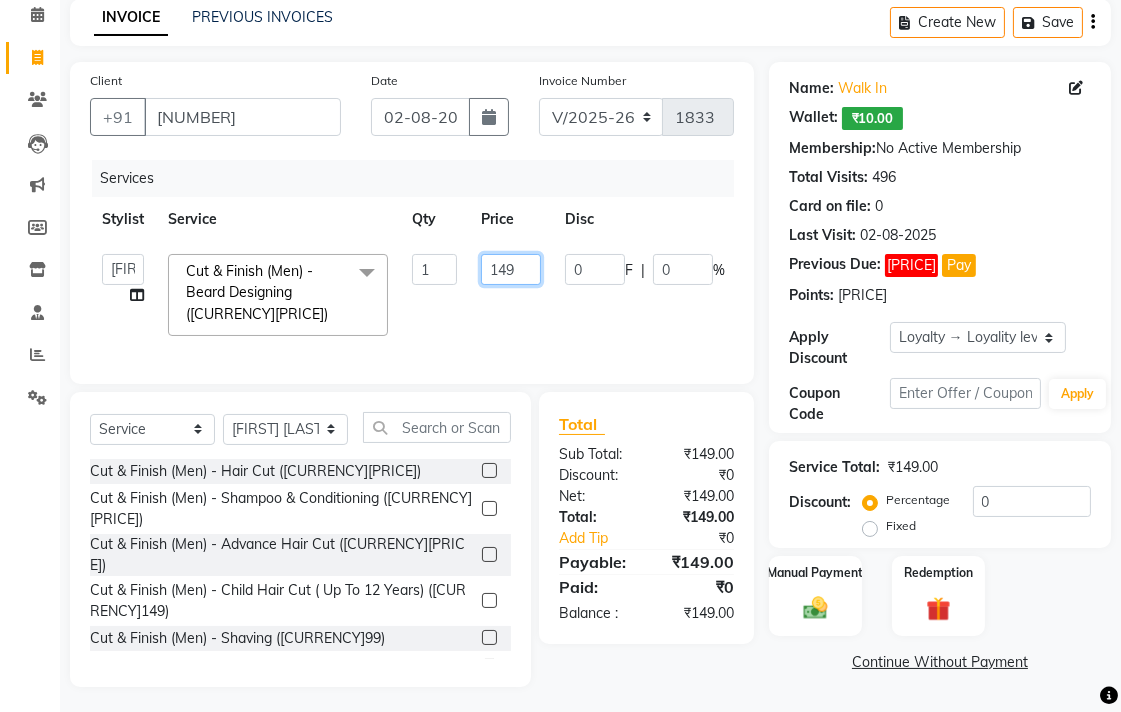 click on "149" 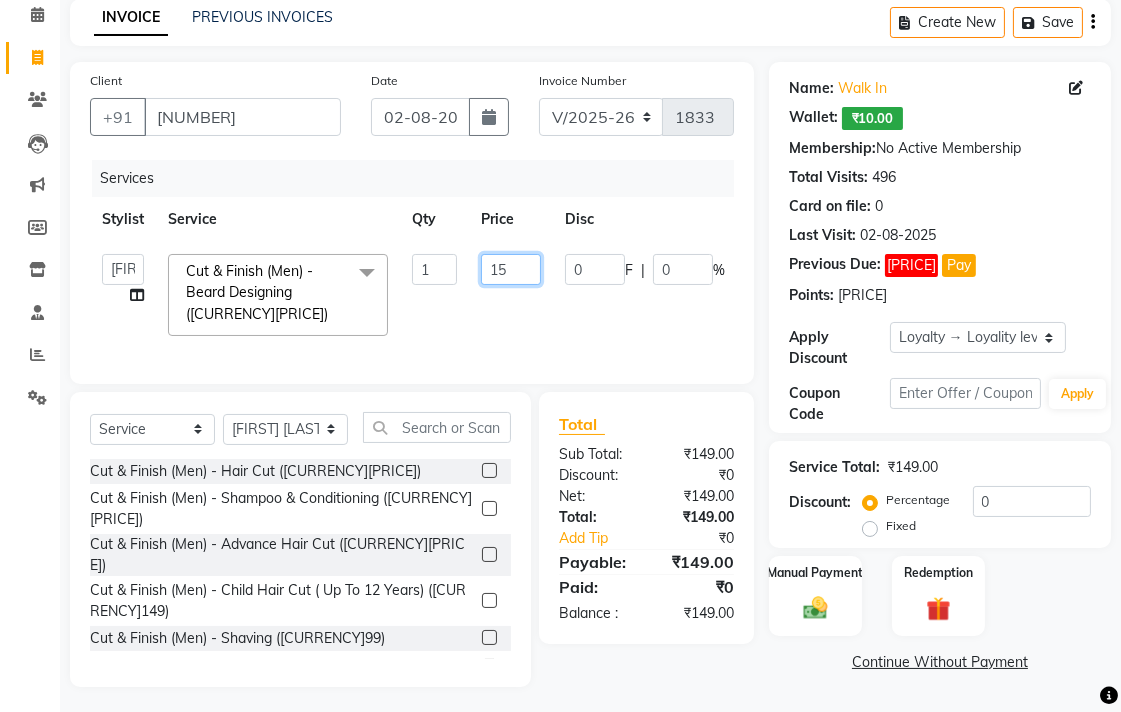 type on "150" 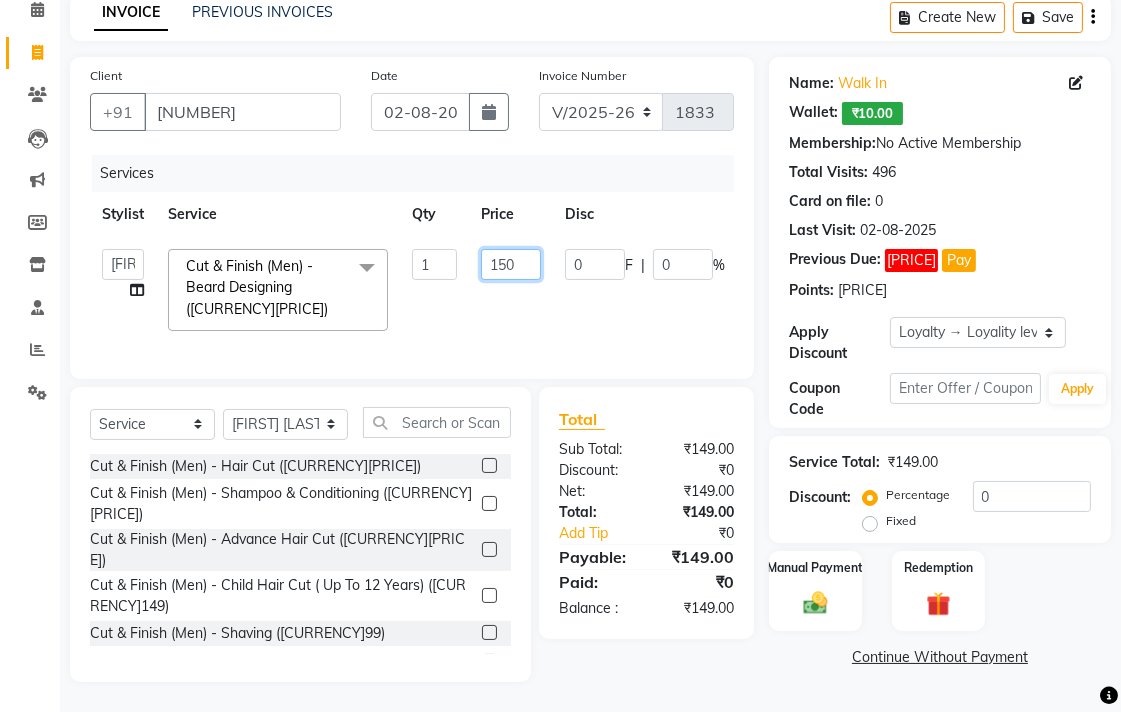 scroll, scrollTop: 110, scrollLeft: 0, axis: vertical 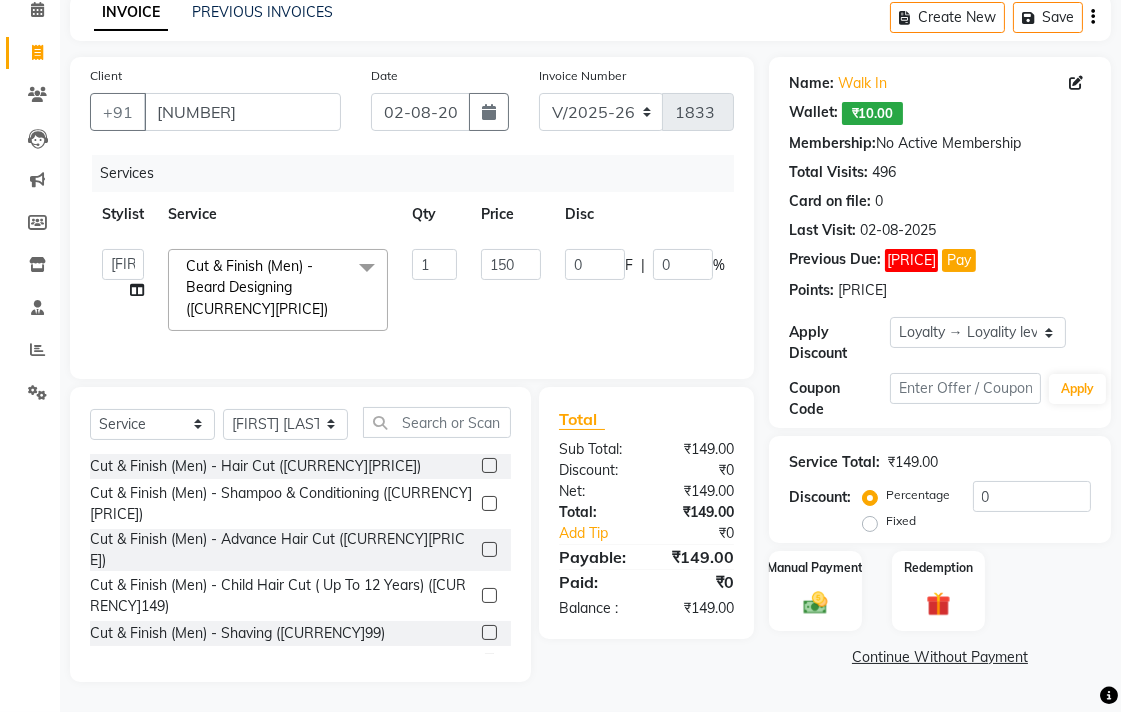 click on "Continue Without Payment" 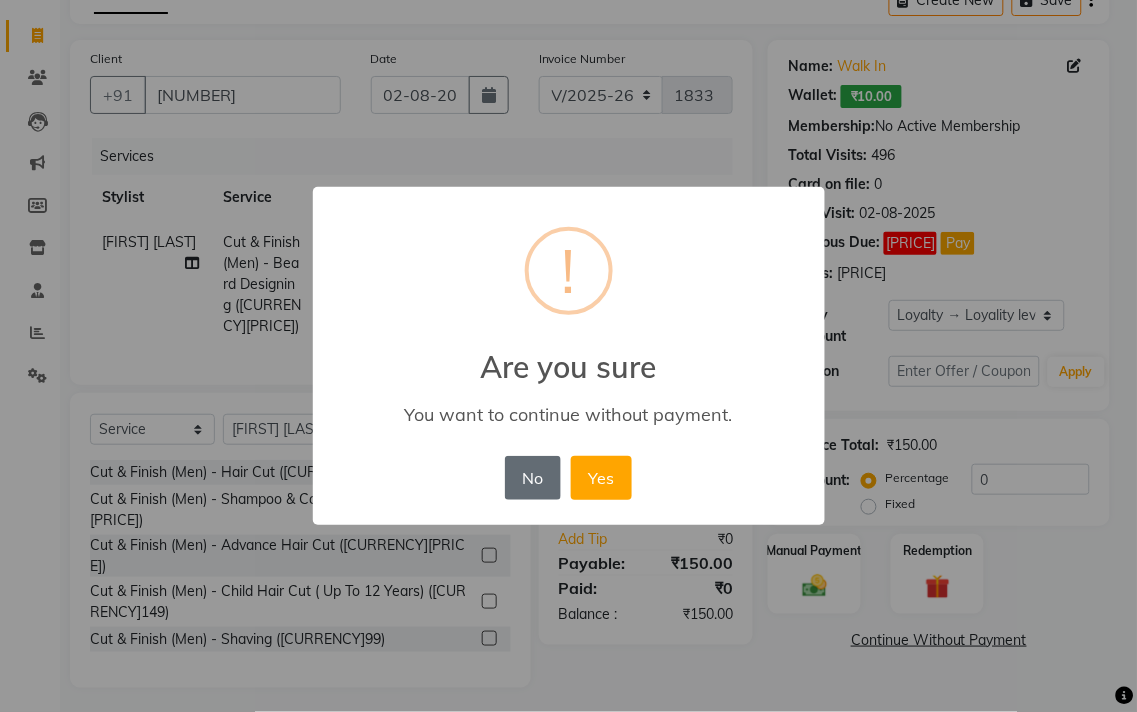 click on "No" at bounding box center (533, 478) 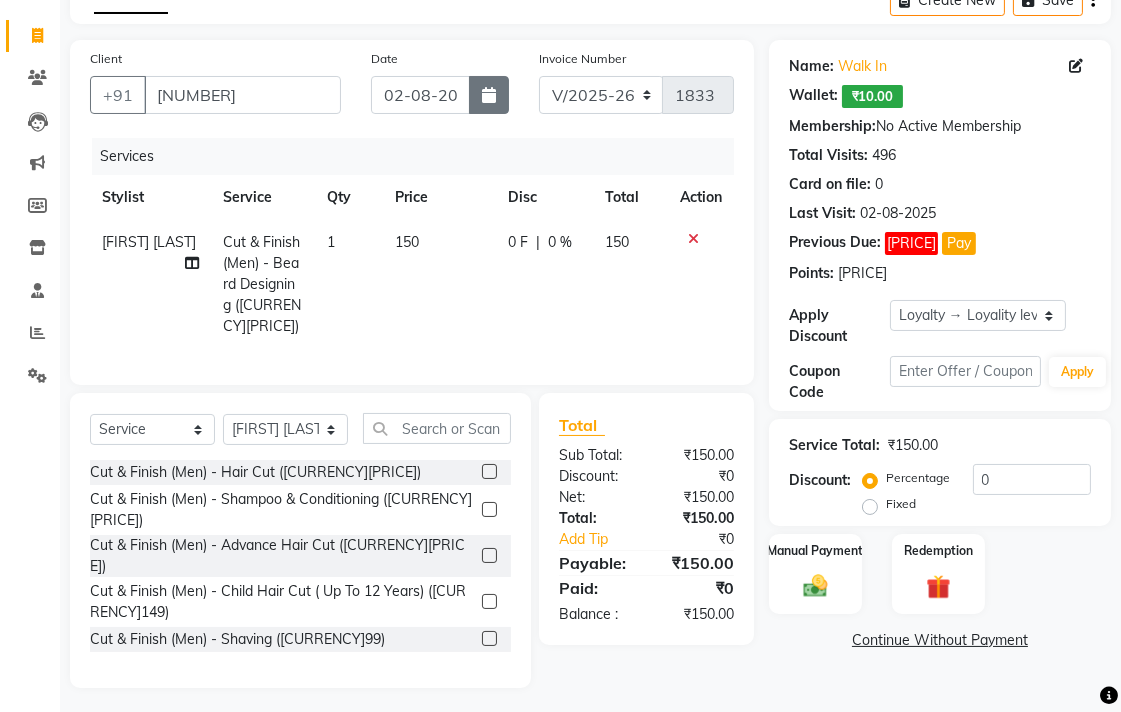click 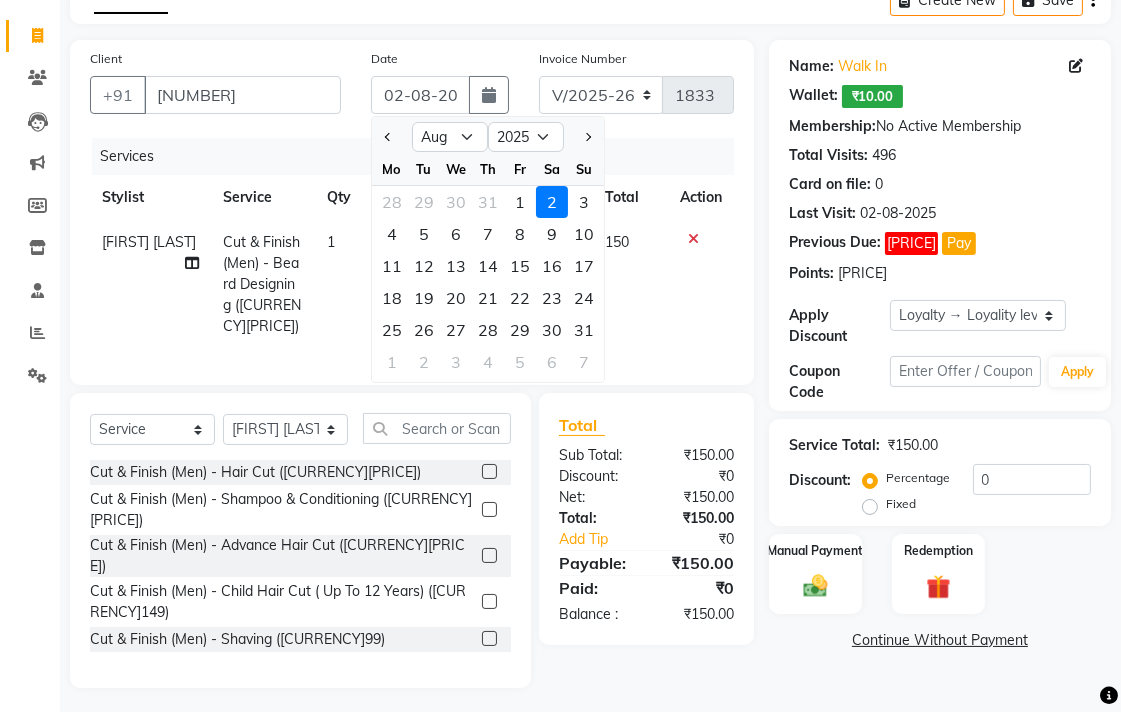 click on "1" 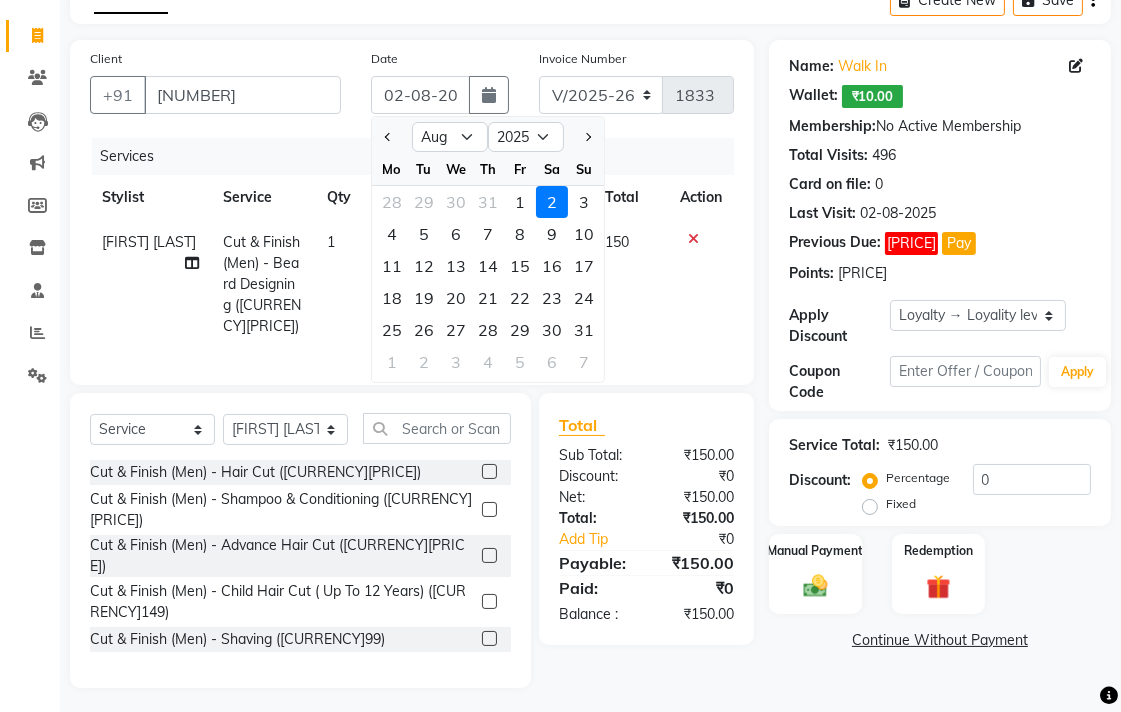 type on "01-08-2025" 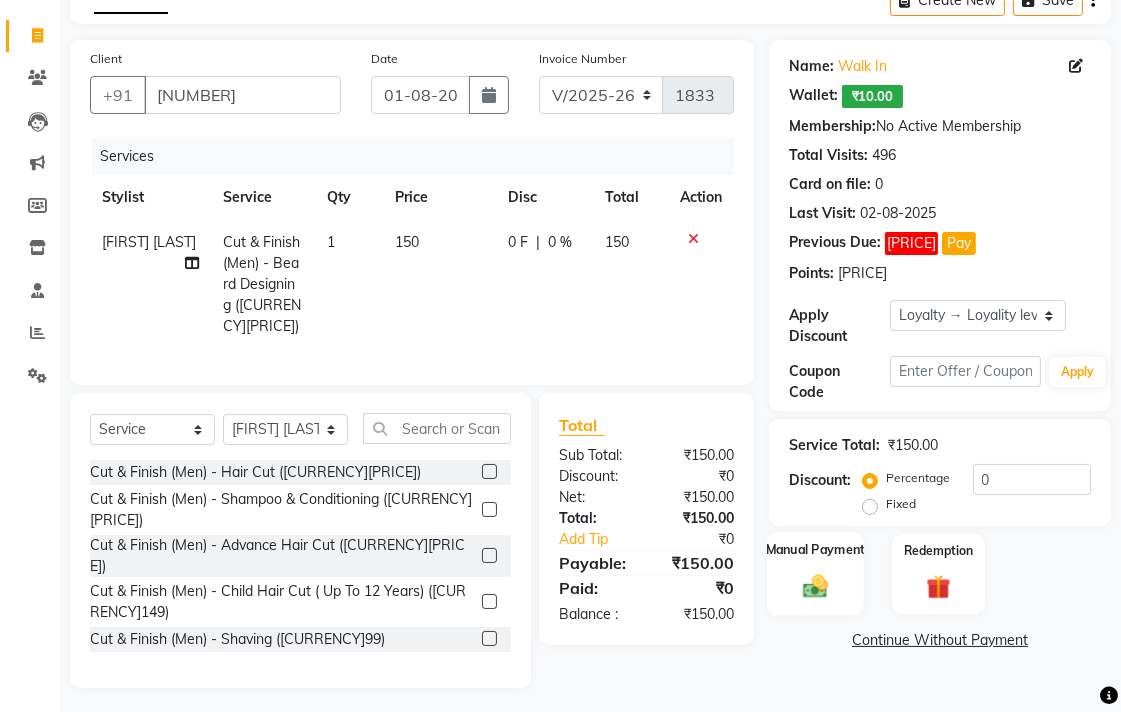 click 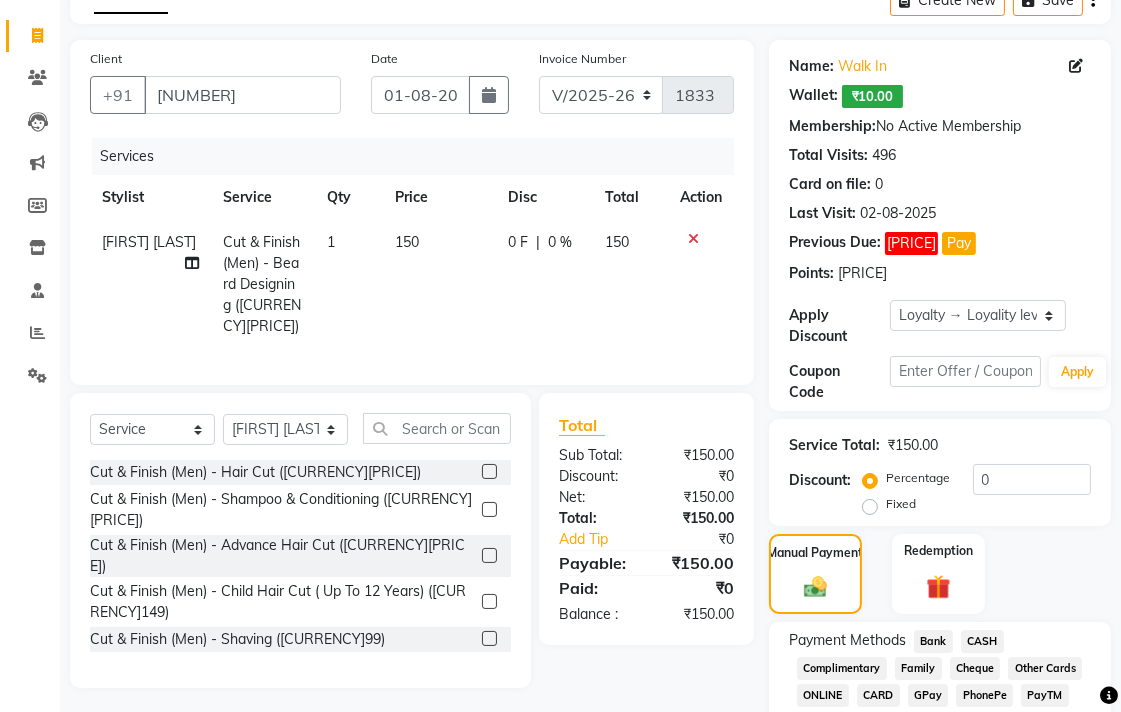 click on "Bank" 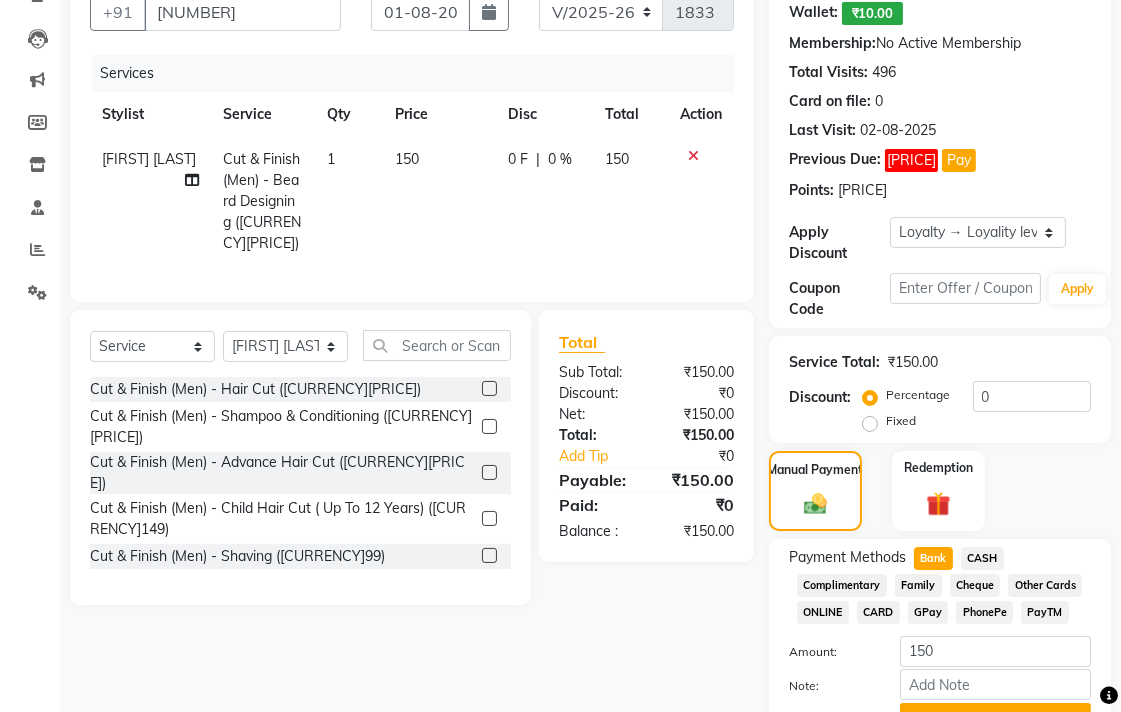 scroll, scrollTop: 295, scrollLeft: 0, axis: vertical 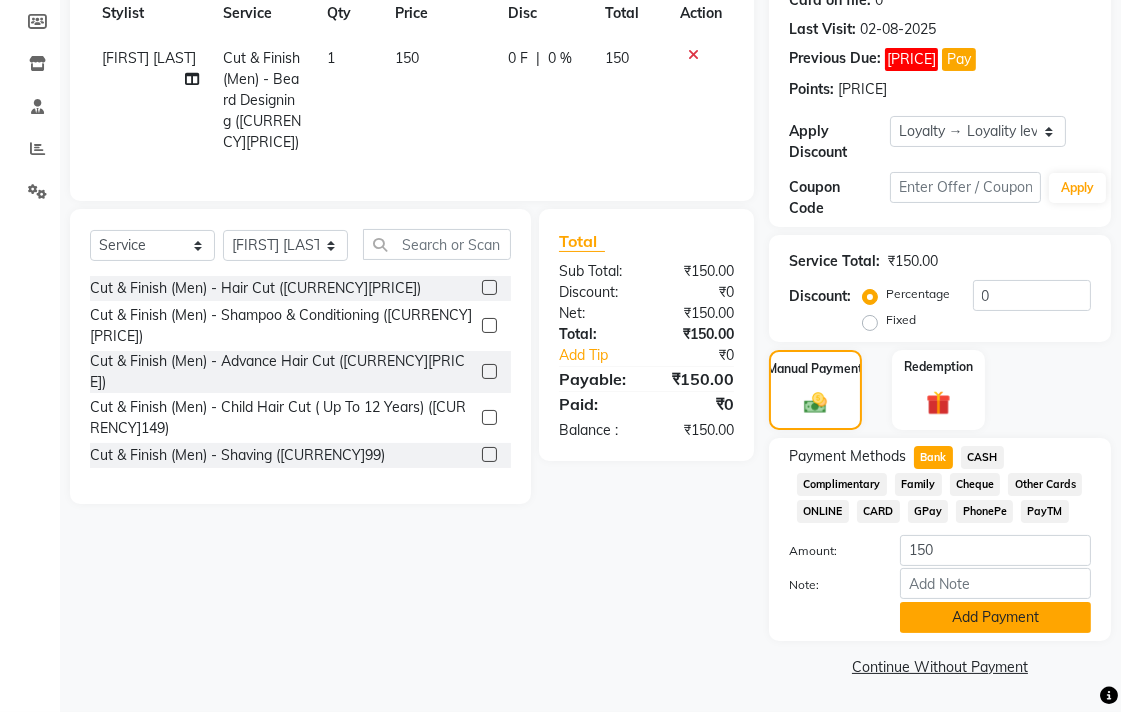 click on "Add Payment" 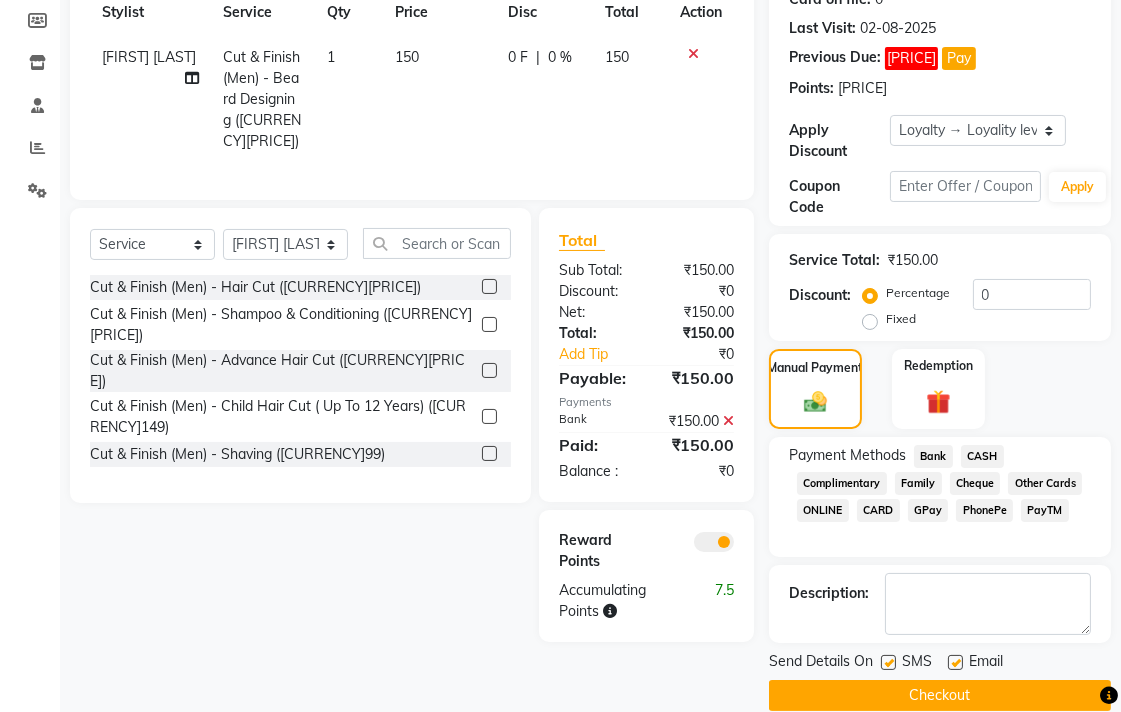click on "Checkout" 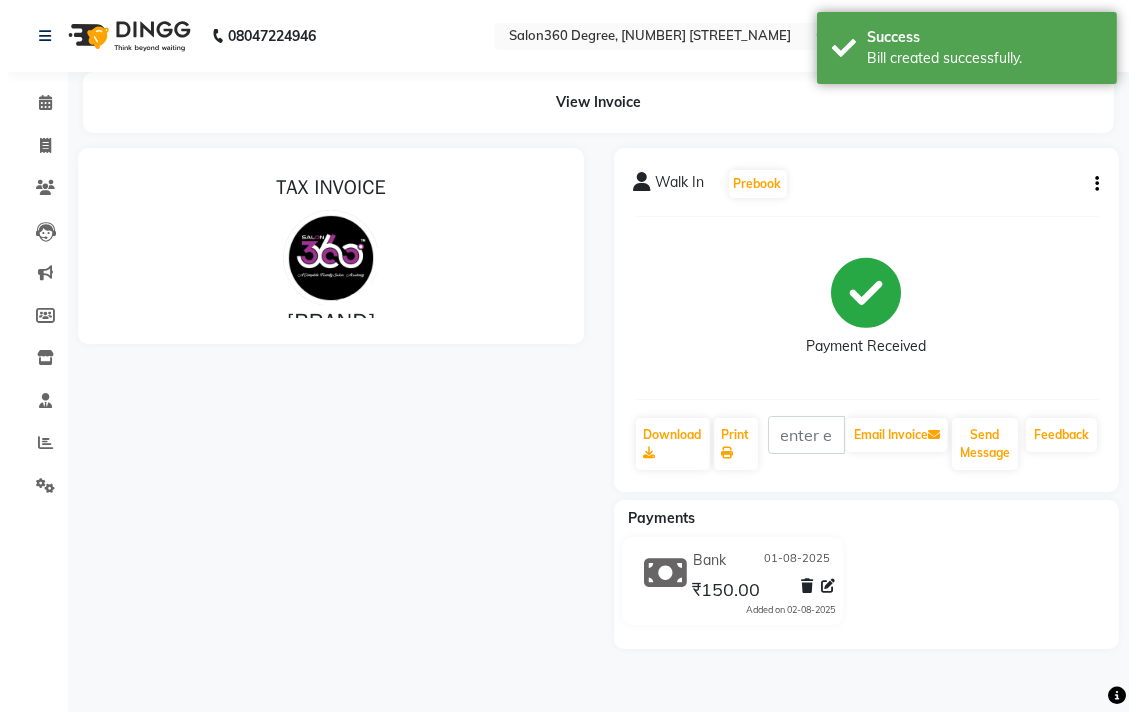 scroll, scrollTop: 0, scrollLeft: 0, axis: both 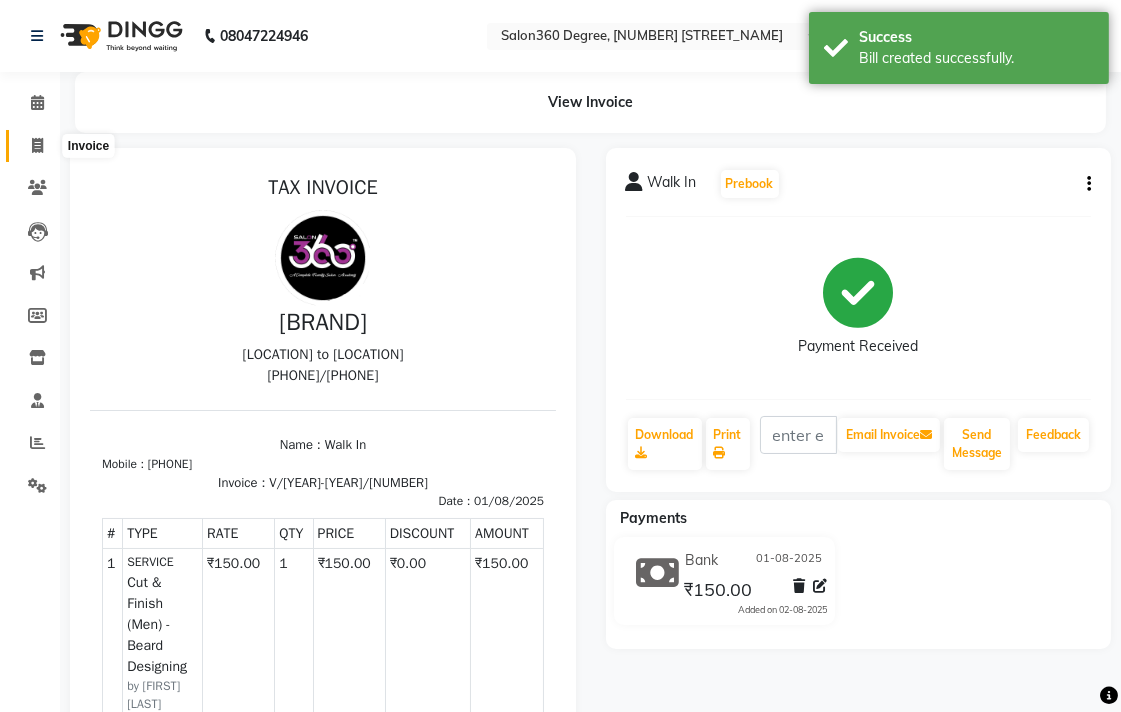 click 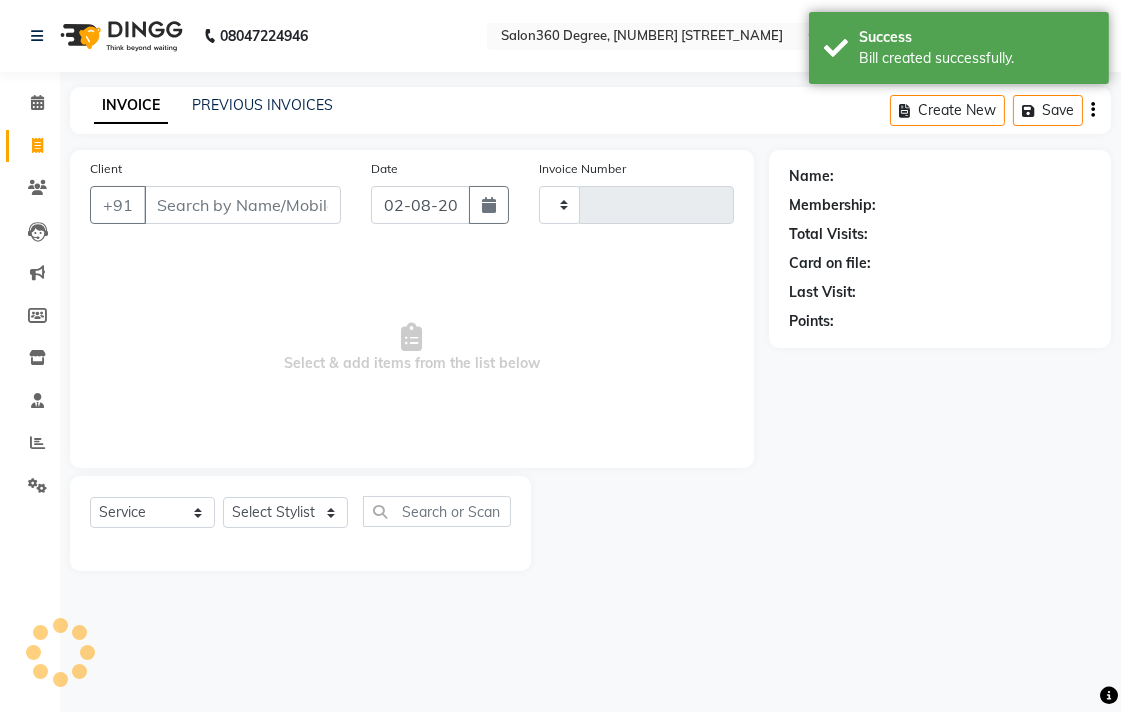 type on "1834" 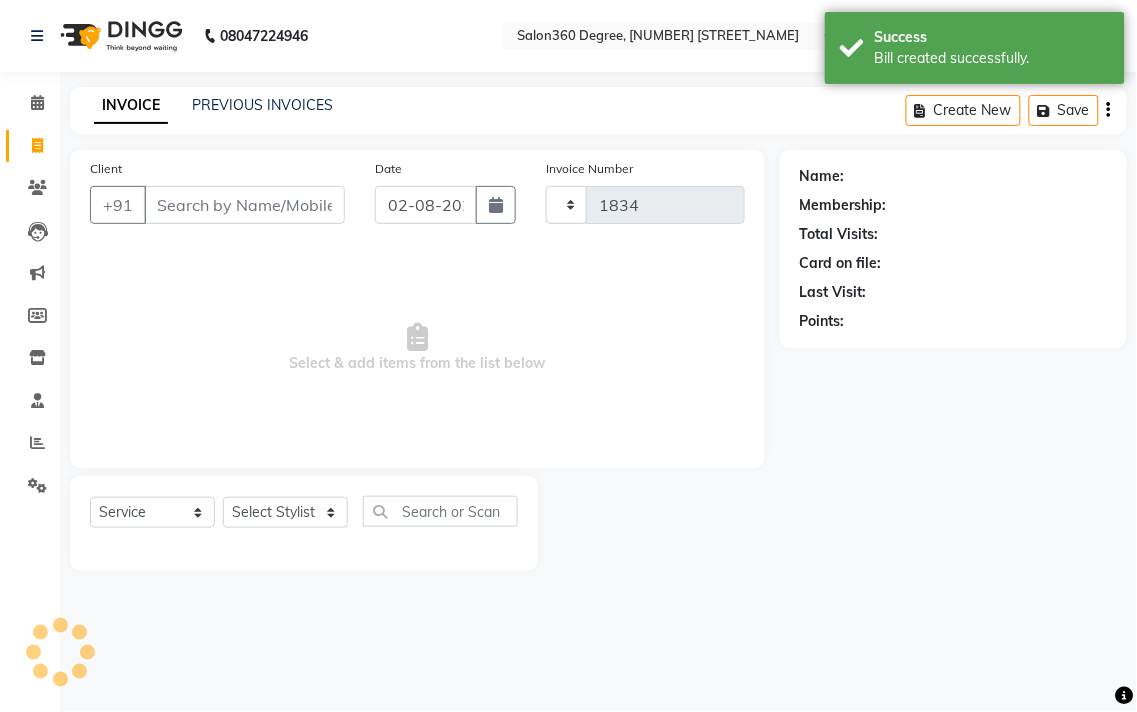 select on "5215" 